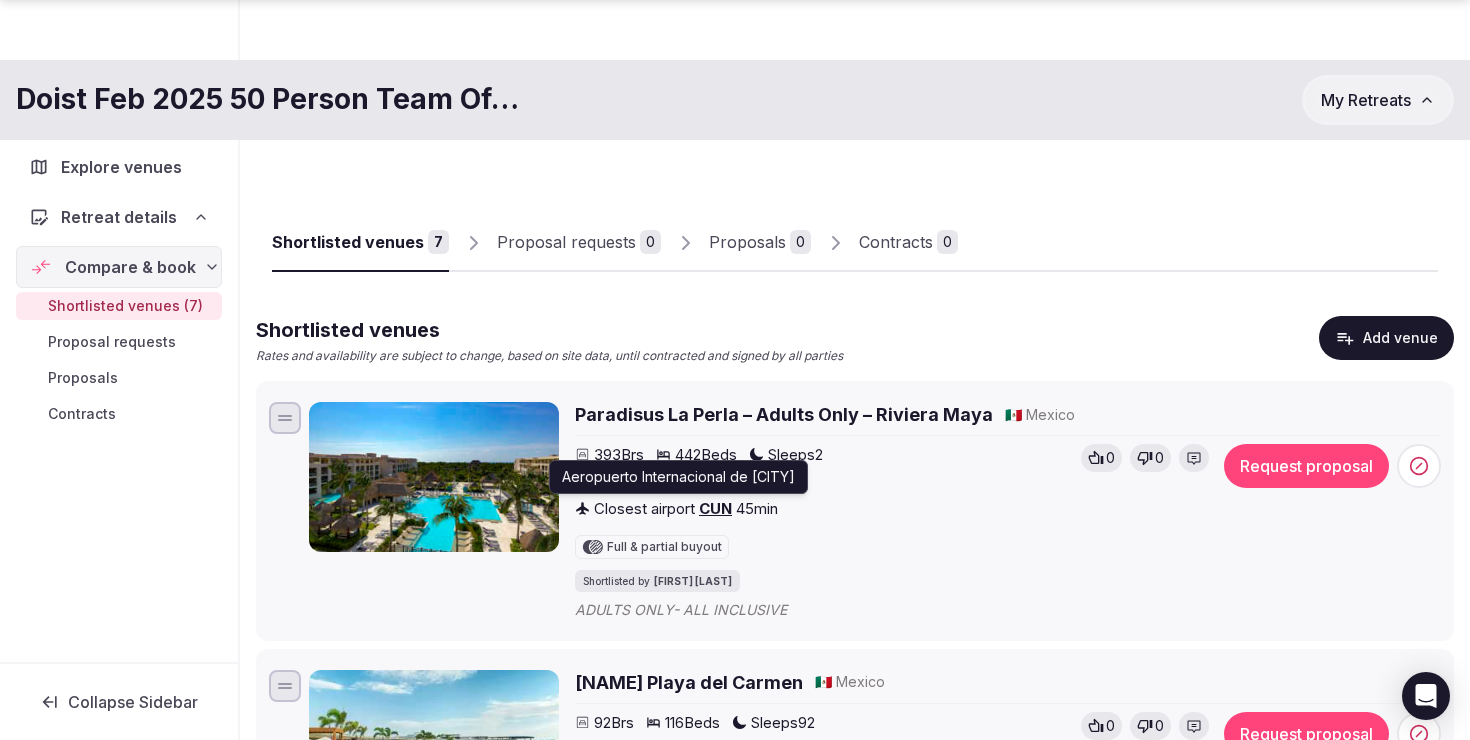 scroll, scrollTop: 221, scrollLeft: 0, axis: vertical 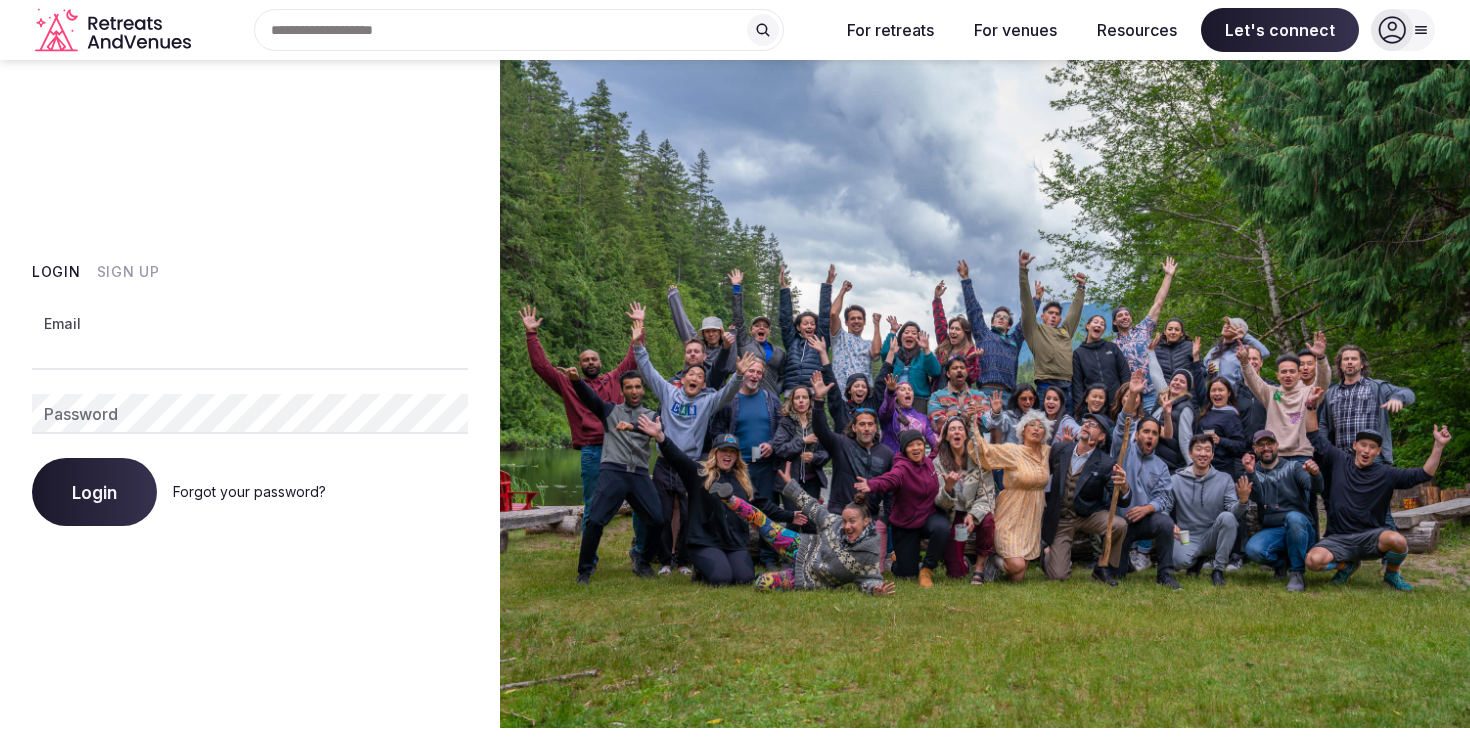 click on "Email" at bounding box center (250, 350) 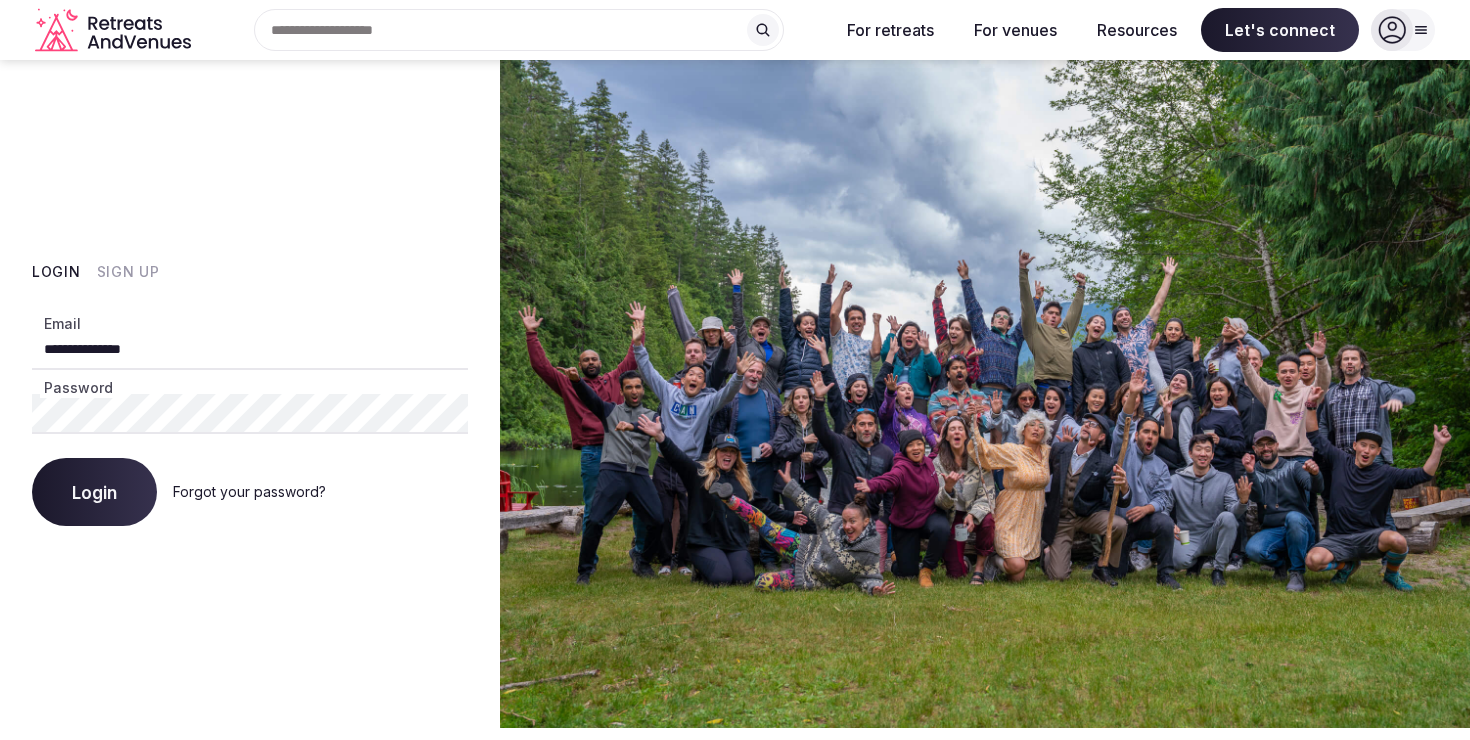 click on "Reach out the way you prefer" at bounding box center (735, 682) 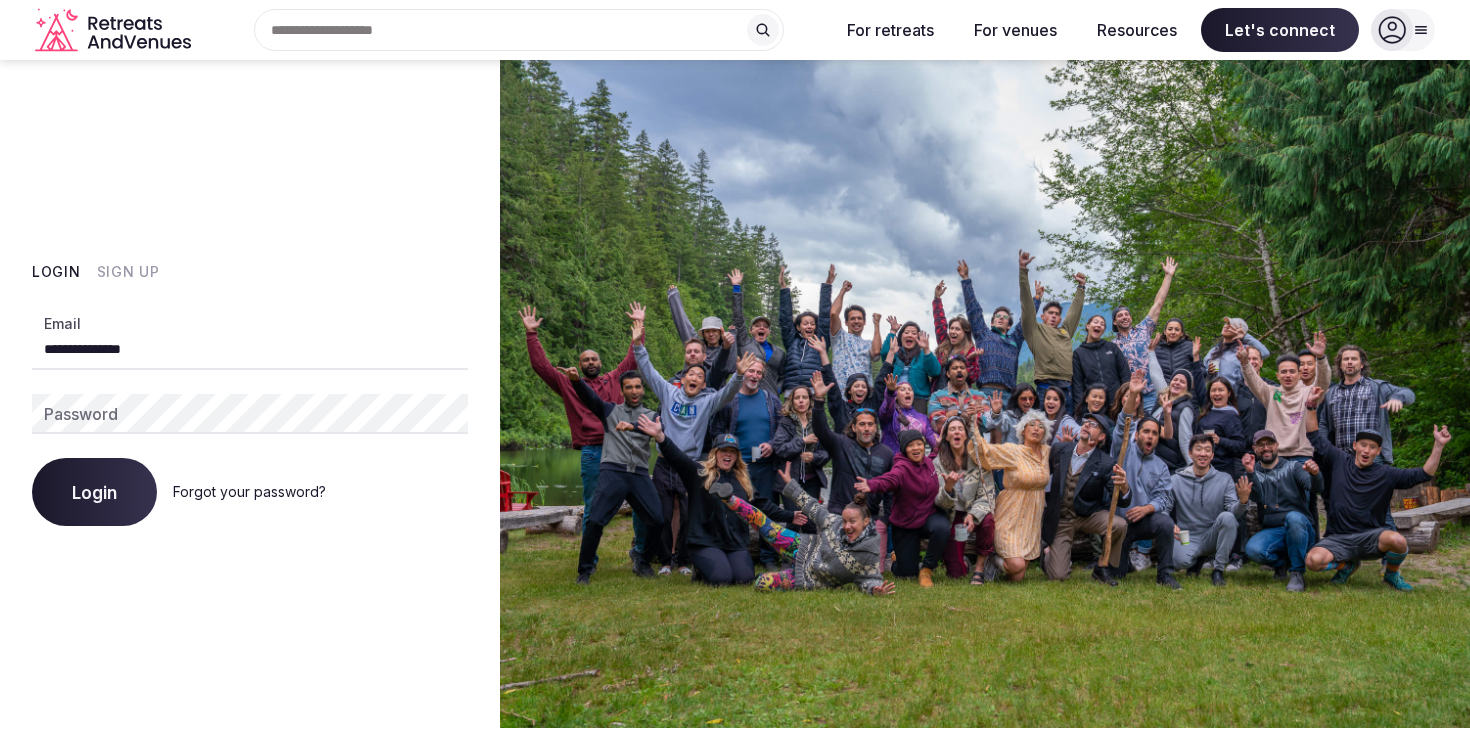 click on "Let's connect" at bounding box center (735, 636) 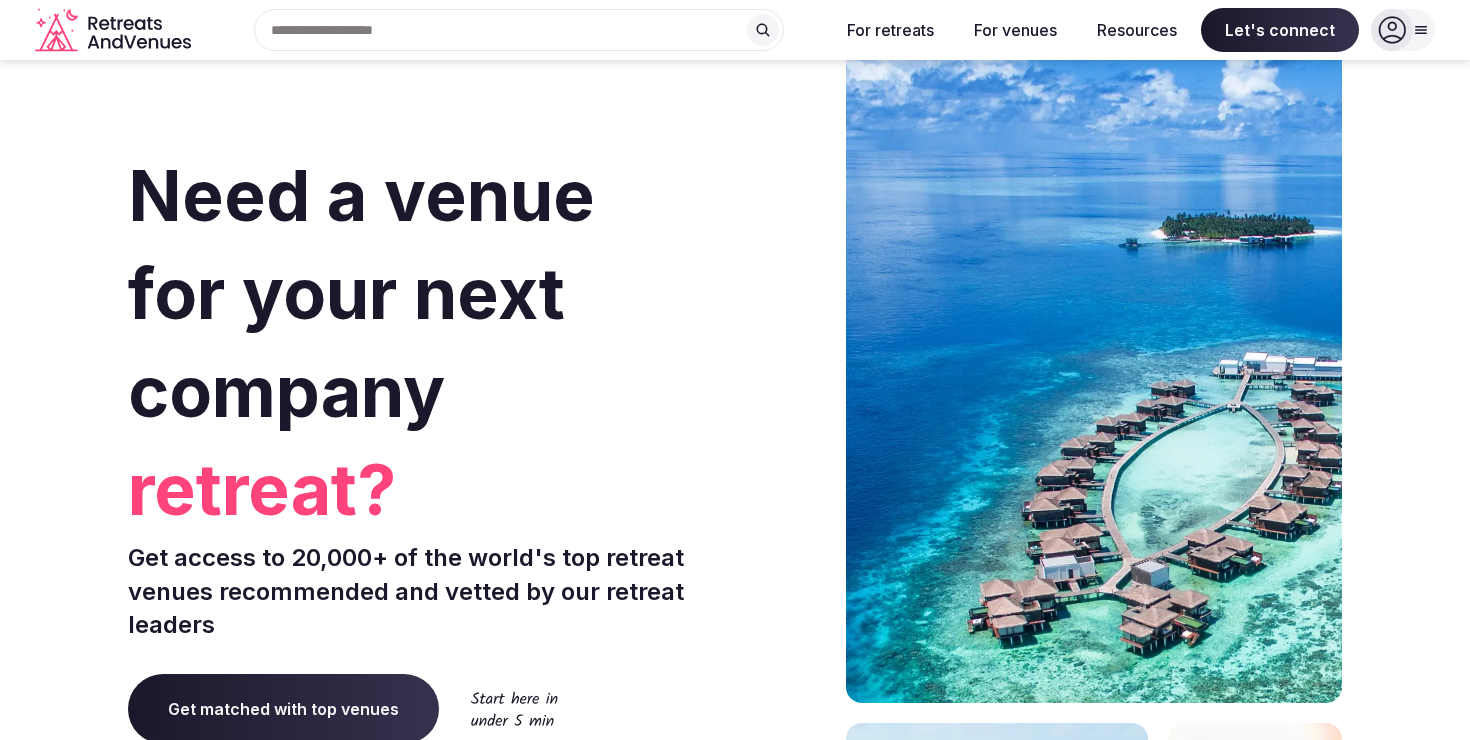 scroll, scrollTop: 13, scrollLeft: 0, axis: vertical 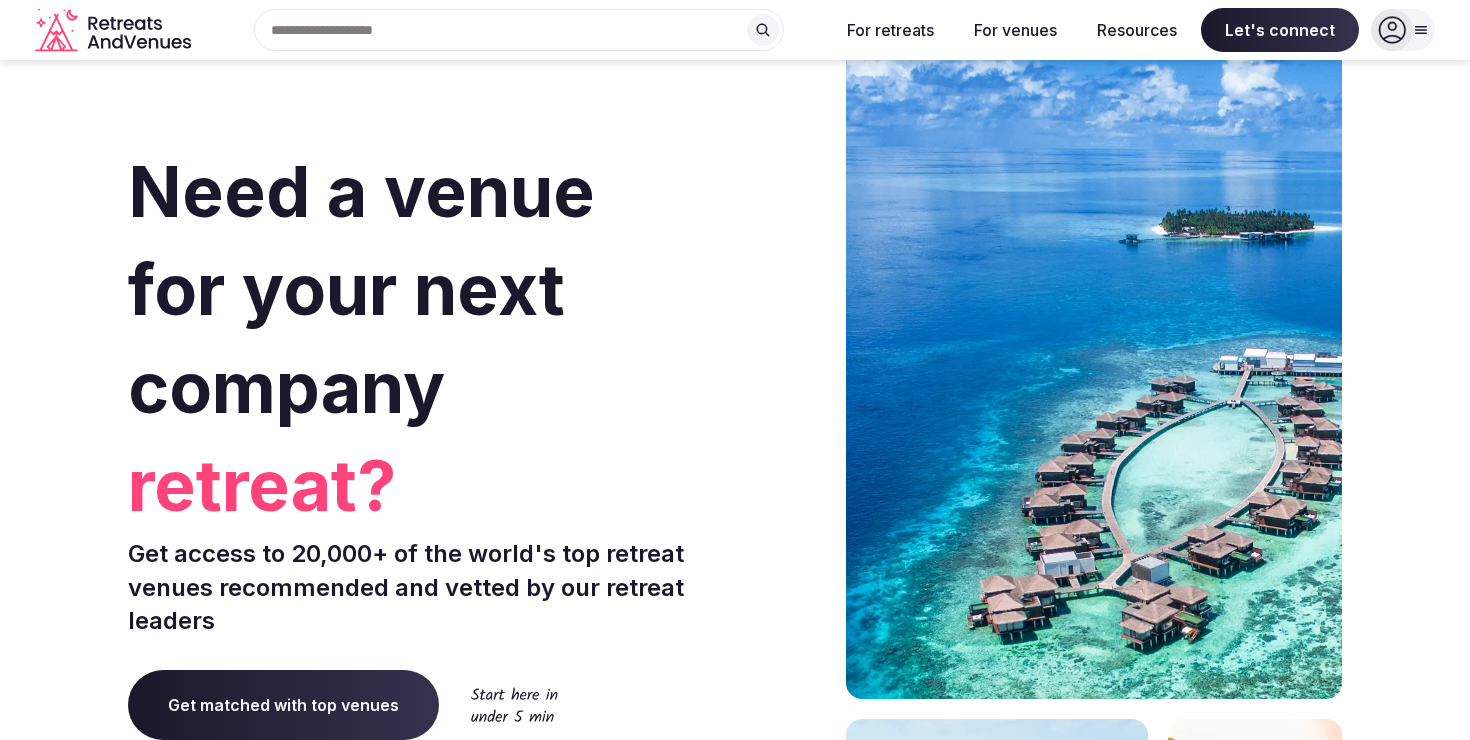 click at bounding box center [1392, 30] 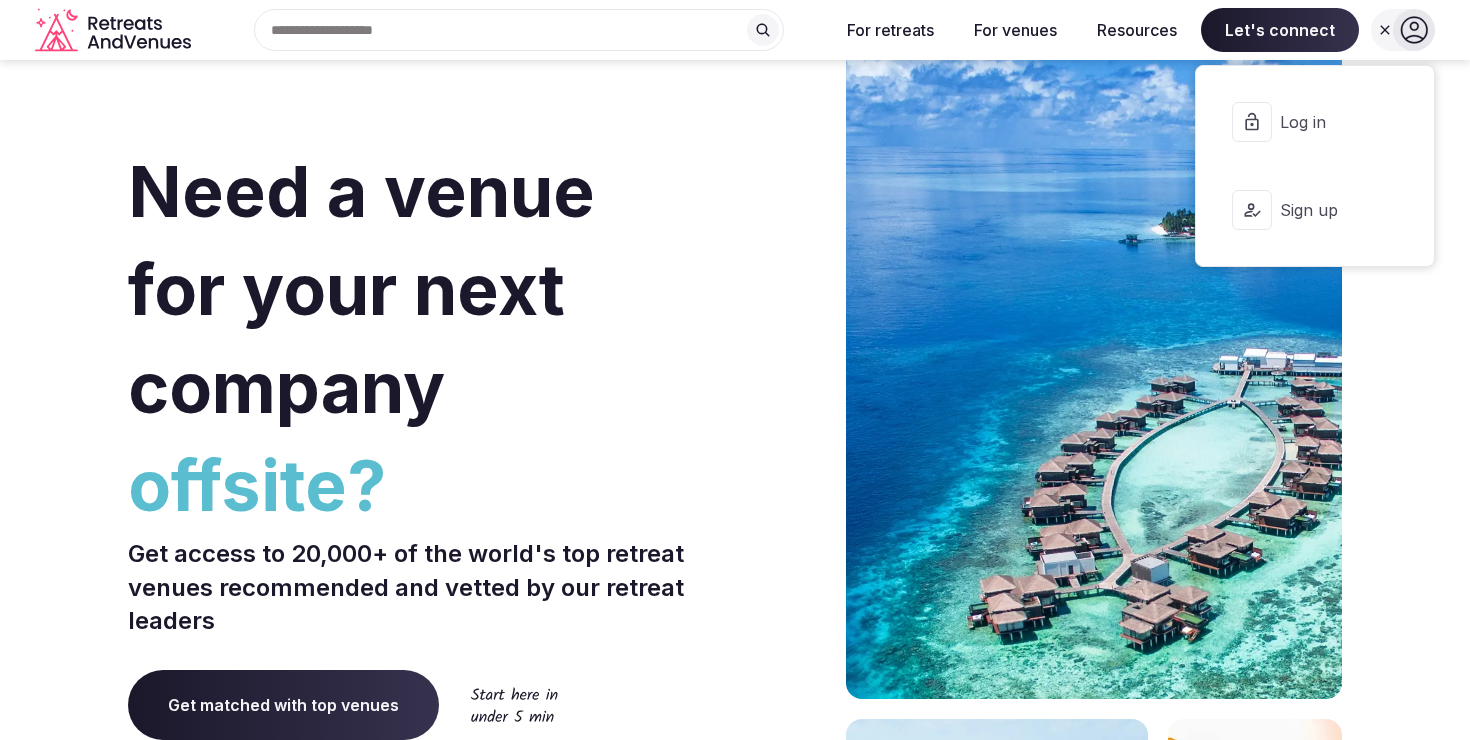 click on "Log in" at bounding box center (1315, 122) 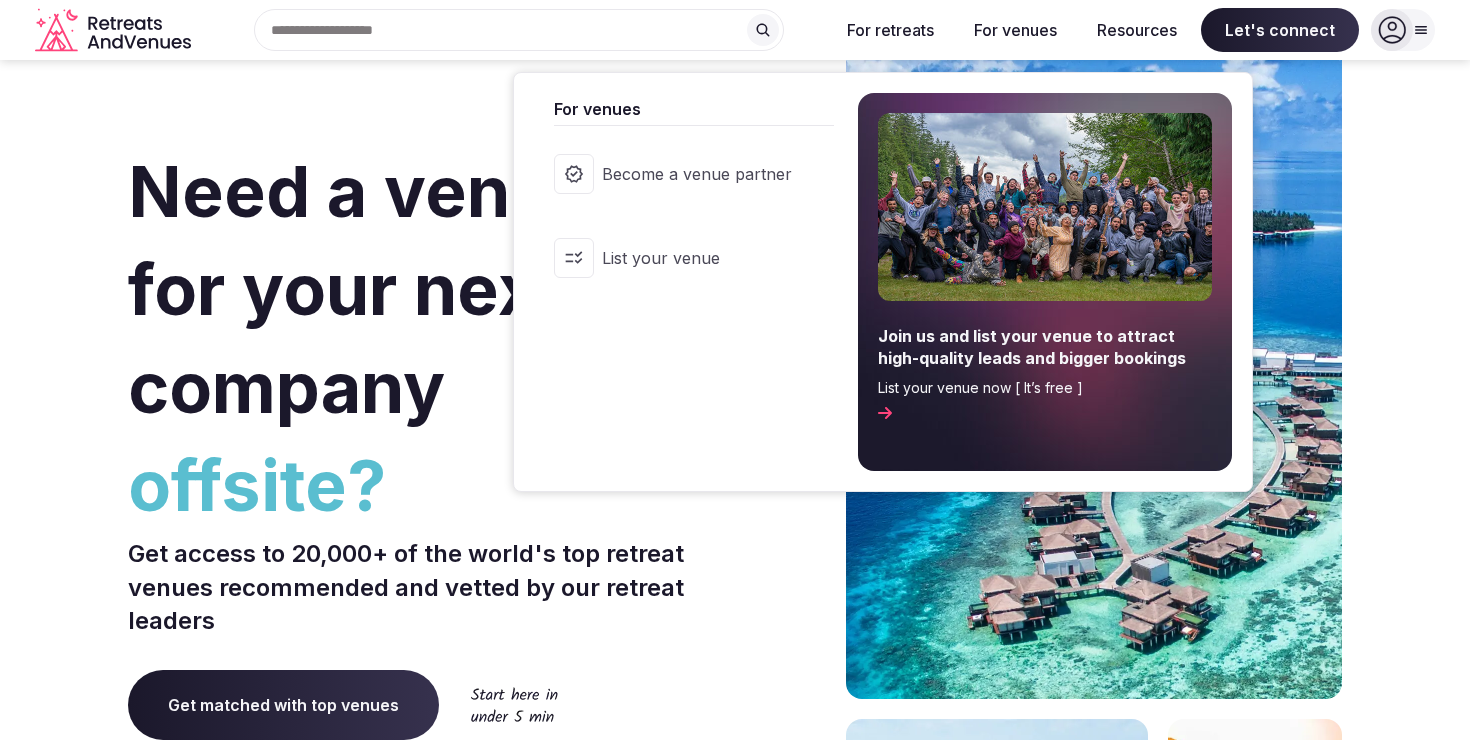 scroll, scrollTop: 0, scrollLeft: 0, axis: both 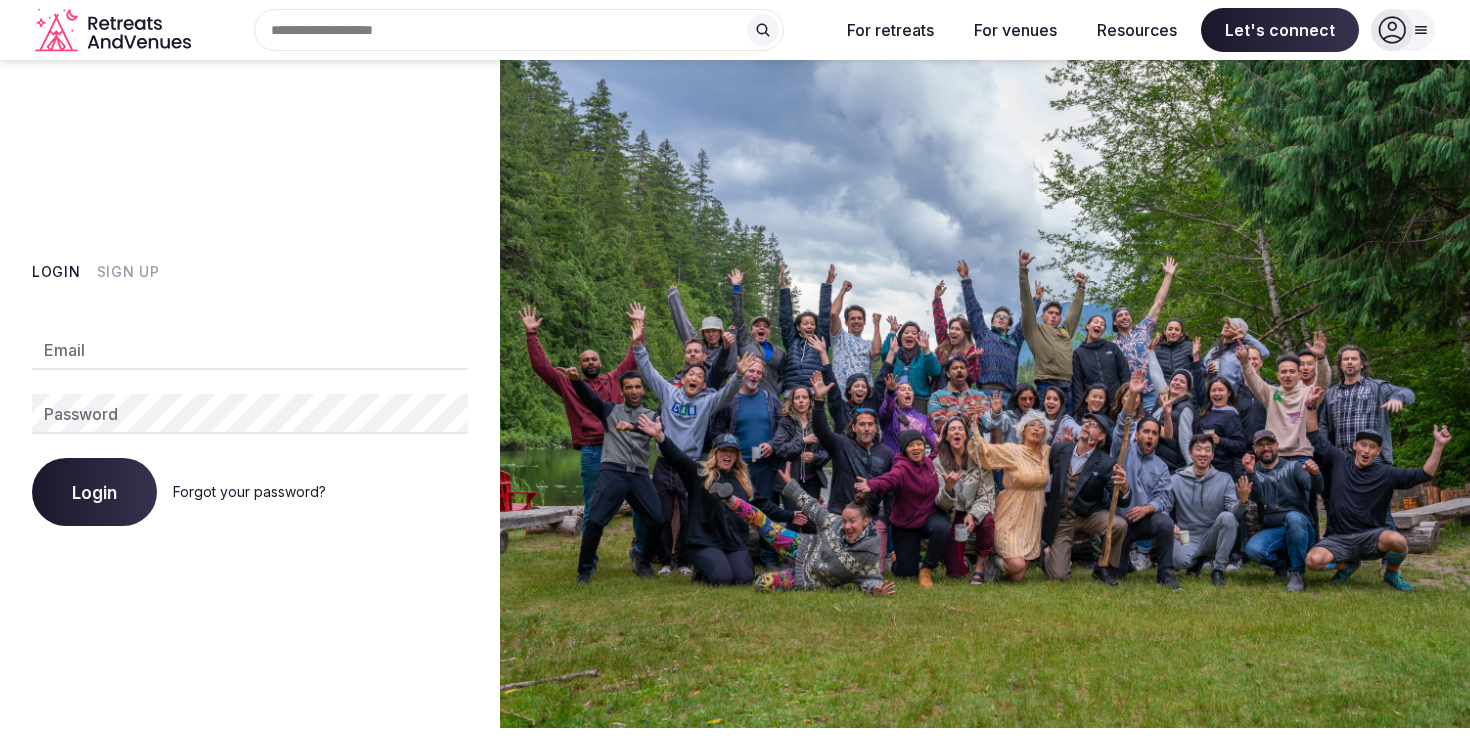 click on "Email Password Login   Forgot your password?" at bounding box center [250, 416] 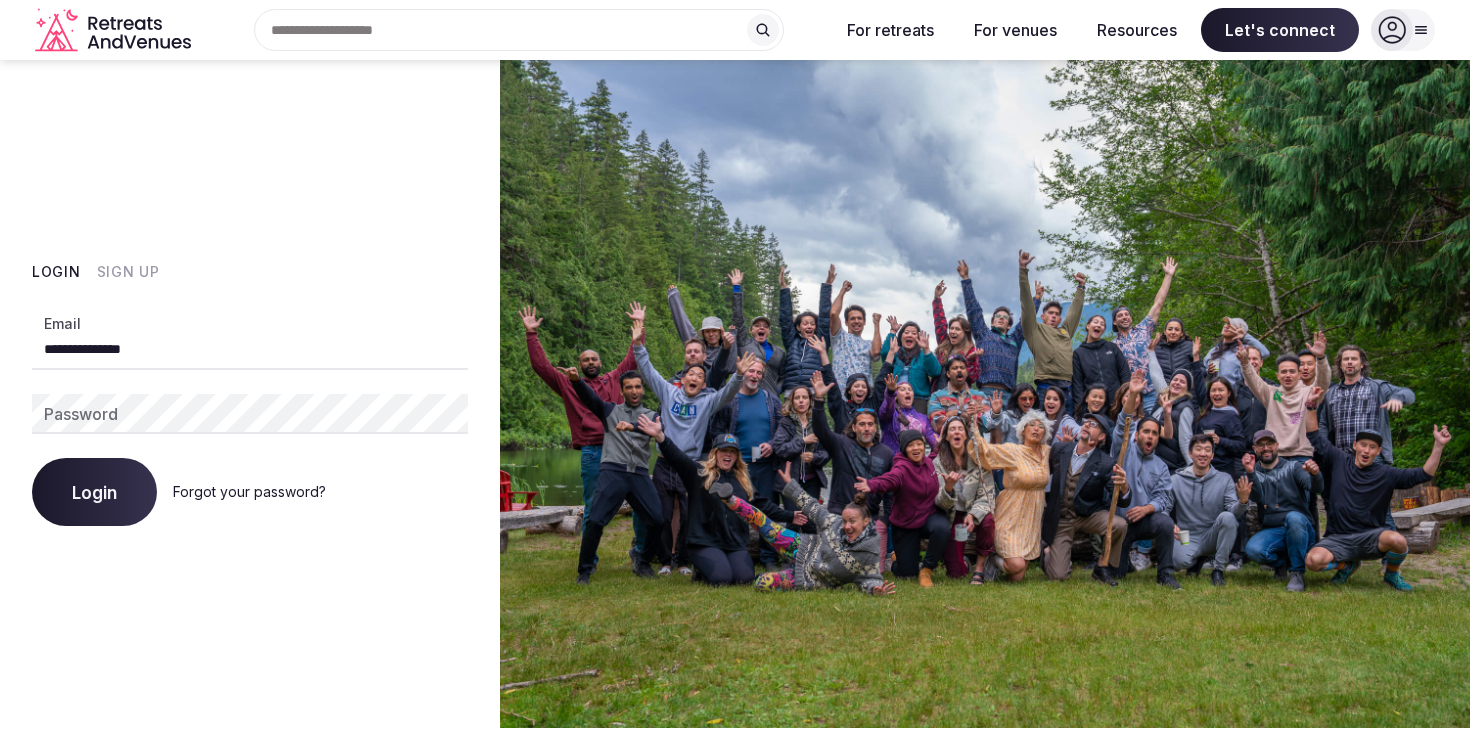 type on "**********" 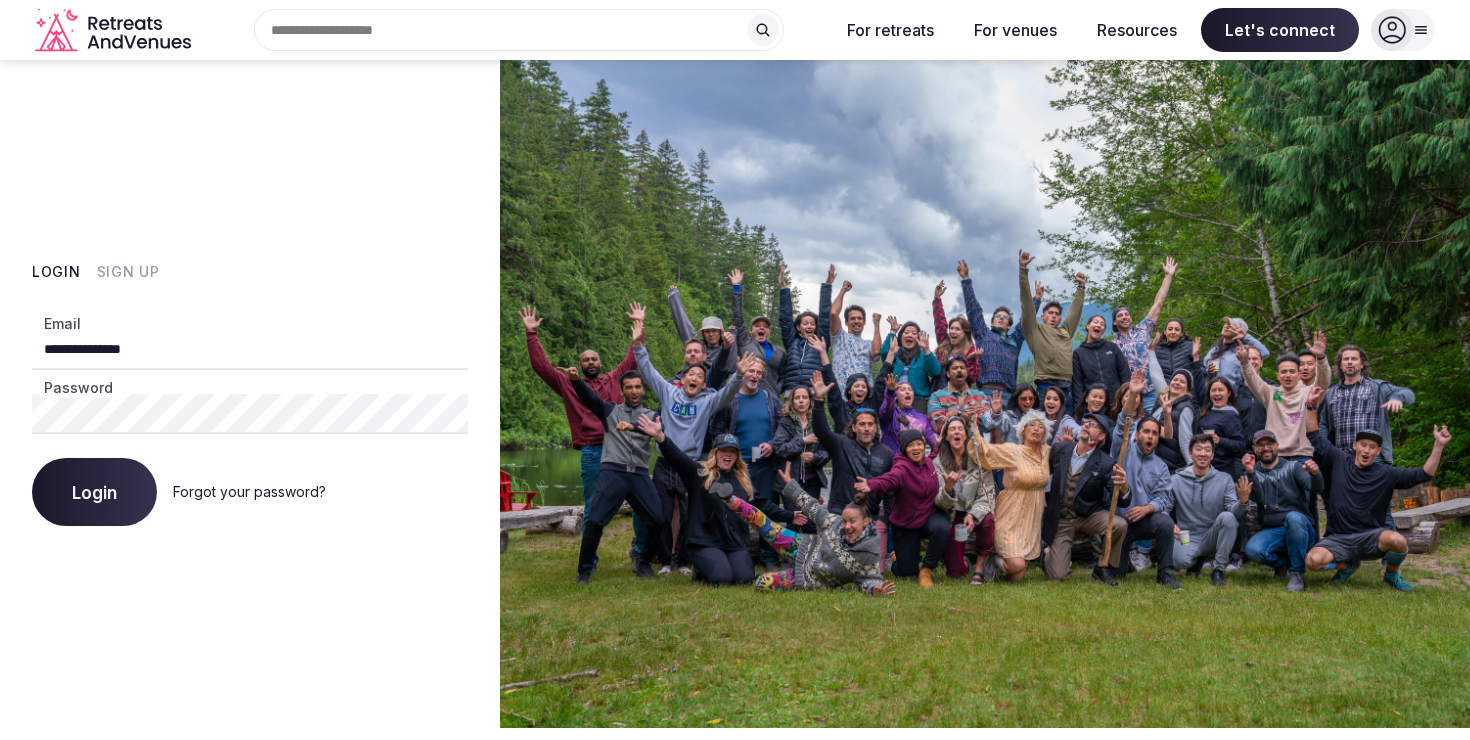 click on "Login" at bounding box center [94, 492] 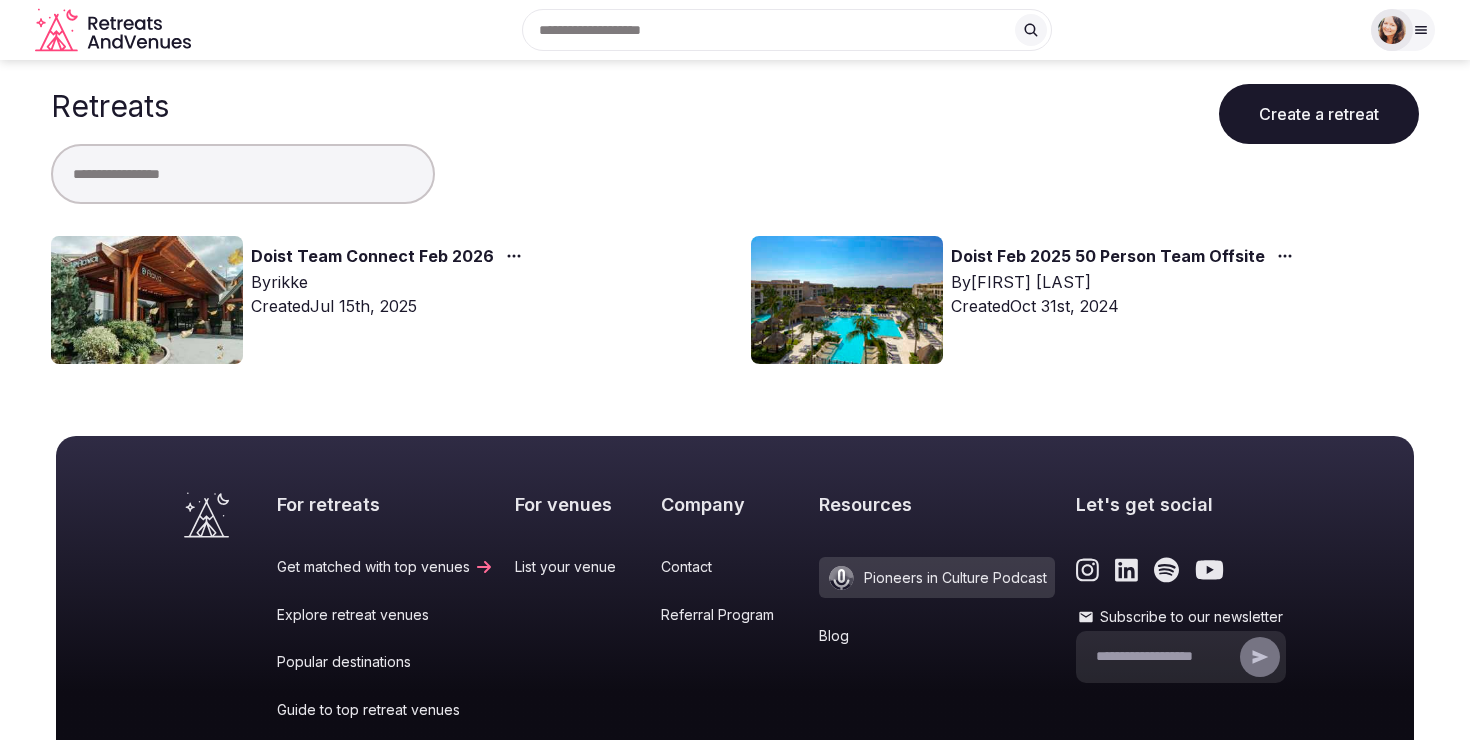 click at bounding box center (147, 300) 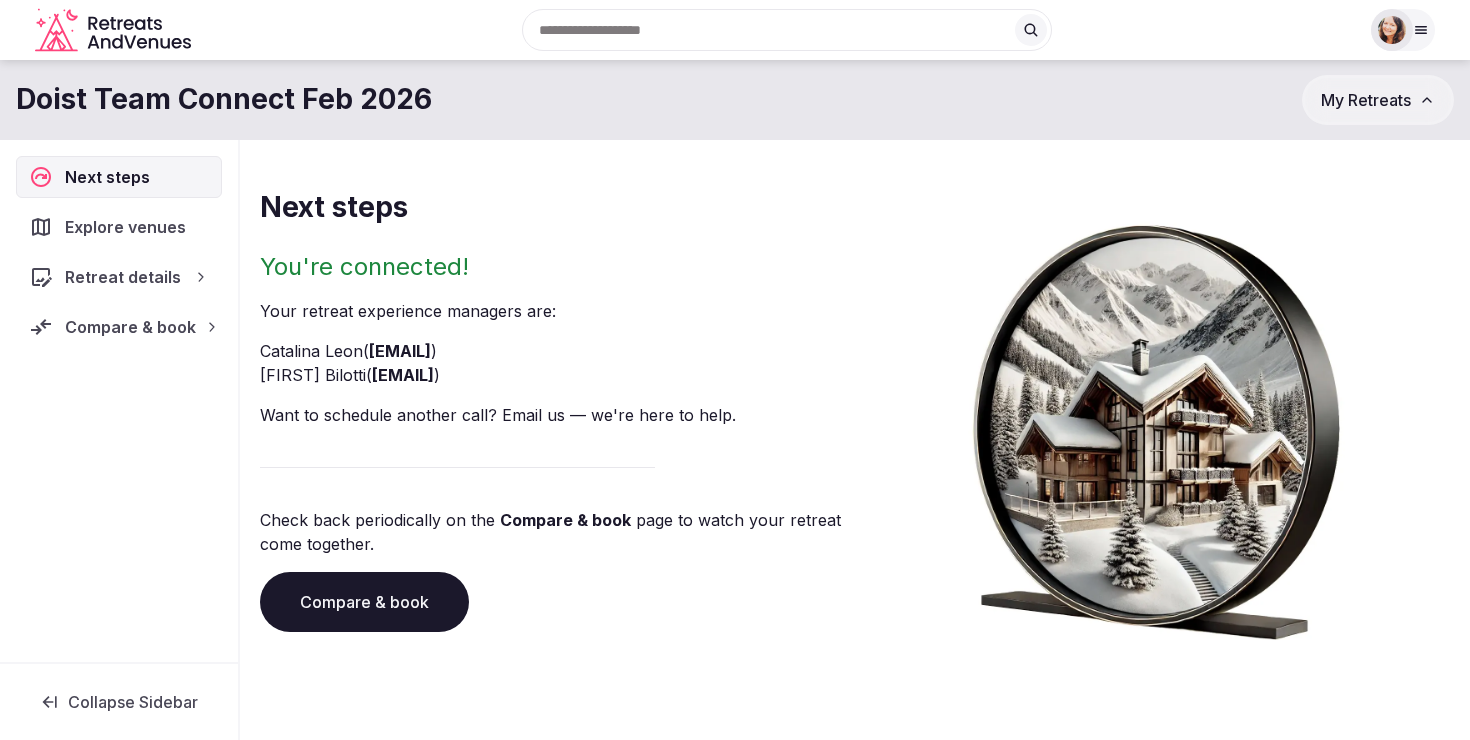 click on "You're connected!" at bounding box center (553, 267) 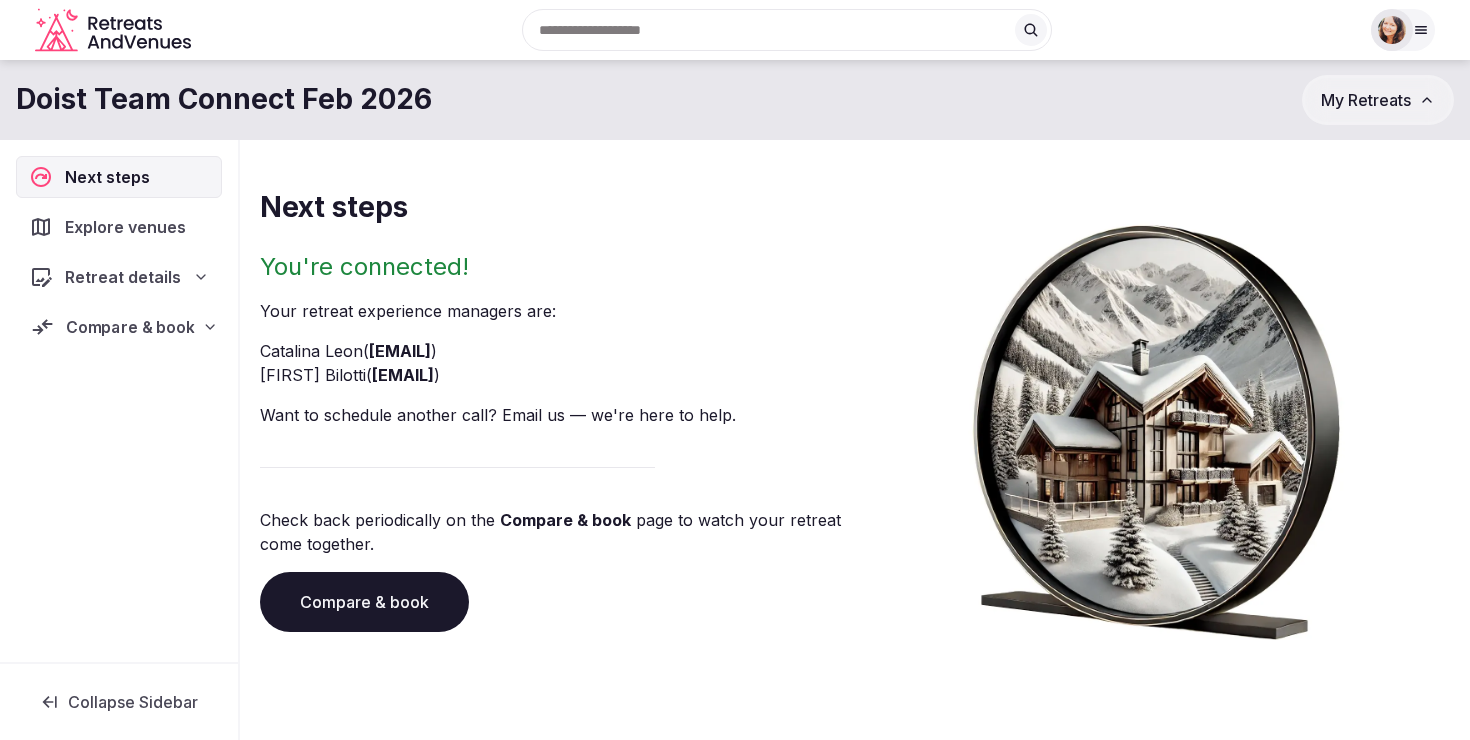 click on "Compare & book" at bounding box center (130, 327) 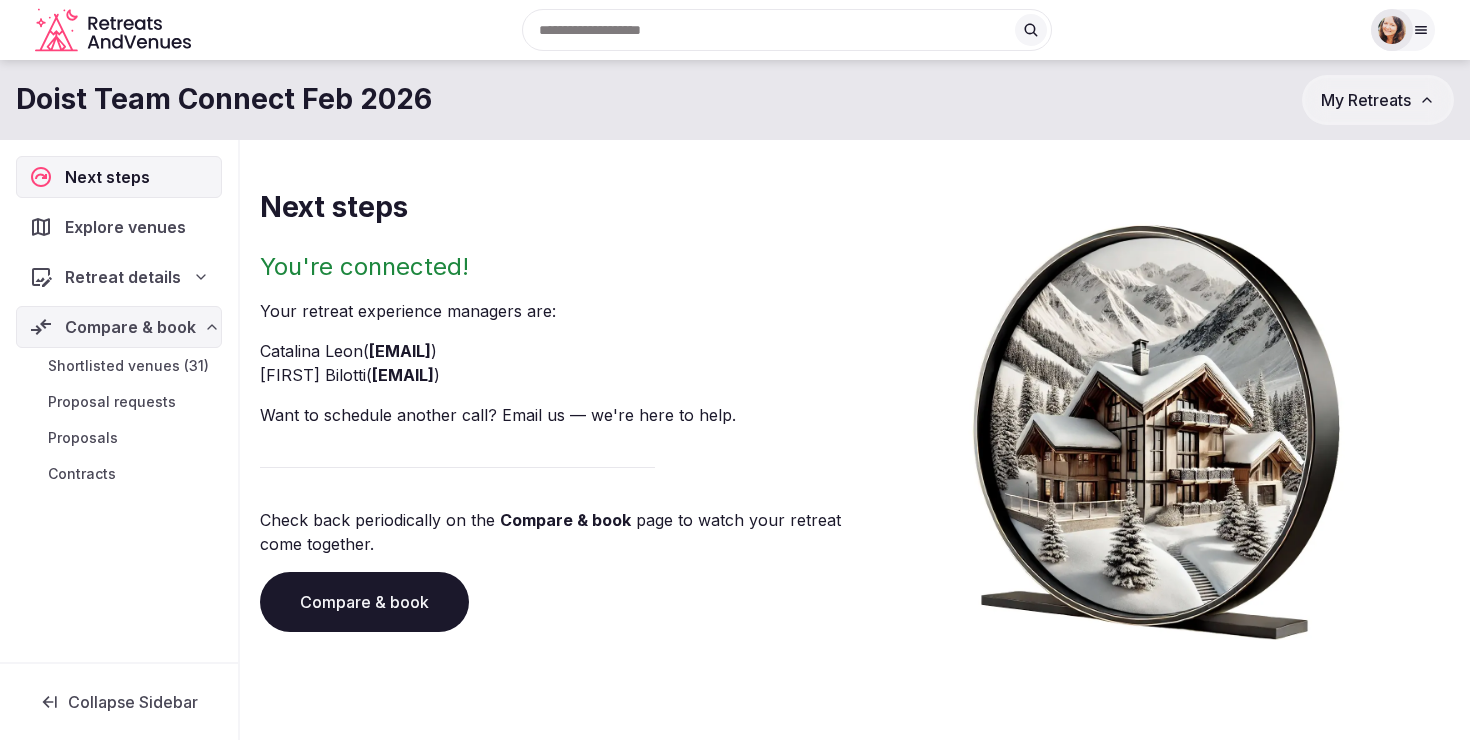 click on "Retreat details" at bounding box center [119, 277] 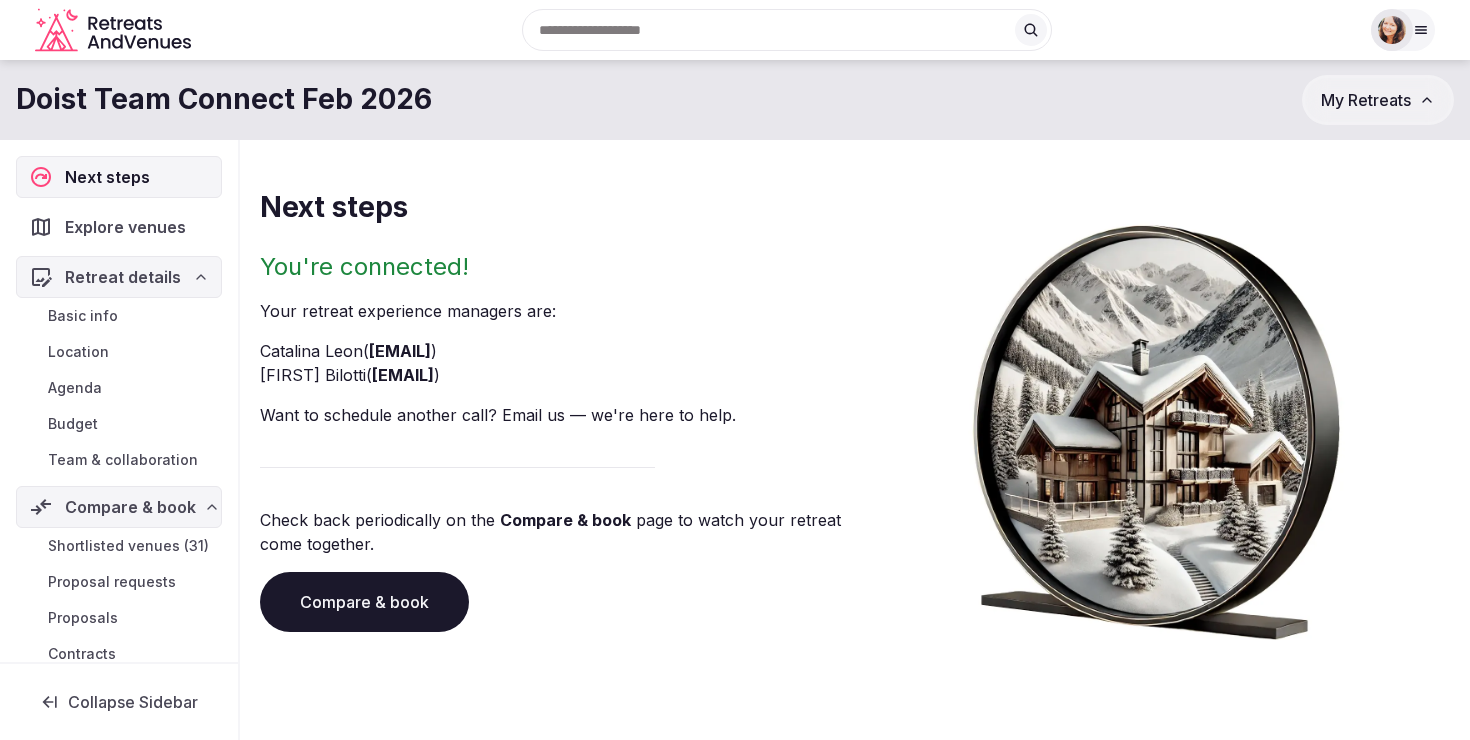 click on "Basic info" at bounding box center (83, 316) 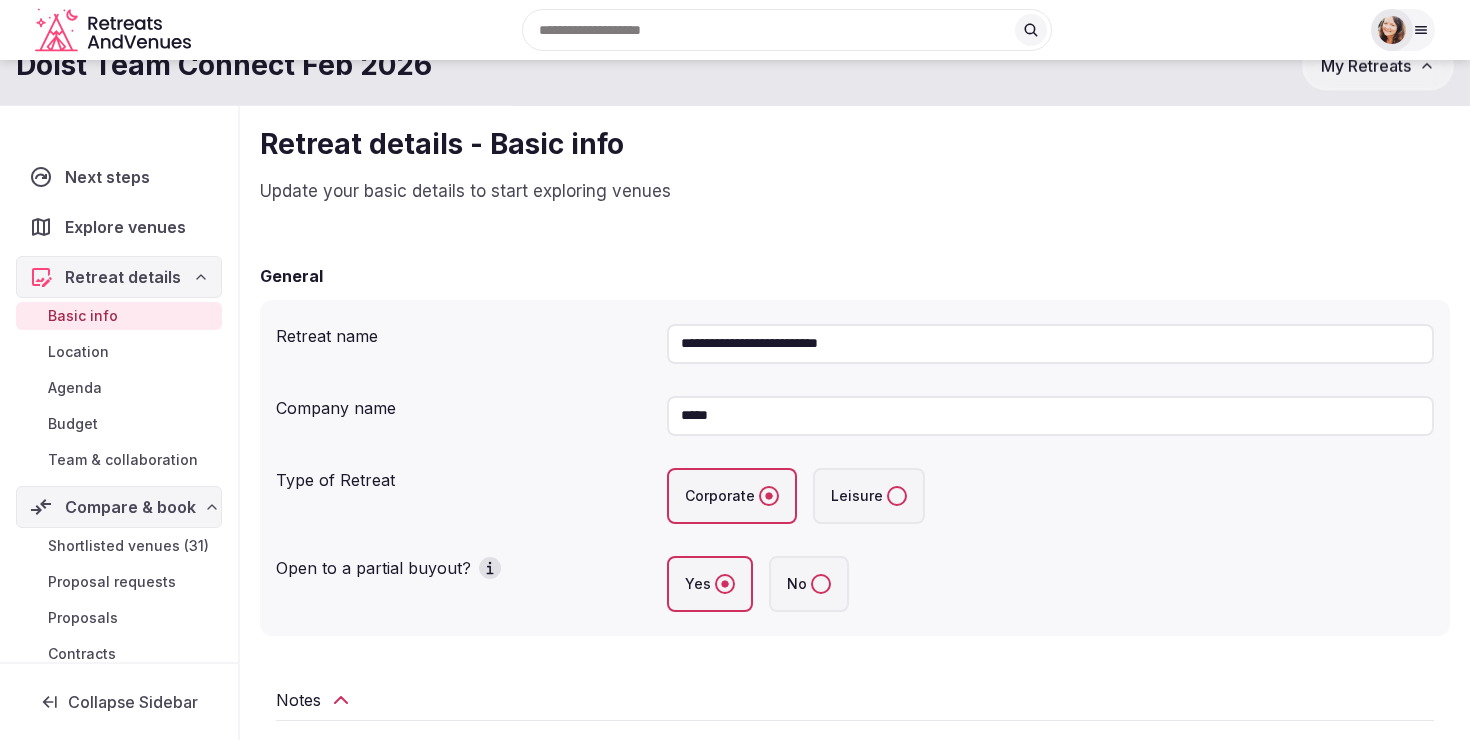 scroll, scrollTop: 0, scrollLeft: 0, axis: both 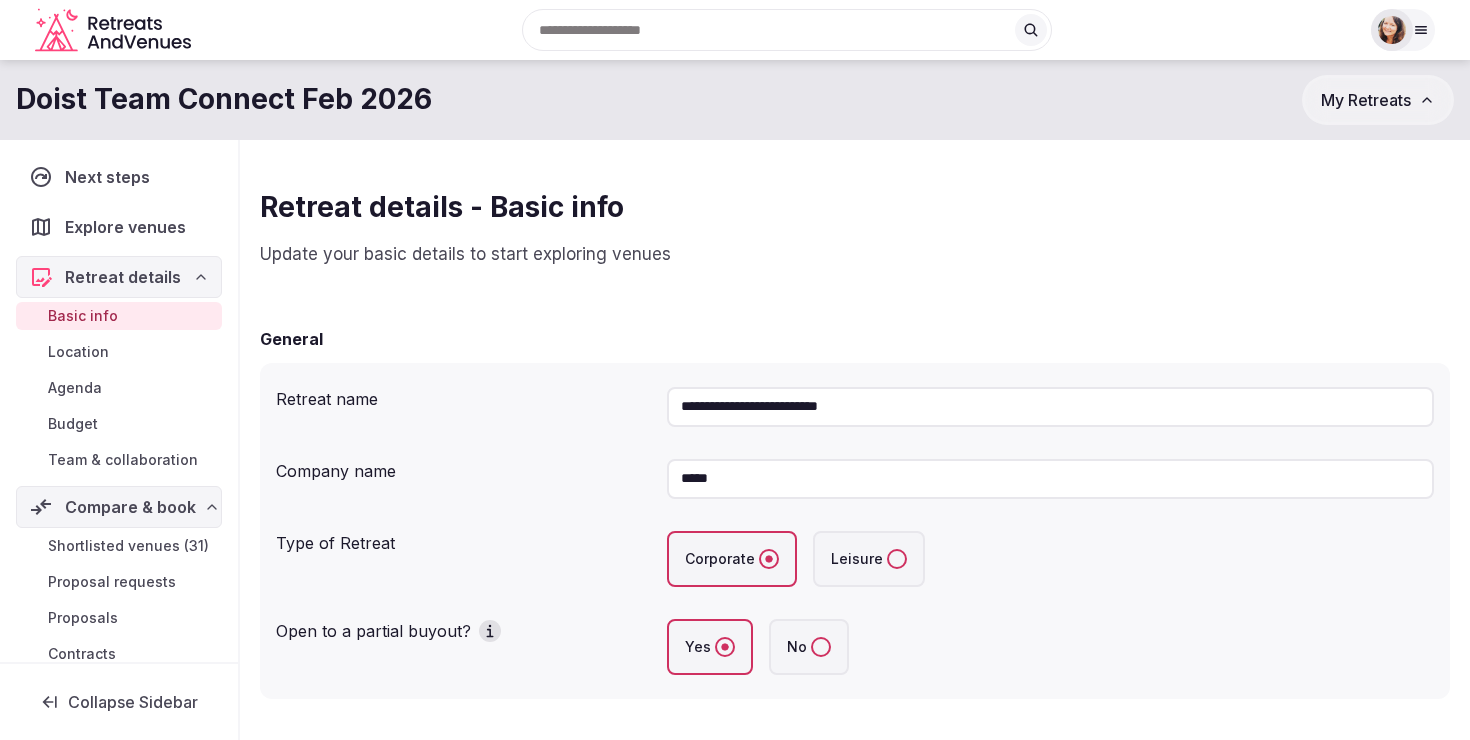 click on "Location" at bounding box center [78, 352] 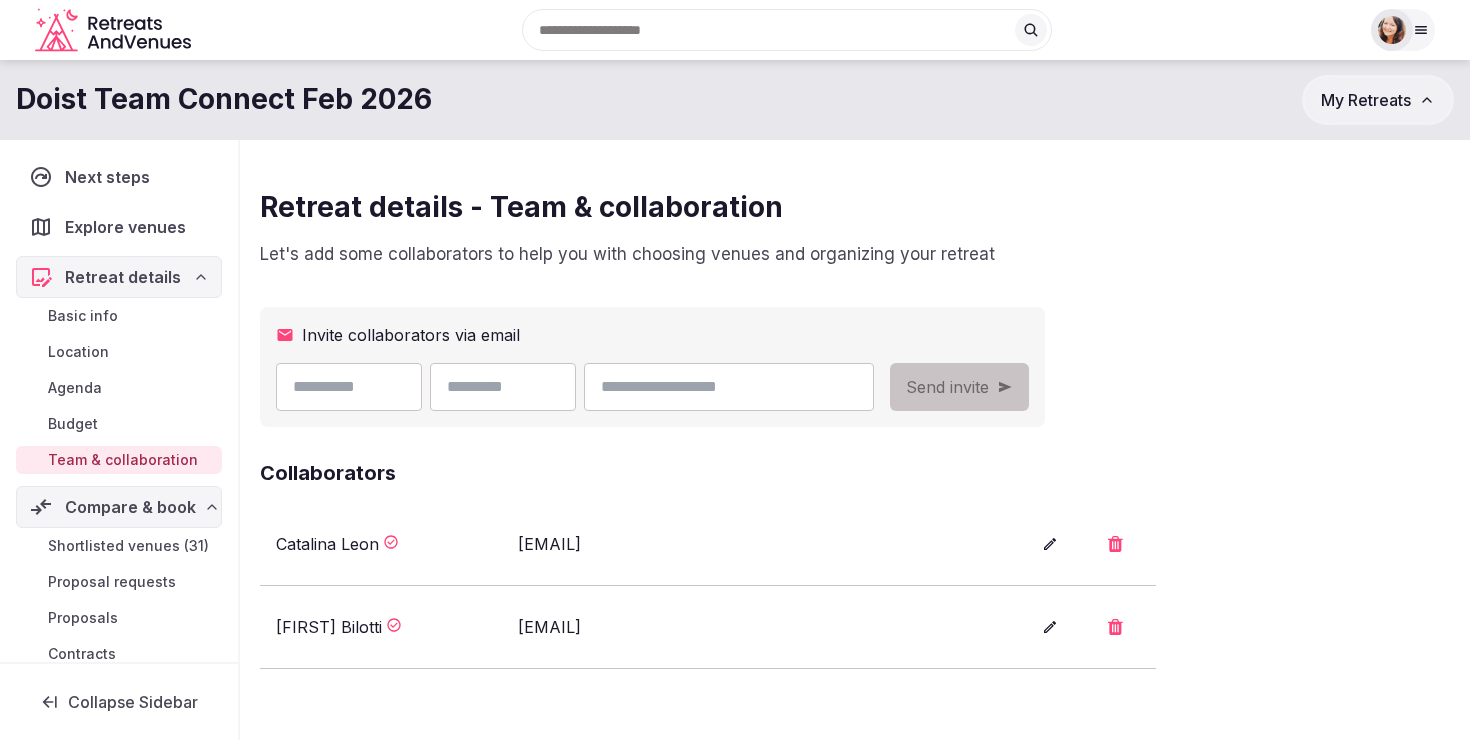 scroll, scrollTop: 26, scrollLeft: 0, axis: vertical 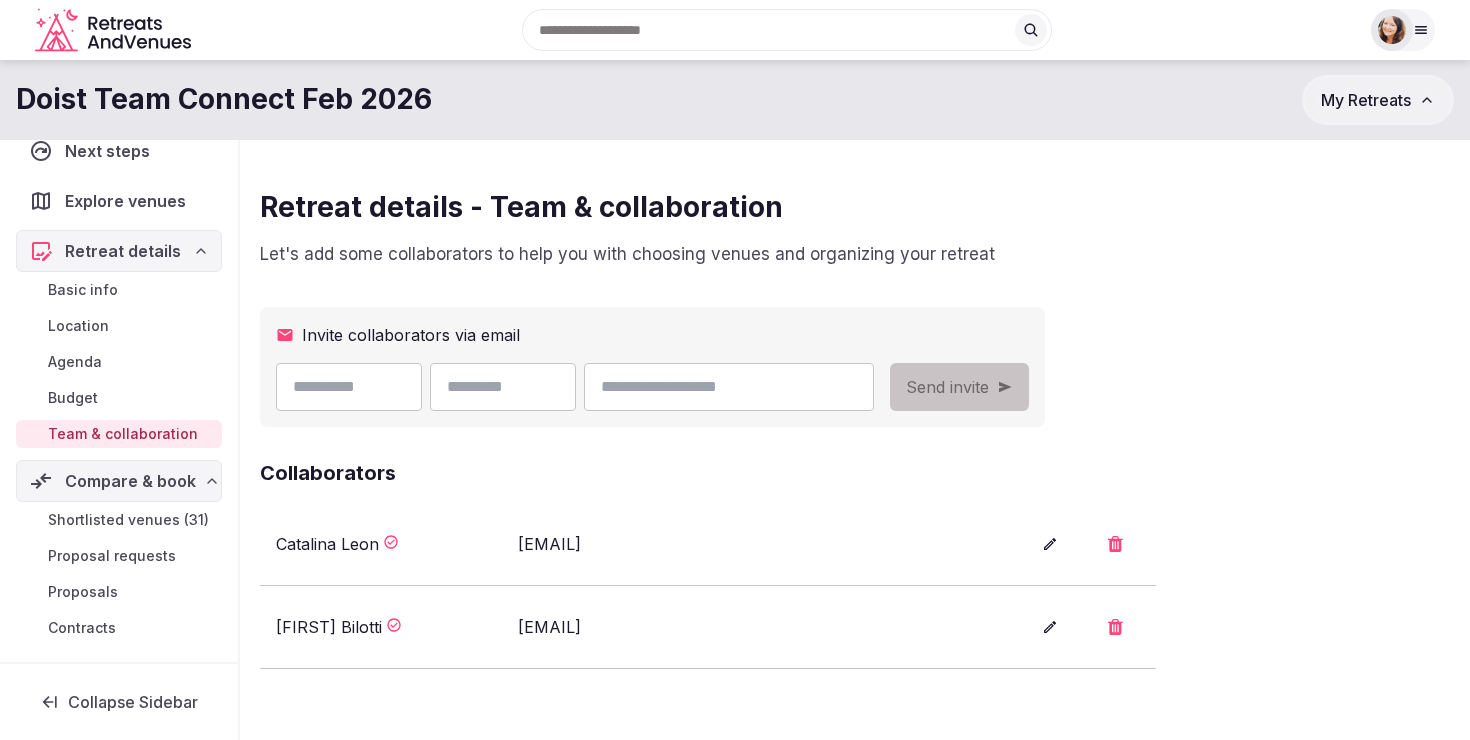 click on "Shortlisted venues (31)" at bounding box center (128, 520) 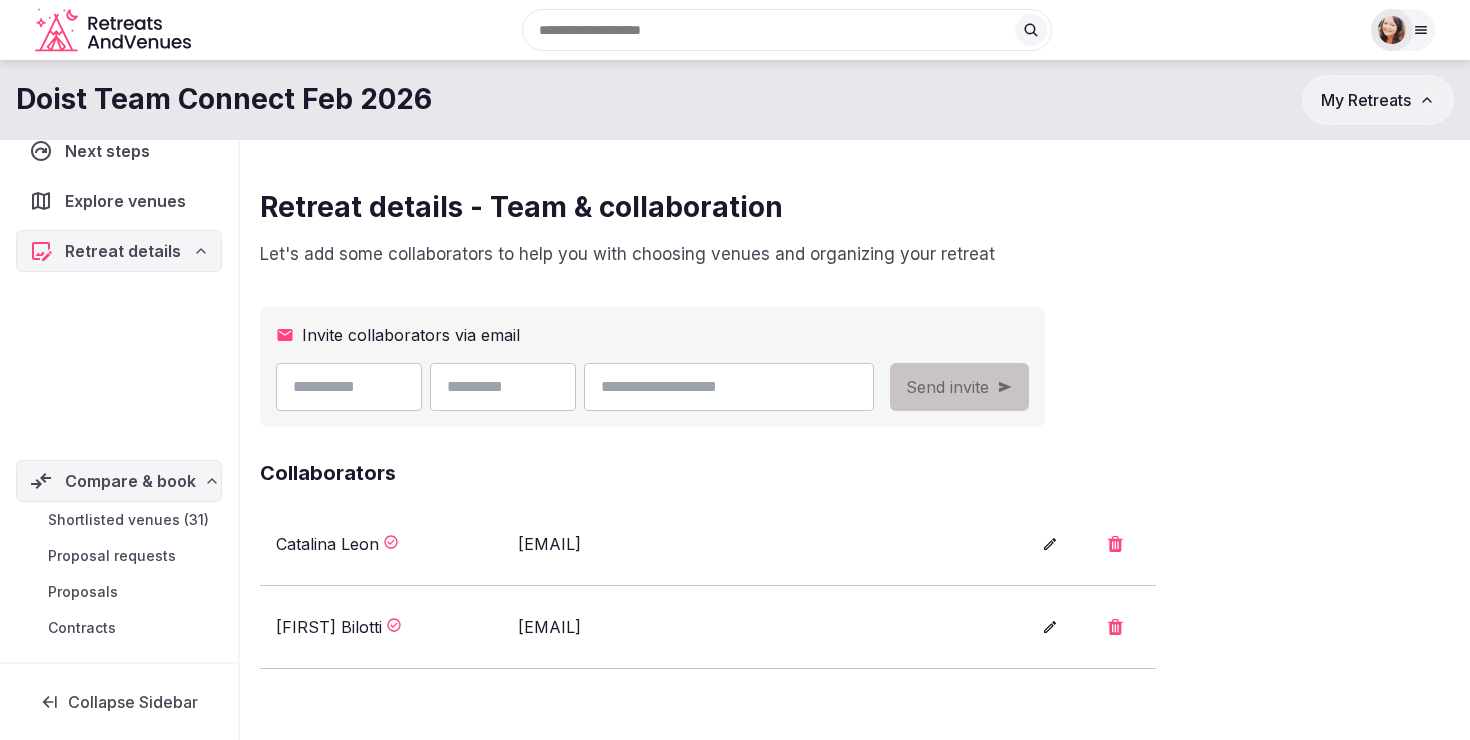 scroll, scrollTop: 0, scrollLeft: 0, axis: both 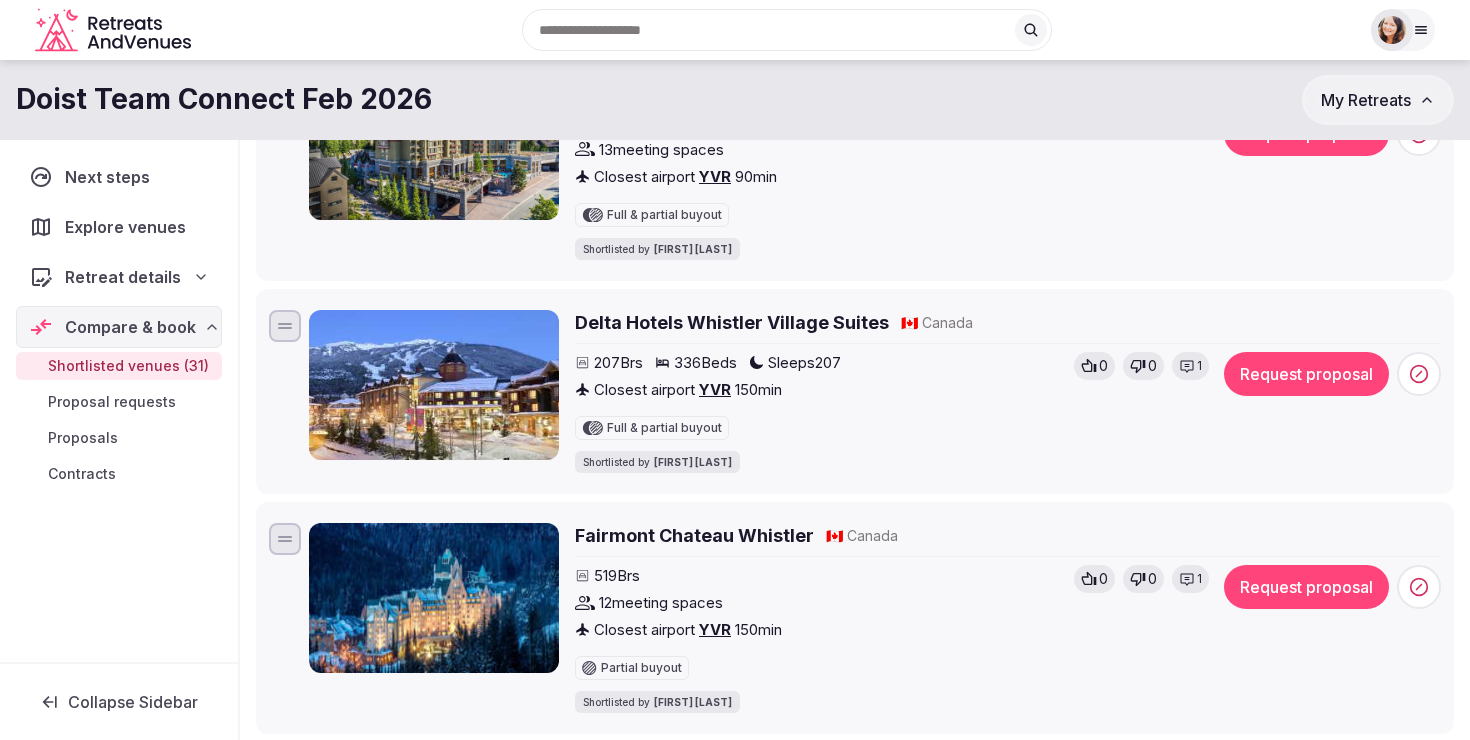 click 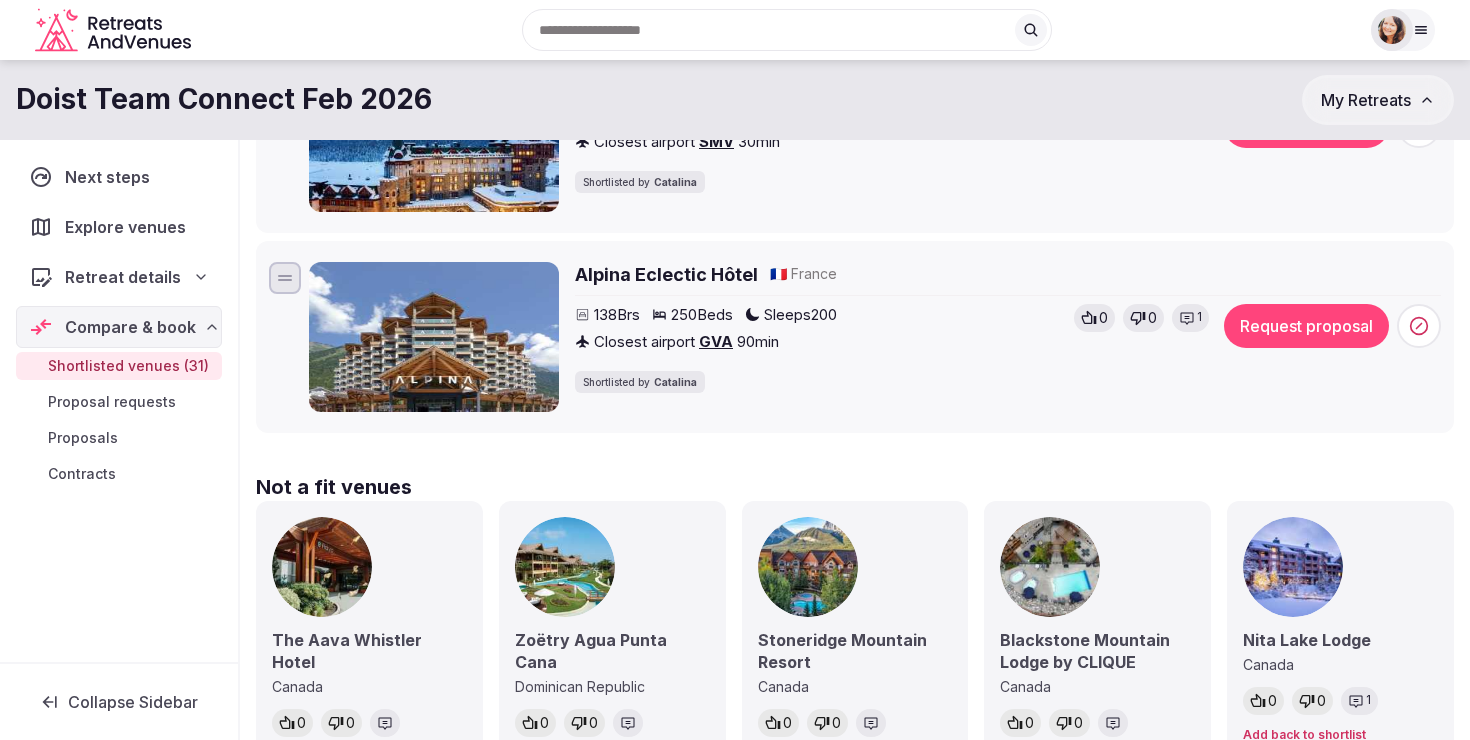 scroll, scrollTop: 6682, scrollLeft: 0, axis: vertical 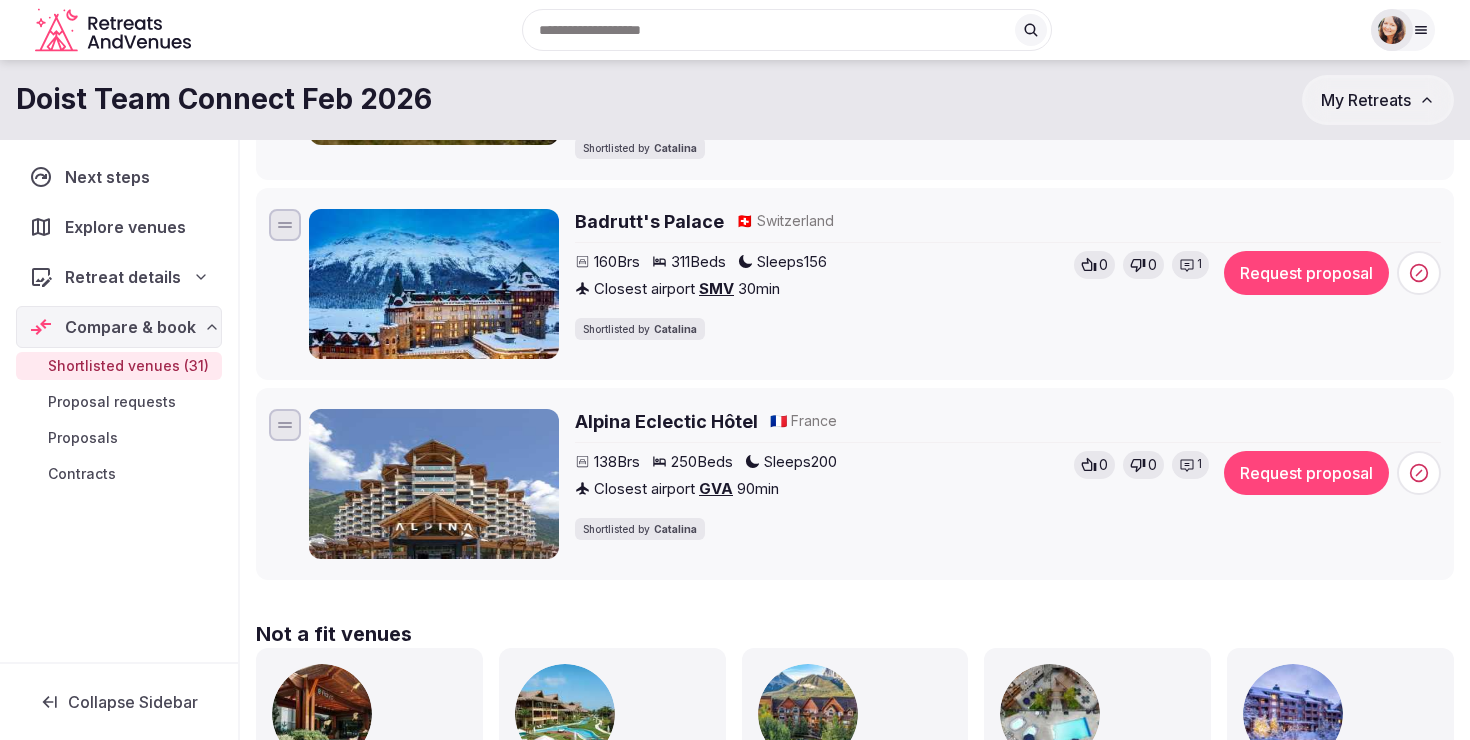 click on "1" at bounding box center [1190, 465] 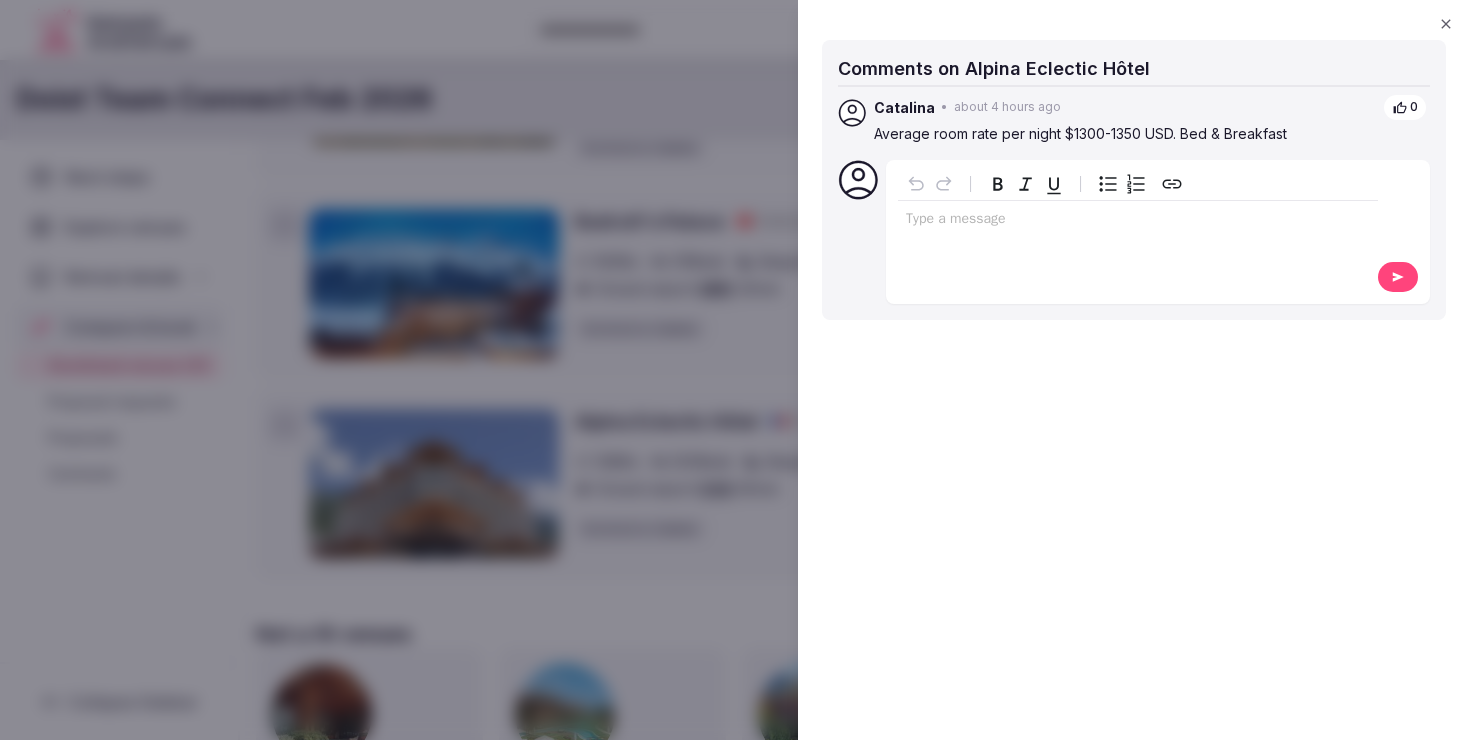 click on "Type a message" at bounding box center [1138, 230] 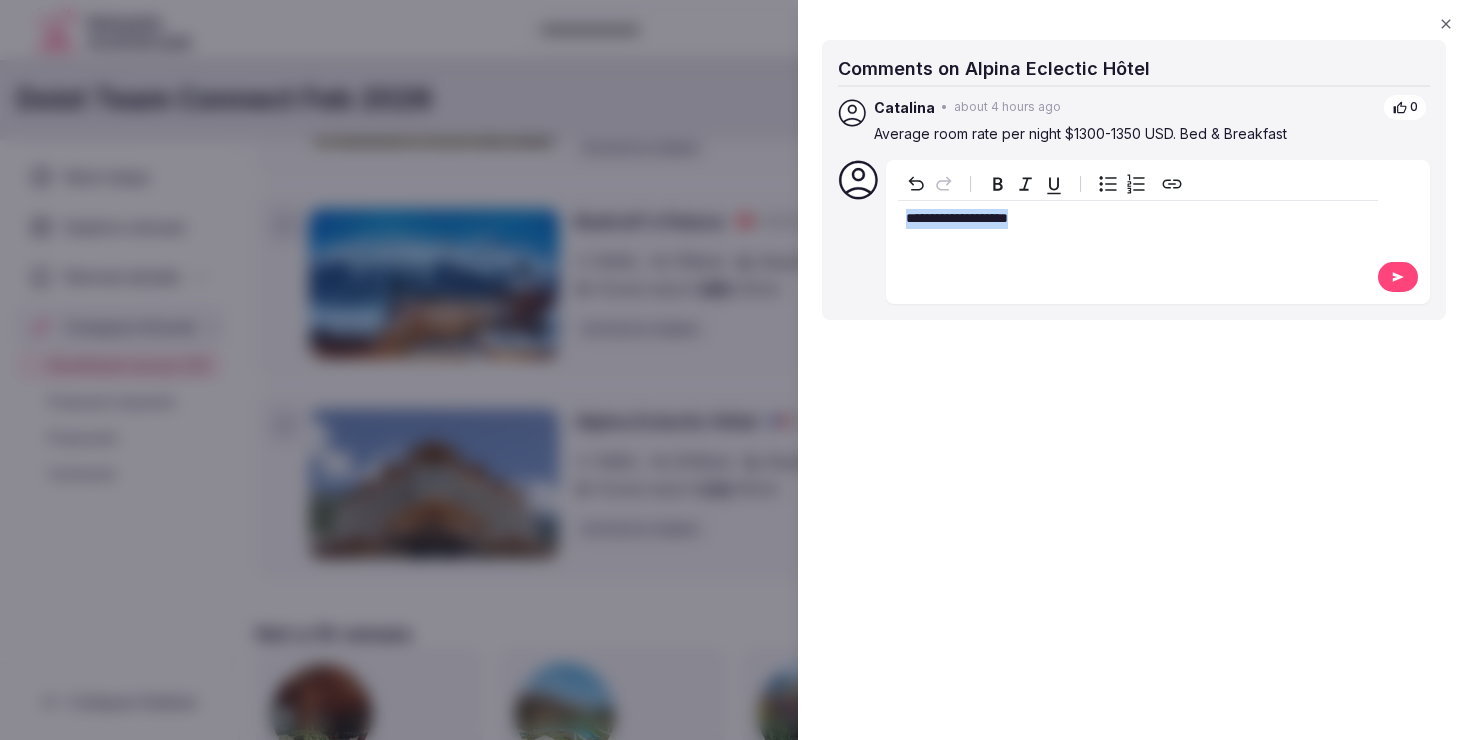 copy on "**********" 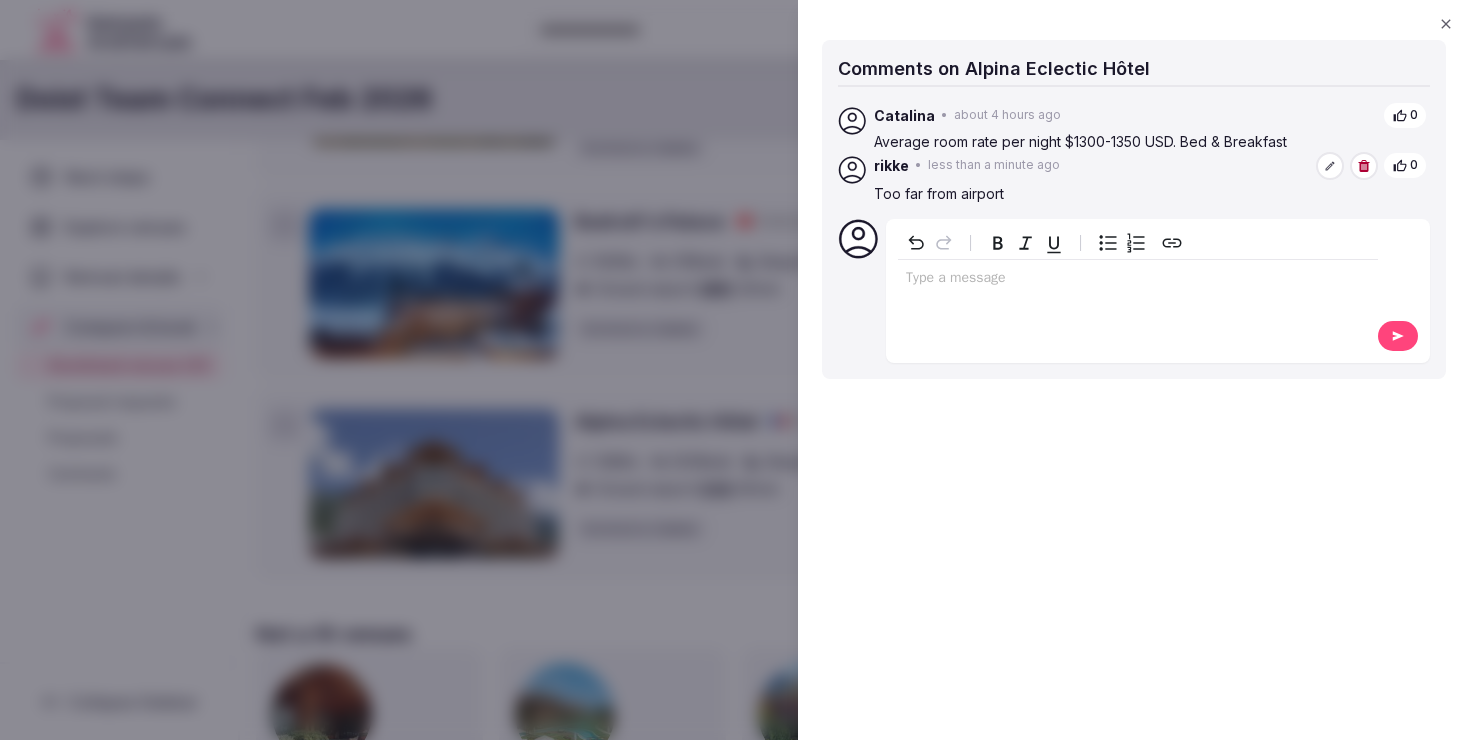 click at bounding box center [735, 370] 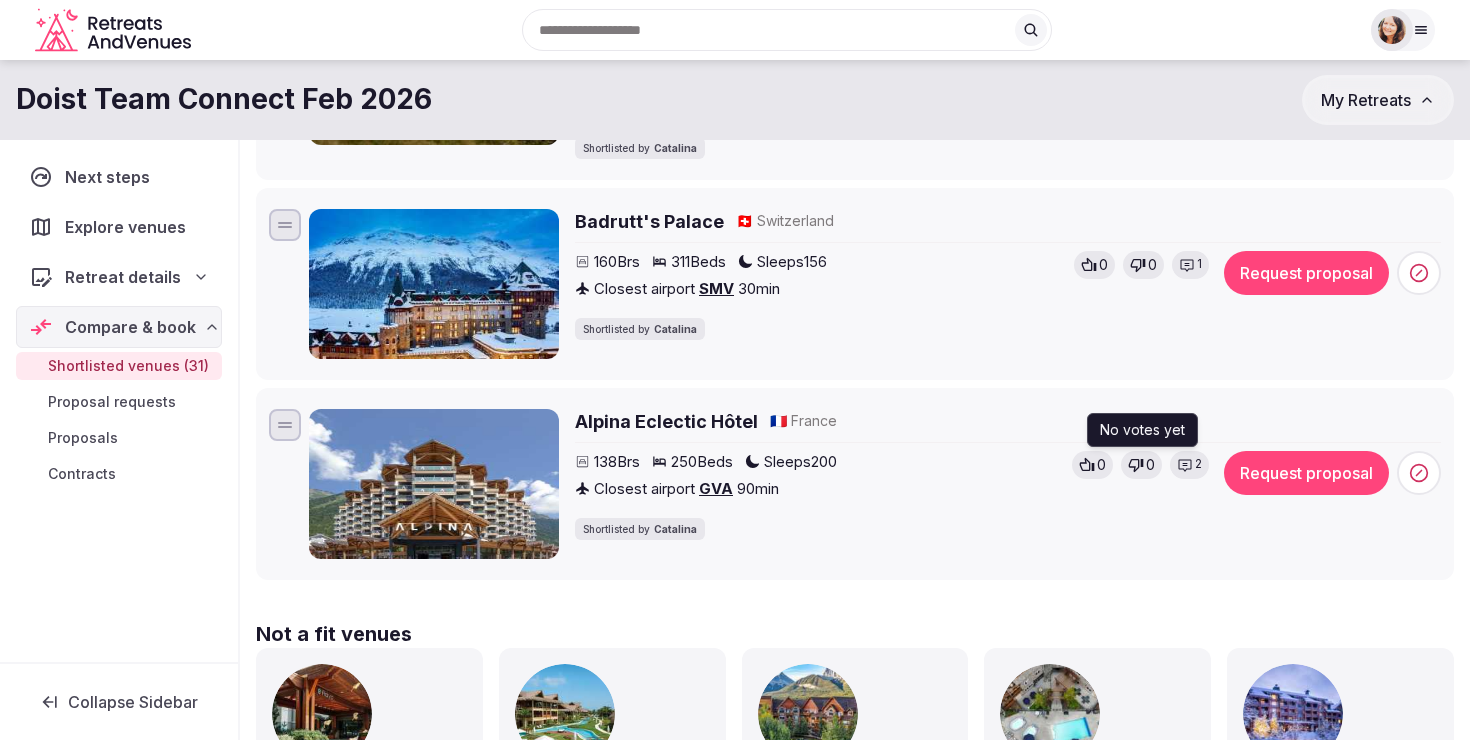 click on "0" at bounding box center (1150, 465) 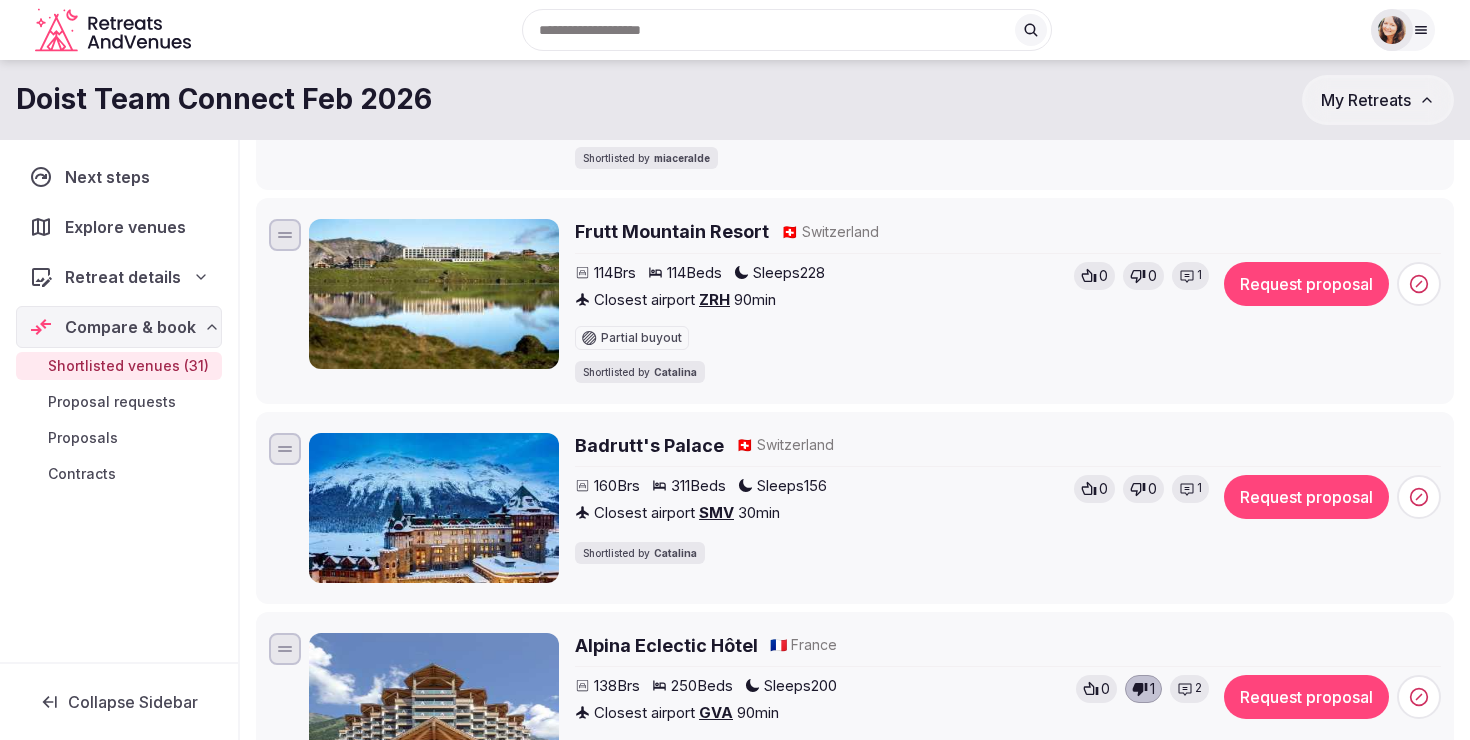scroll, scrollTop: 6437, scrollLeft: 0, axis: vertical 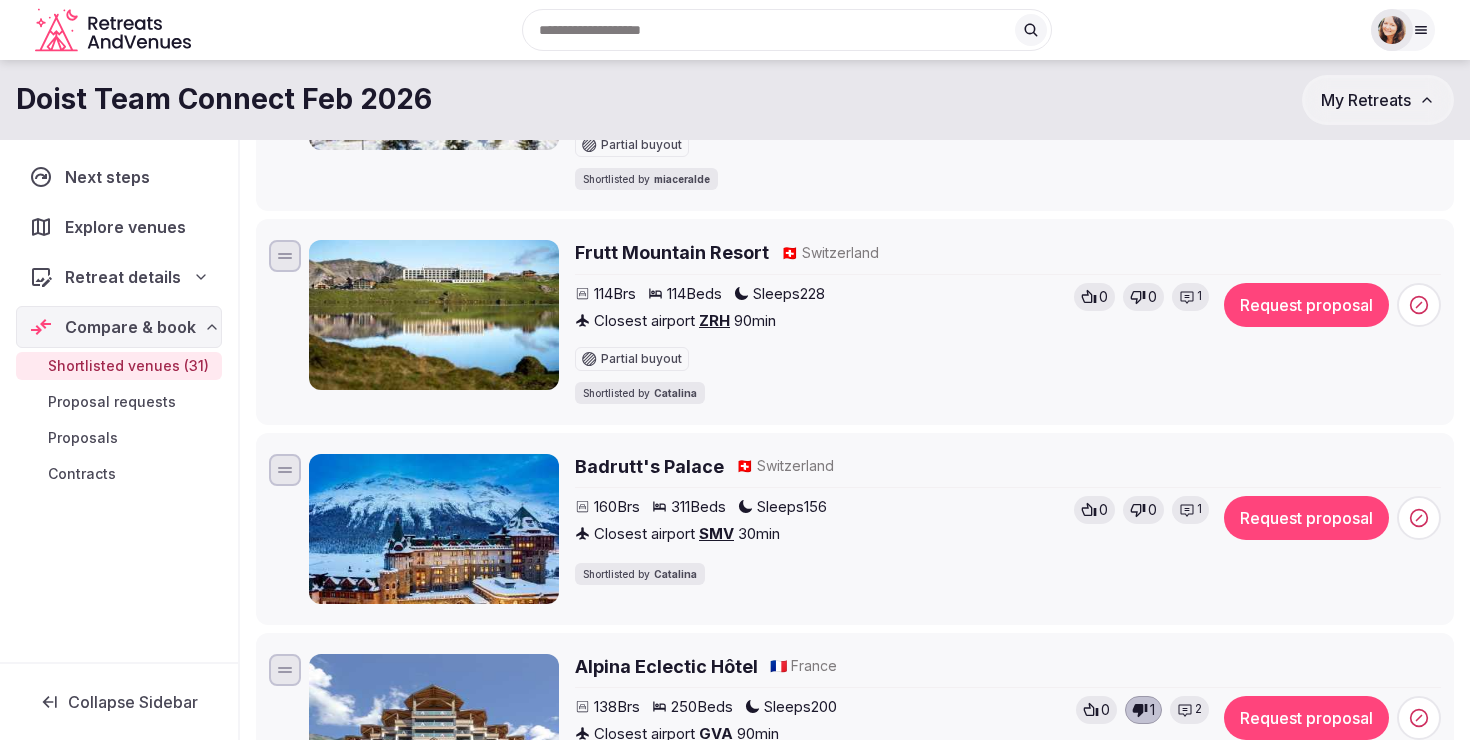 click on "1" at bounding box center [1190, 297] 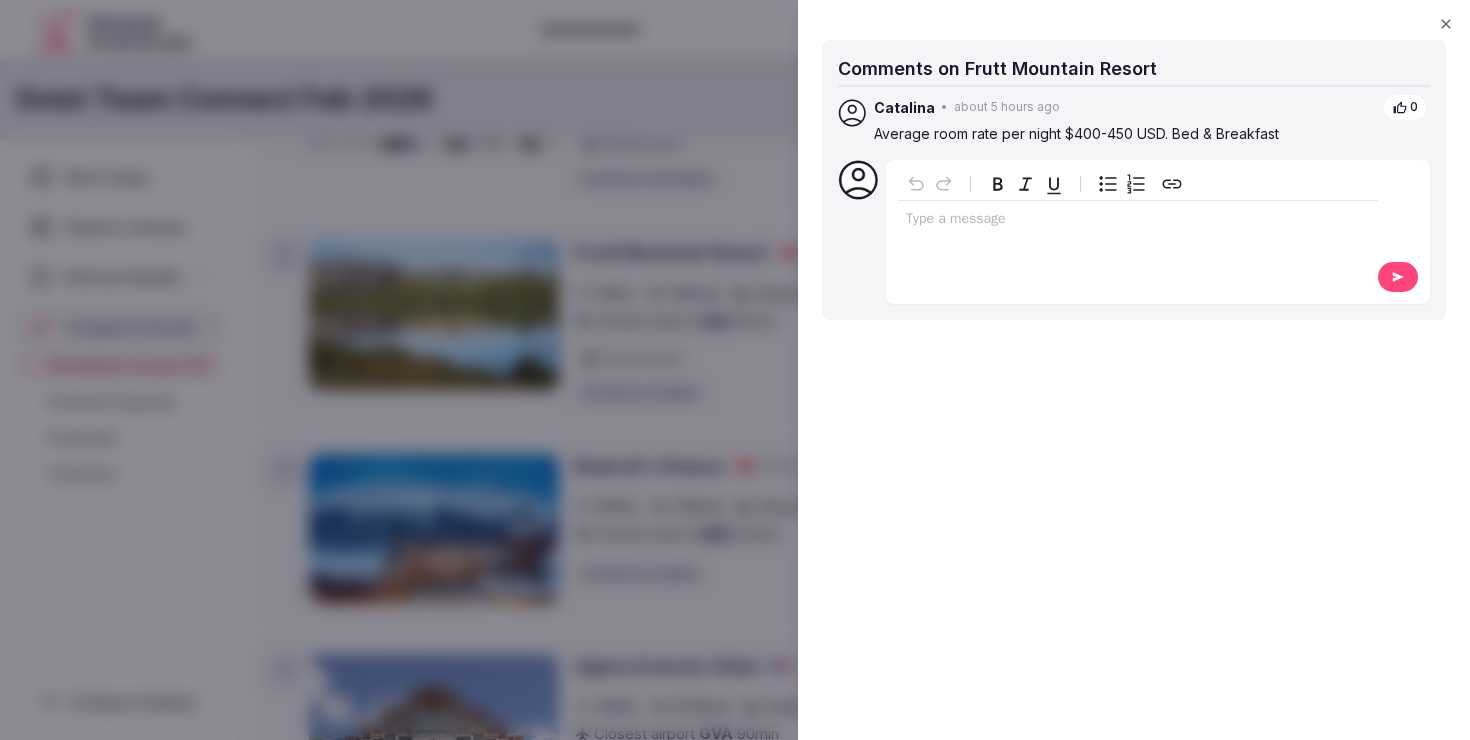 click on "Type a message" at bounding box center [1138, 230] 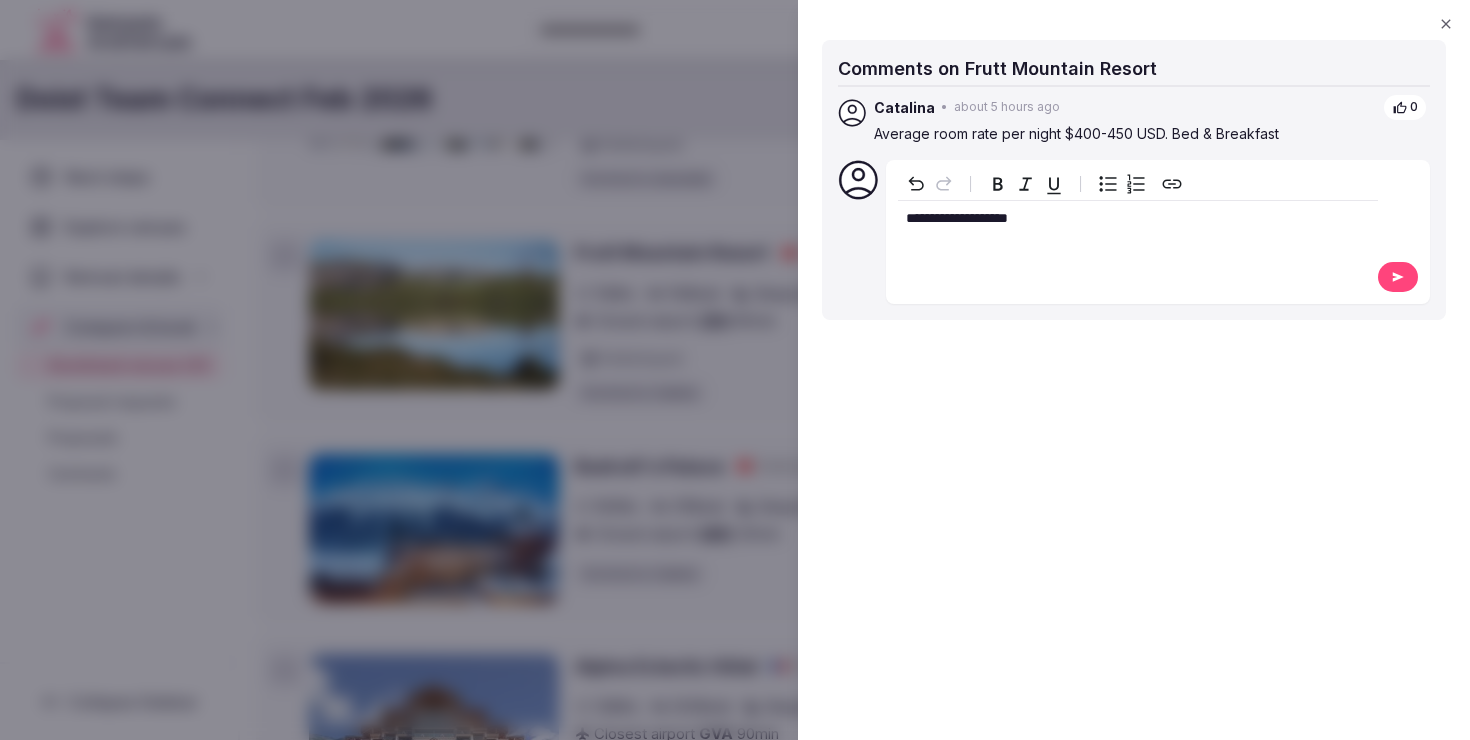 click 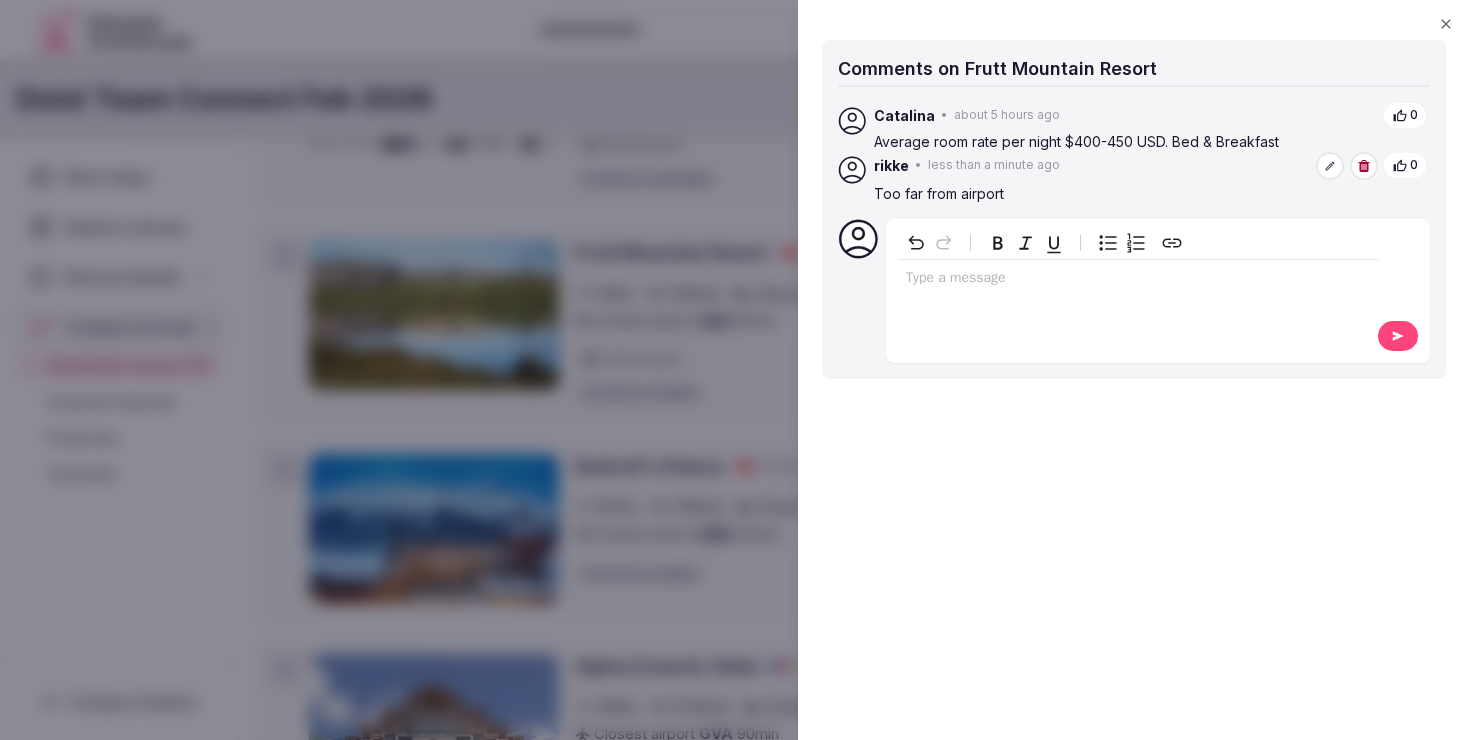 click at bounding box center [735, 370] 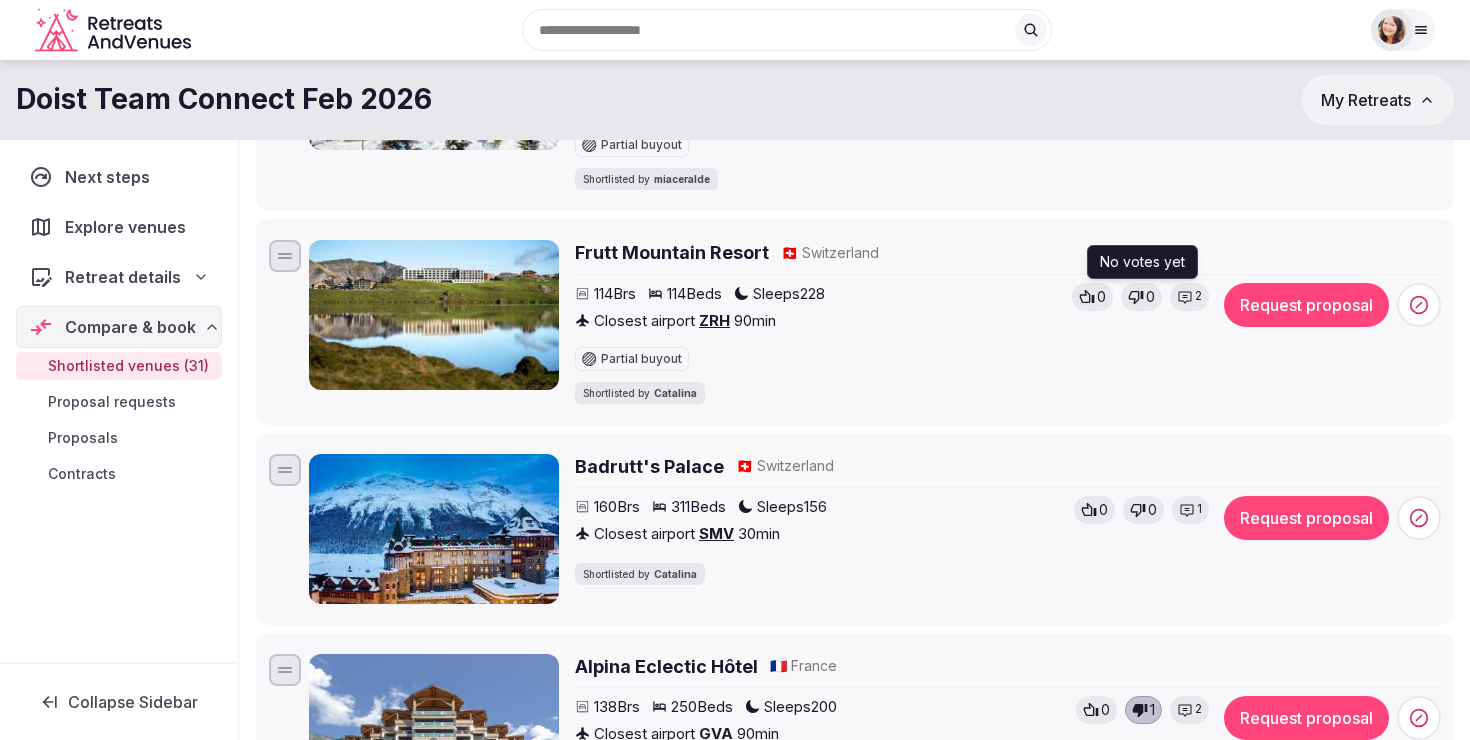 click on "0" at bounding box center (1150, 297) 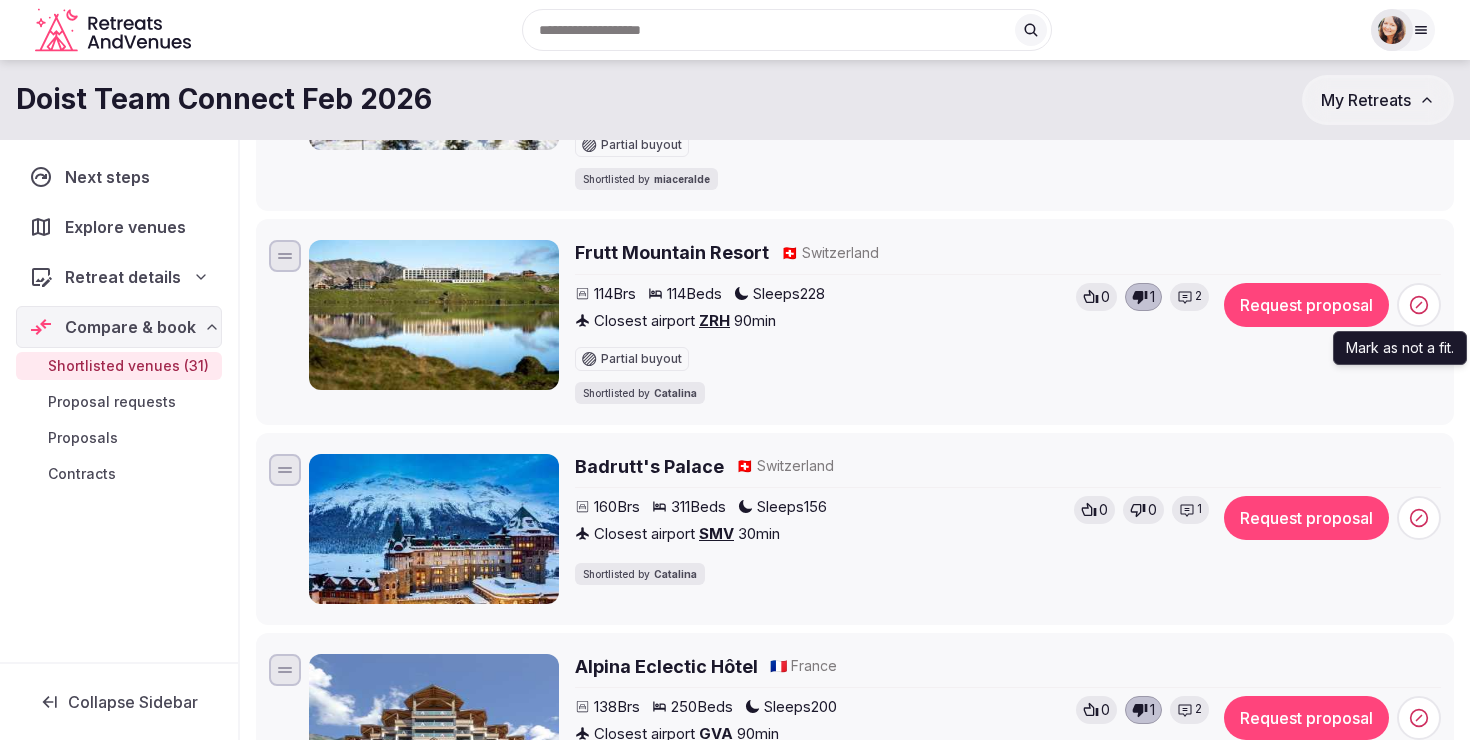click at bounding box center (1419, 305) 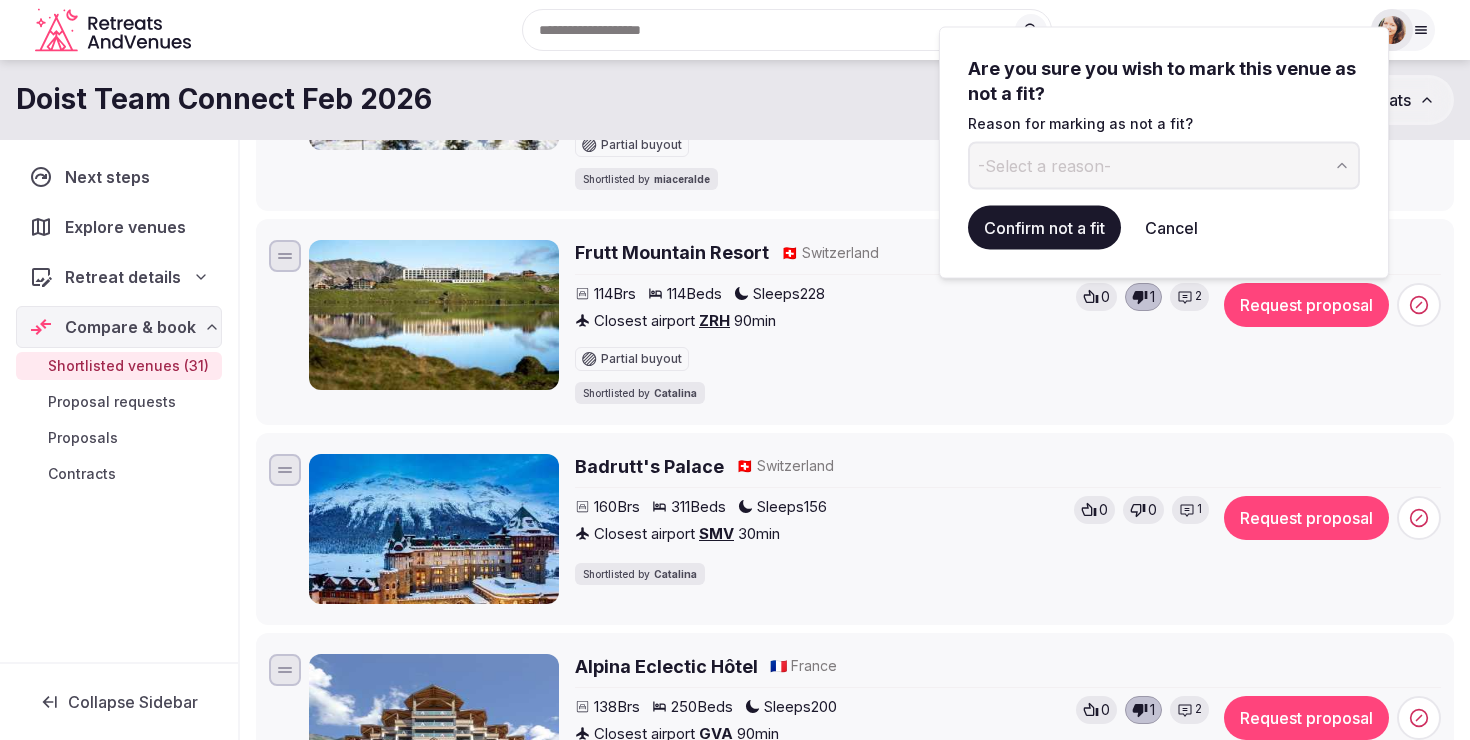 click on "-Select a reason-" at bounding box center [1164, 165] 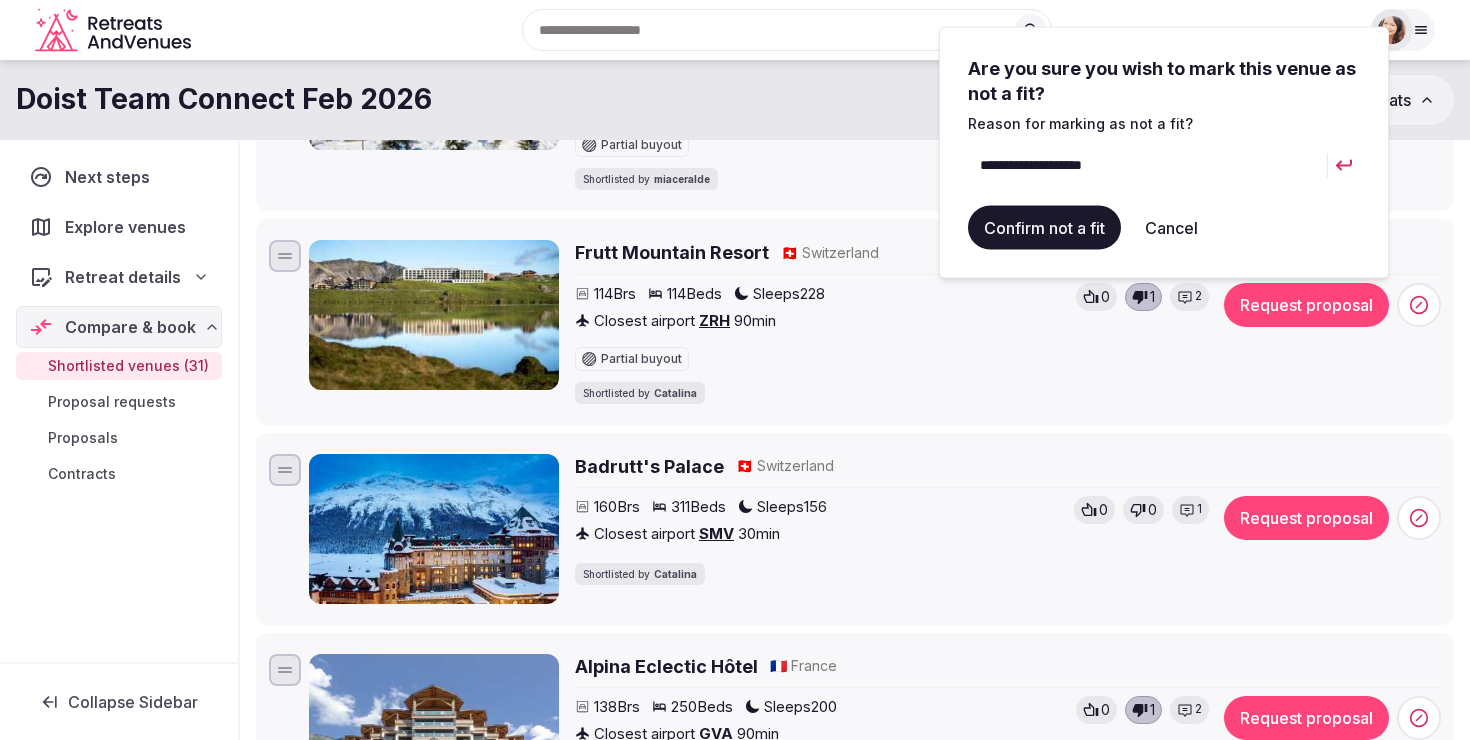 type on "**********" 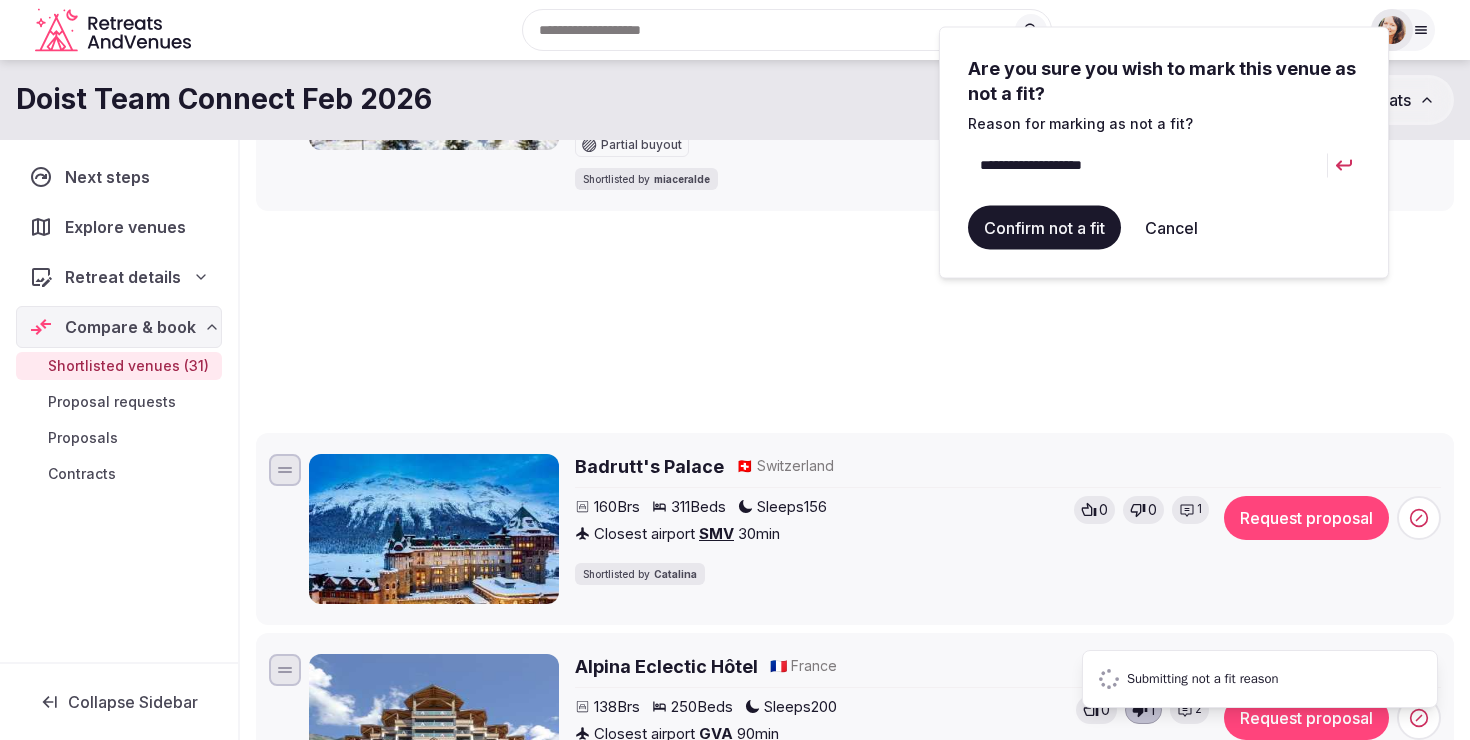 scroll, scrollTop: 6197, scrollLeft: 0, axis: vertical 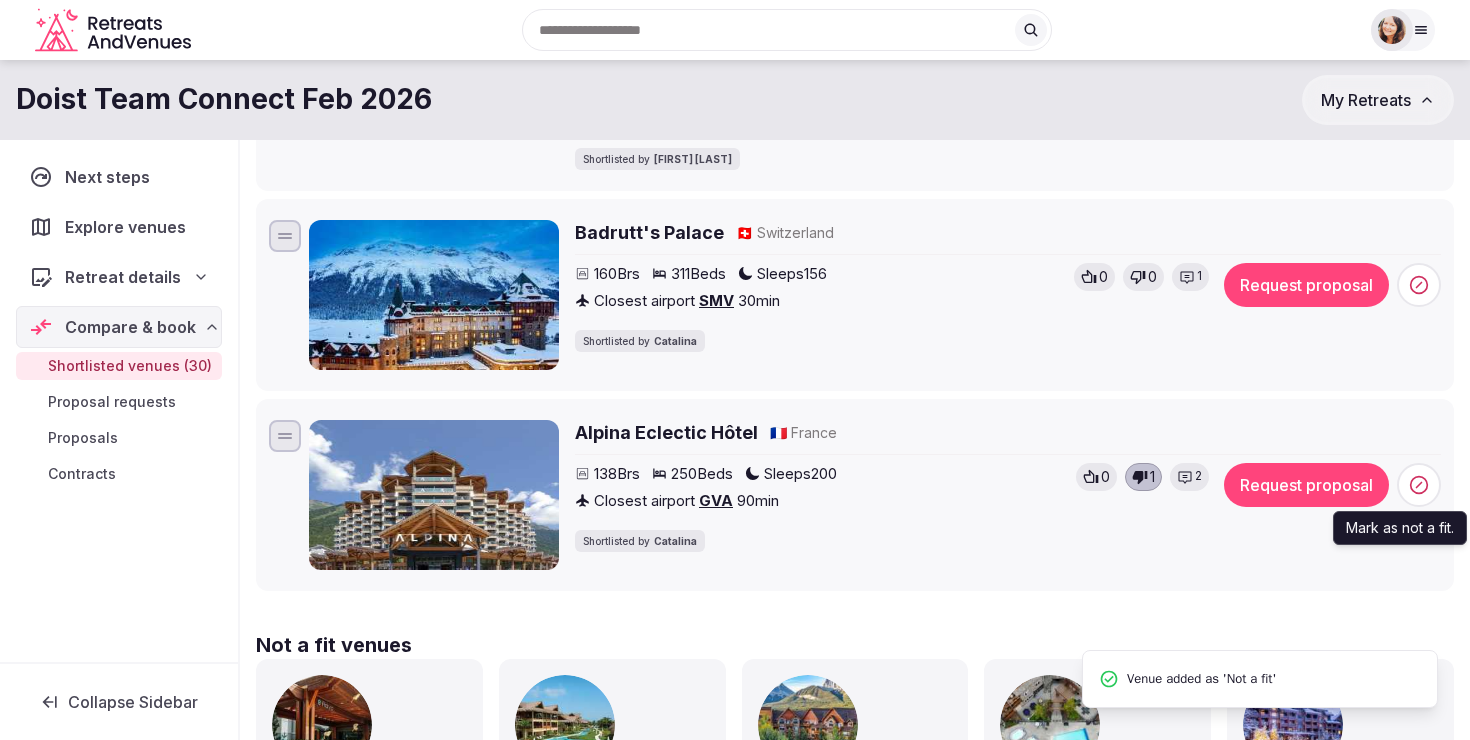 click 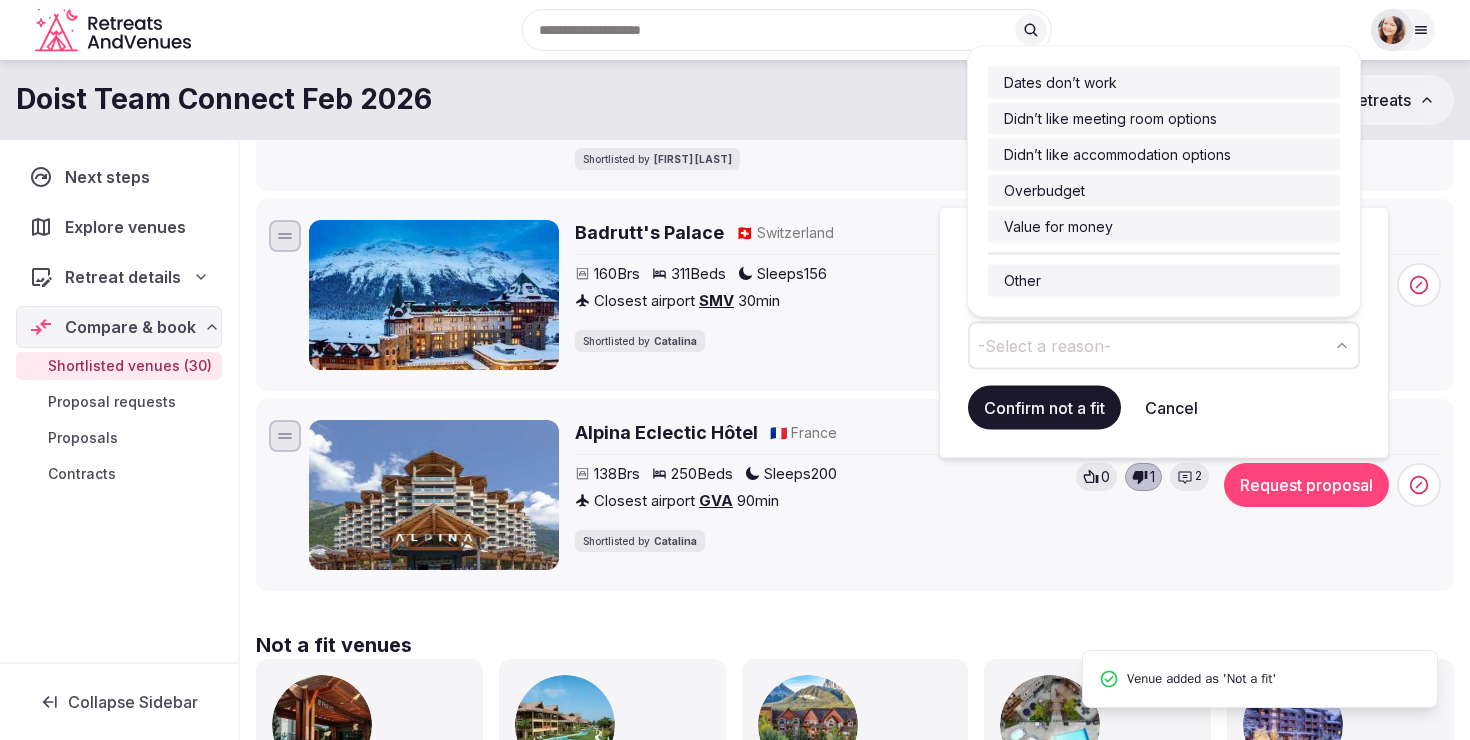click on "-Select a reason-" at bounding box center [1164, 345] 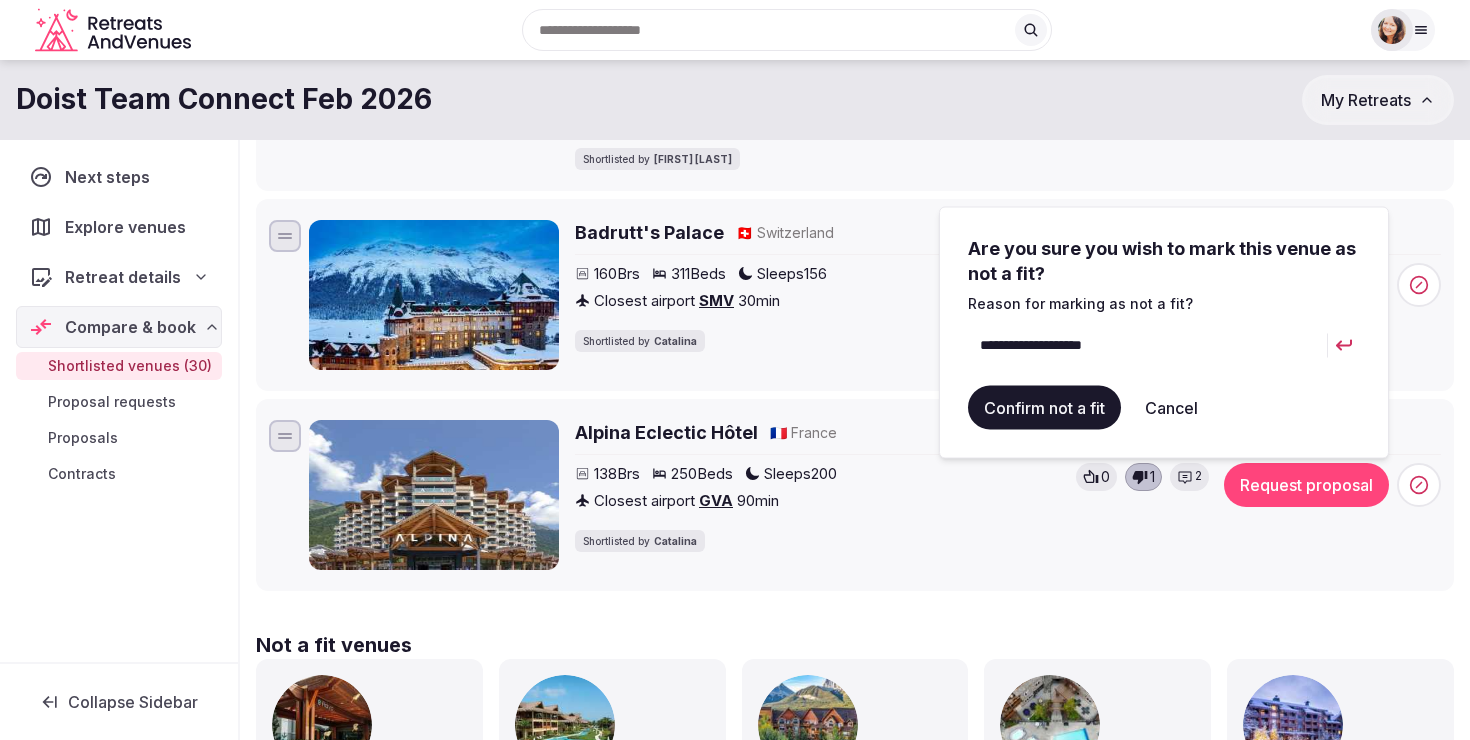 type on "**********" 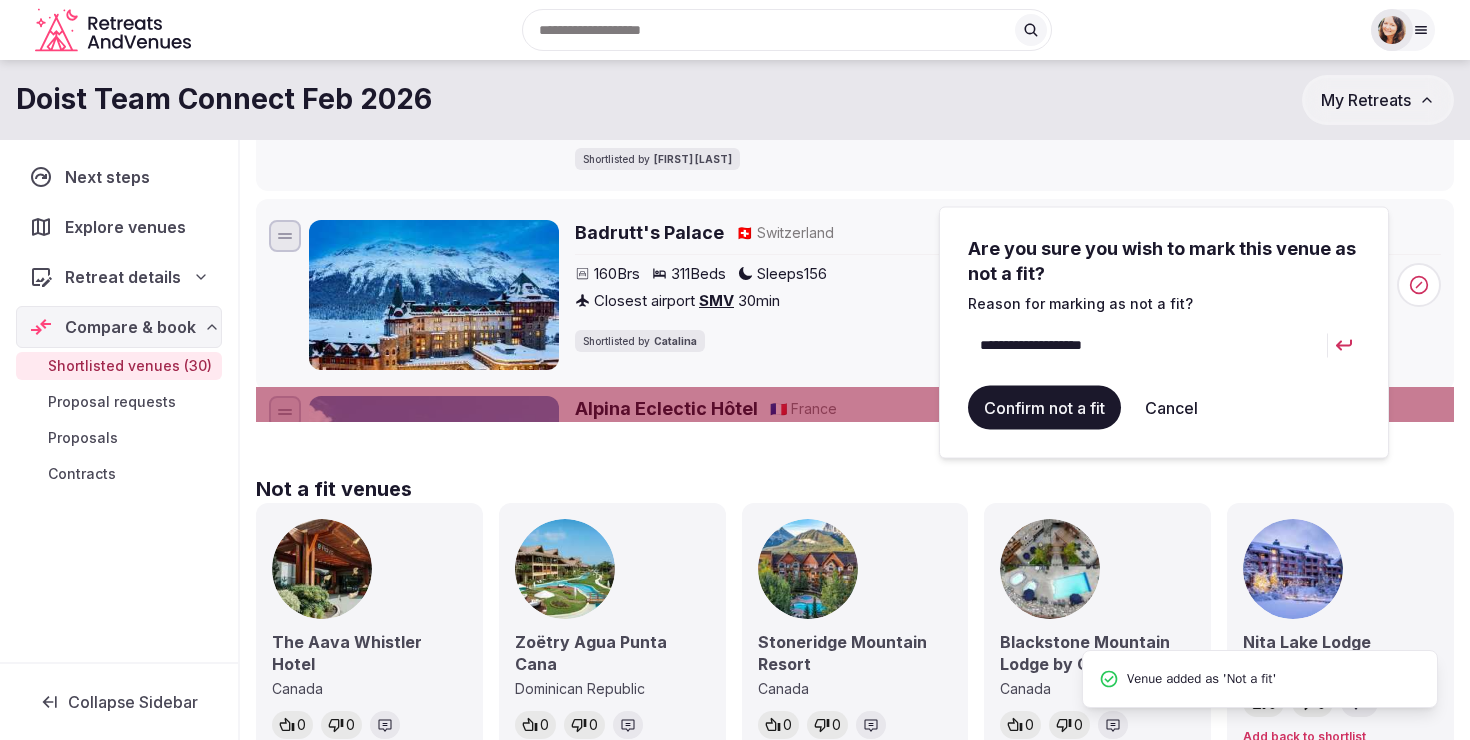 scroll, scrollTop: 0, scrollLeft: 0, axis: both 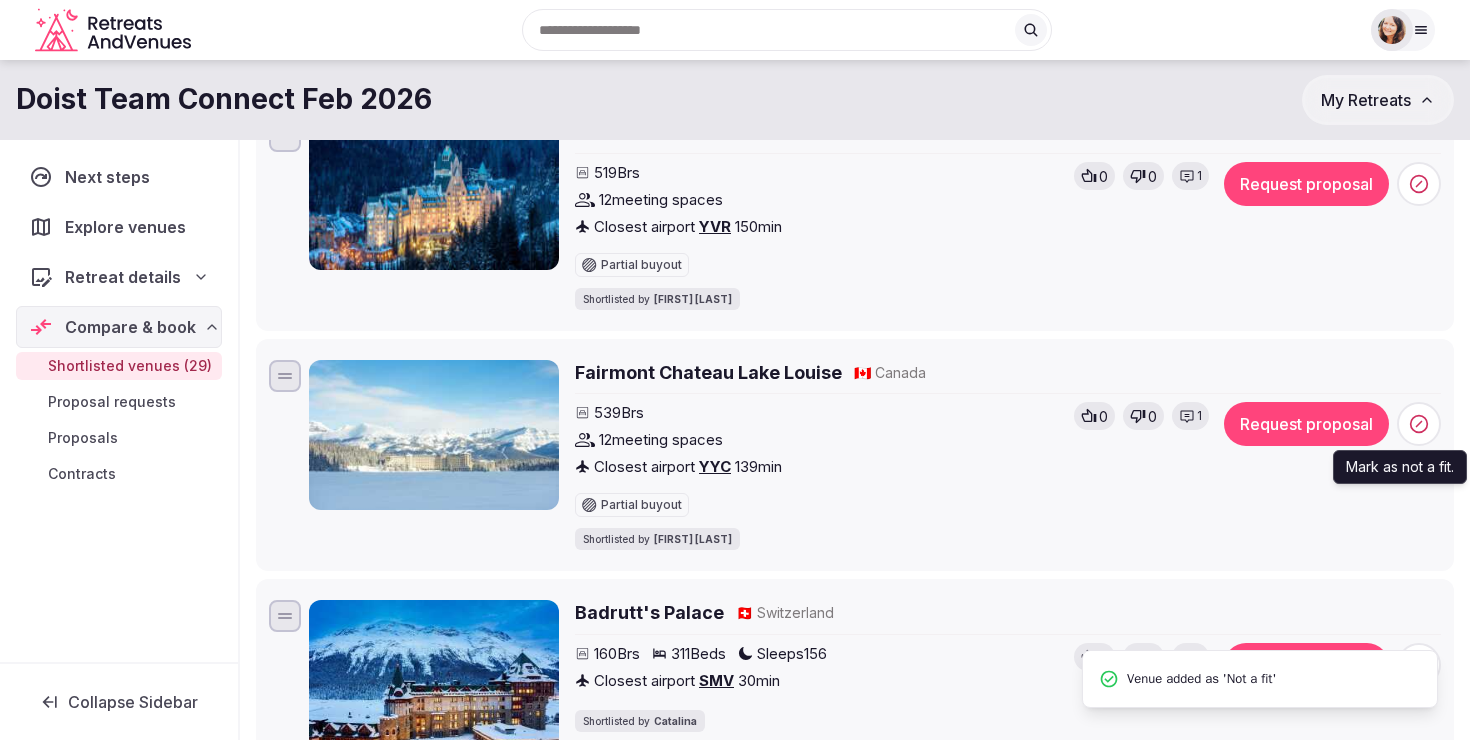 click 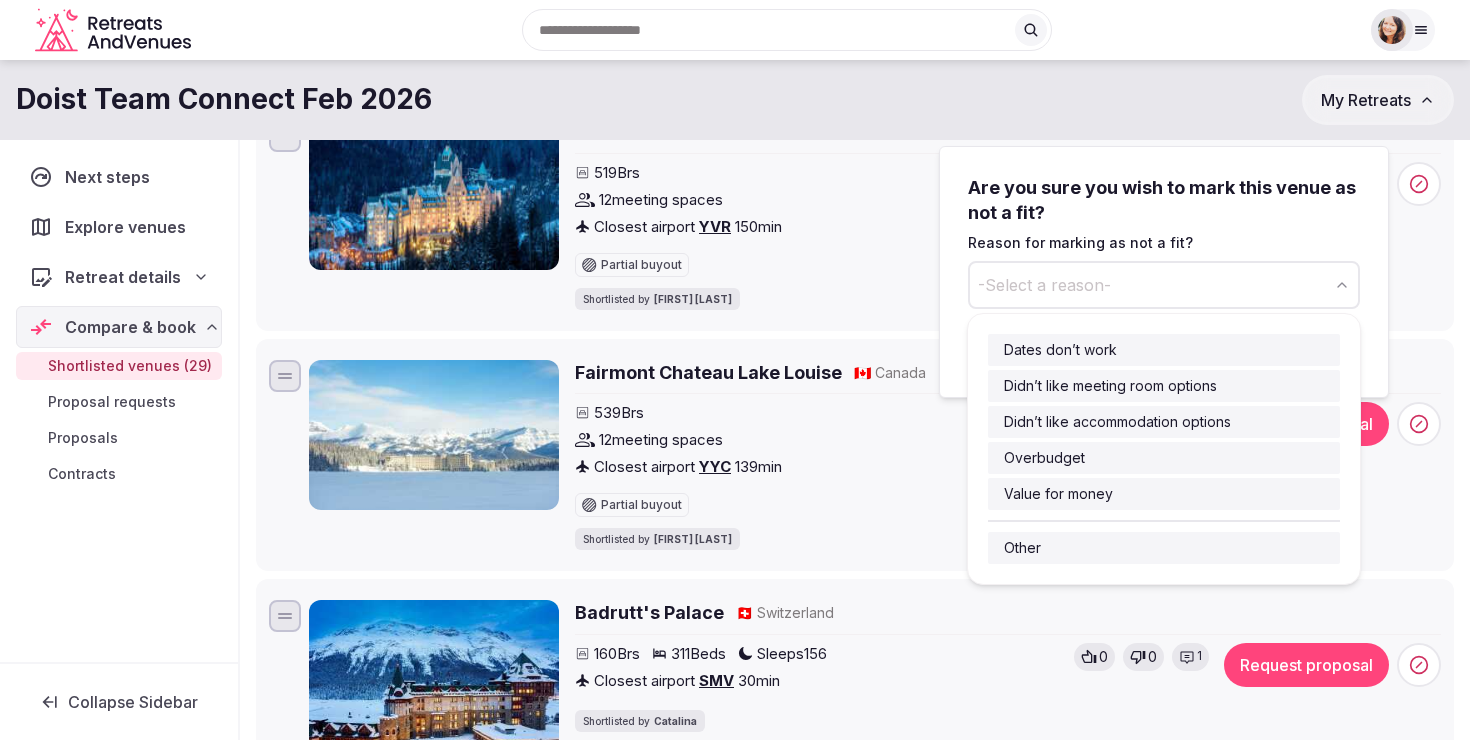 click on "-Select a reason-" at bounding box center (1164, 285) 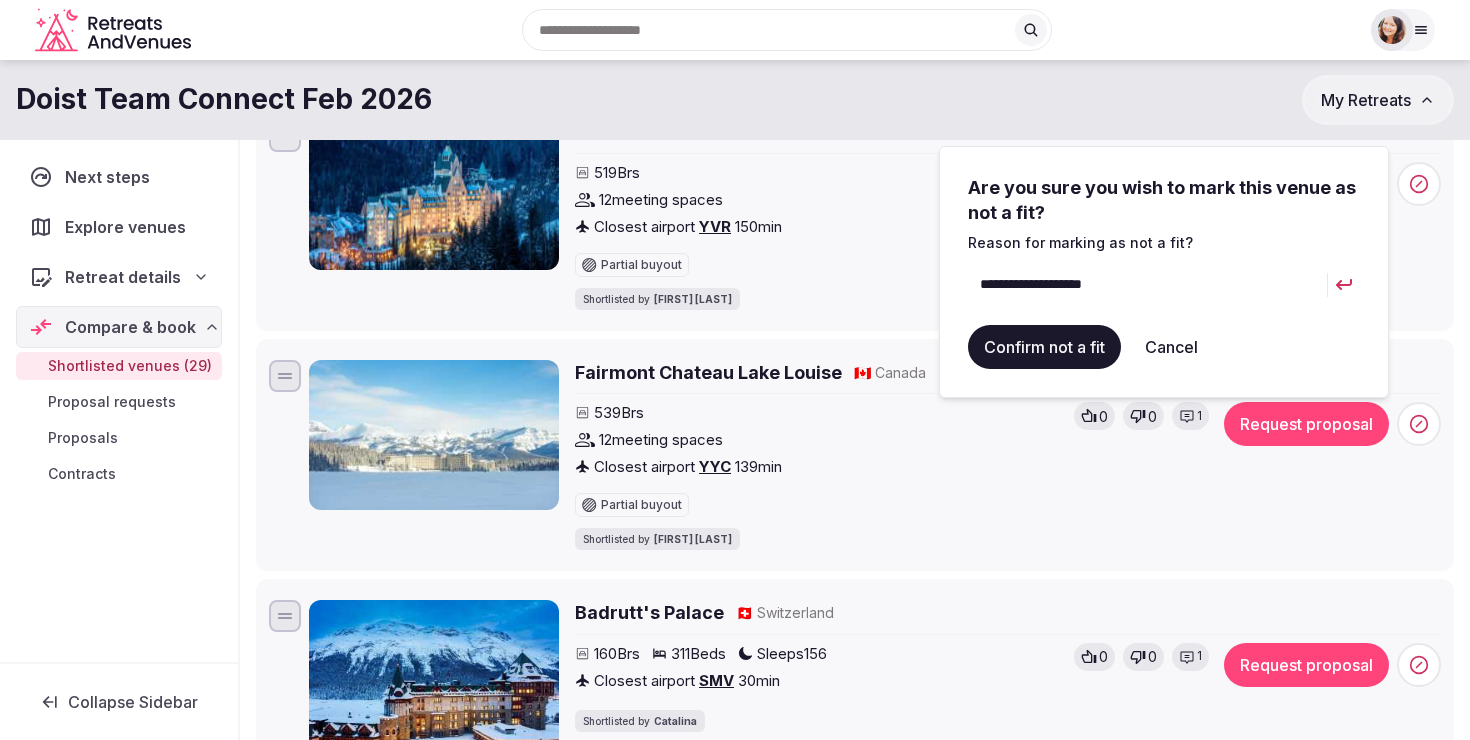 type on "**********" 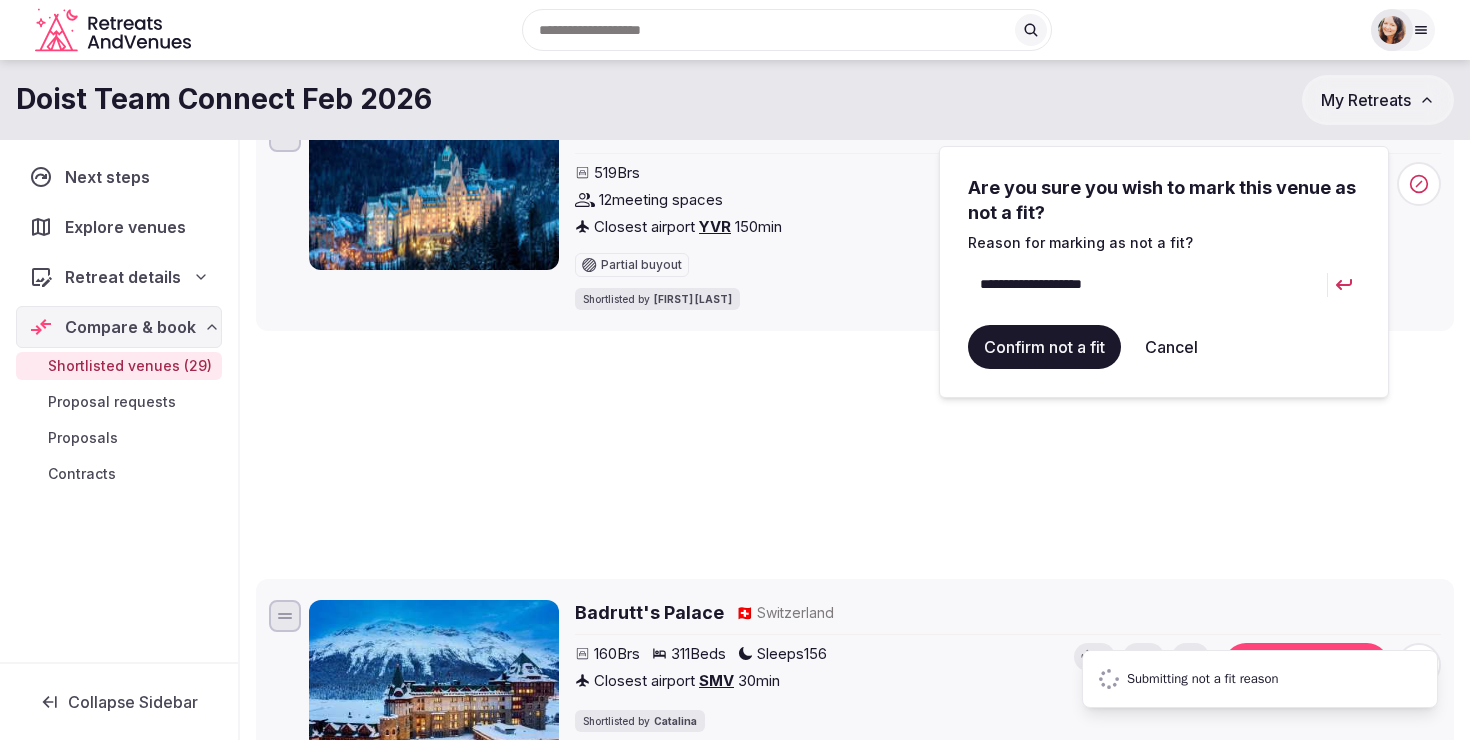 scroll, scrollTop: 5864, scrollLeft: 0, axis: vertical 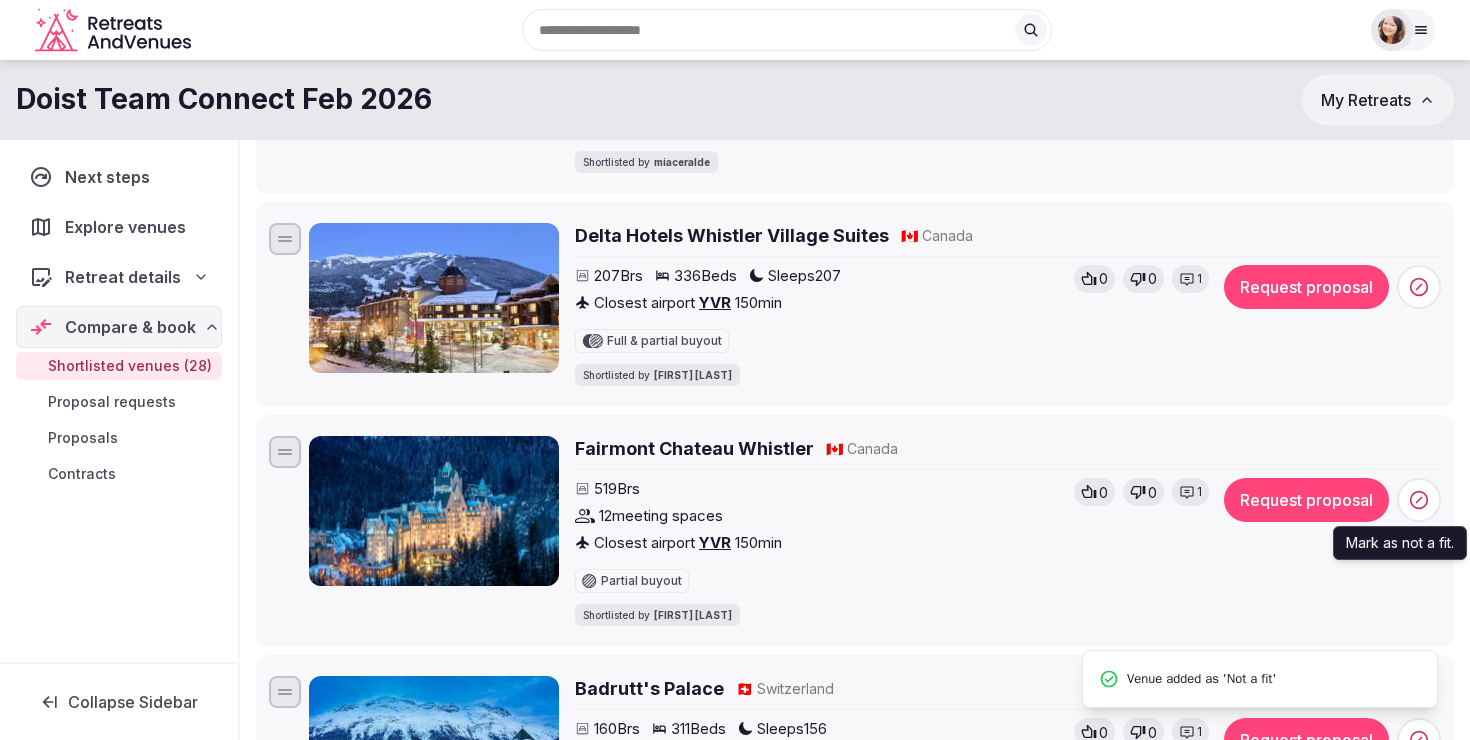 click 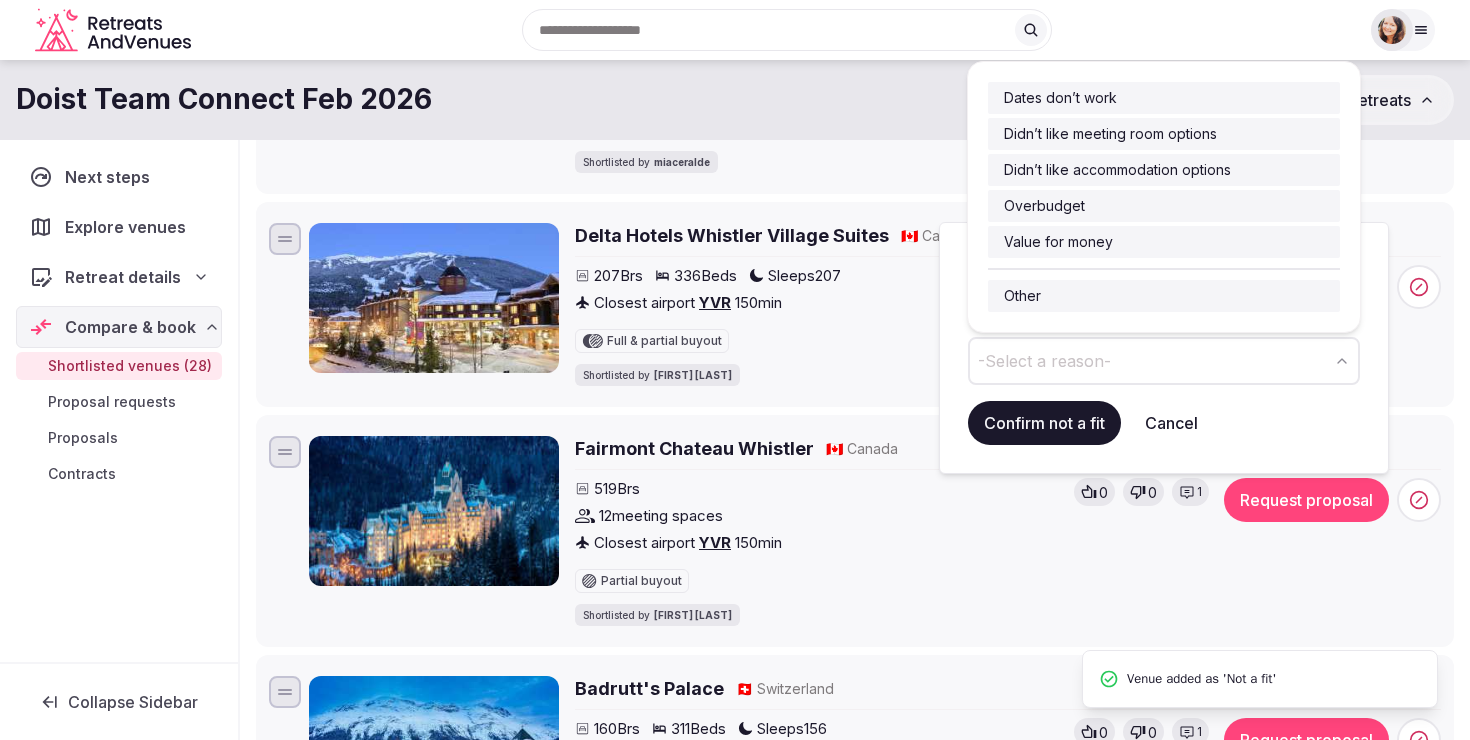 click on "-Select a reason-" at bounding box center [1164, 361] 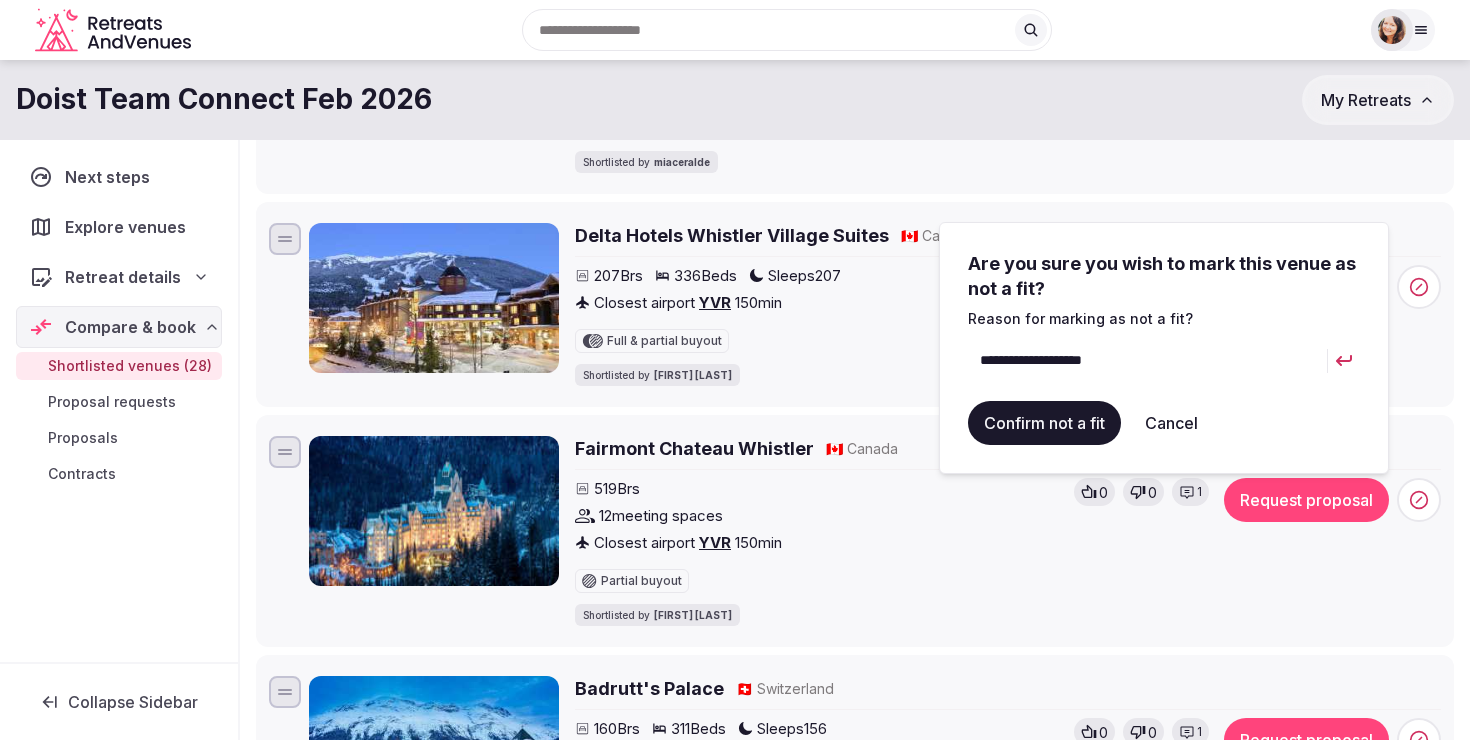 type on "**********" 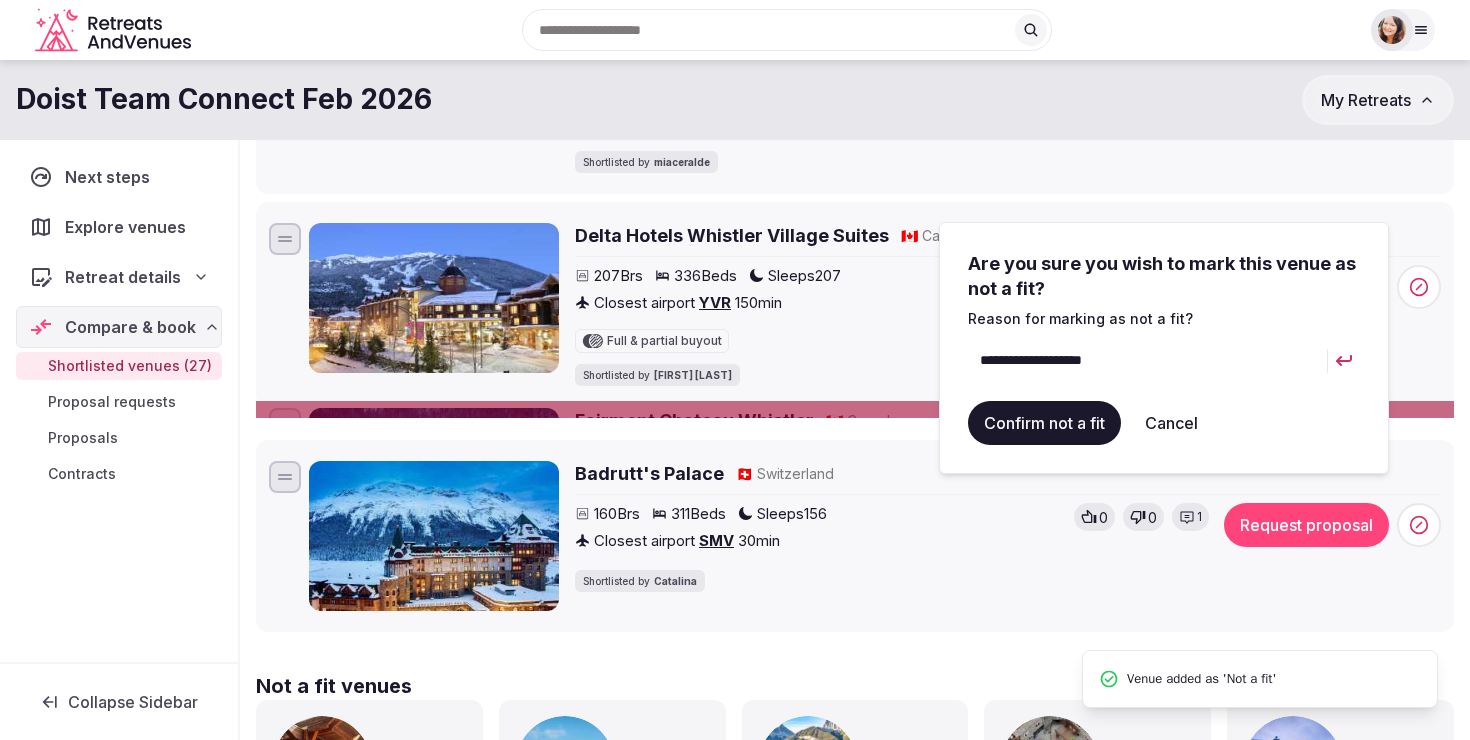 scroll, scrollTop: 0, scrollLeft: 0, axis: both 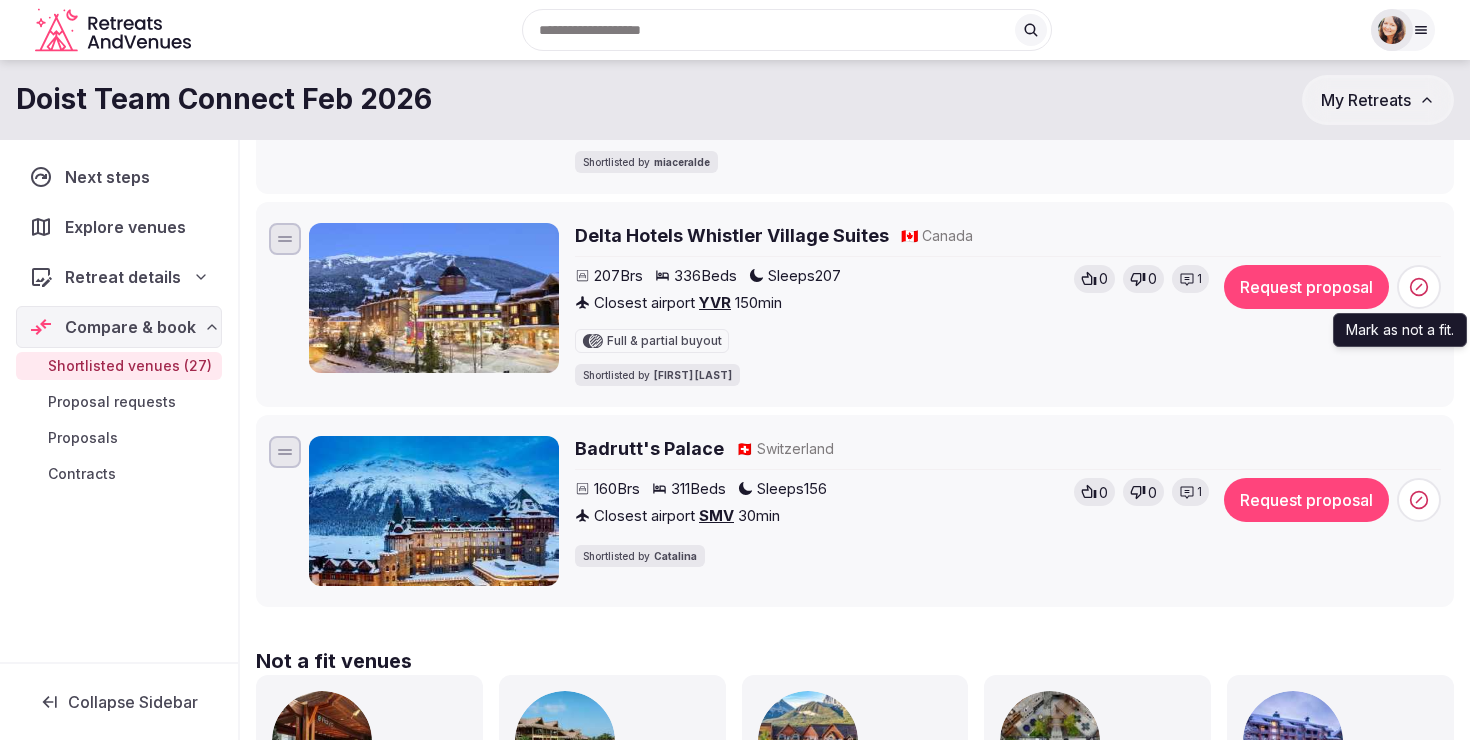 click at bounding box center (1419, 287) 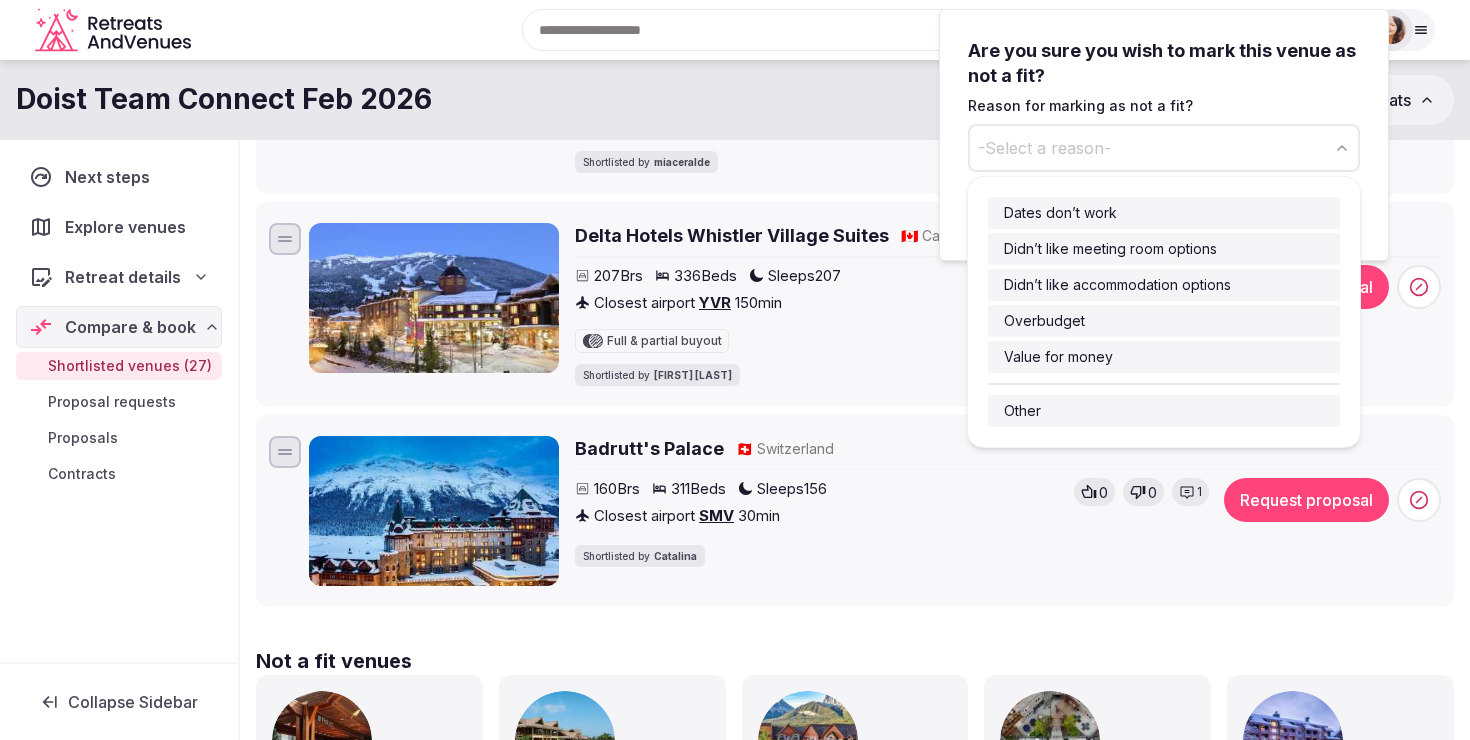 click on "-Select a reason-" at bounding box center (1044, 148) 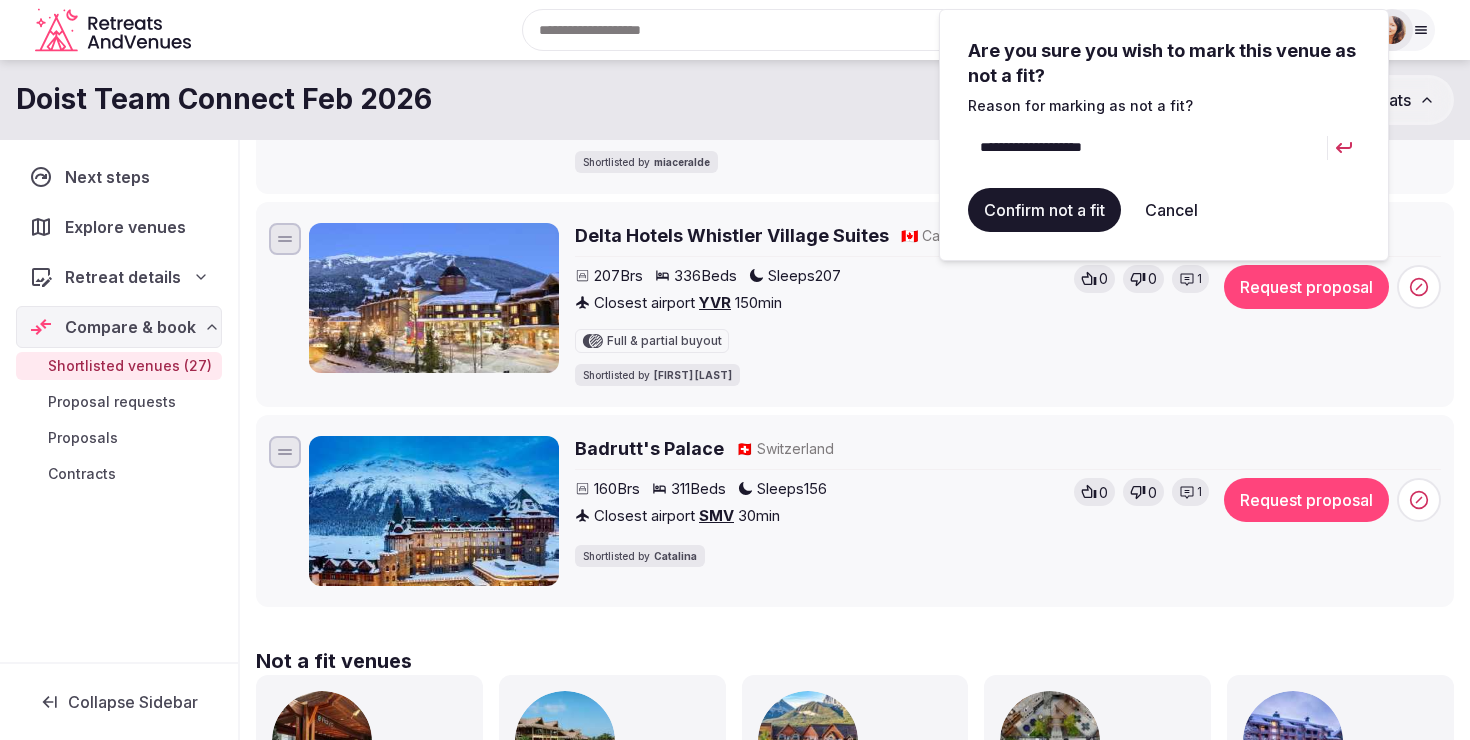 type on "**********" 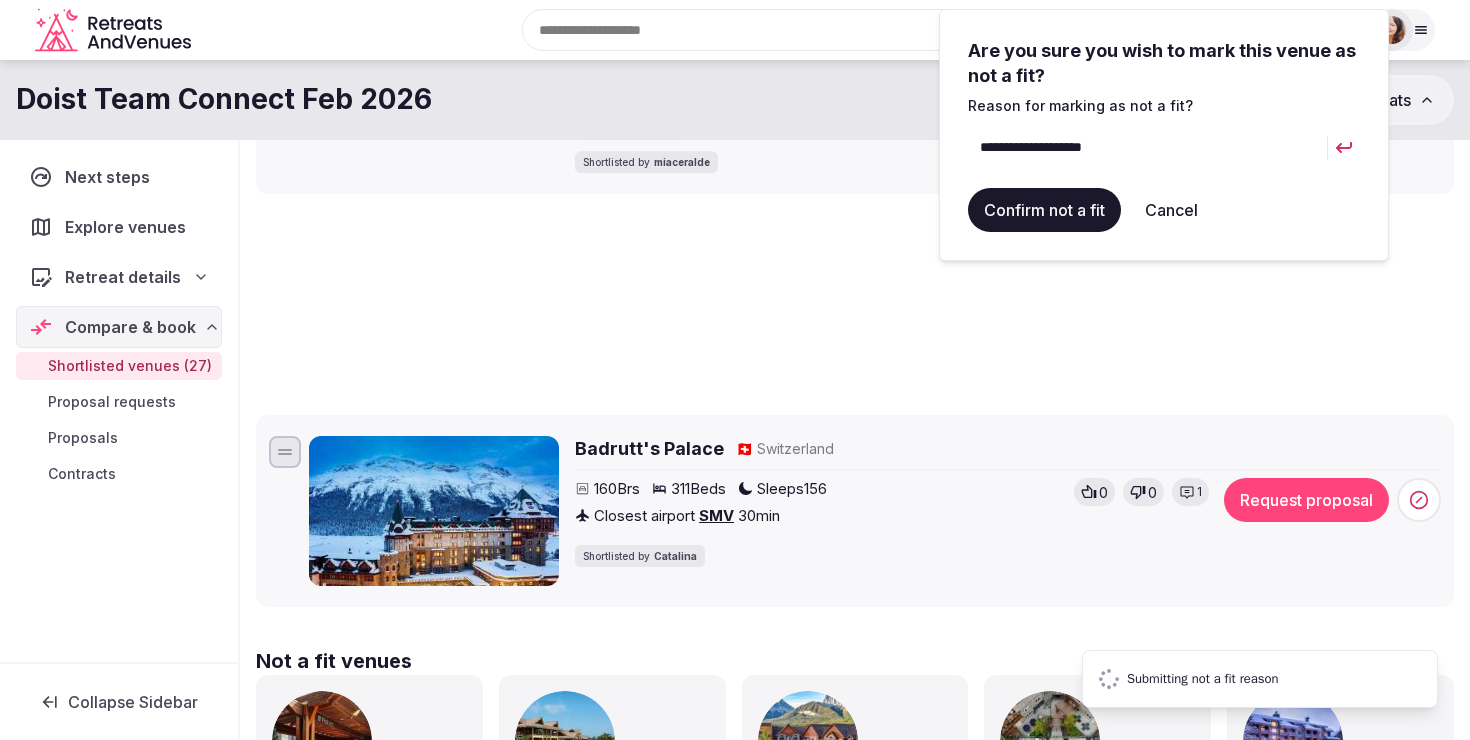 scroll, scrollTop: 5521, scrollLeft: 0, axis: vertical 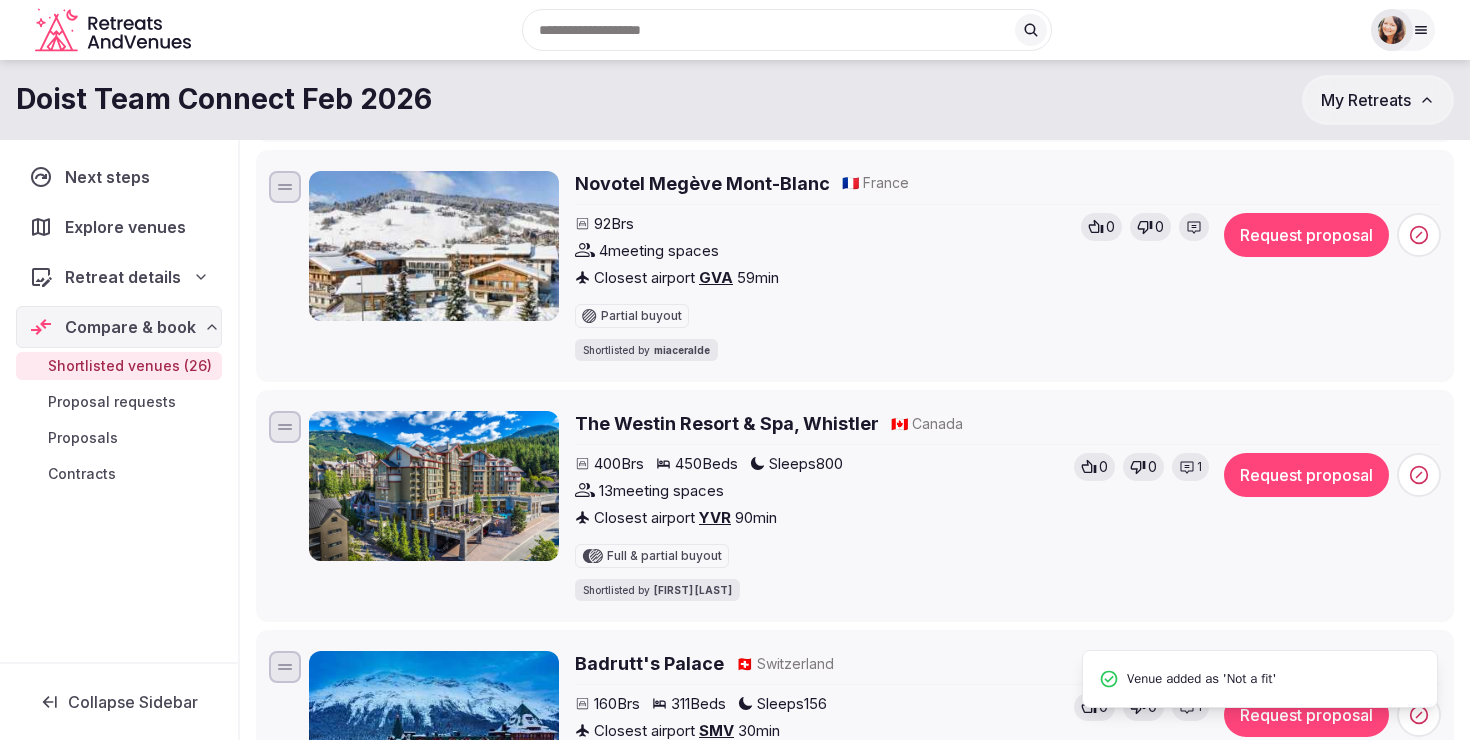 click 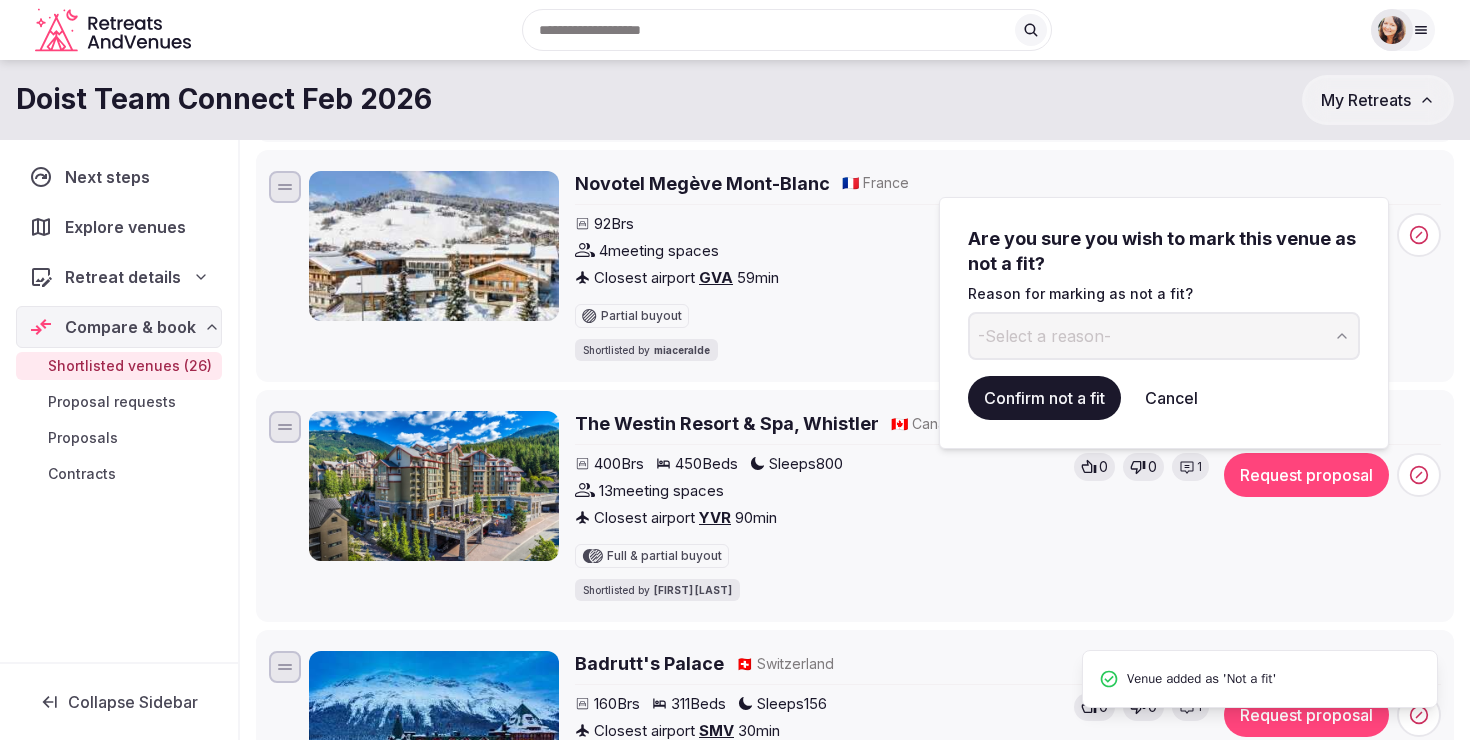 click on "-Select a reason-" at bounding box center (1164, 336) 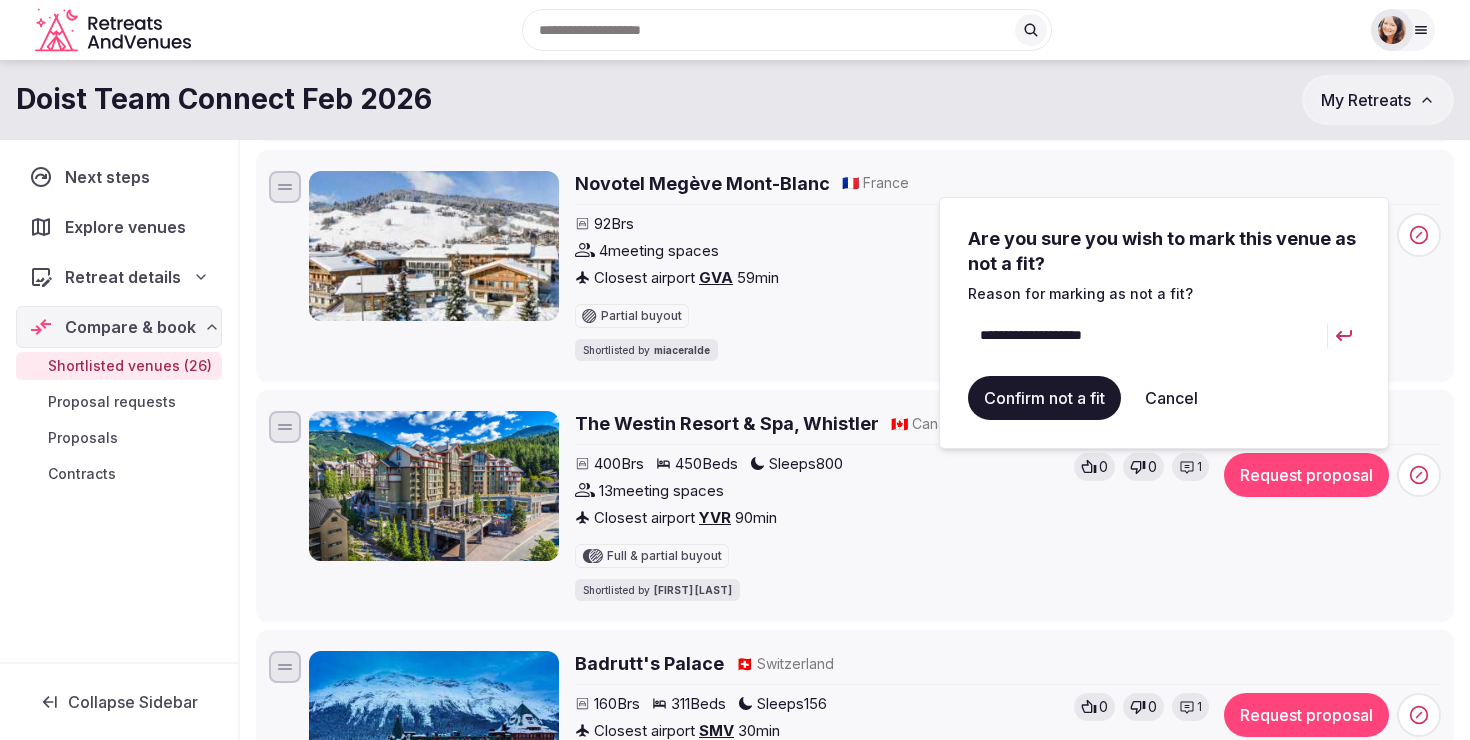 type on "**********" 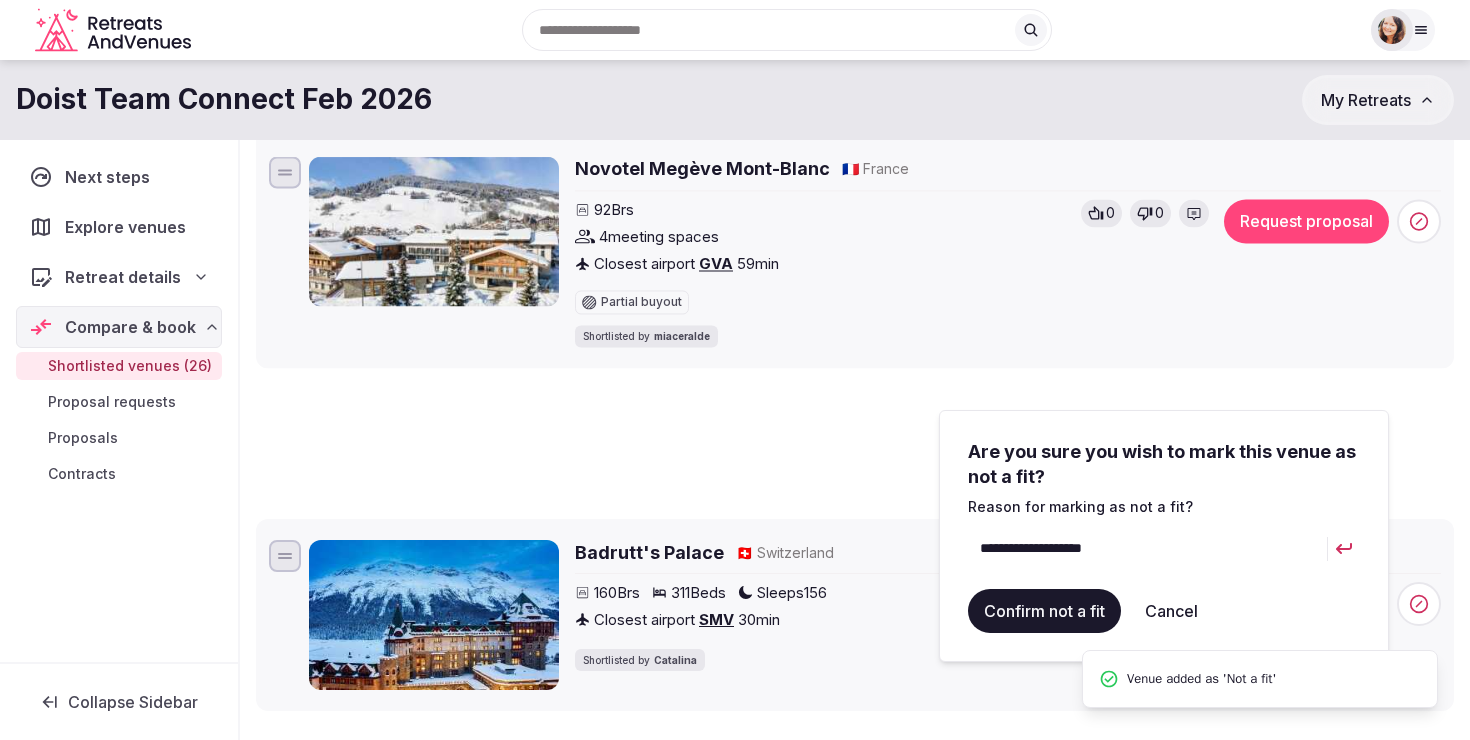 scroll, scrollTop: 5120, scrollLeft: 0, axis: vertical 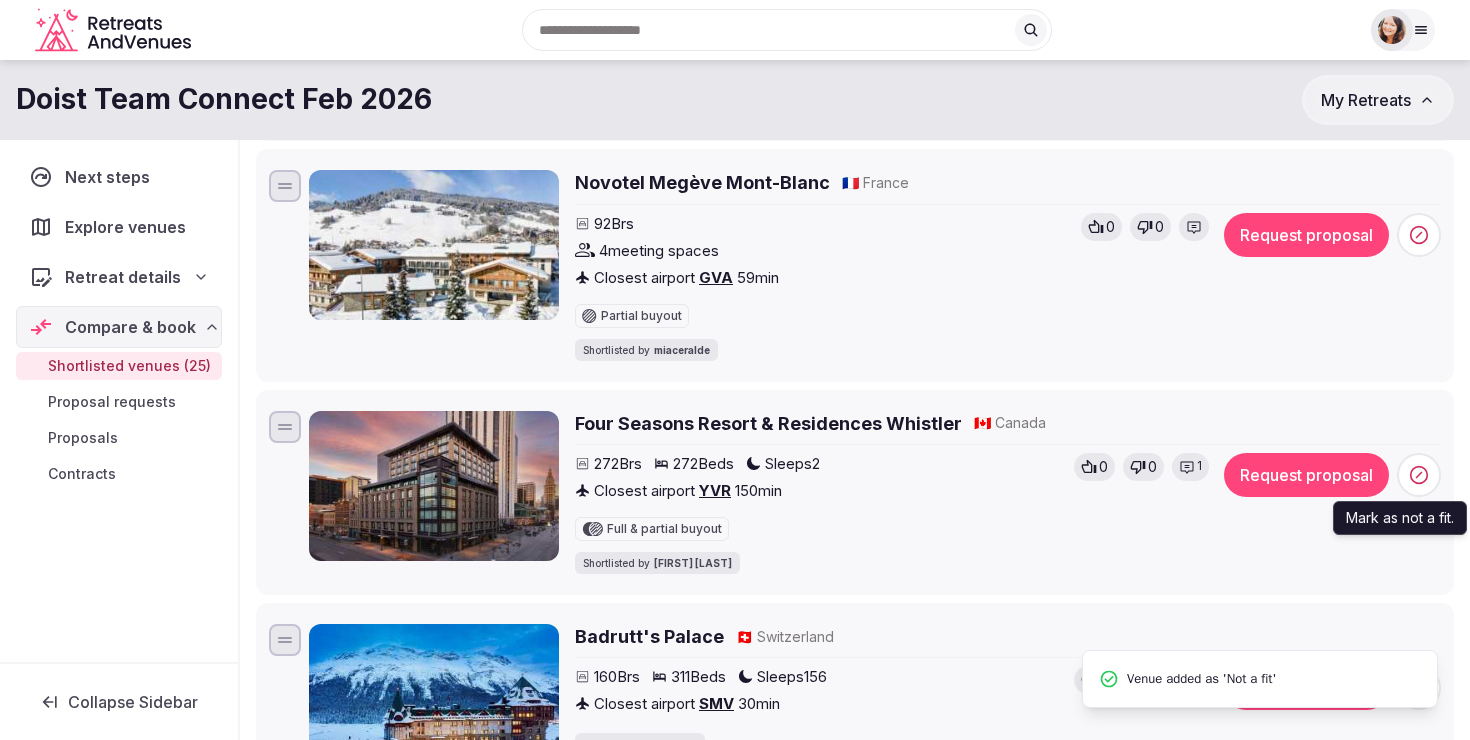 click 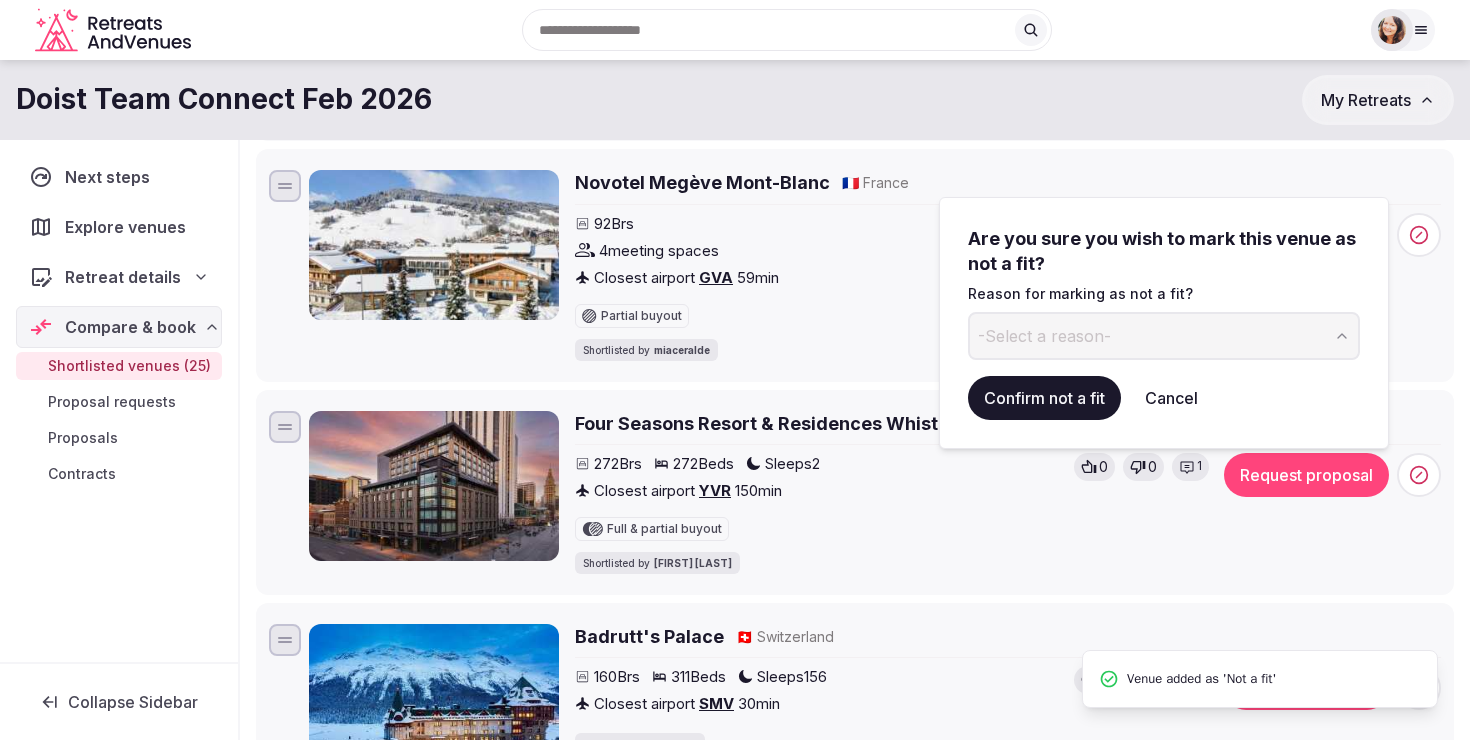 click on "-Select a reason-" at bounding box center [1164, 336] 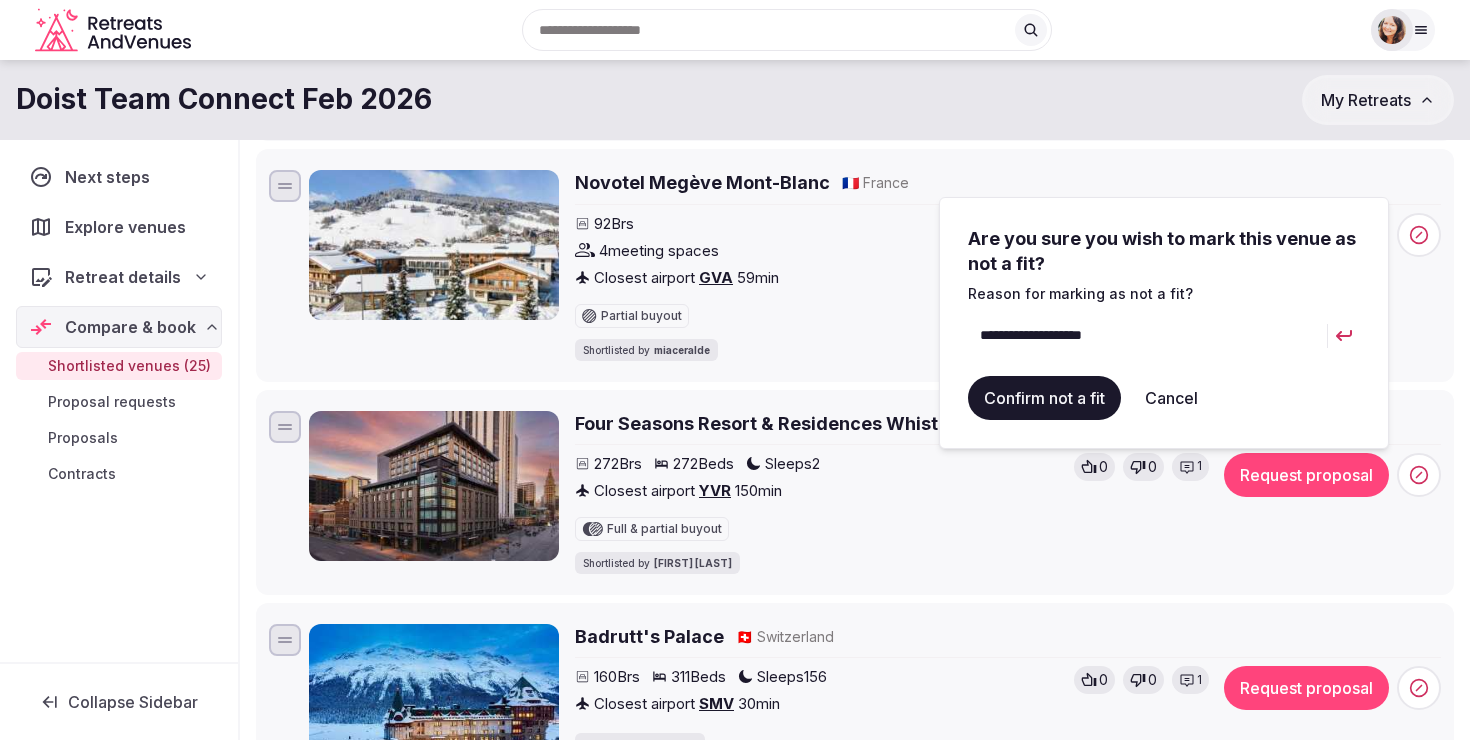 type on "**********" 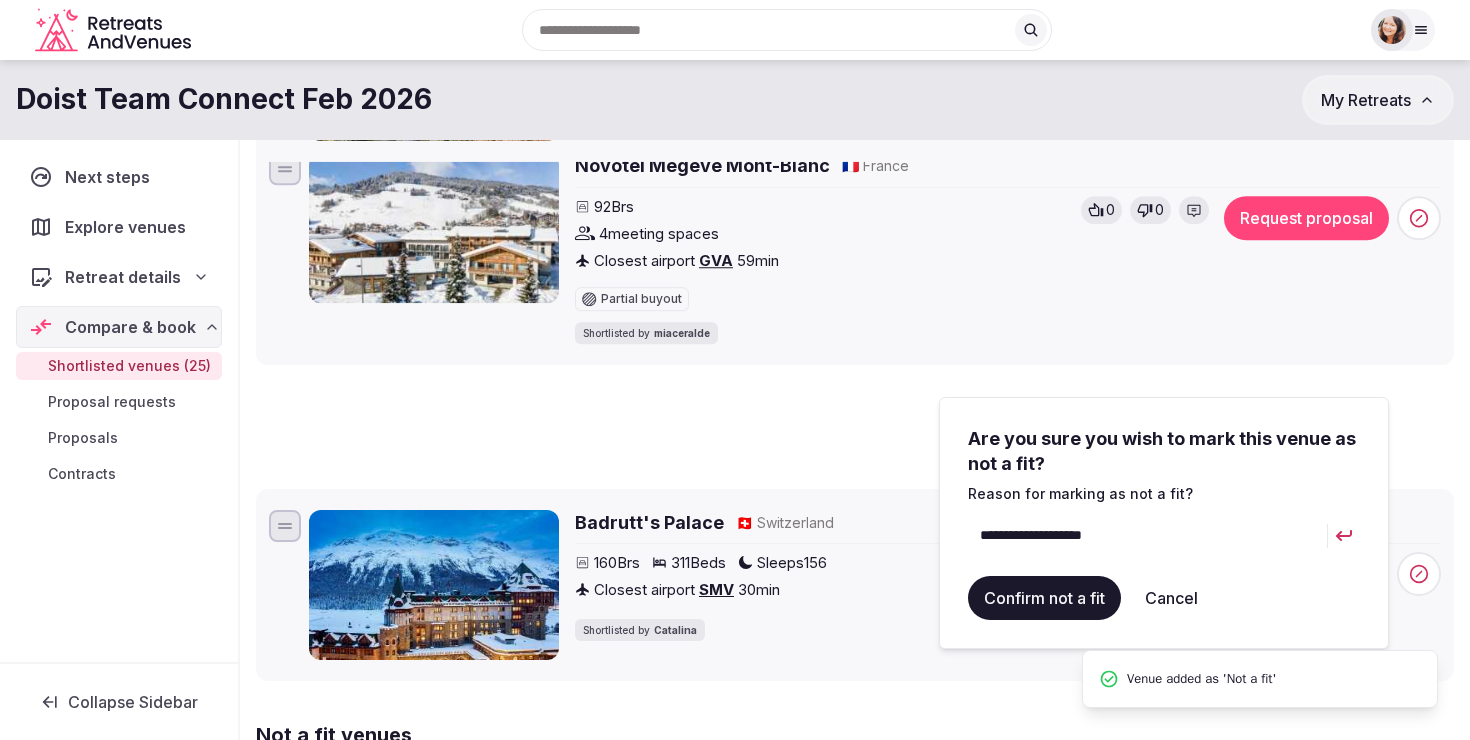 scroll, scrollTop: 4920, scrollLeft: 0, axis: vertical 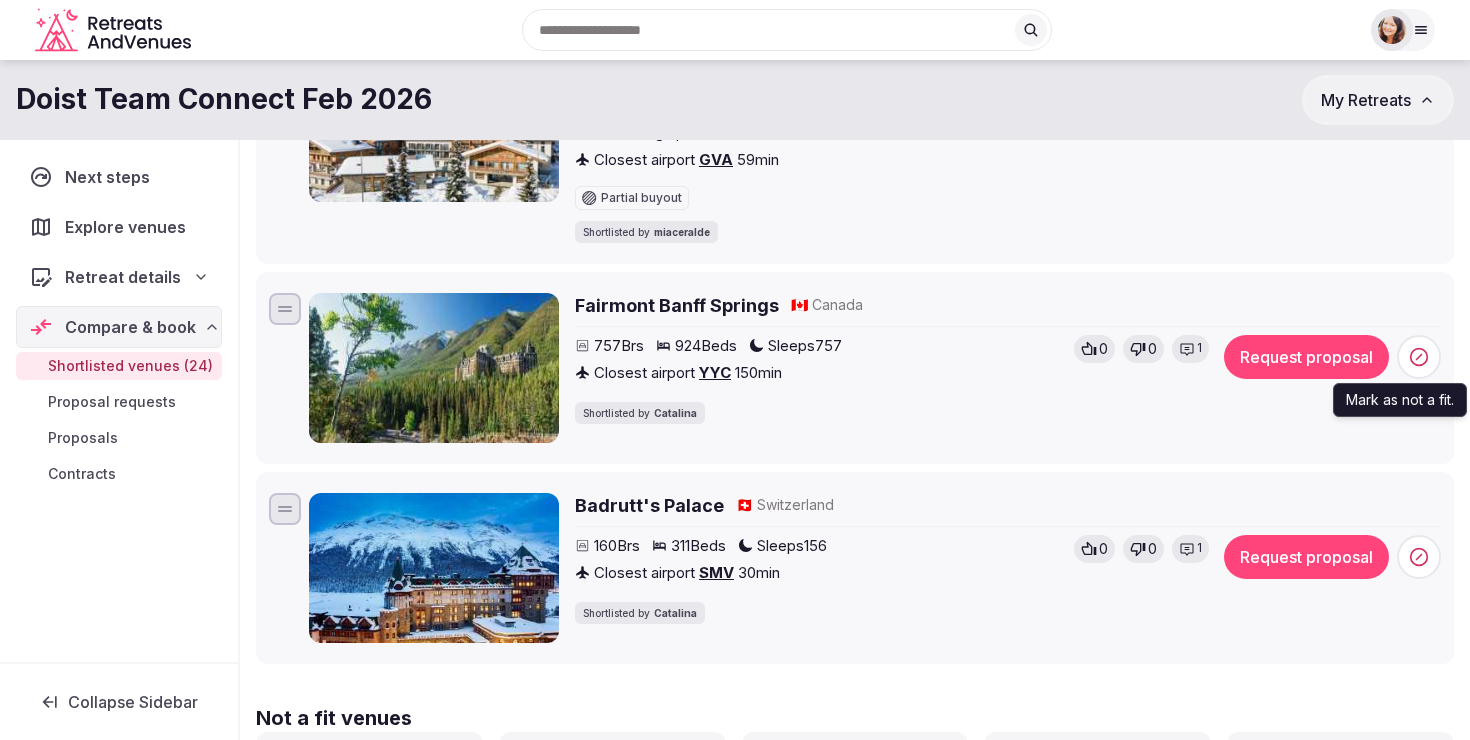 click 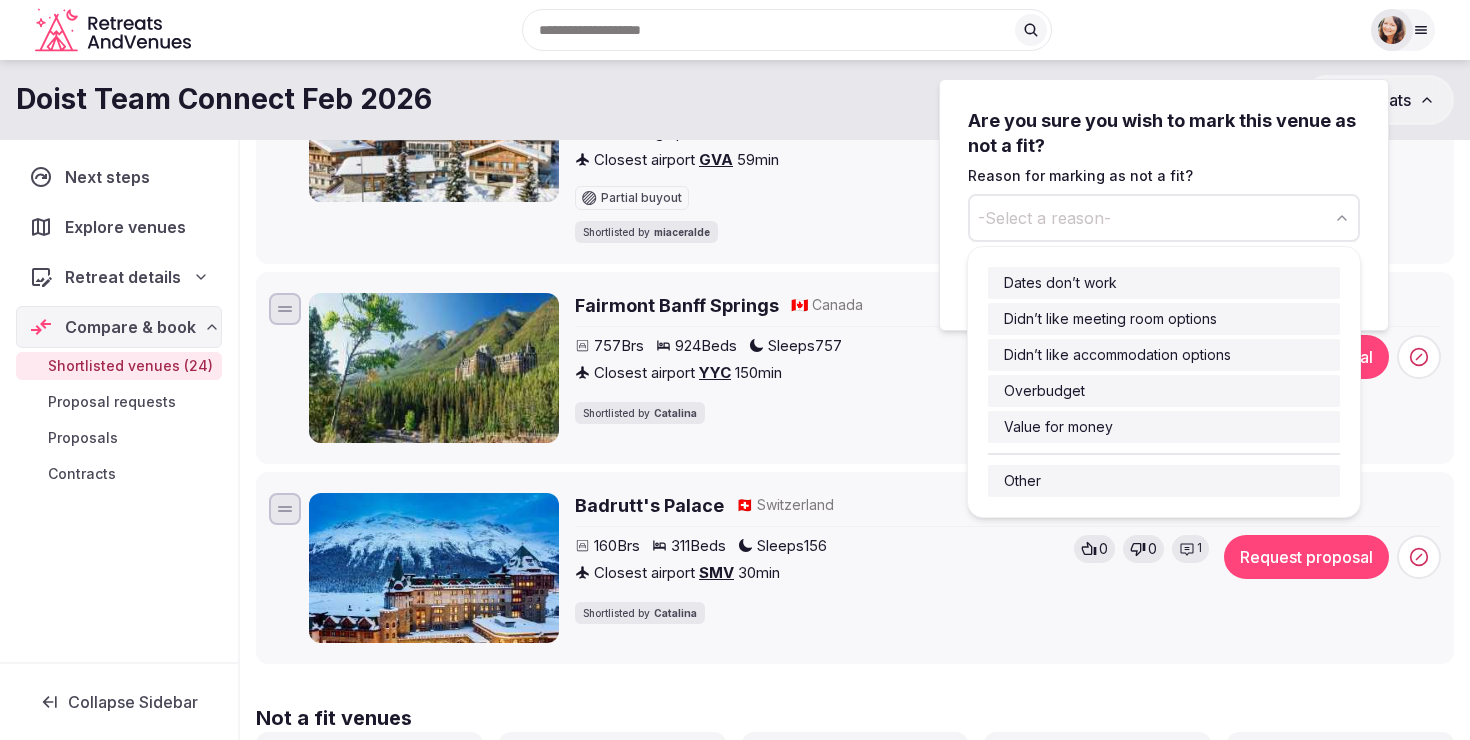 click on "-Select a reason-" at bounding box center (1164, 218) 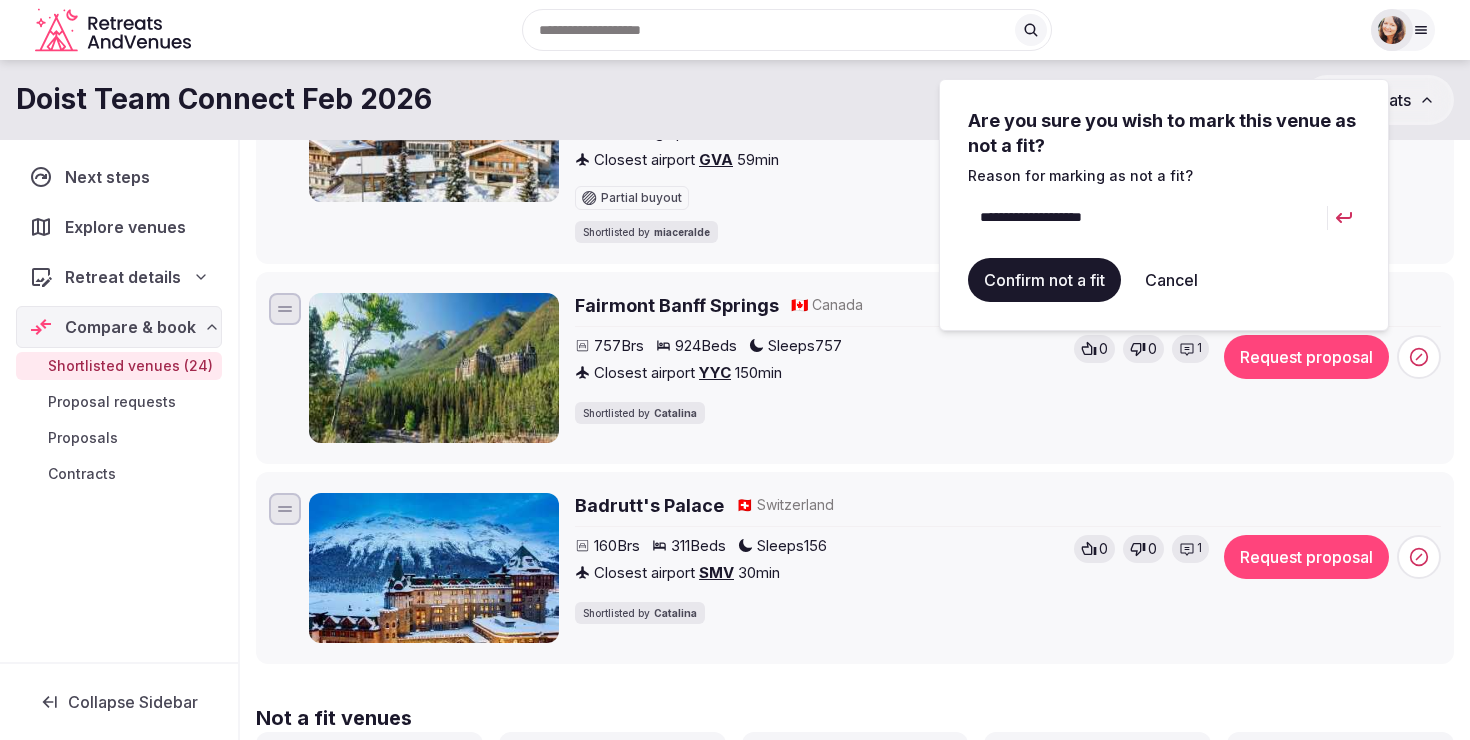 type on "**********" 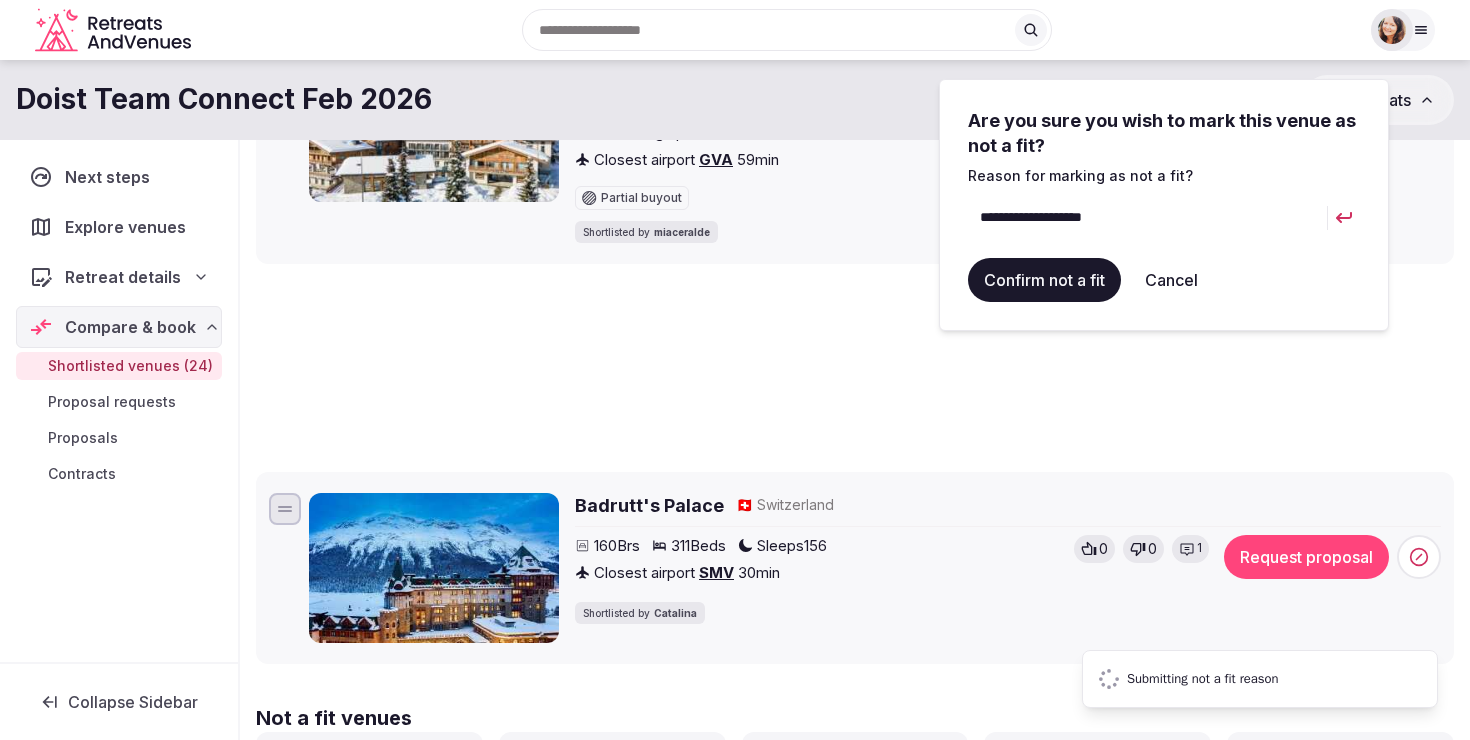 scroll, scrollTop: 4825, scrollLeft: 0, axis: vertical 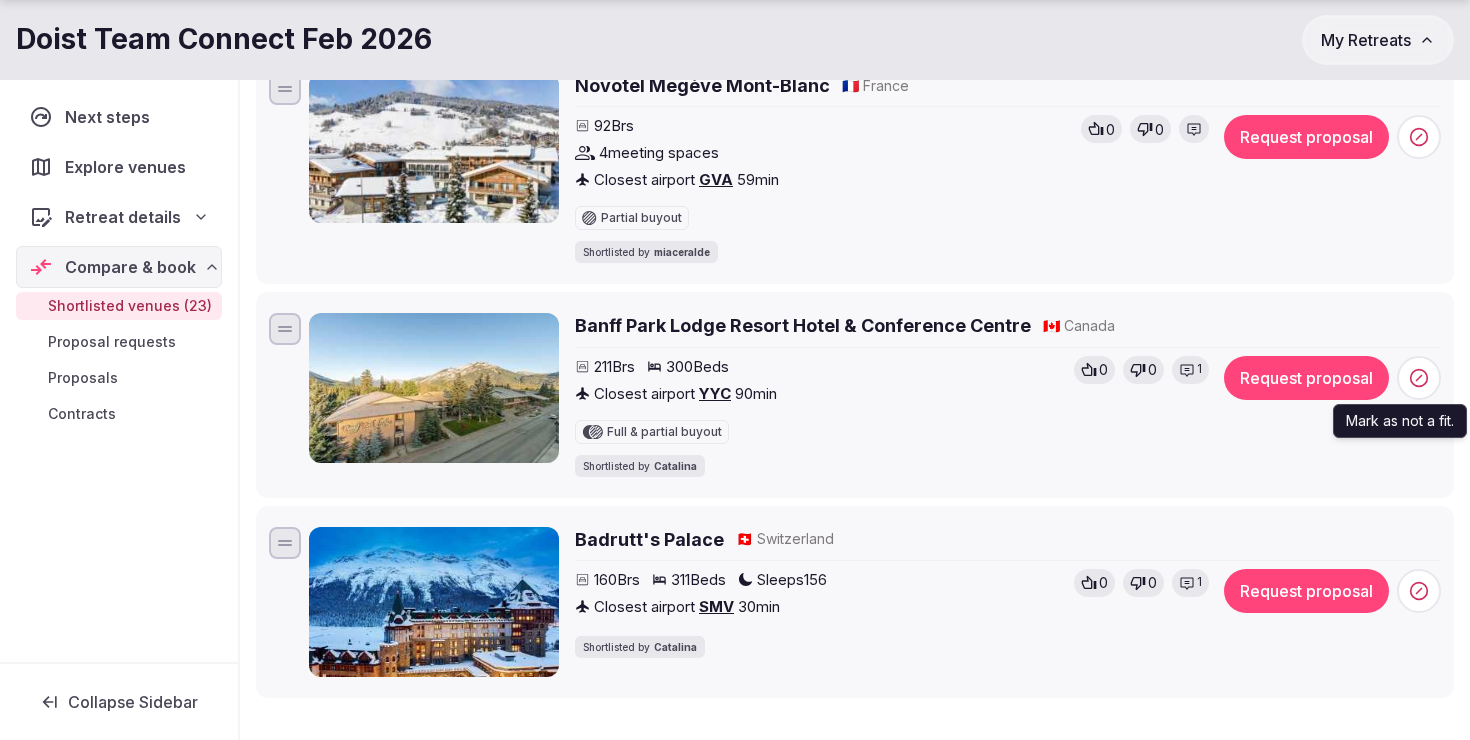click 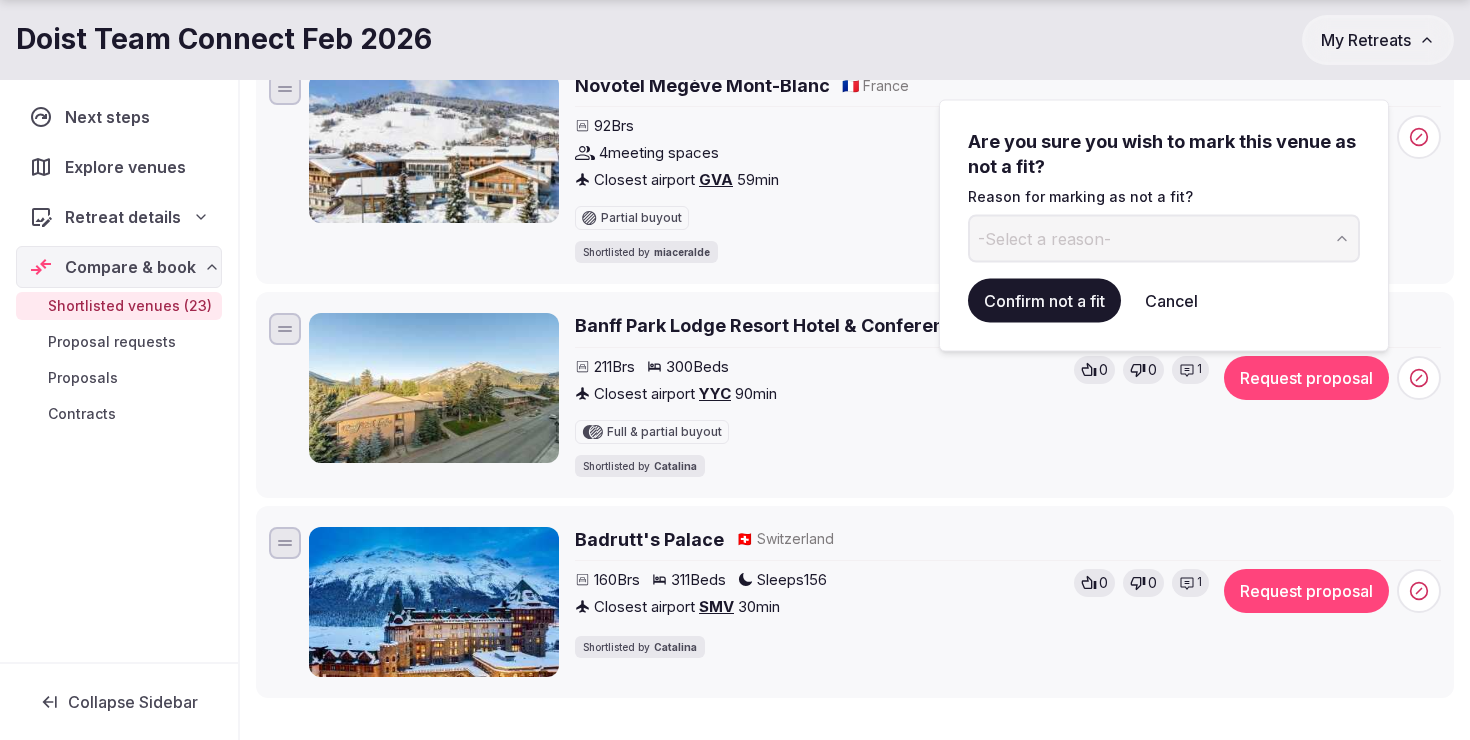 click on "-Select a reason-" at bounding box center [1044, 238] 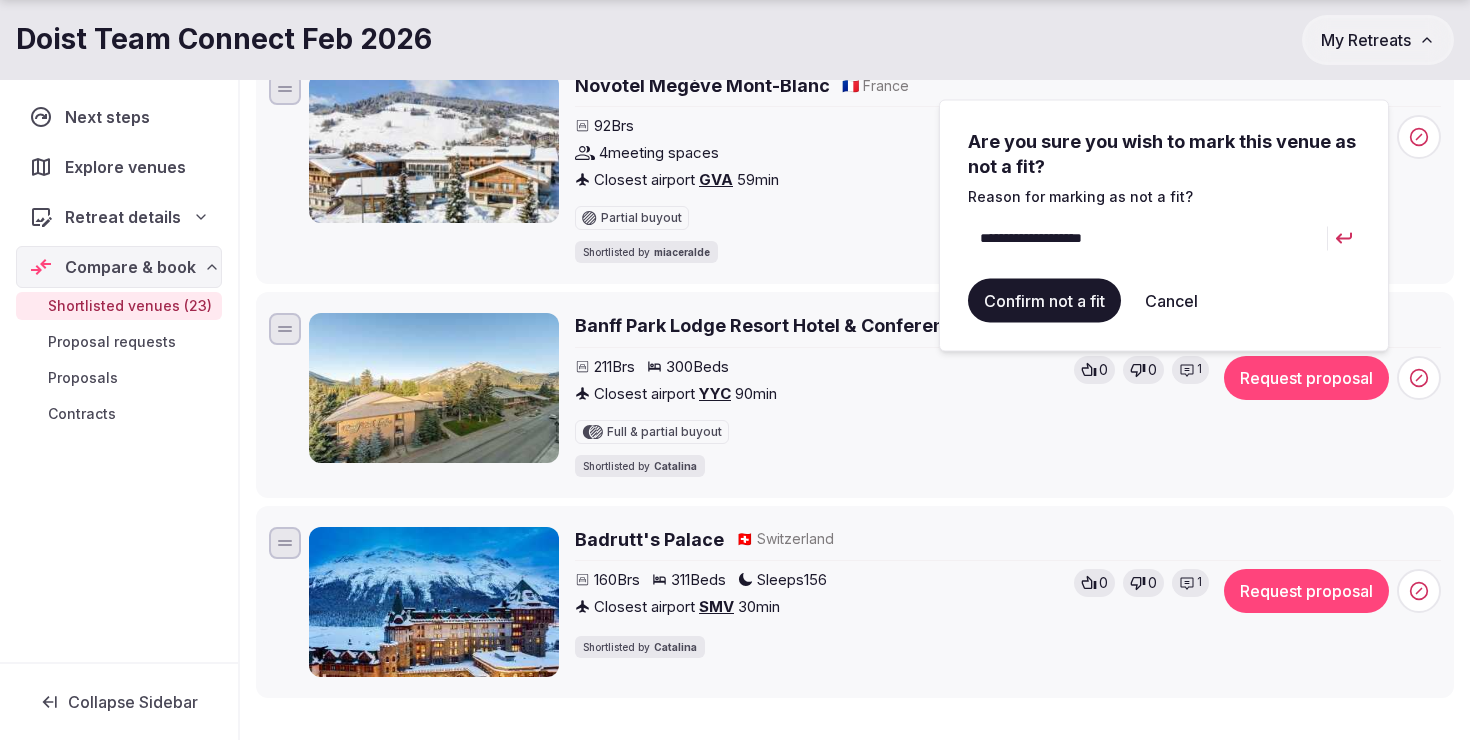type on "**********" 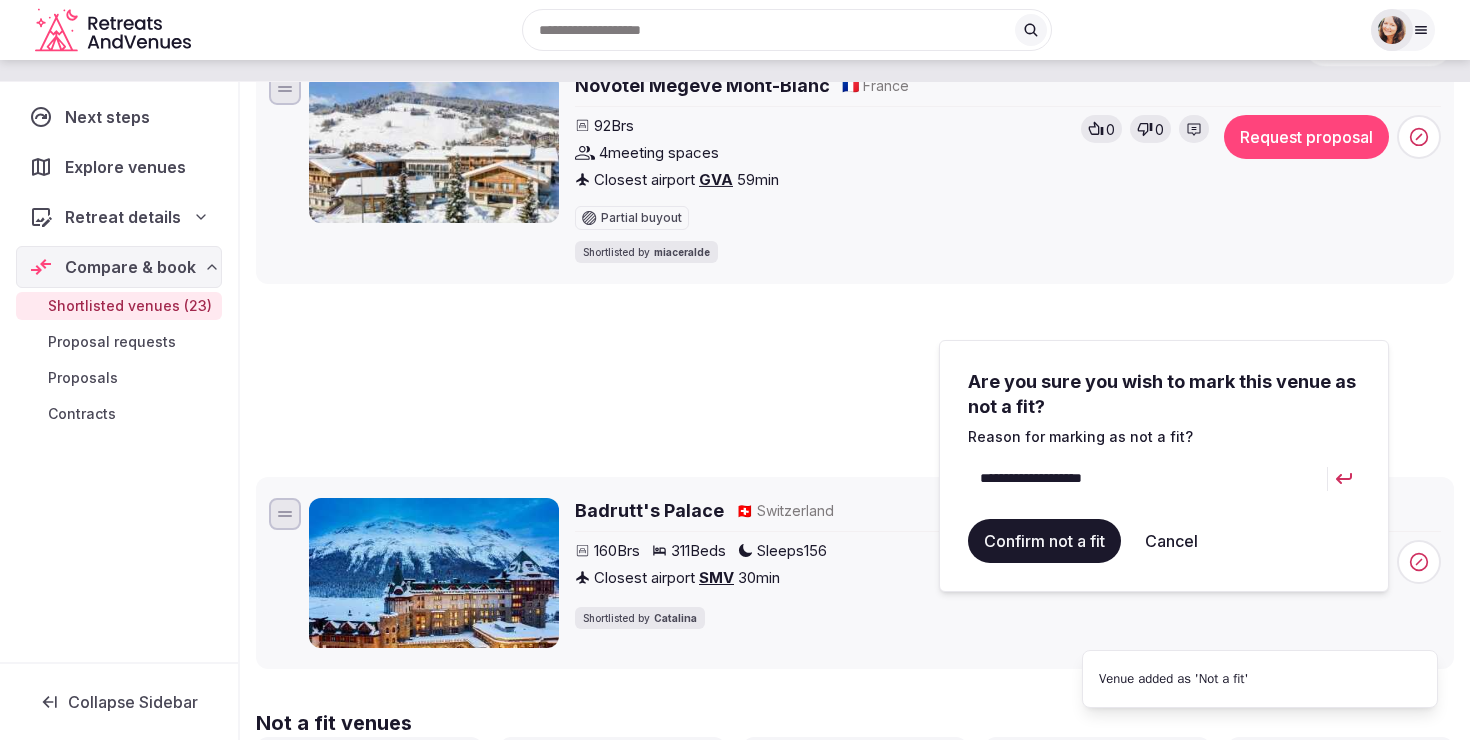 scroll, scrollTop: 4563, scrollLeft: 0, axis: vertical 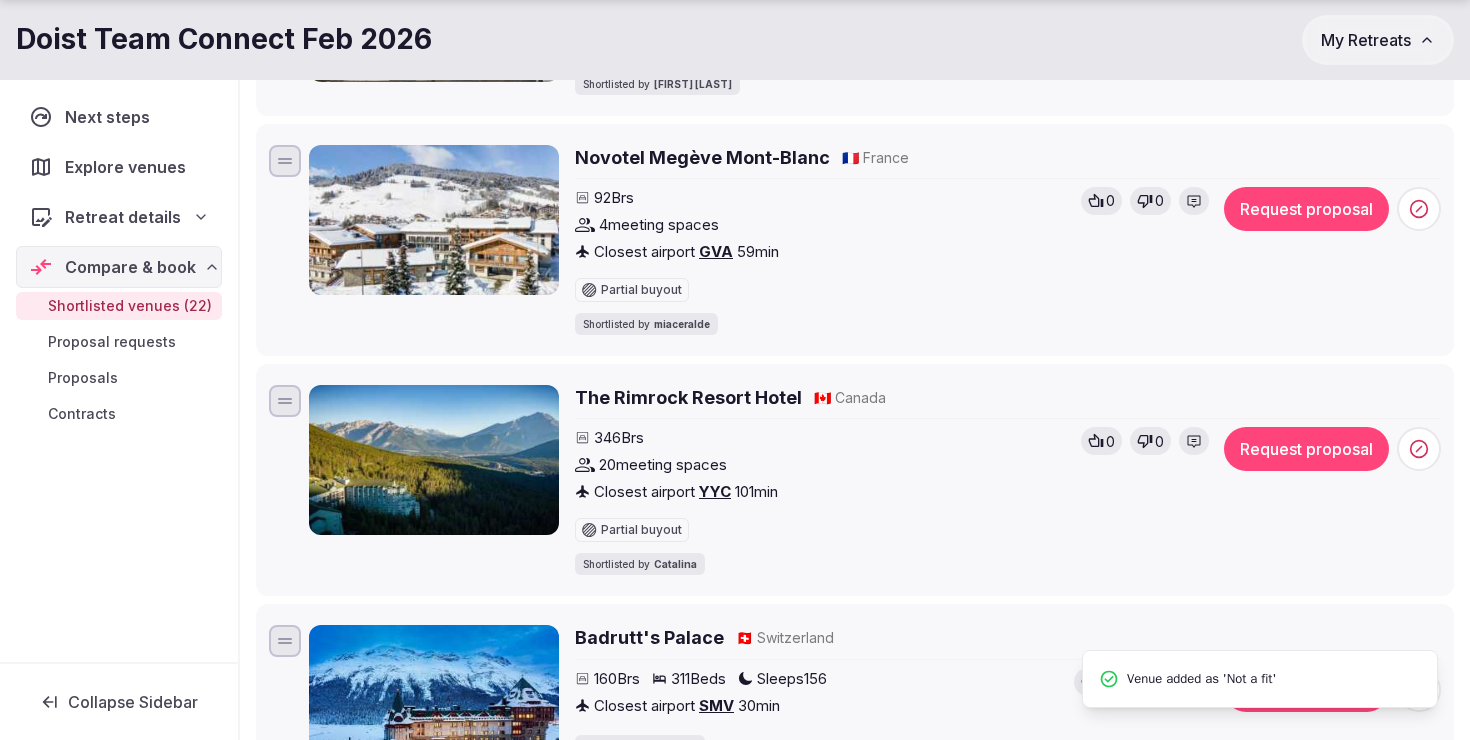 click 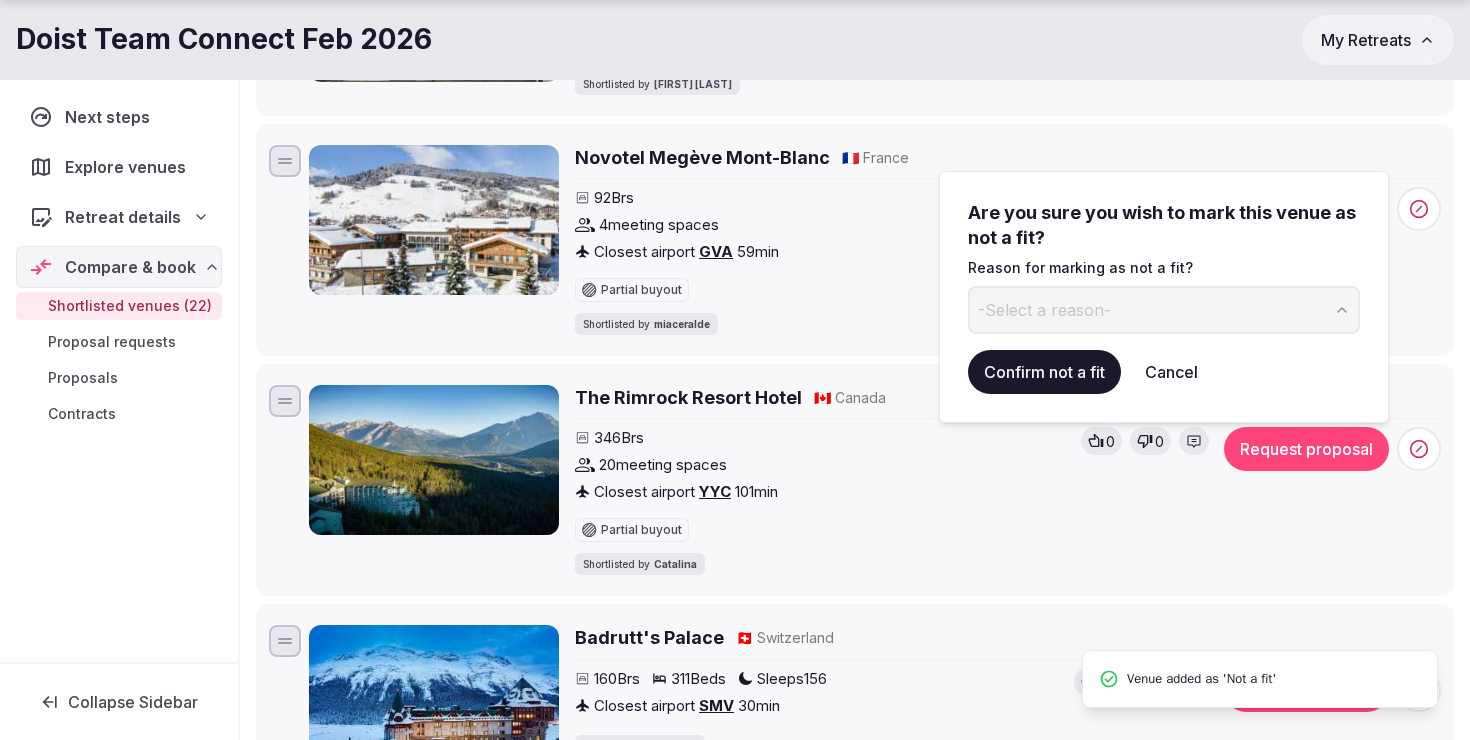 click on "-Select a reason-" at bounding box center [1164, 310] 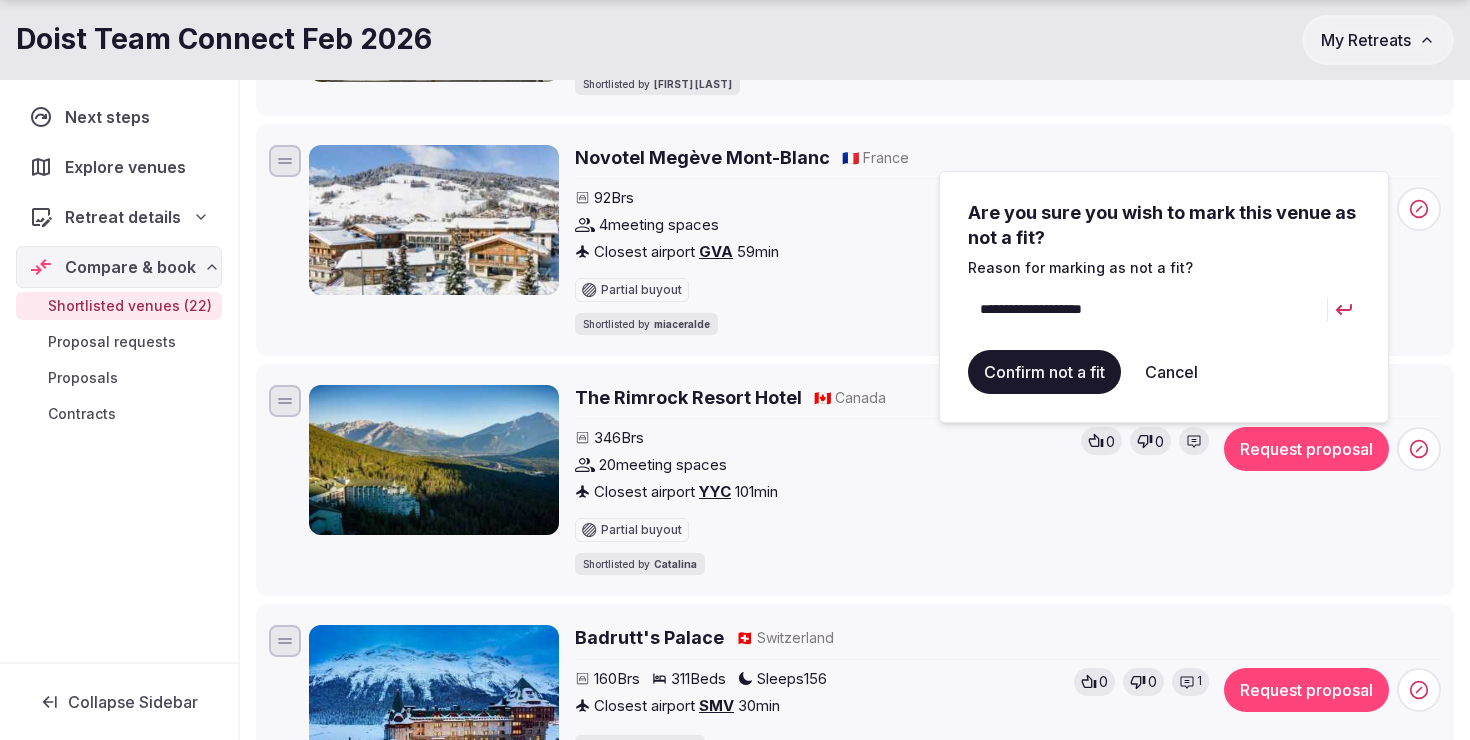 type on "**********" 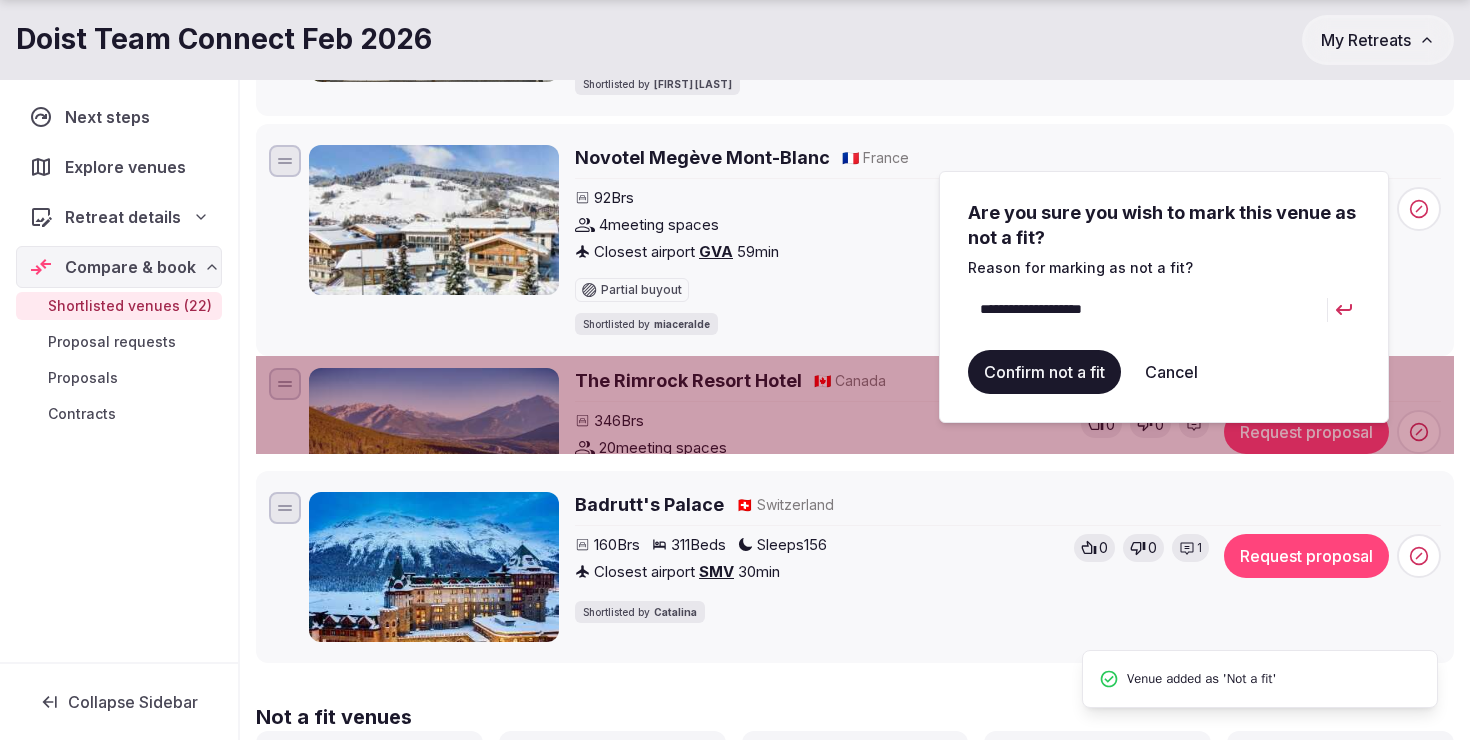 scroll, scrollTop: 0, scrollLeft: 0, axis: both 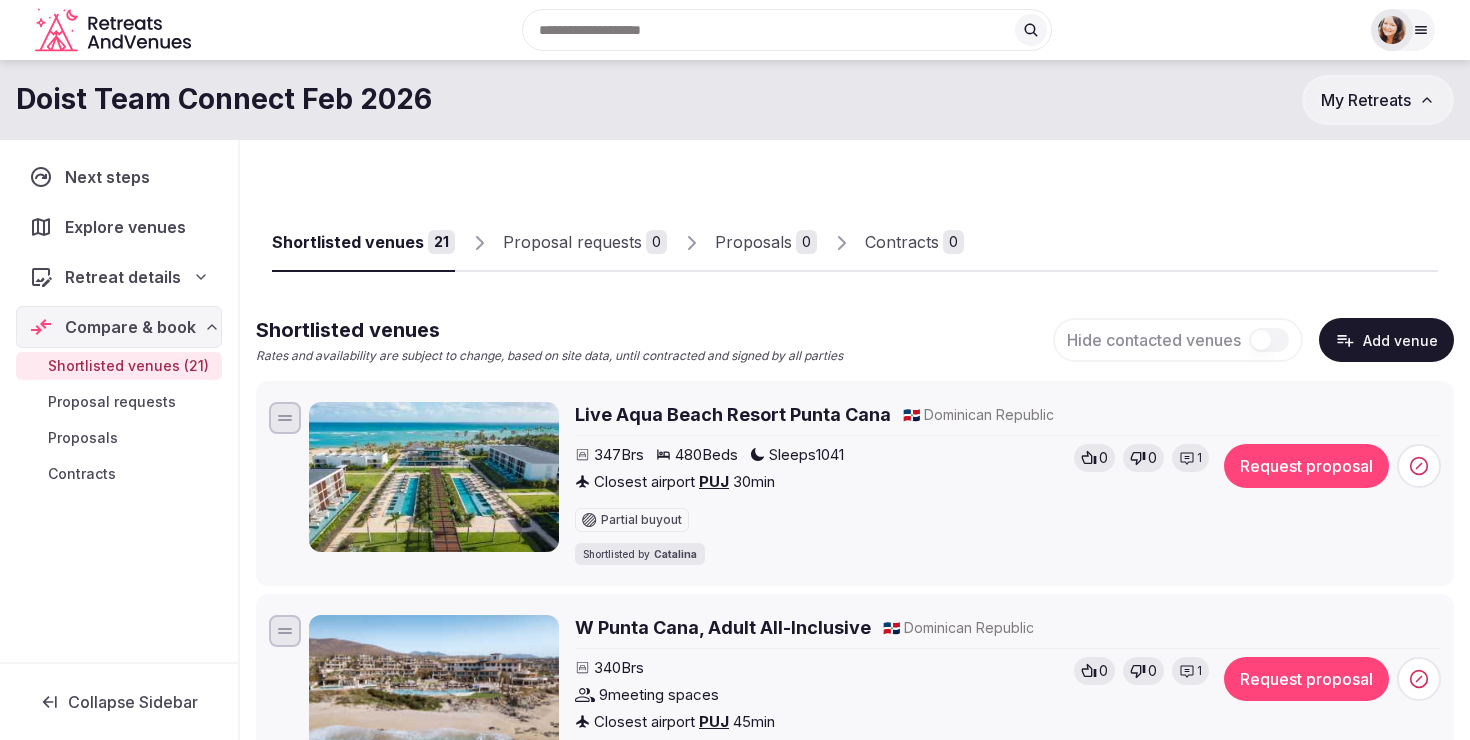 click on "Retreat details" at bounding box center [123, 277] 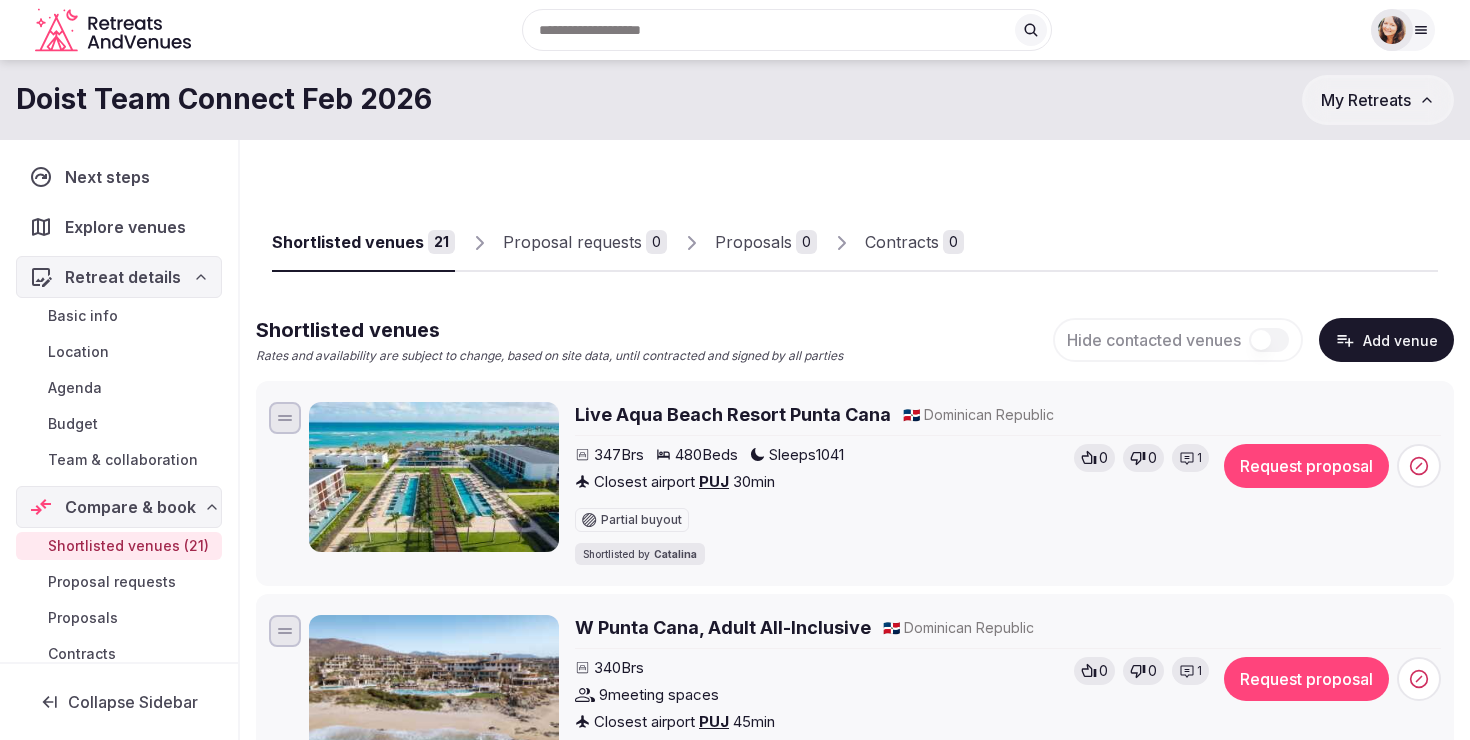 click on "Team & collaboration" at bounding box center (123, 460) 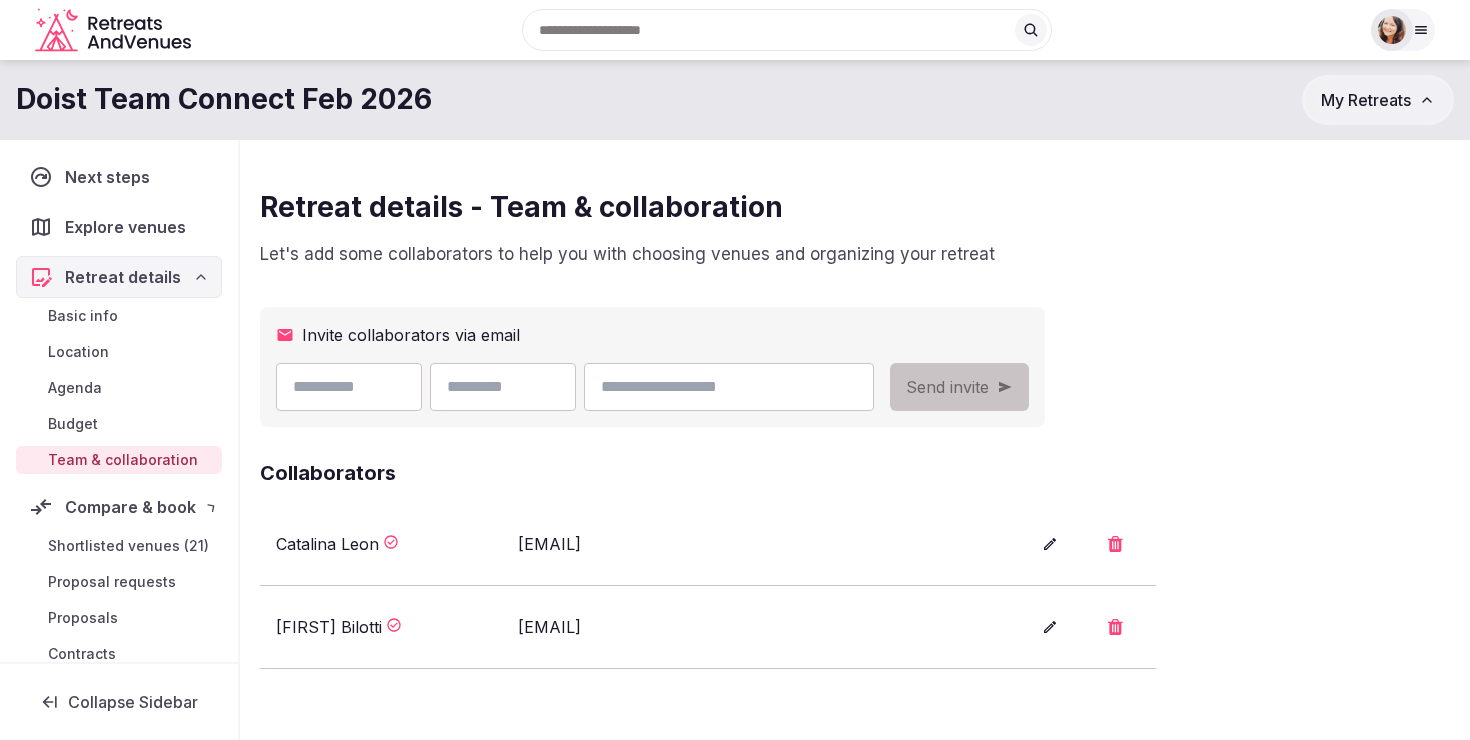 click on "Team & collaboration" at bounding box center [123, 460] 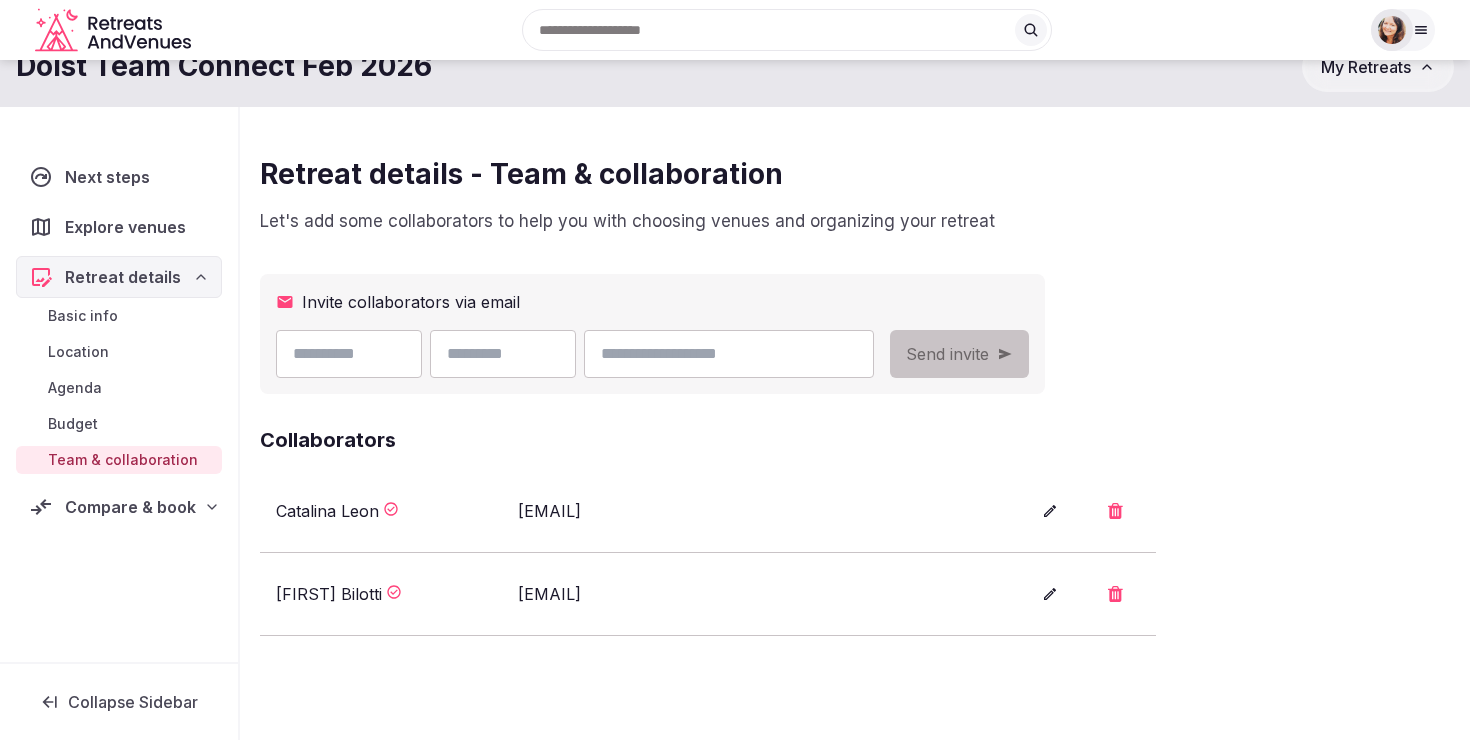 scroll, scrollTop: 40, scrollLeft: 0, axis: vertical 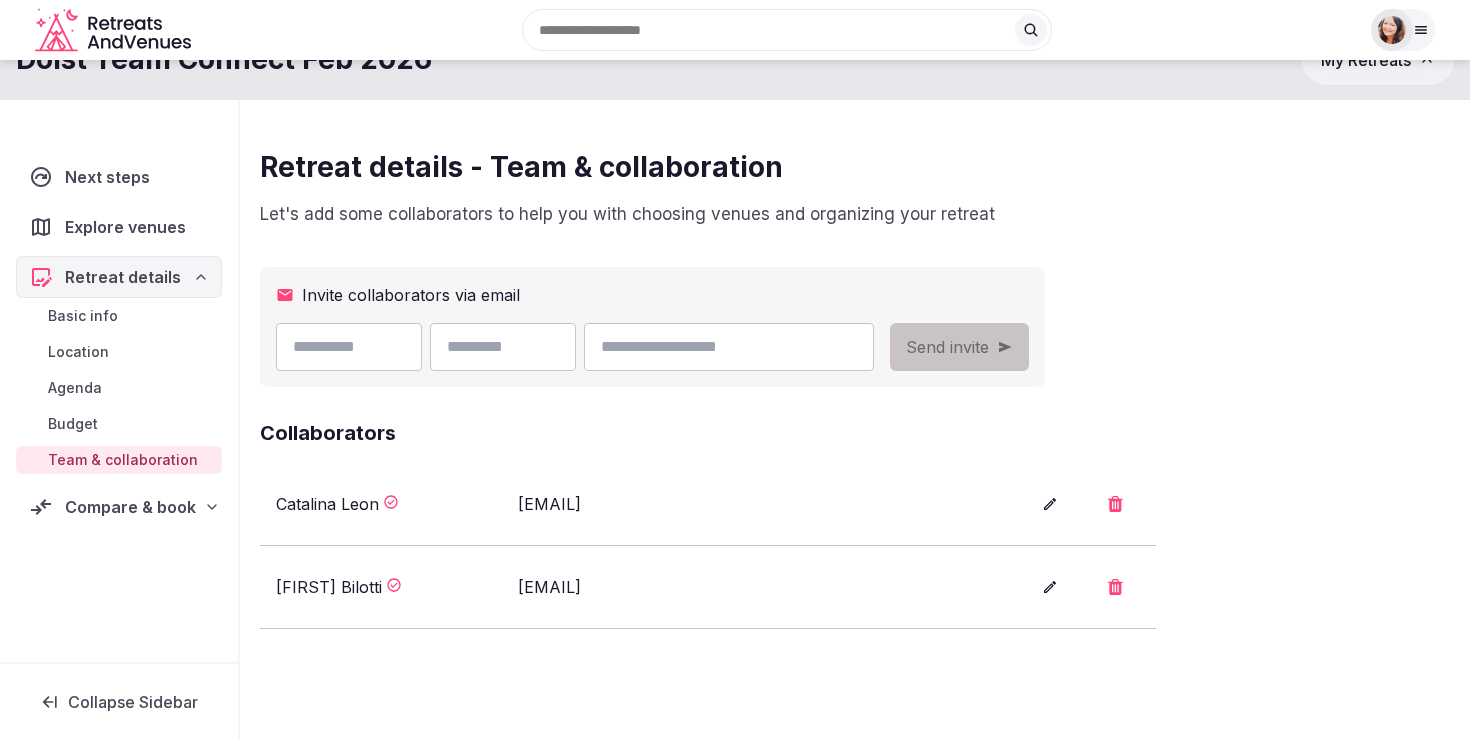 click at bounding box center [349, 347] 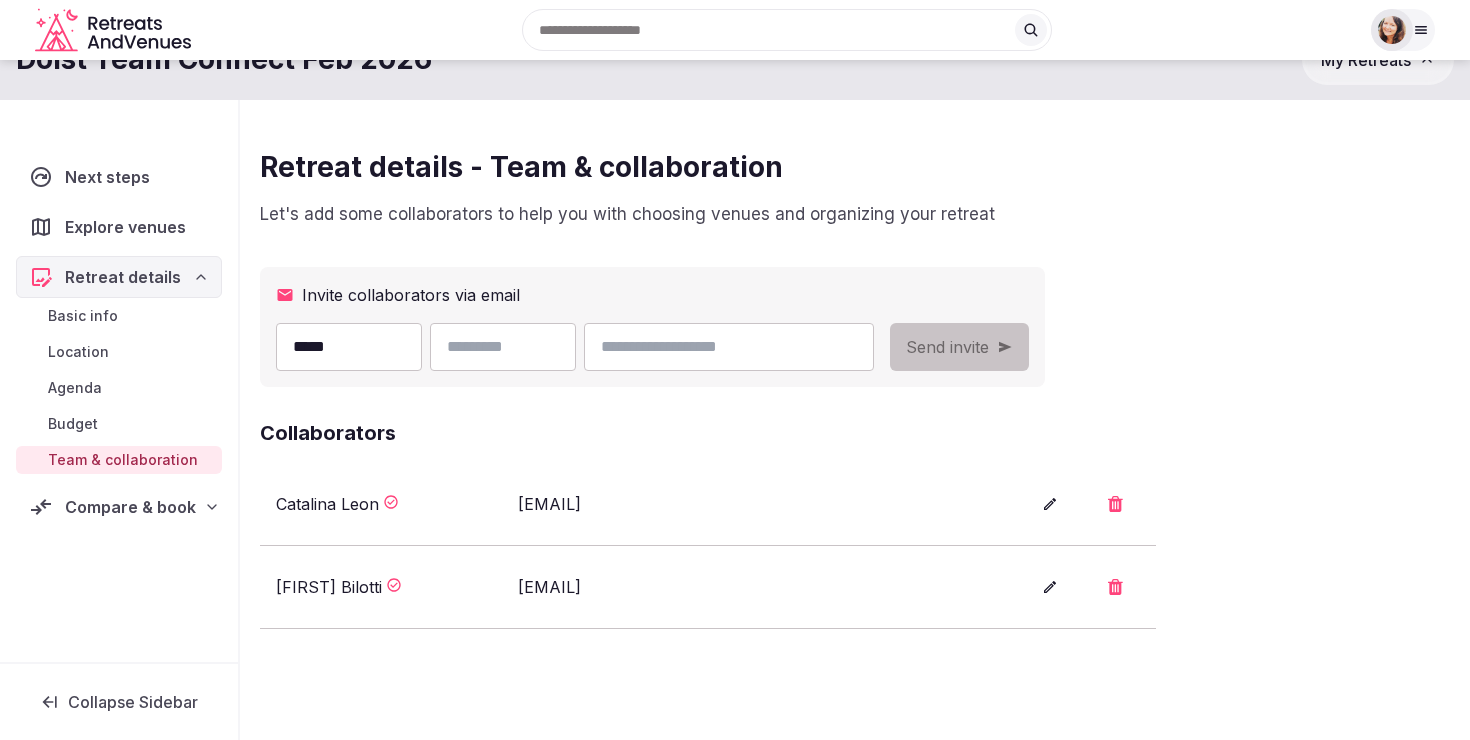 type on "*****" 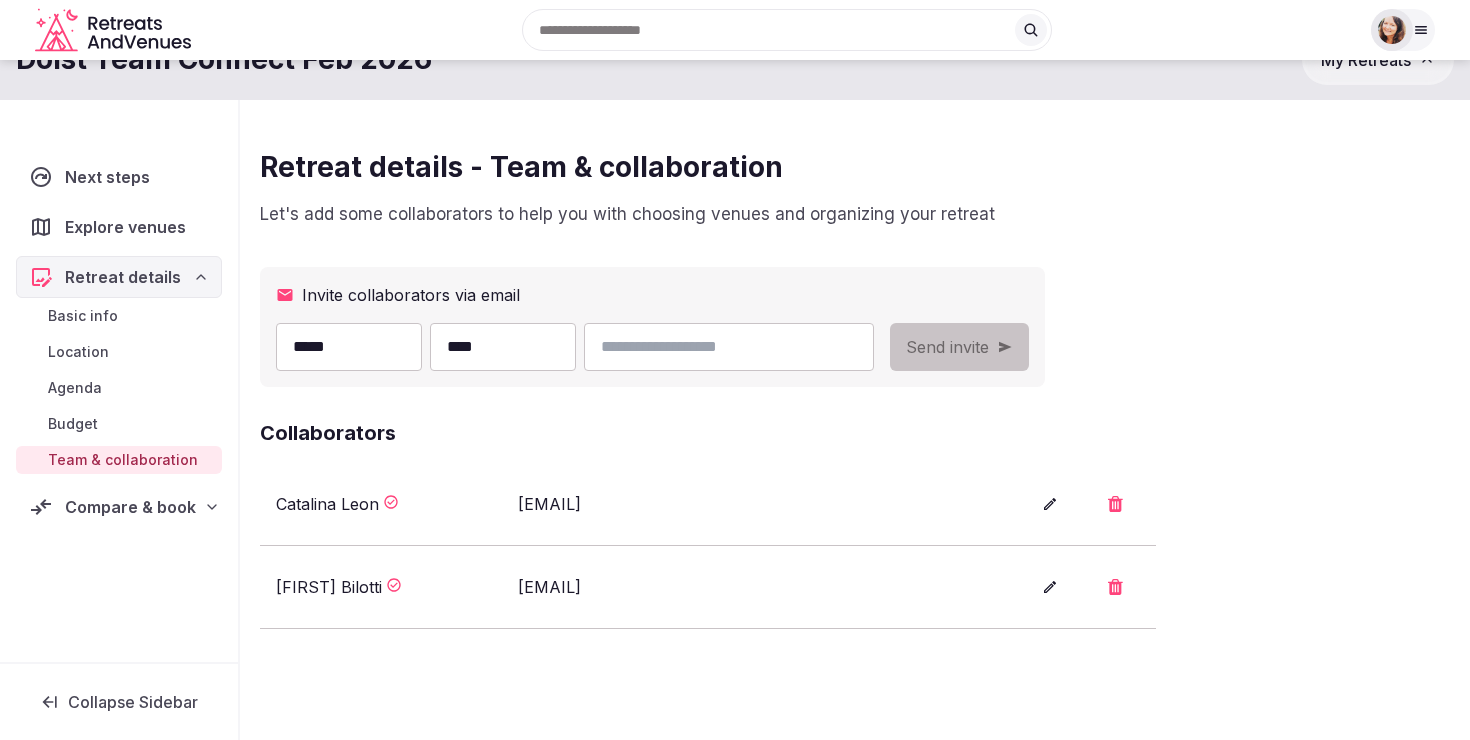 type on "****" 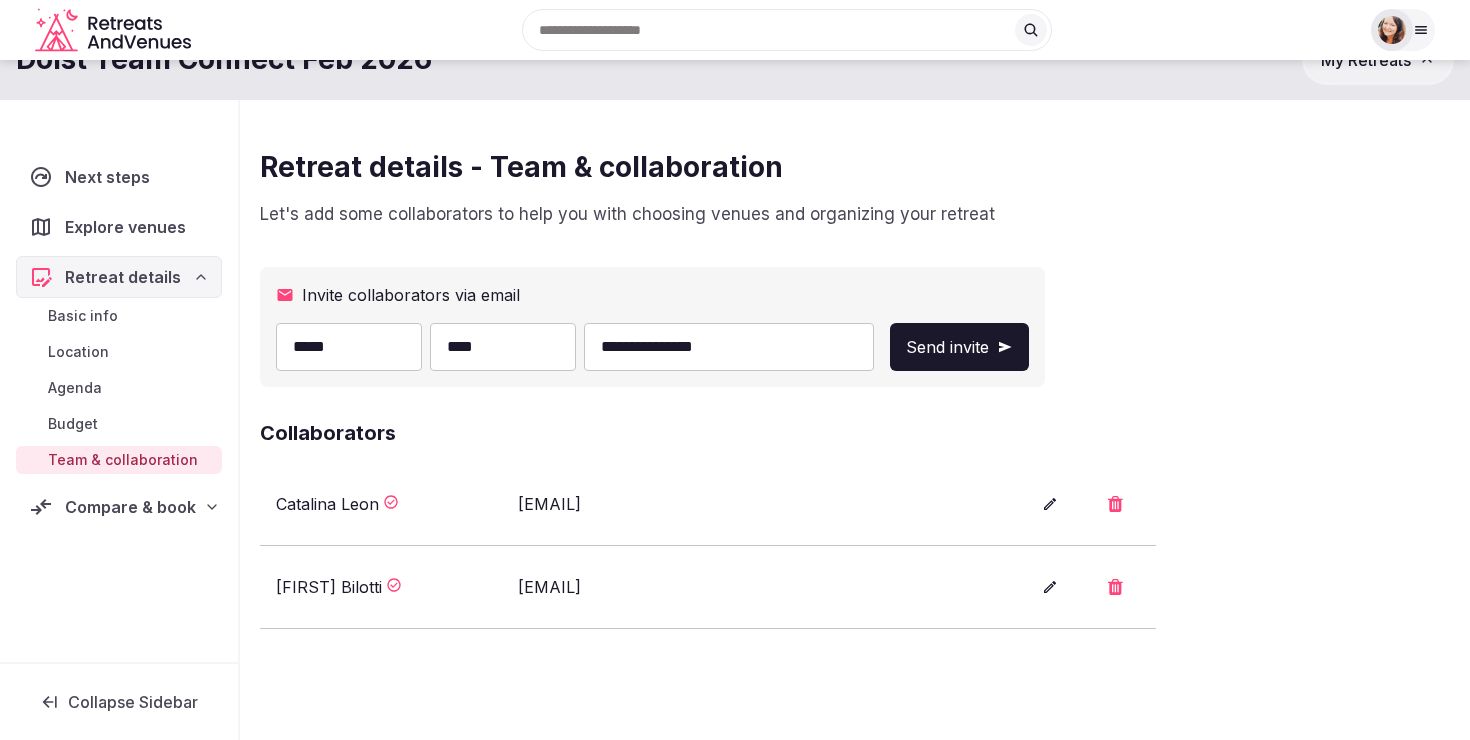 type on "**********" 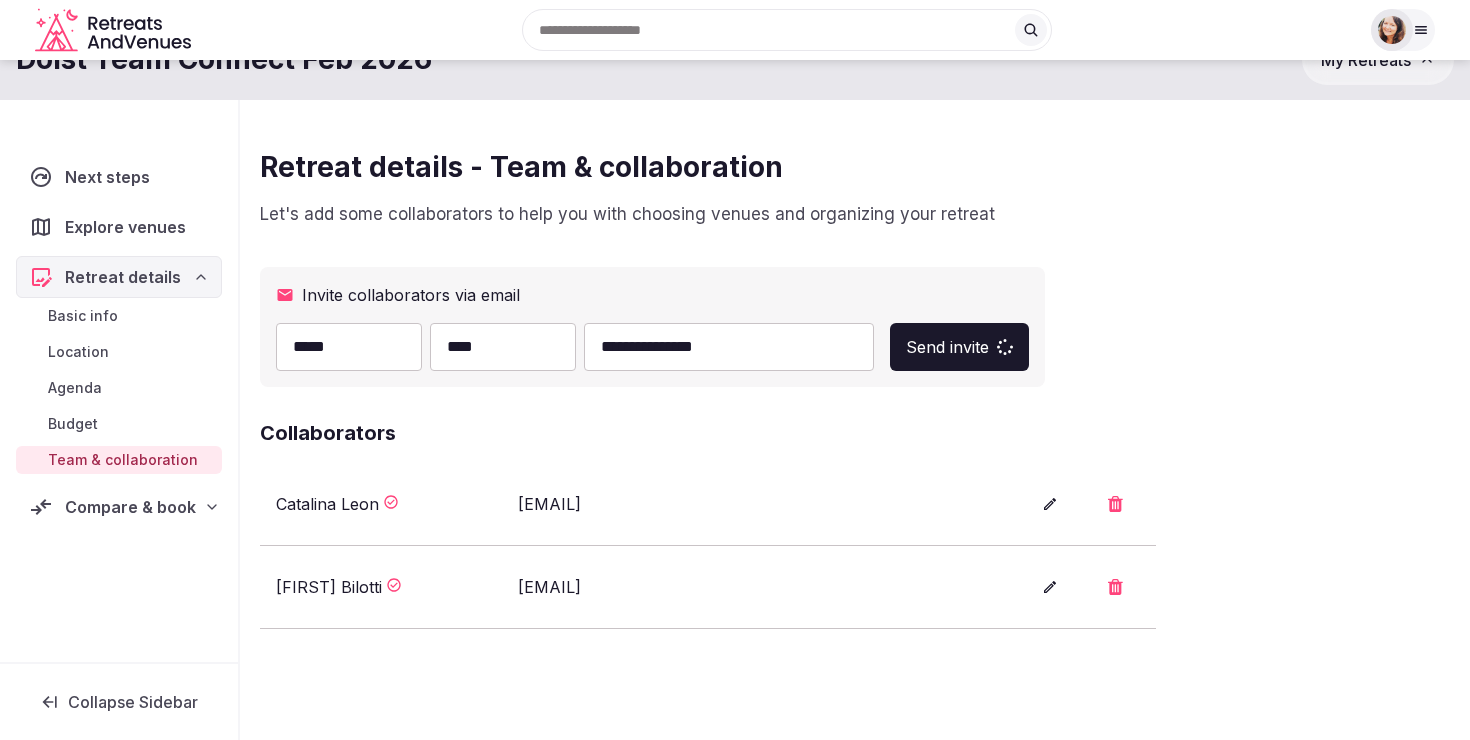 type 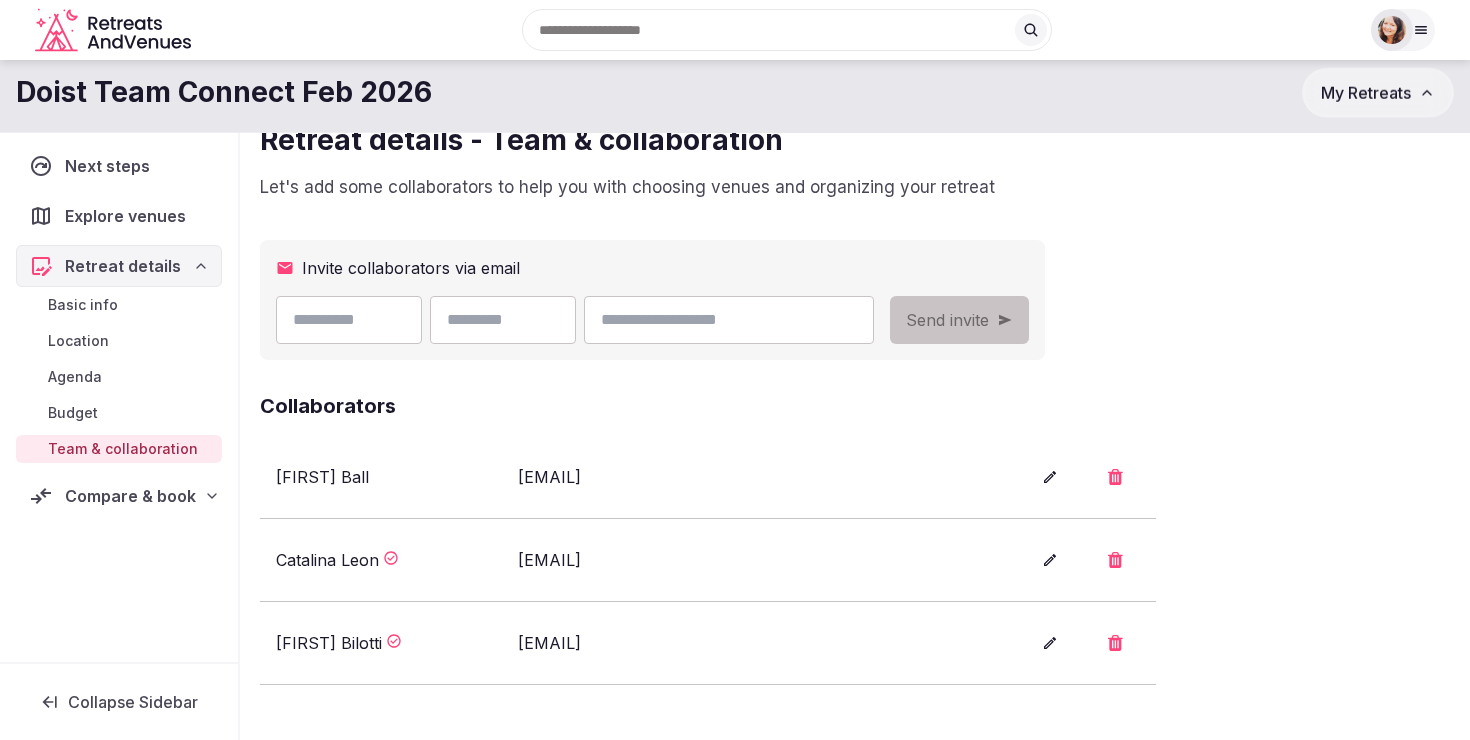 scroll, scrollTop: 61, scrollLeft: 0, axis: vertical 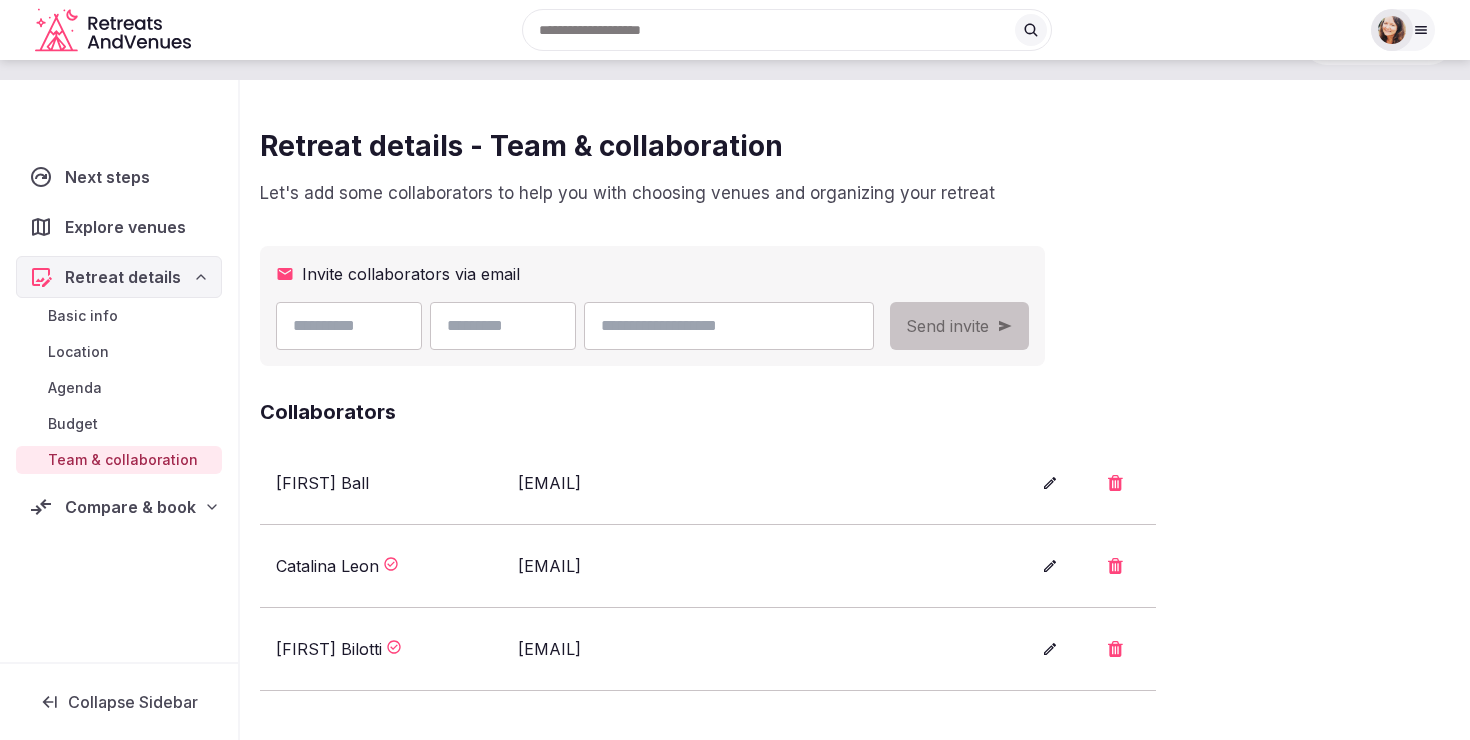 click on "Location" at bounding box center (78, 352) 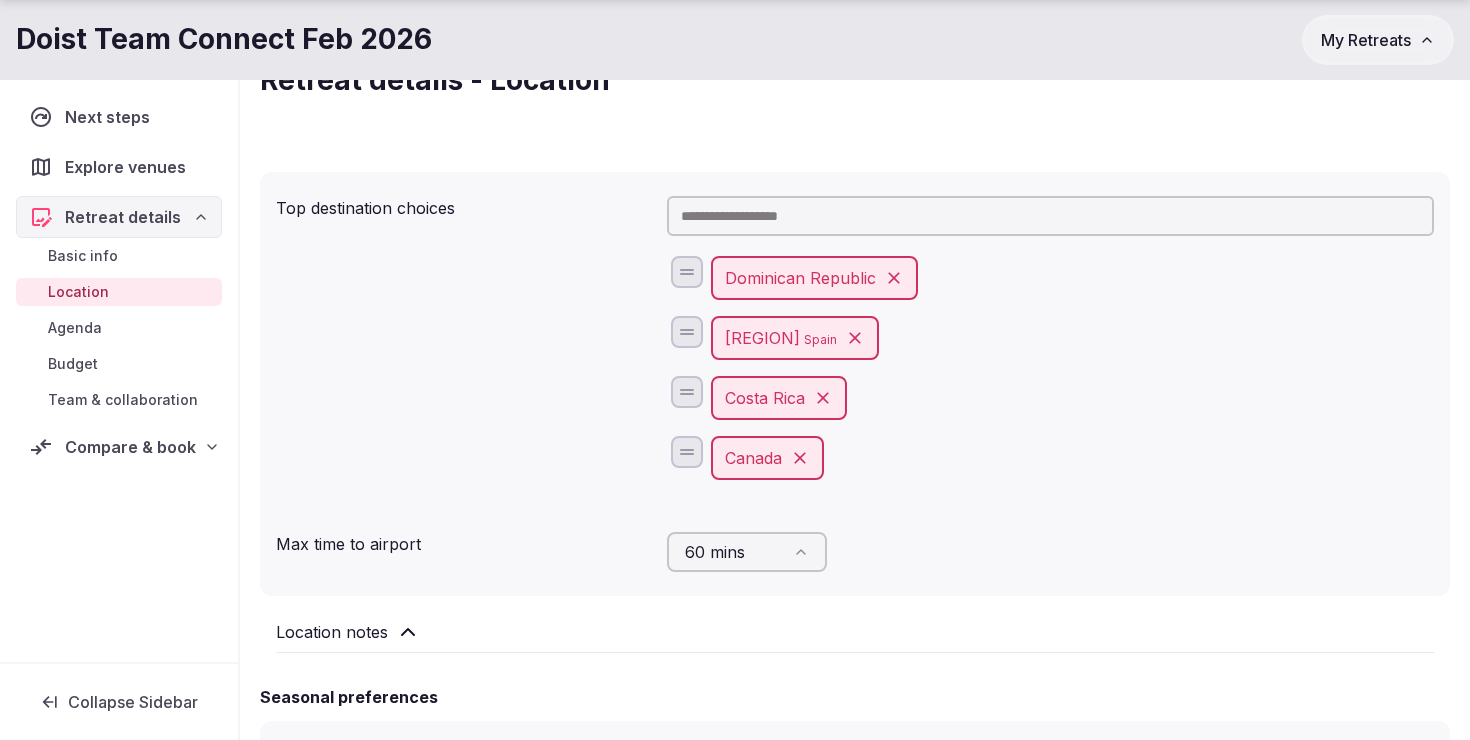 scroll, scrollTop: 132, scrollLeft: 0, axis: vertical 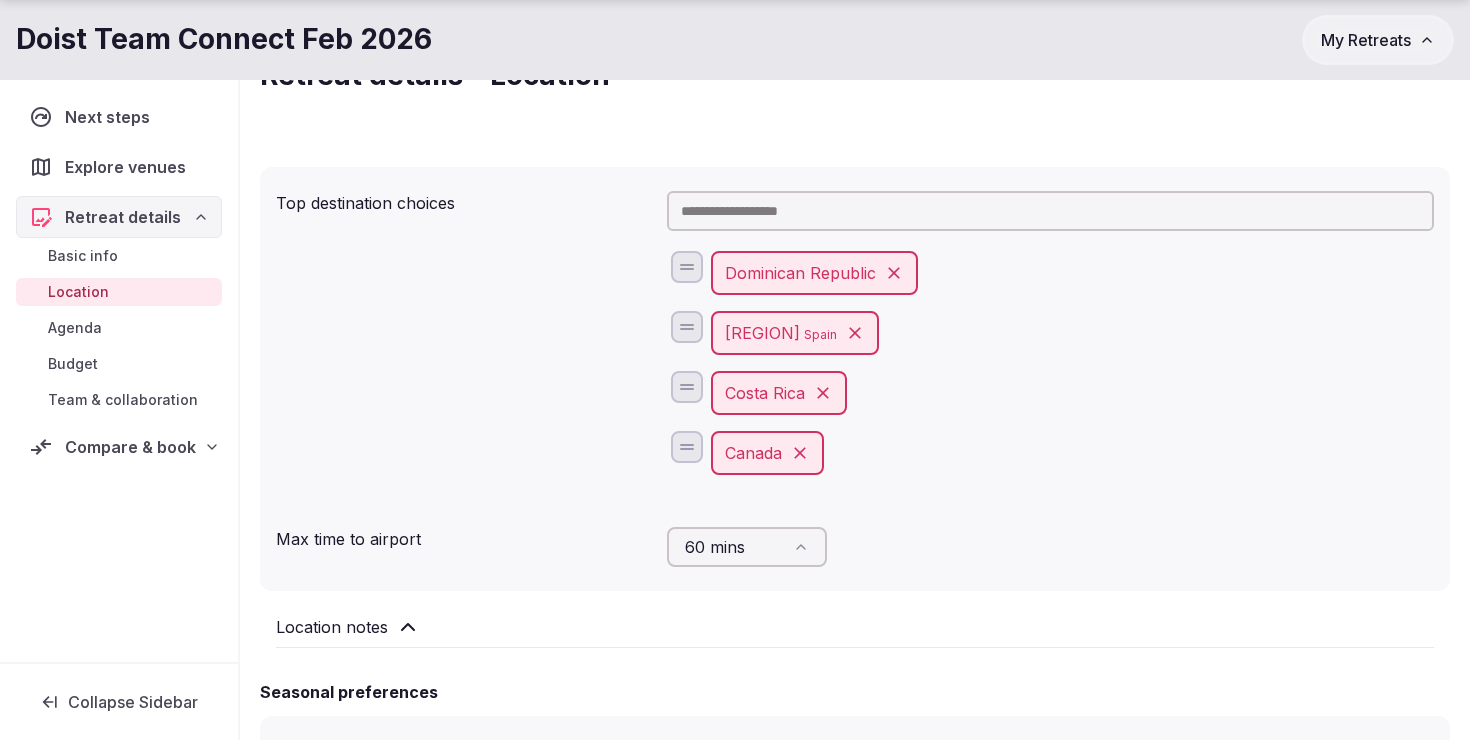 click on "Compare & book" at bounding box center (130, 447) 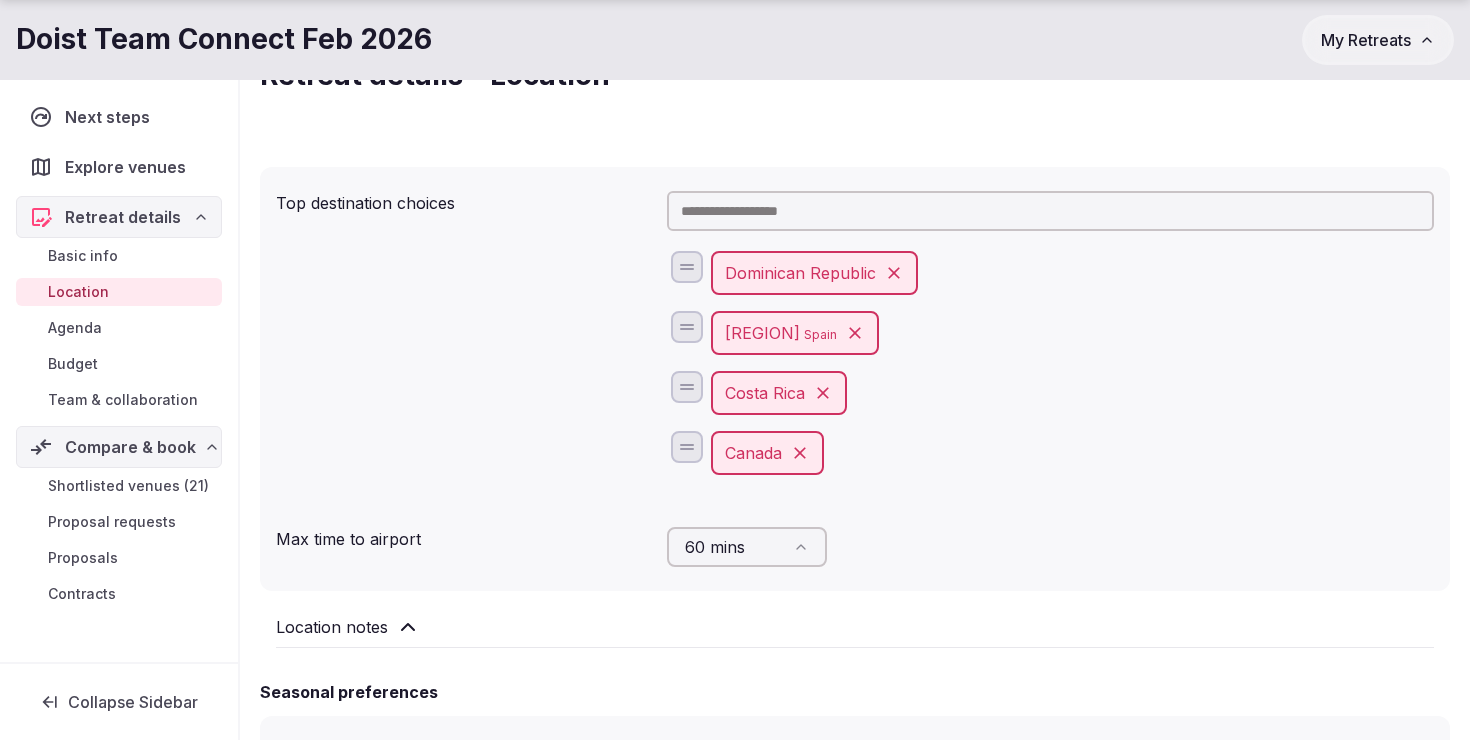 click on "Shortlisted venues (21)" at bounding box center [128, 486] 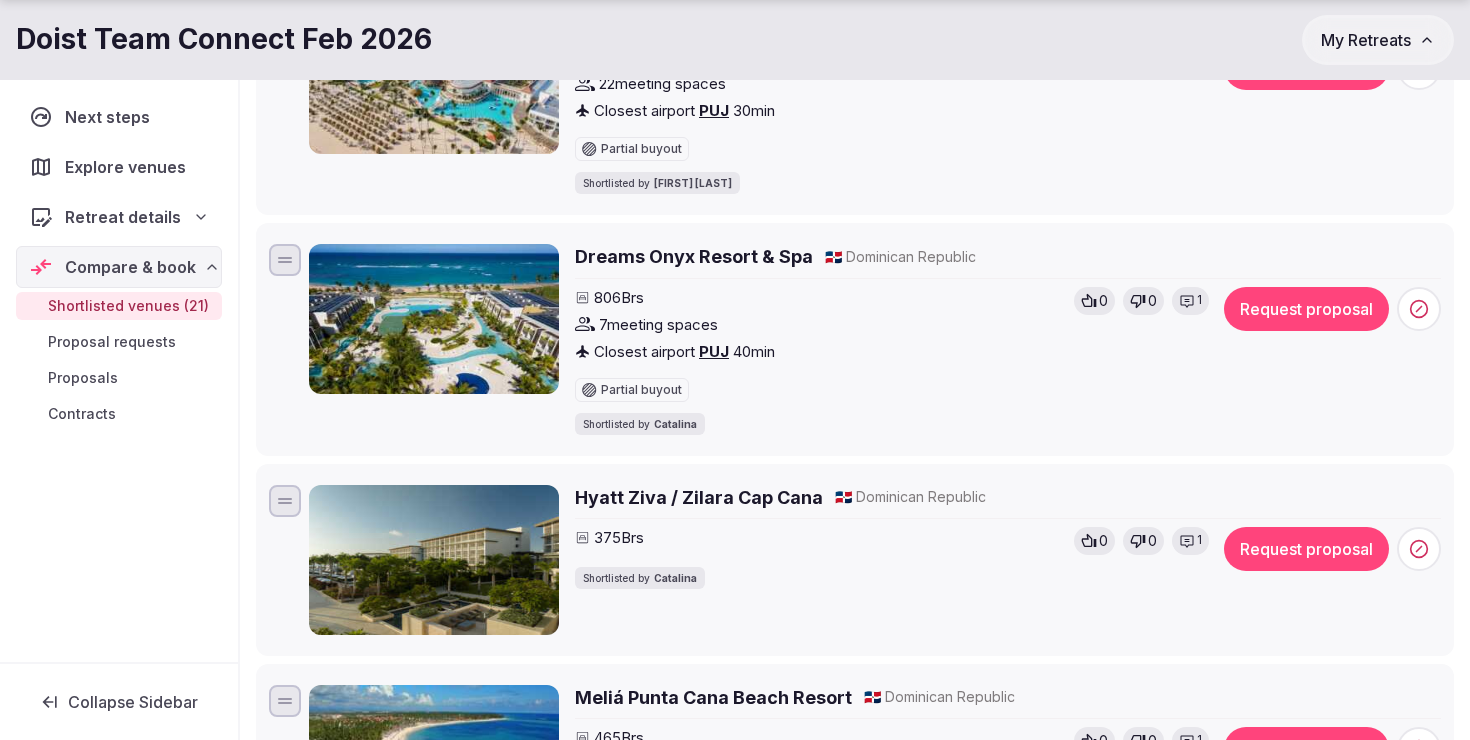 scroll, scrollTop: 978, scrollLeft: 0, axis: vertical 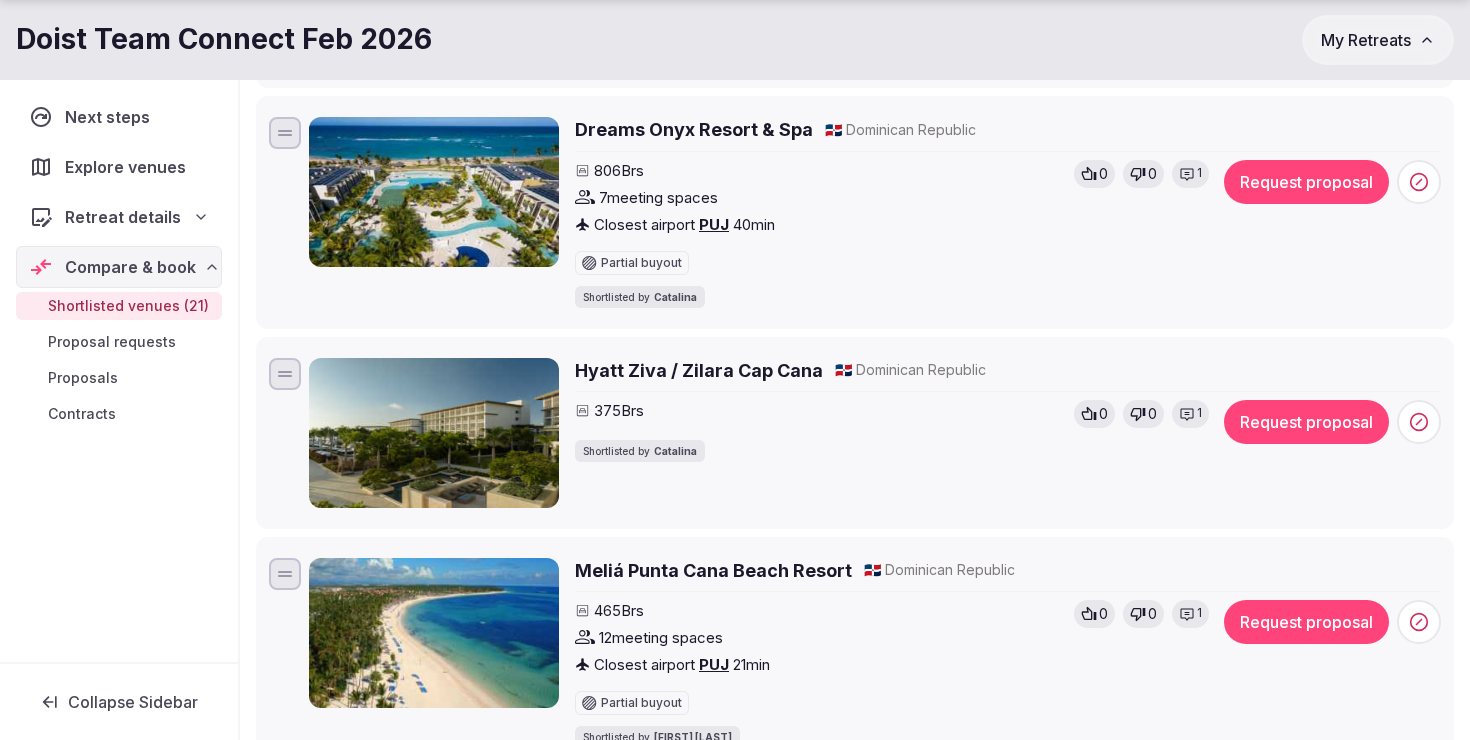 drag, startPoint x: 826, startPoint y: 365, endPoint x: 582, endPoint y: 361, distance: 244.03279 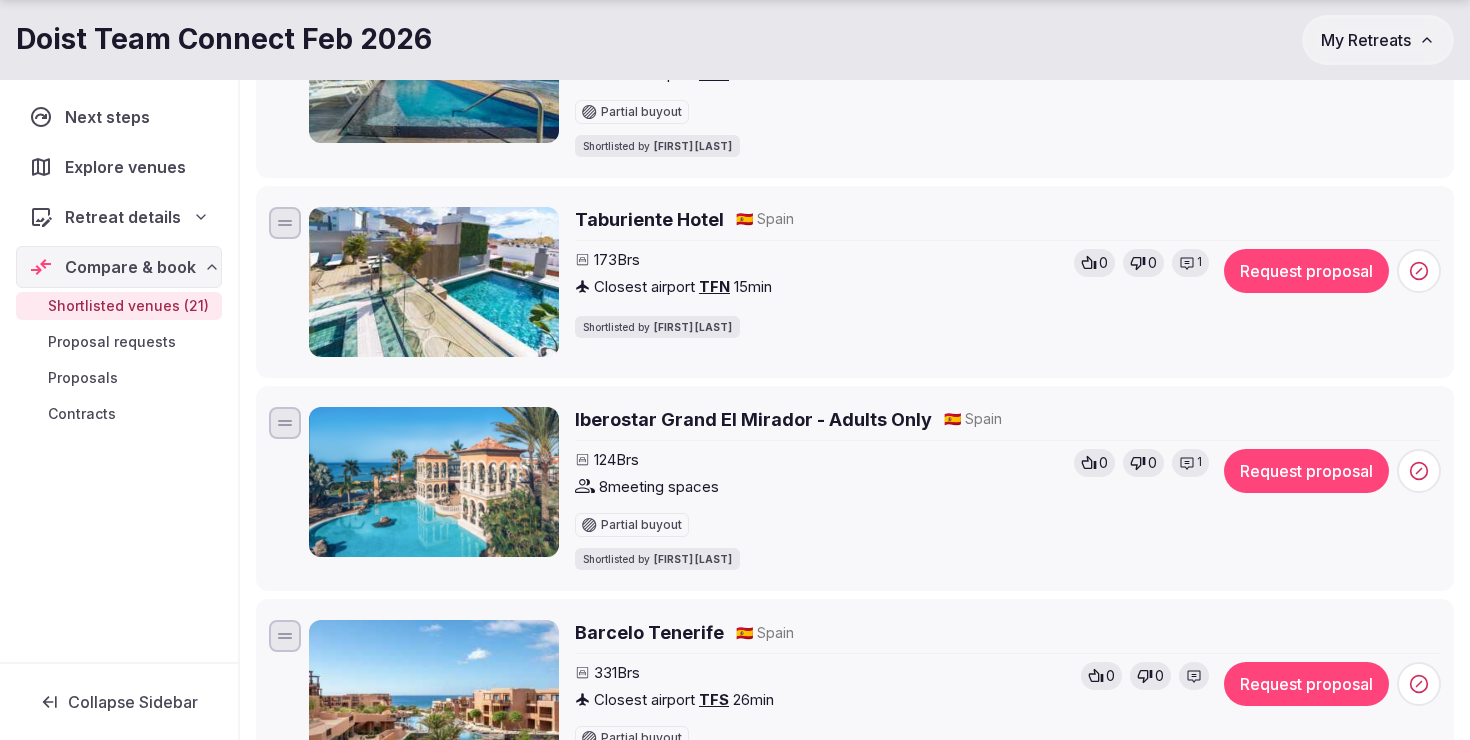 scroll, scrollTop: 2762, scrollLeft: 0, axis: vertical 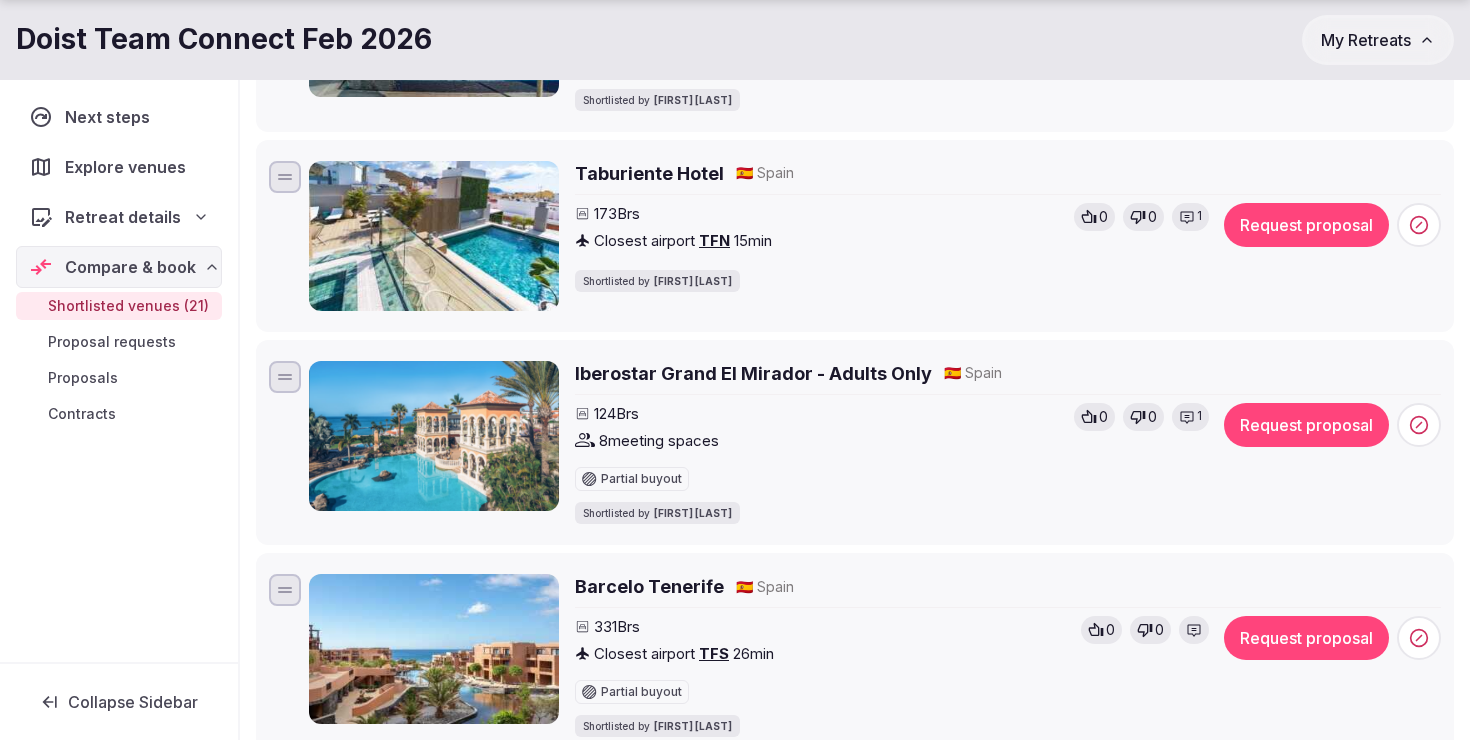 click on "Iberostar Grand El Mirador - Adults Only" at bounding box center (753, 373) 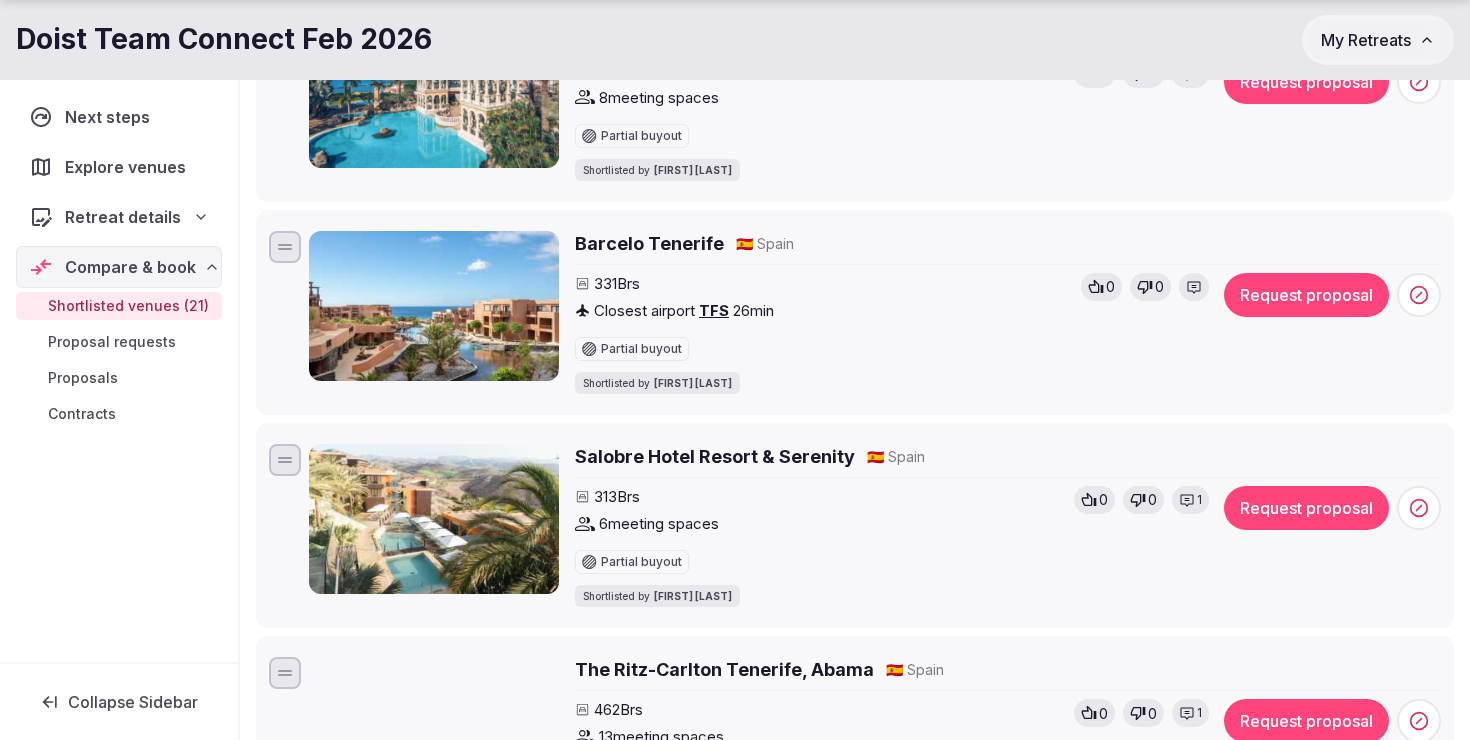 scroll, scrollTop: 3190, scrollLeft: 0, axis: vertical 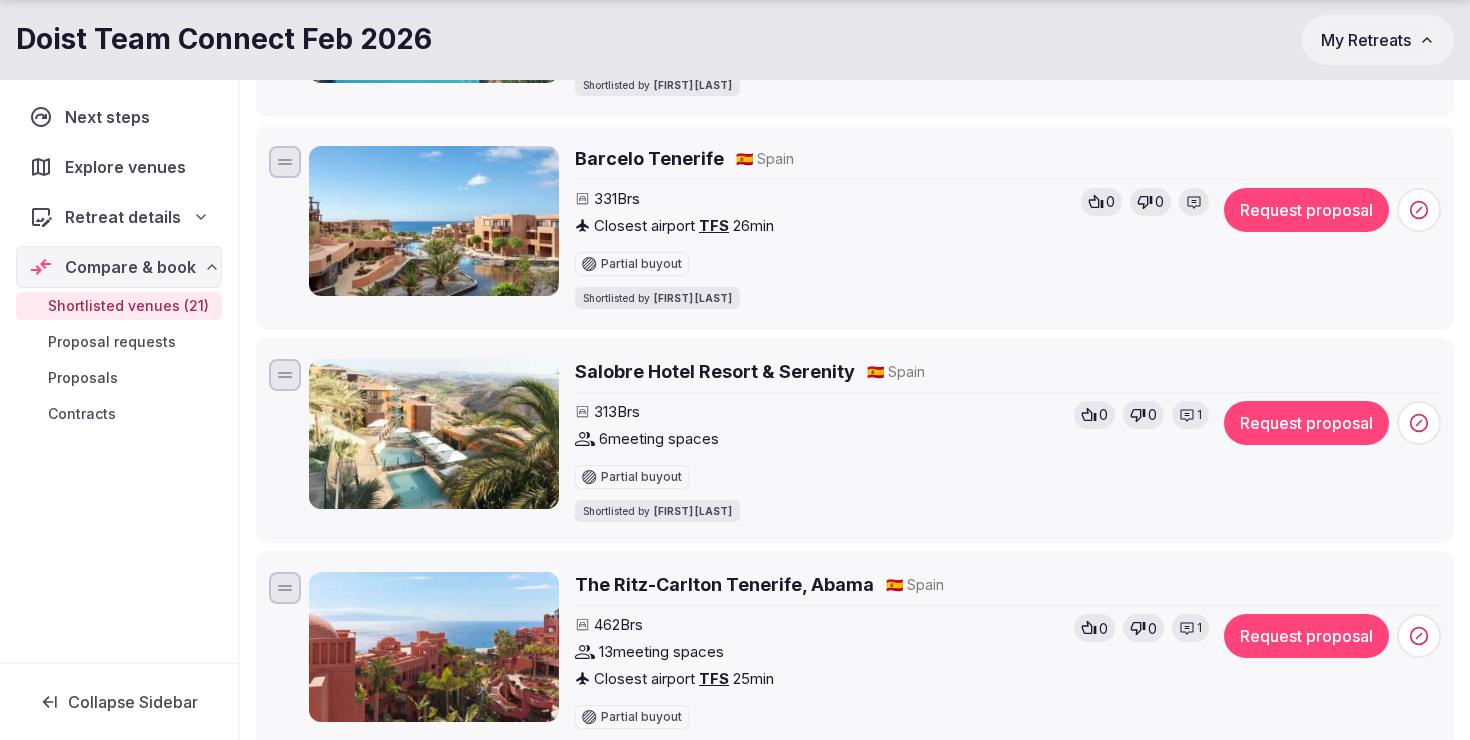 click on "Salobre Hotel Resort & Serenity" at bounding box center [715, 371] 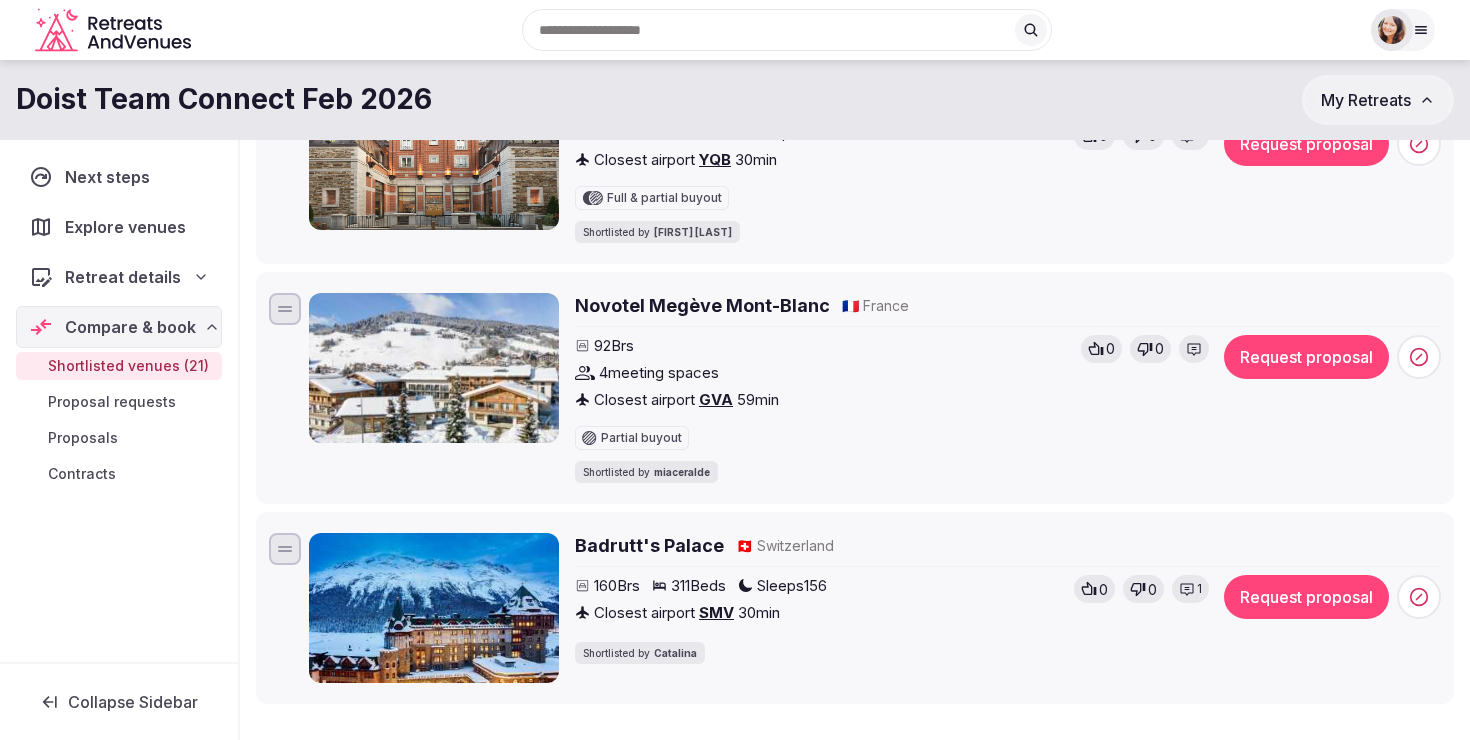 scroll, scrollTop: 4342, scrollLeft: 0, axis: vertical 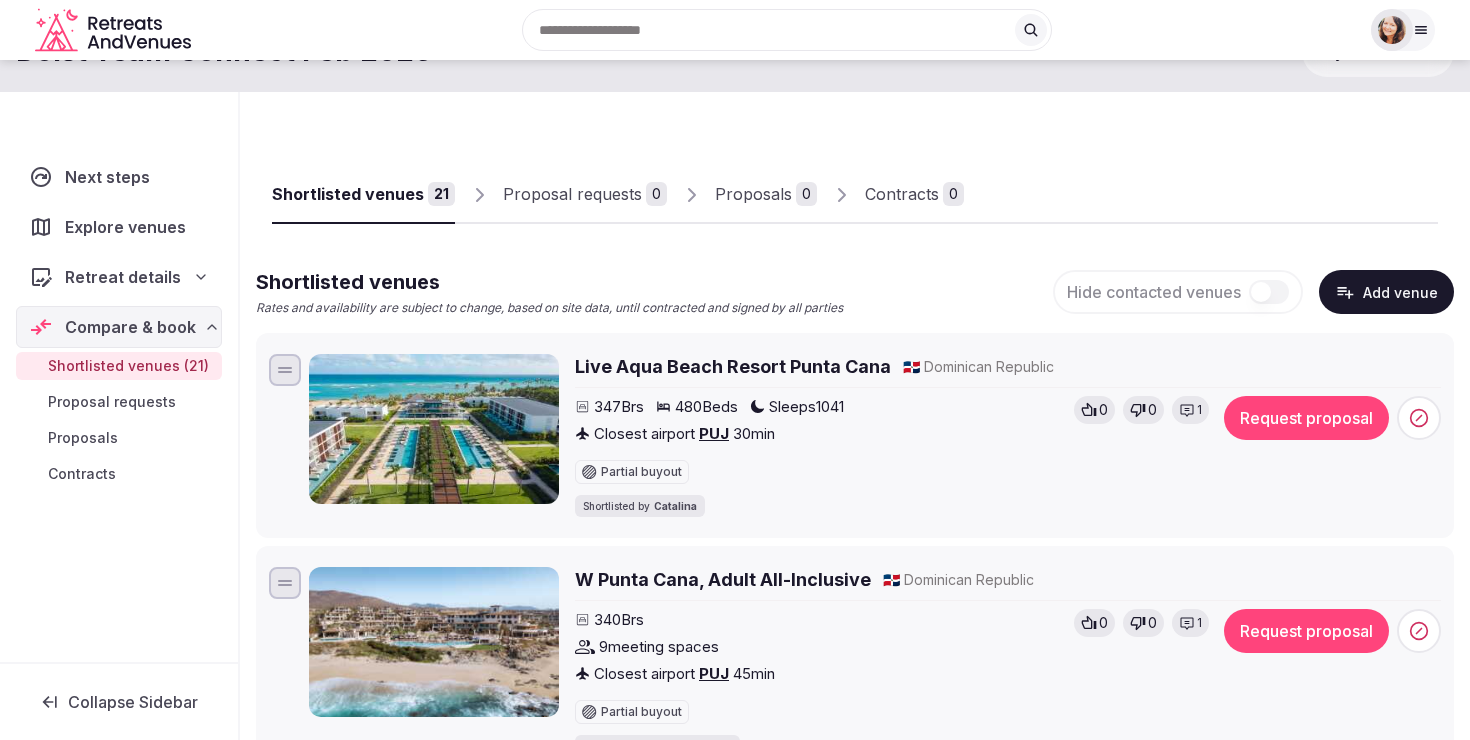 click on "1" at bounding box center (1190, 410) 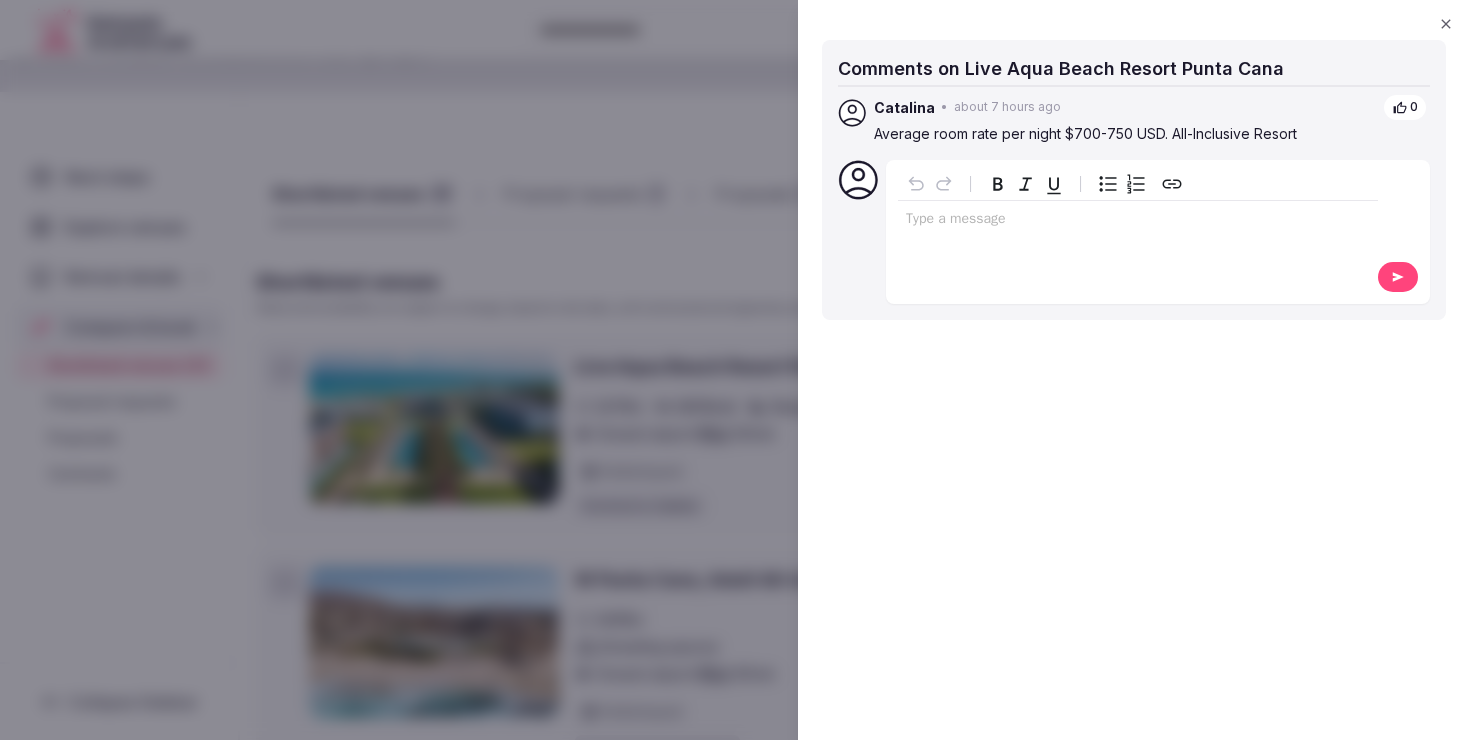 click on "Type a message" at bounding box center [1138, 230] 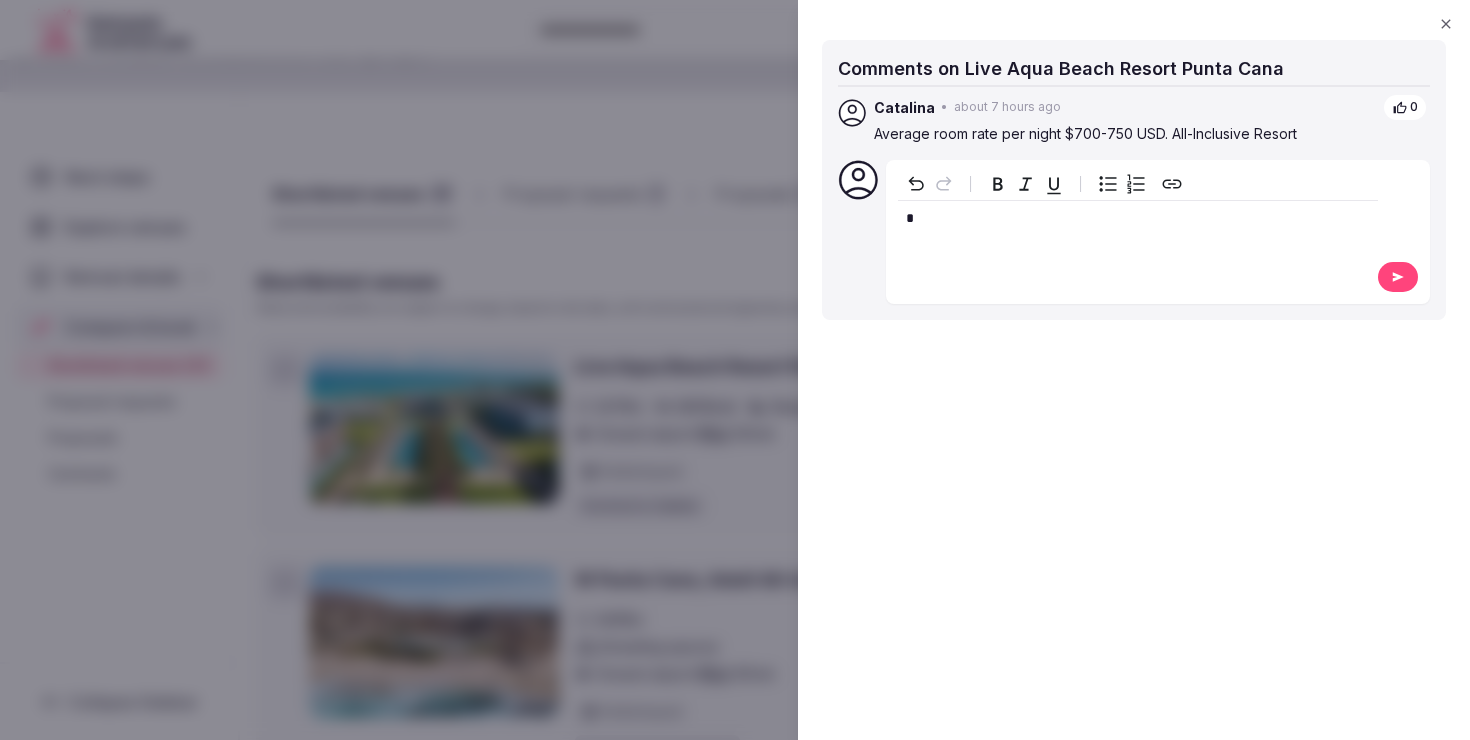 type 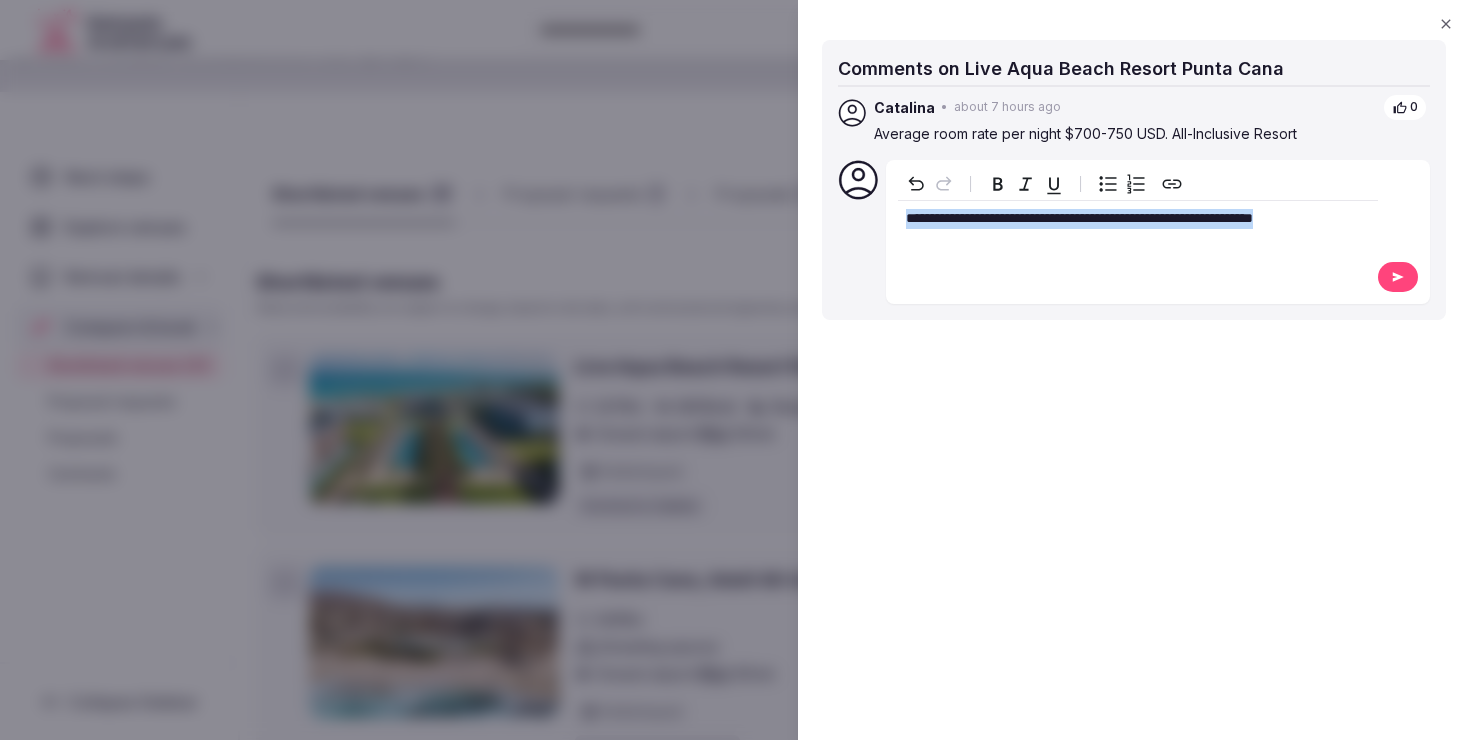 copy on "**********" 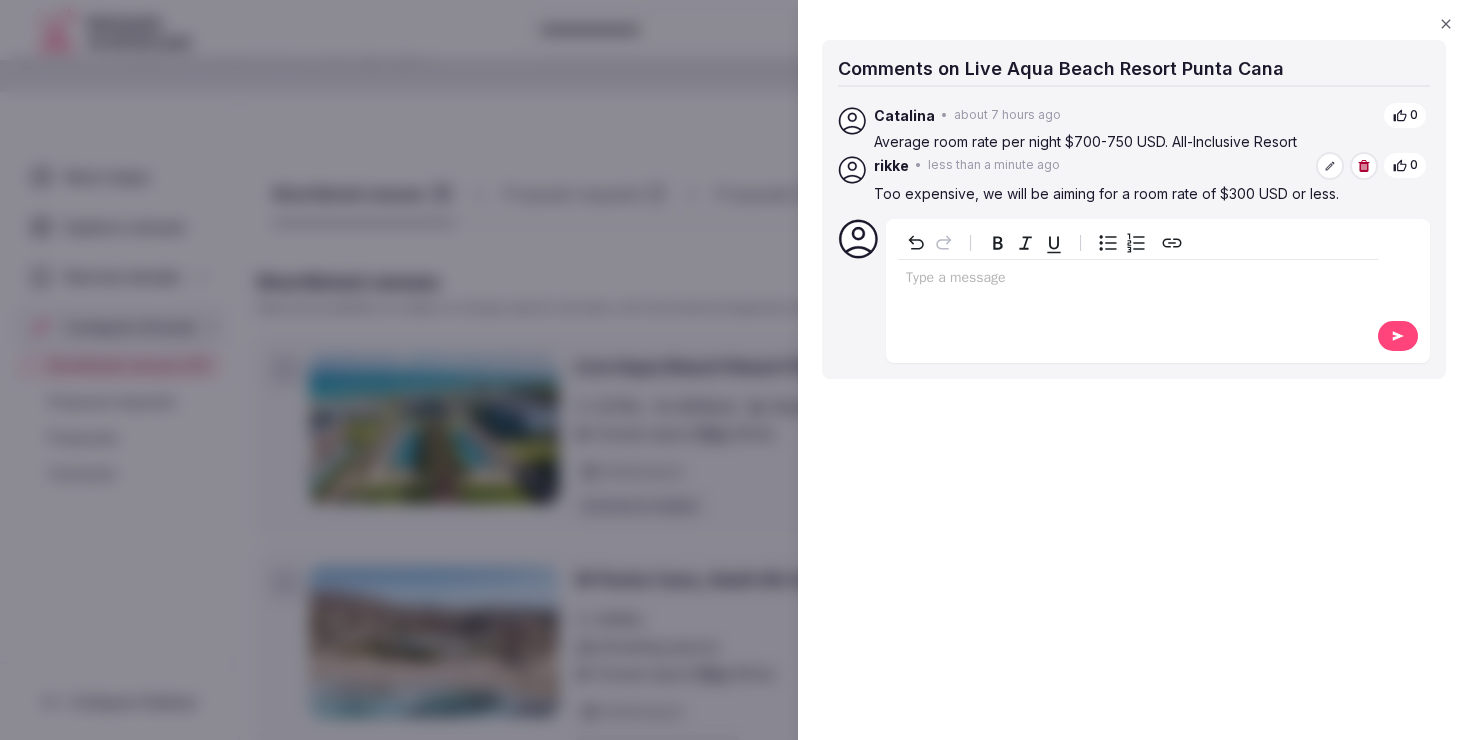 click at bounding box center [735, 370] 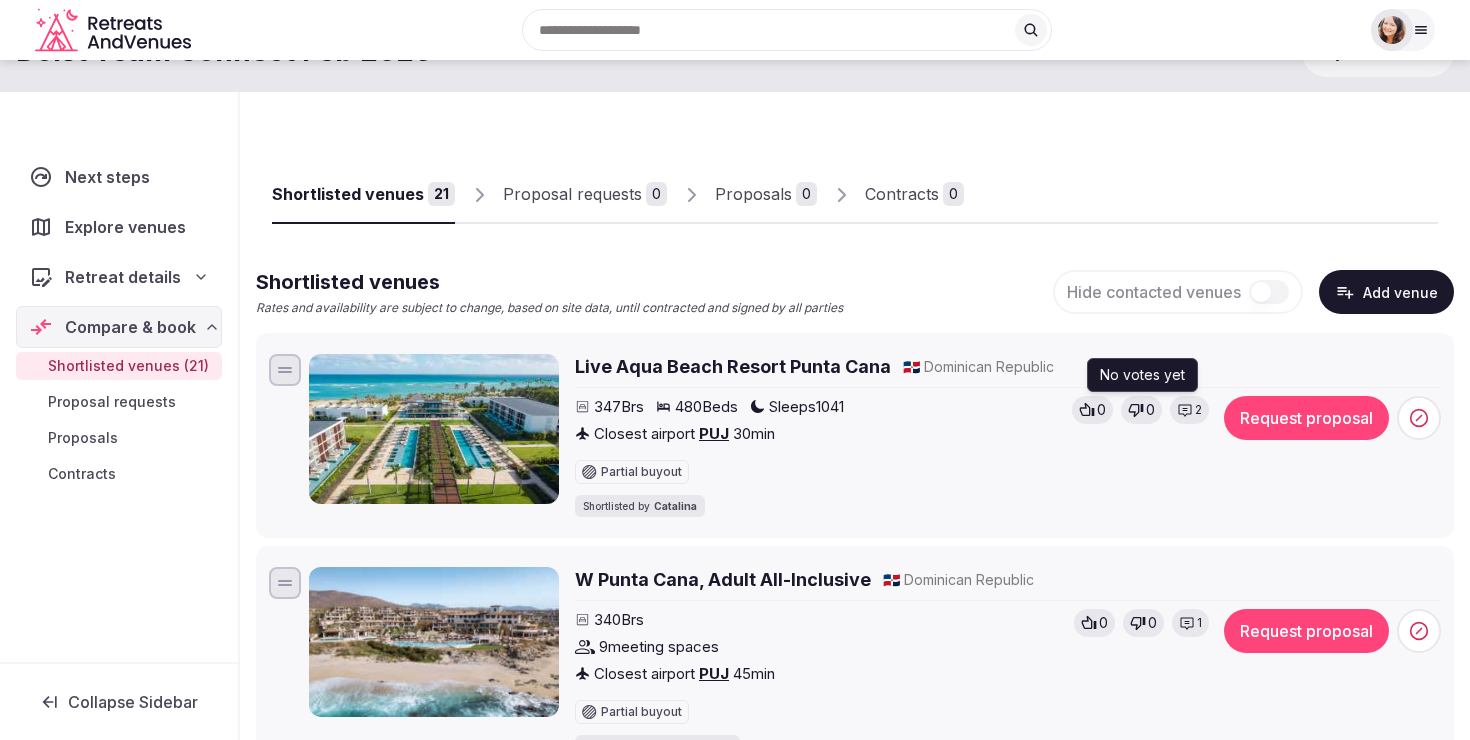 click 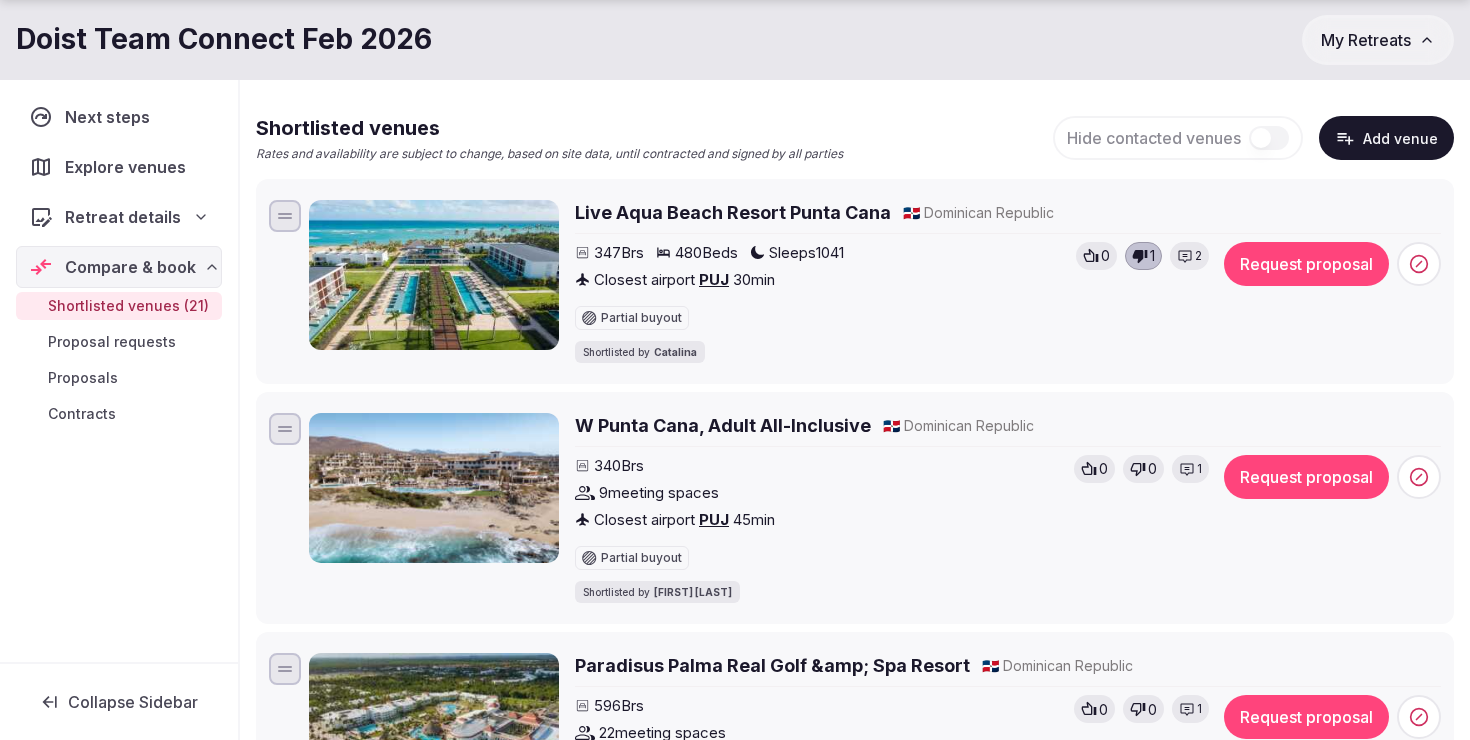 scroll, scrollTop: 206, scrollLeft: 0, axis: vertical 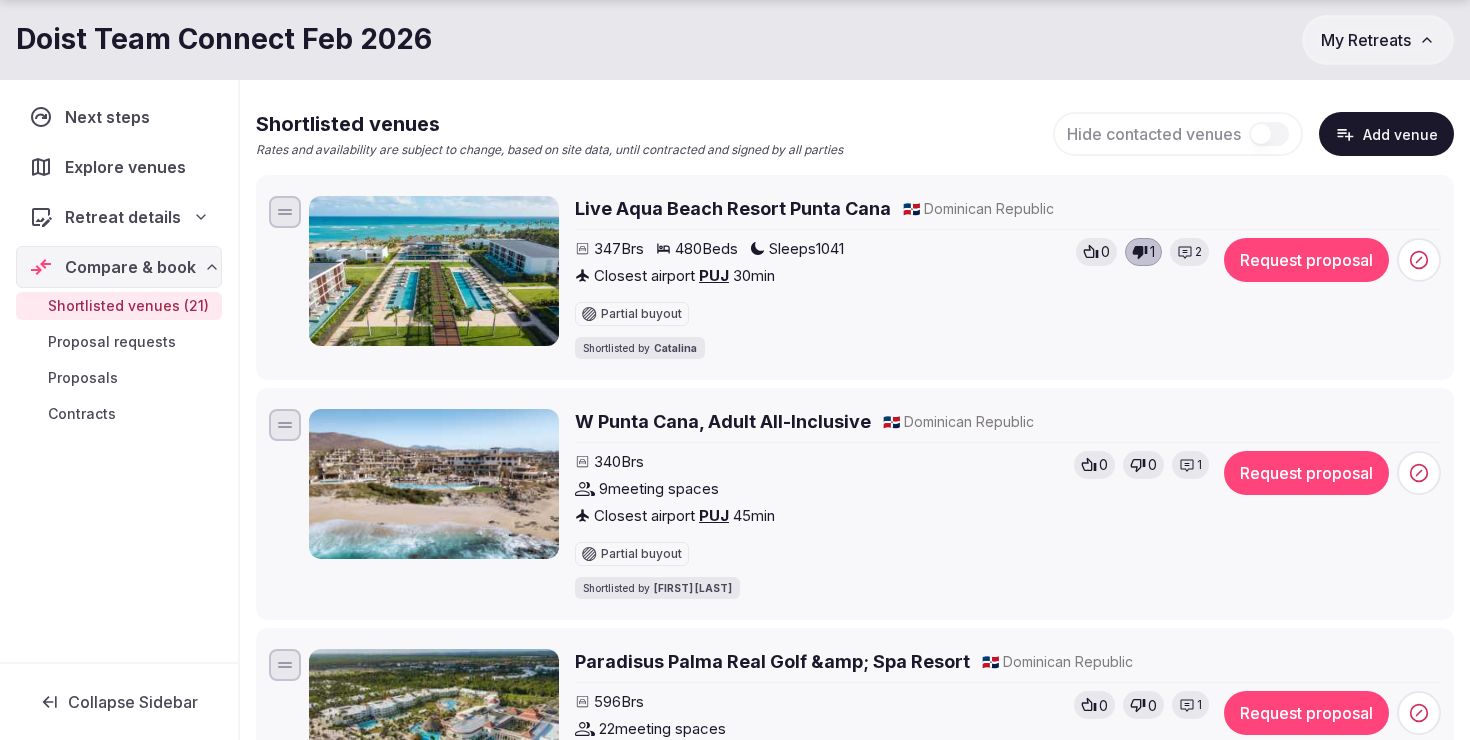 click 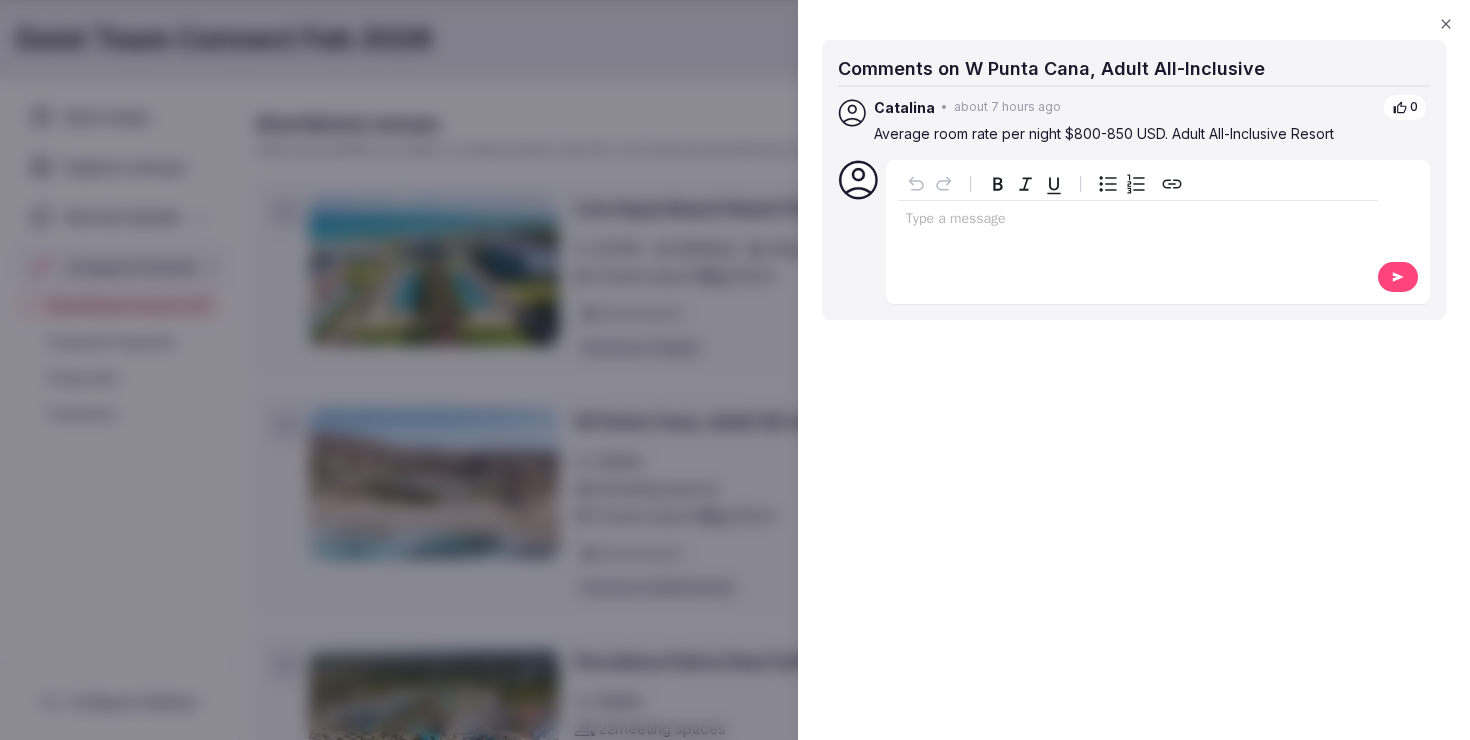 click on "Type a message" at bounding box center (1138, 230) 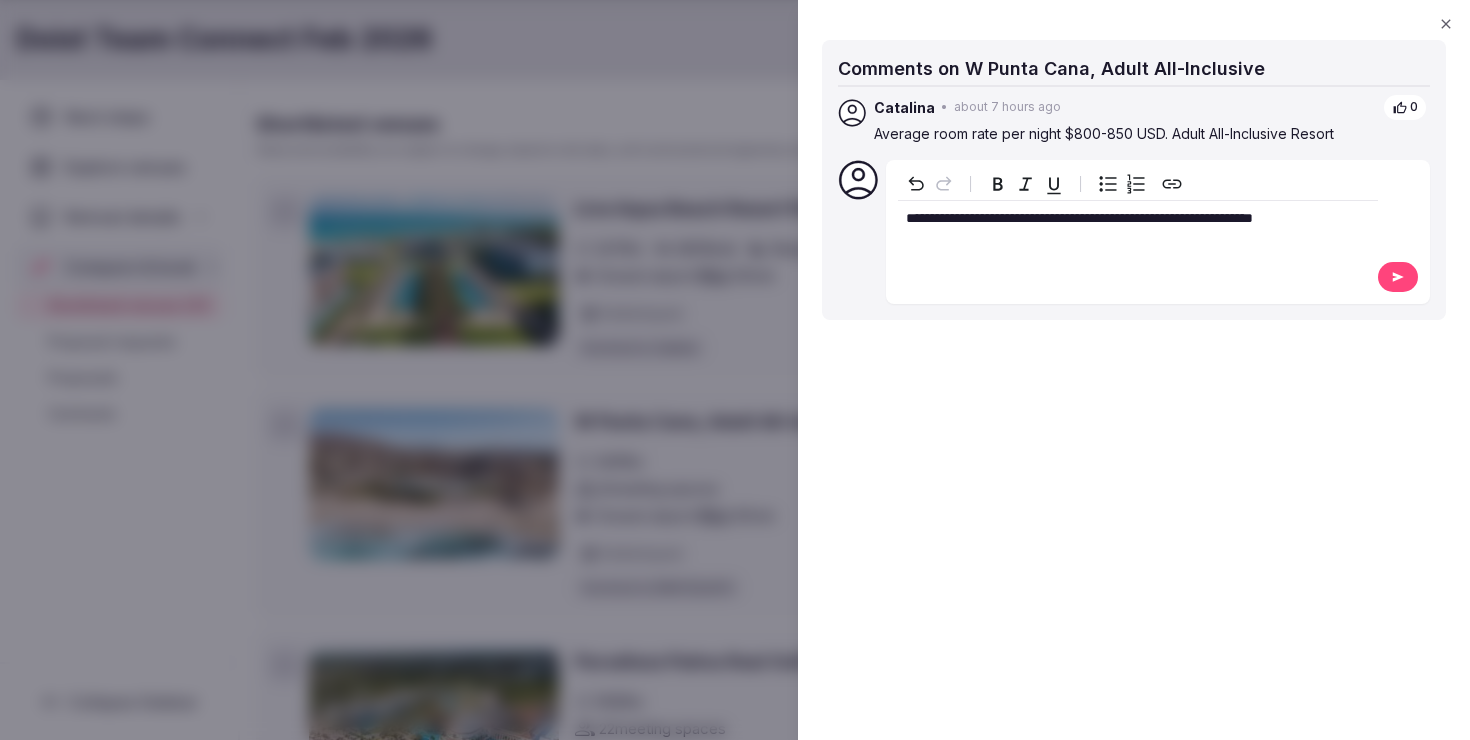 click 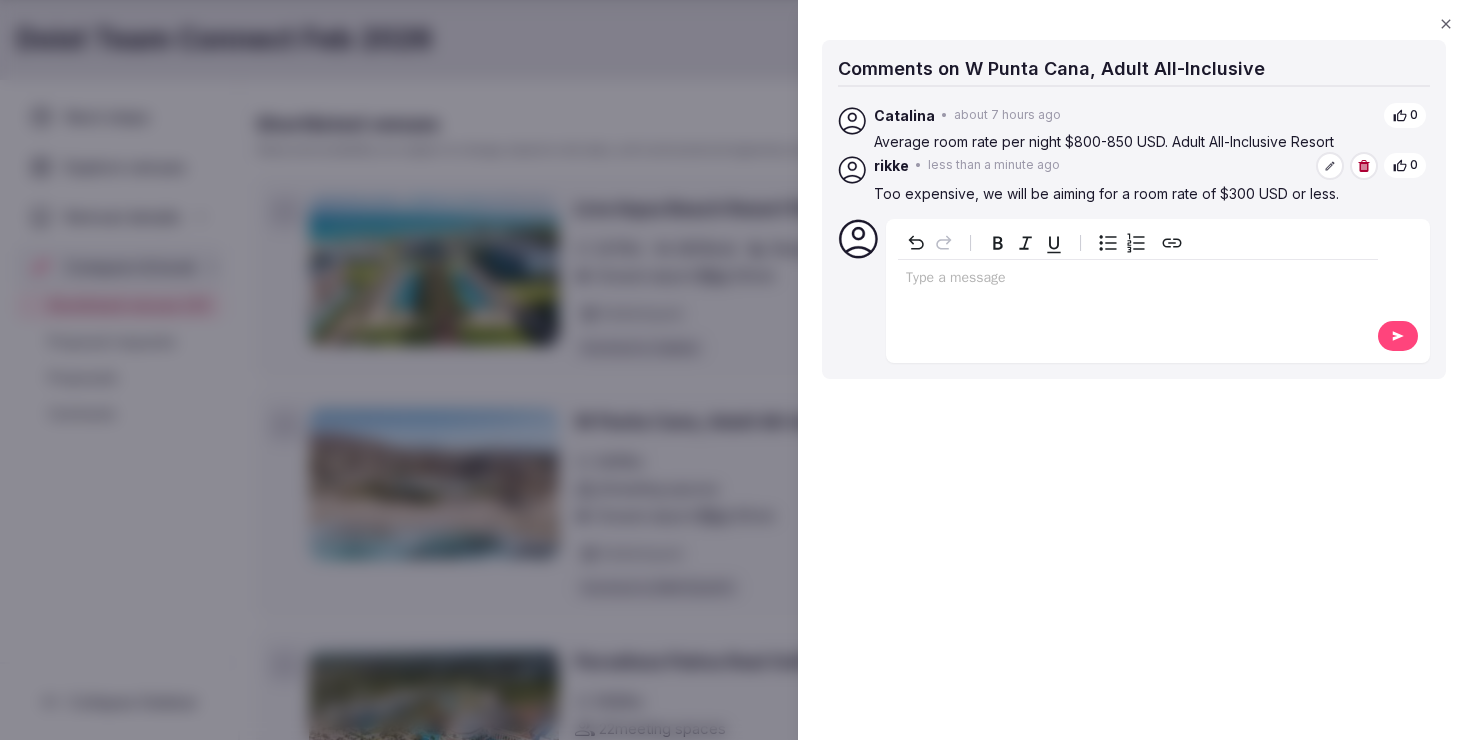 click at bounding box center [735, 370] 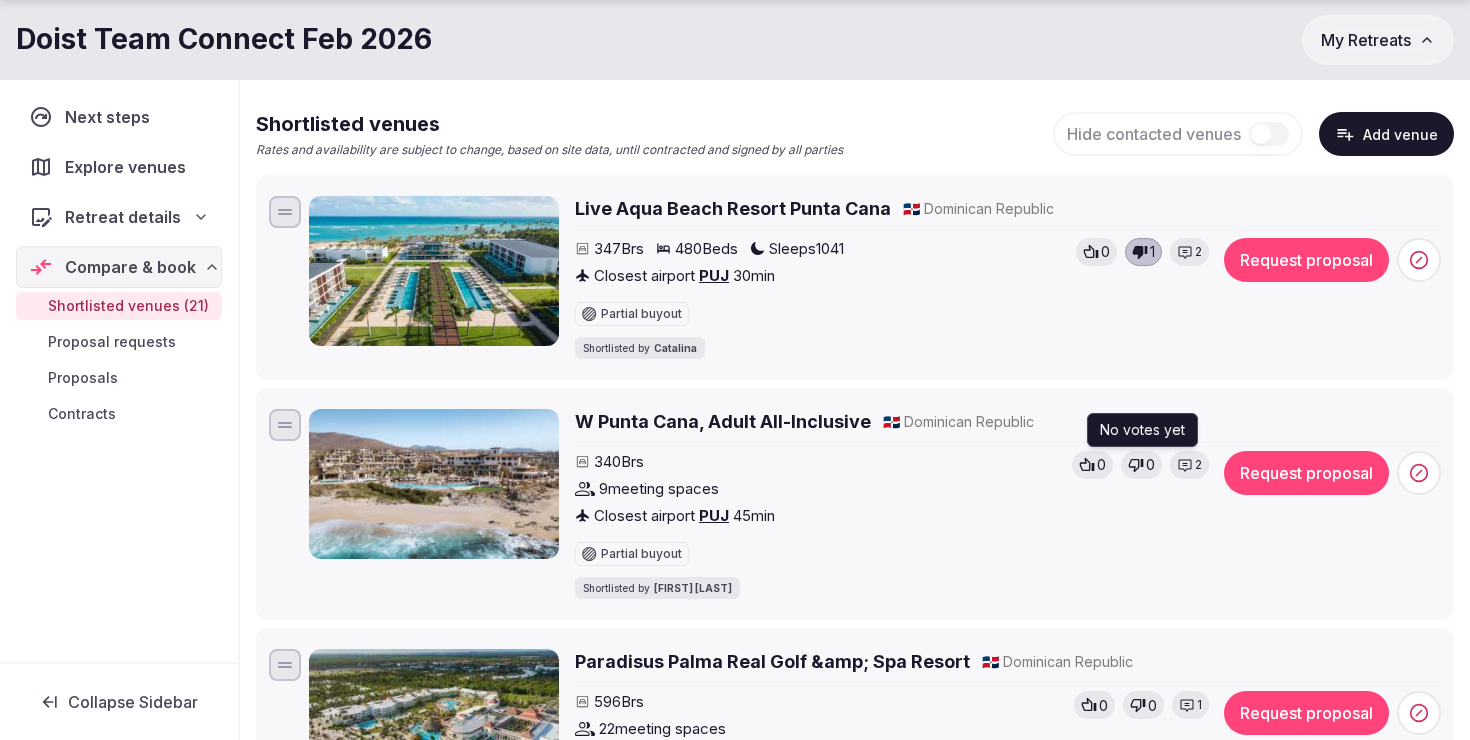 click 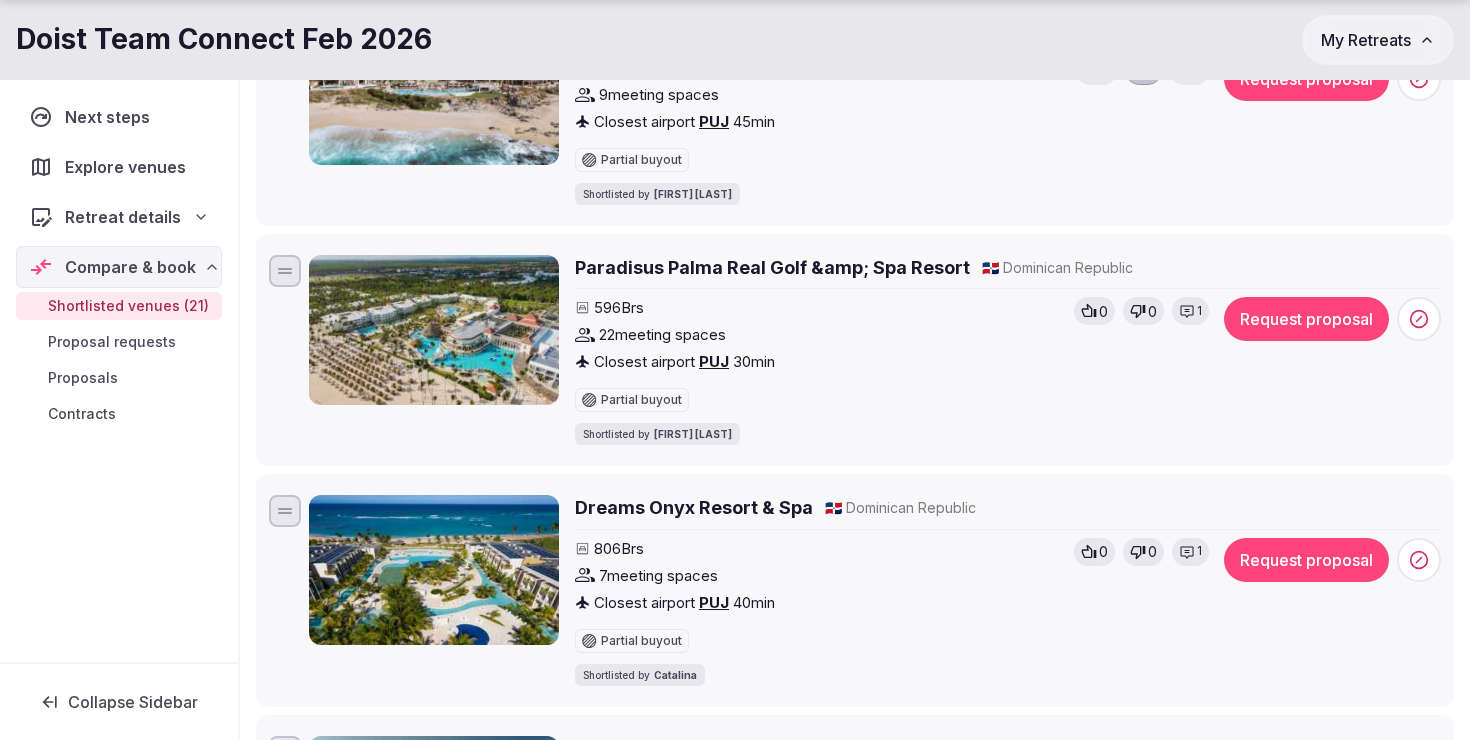 scroll, scrollTop: 601, scrollLeft: 0, axis: vertical 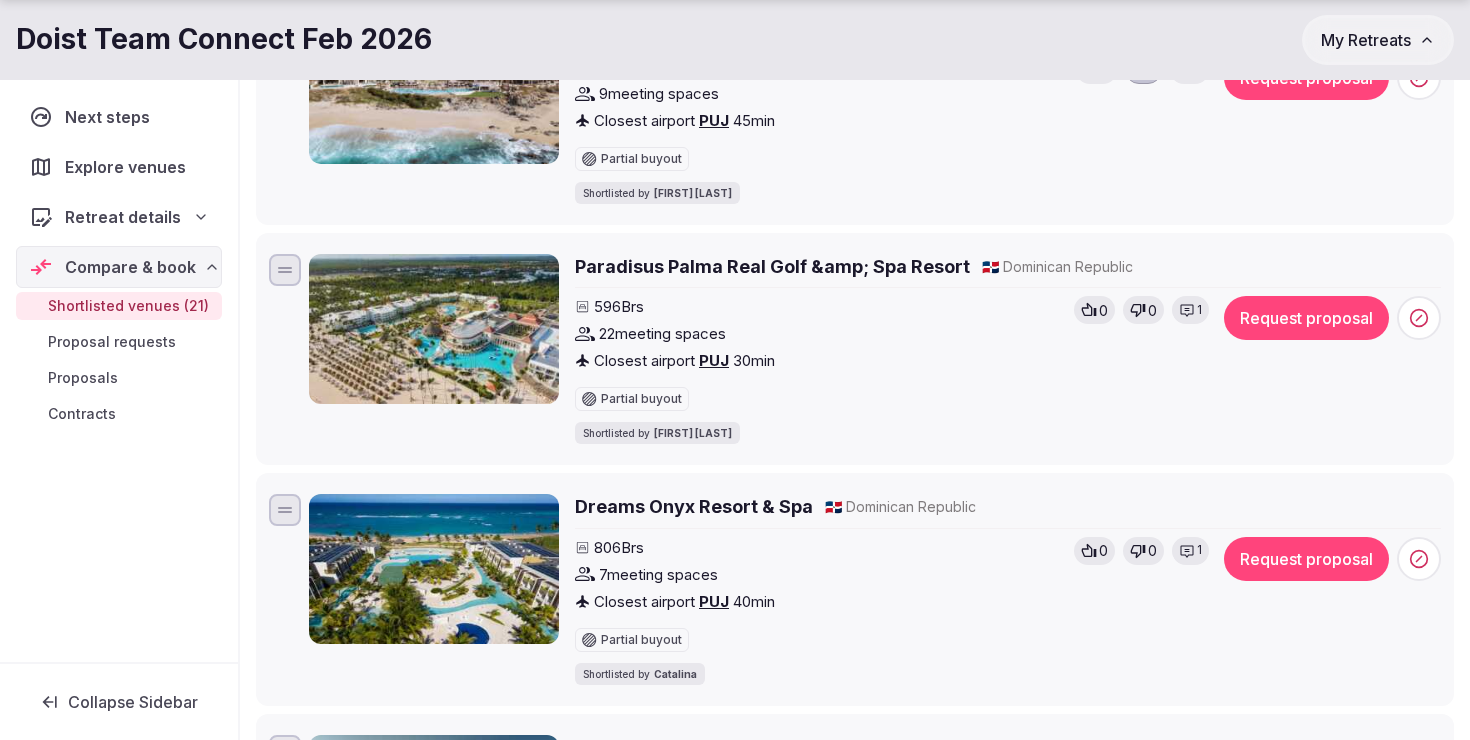 click on "1" at bounding box center (1190, 310) 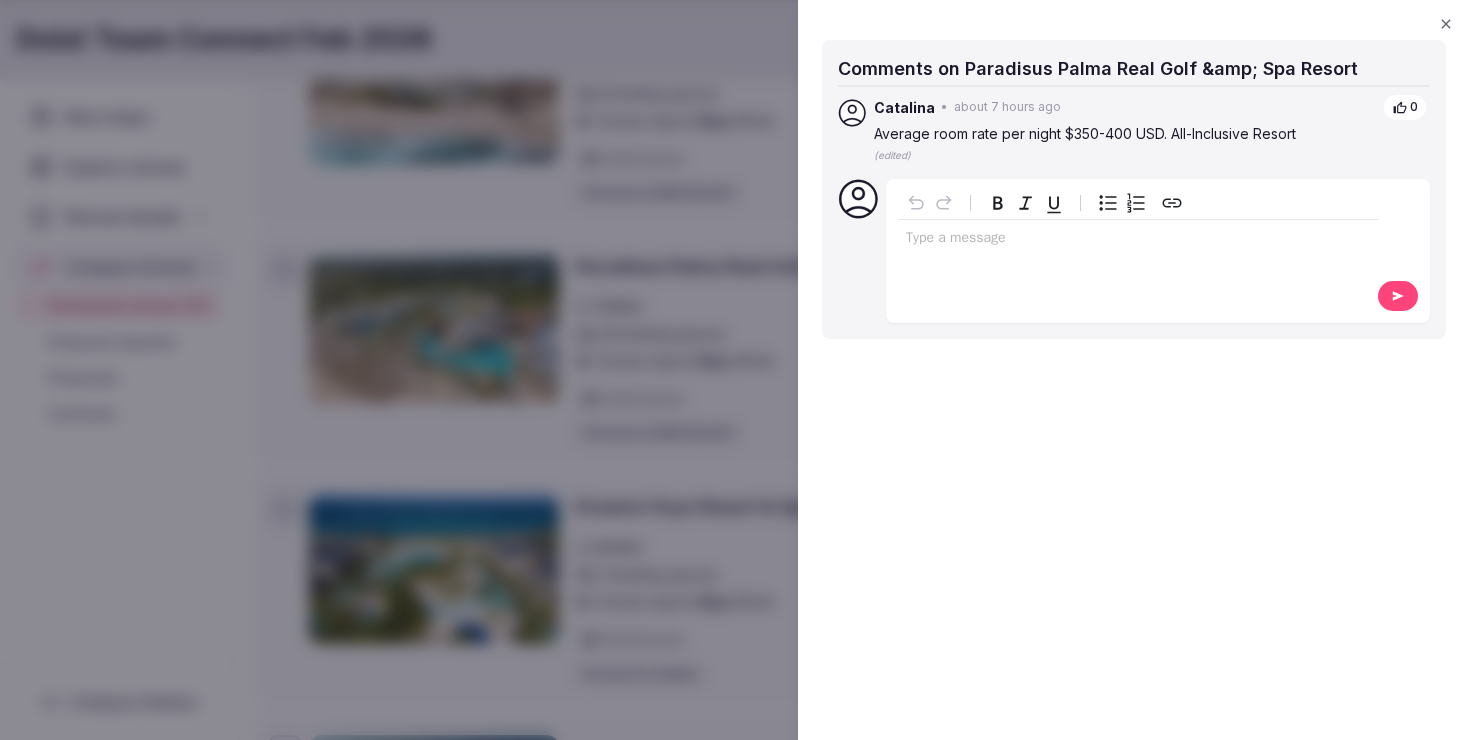 click on "Type a message" at bounding box center [1138, 249] 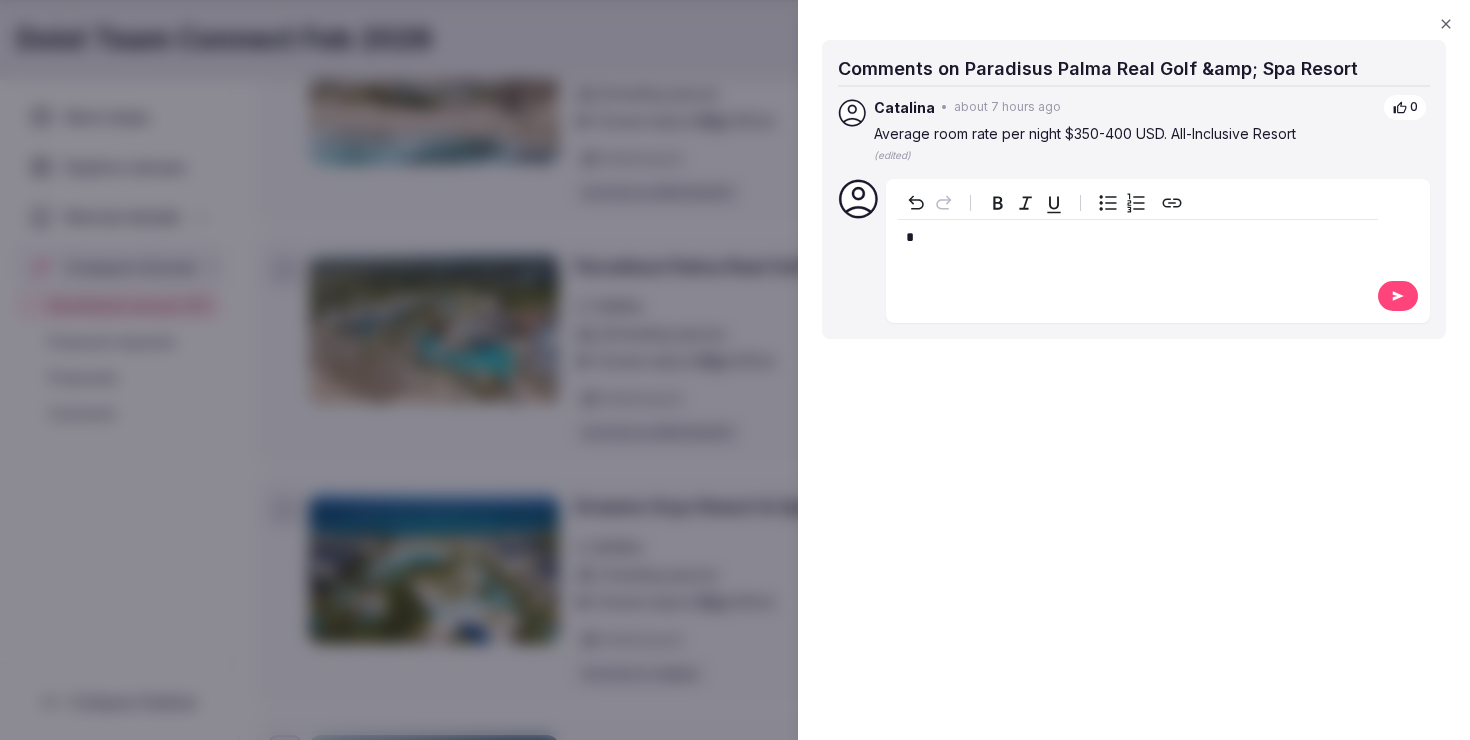 type 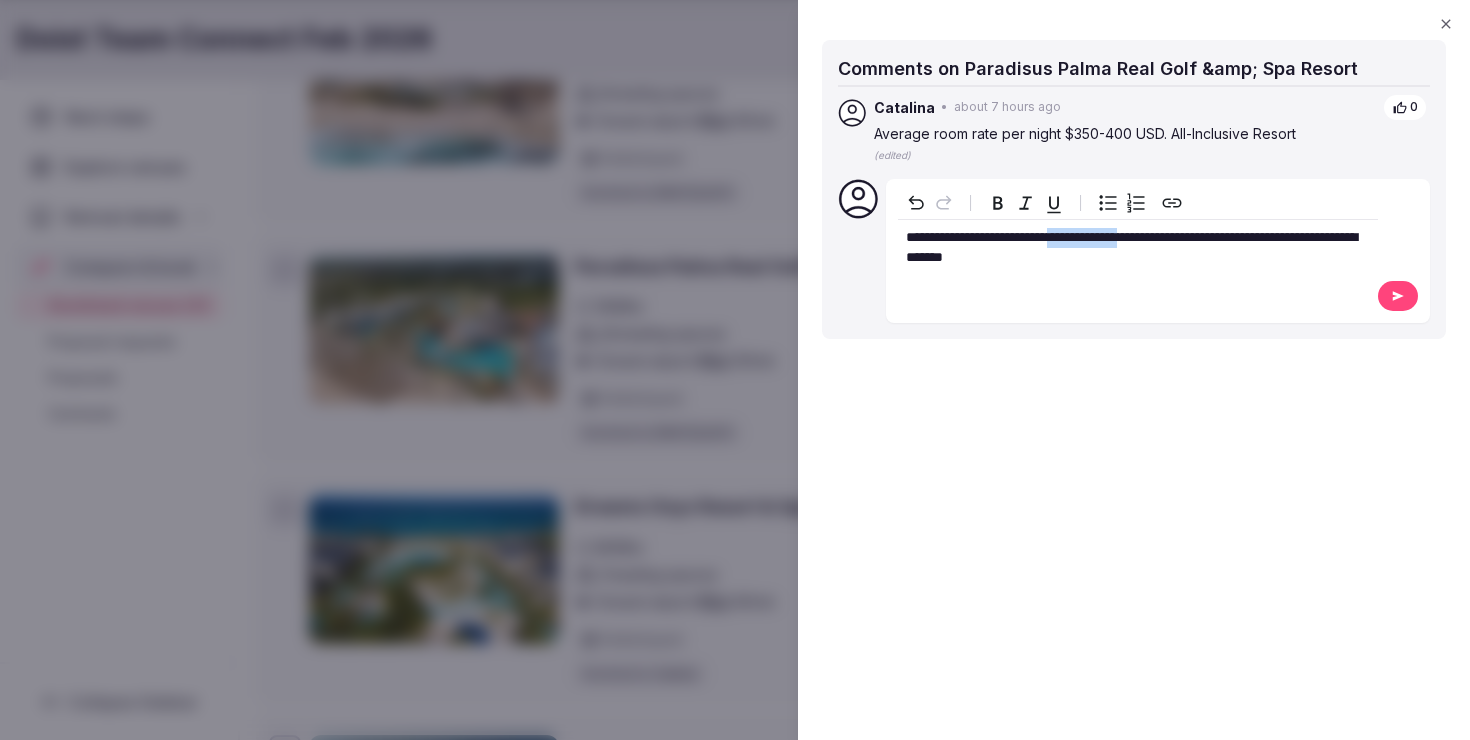 drag, startPoint x: 1163, startPoint y: 235, endPoint x: 1069, endPoint y: 234, distance: 94.00532 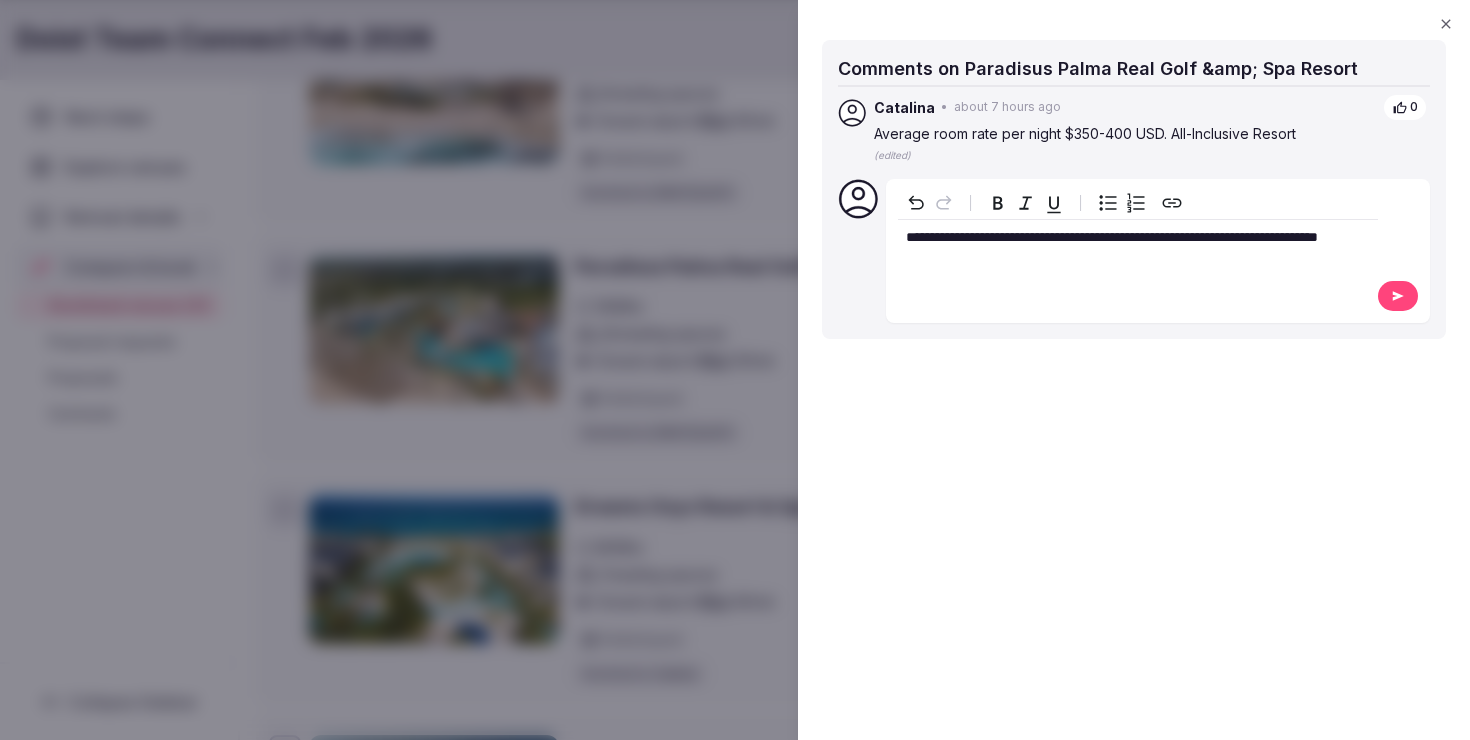 click on "**********" at bounding box center [1138, 238] 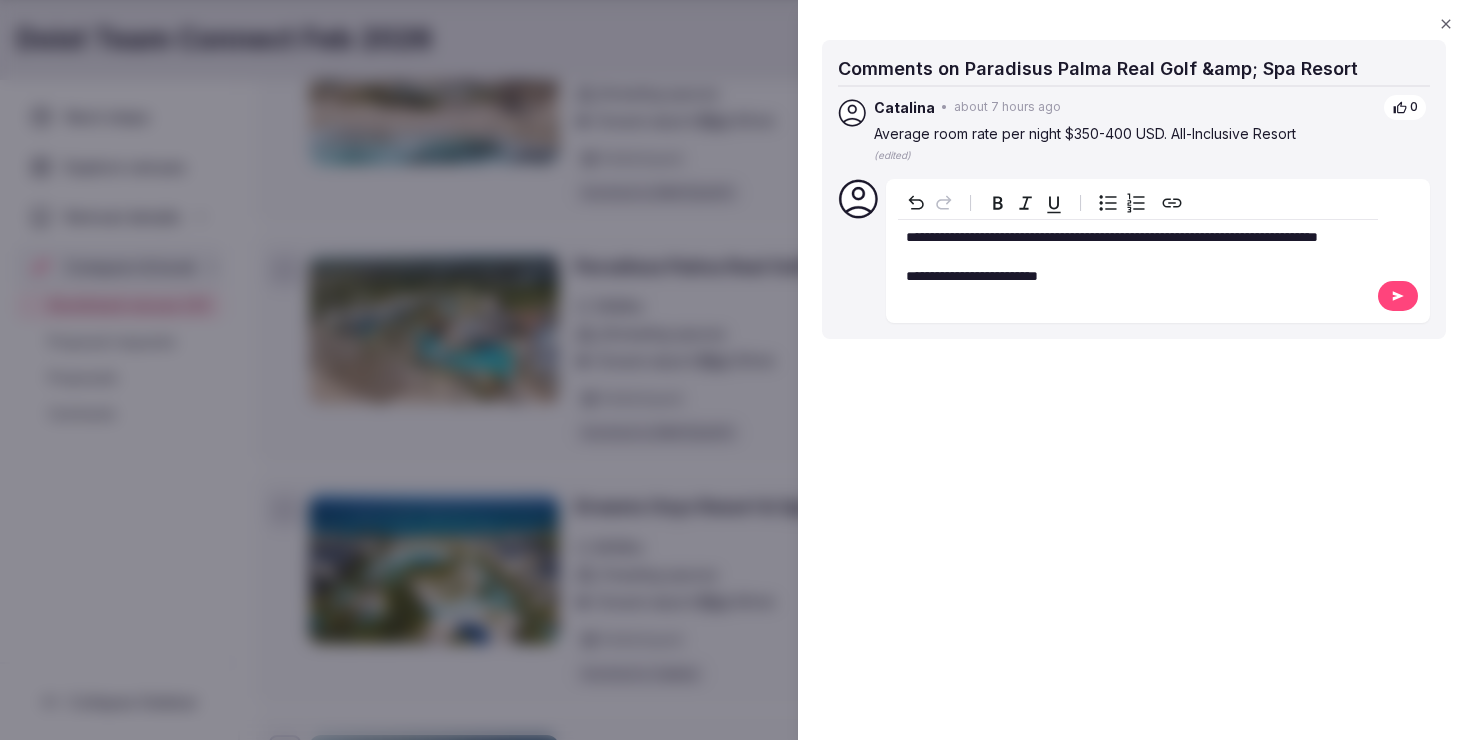 click at bounding box center (1398, 296) 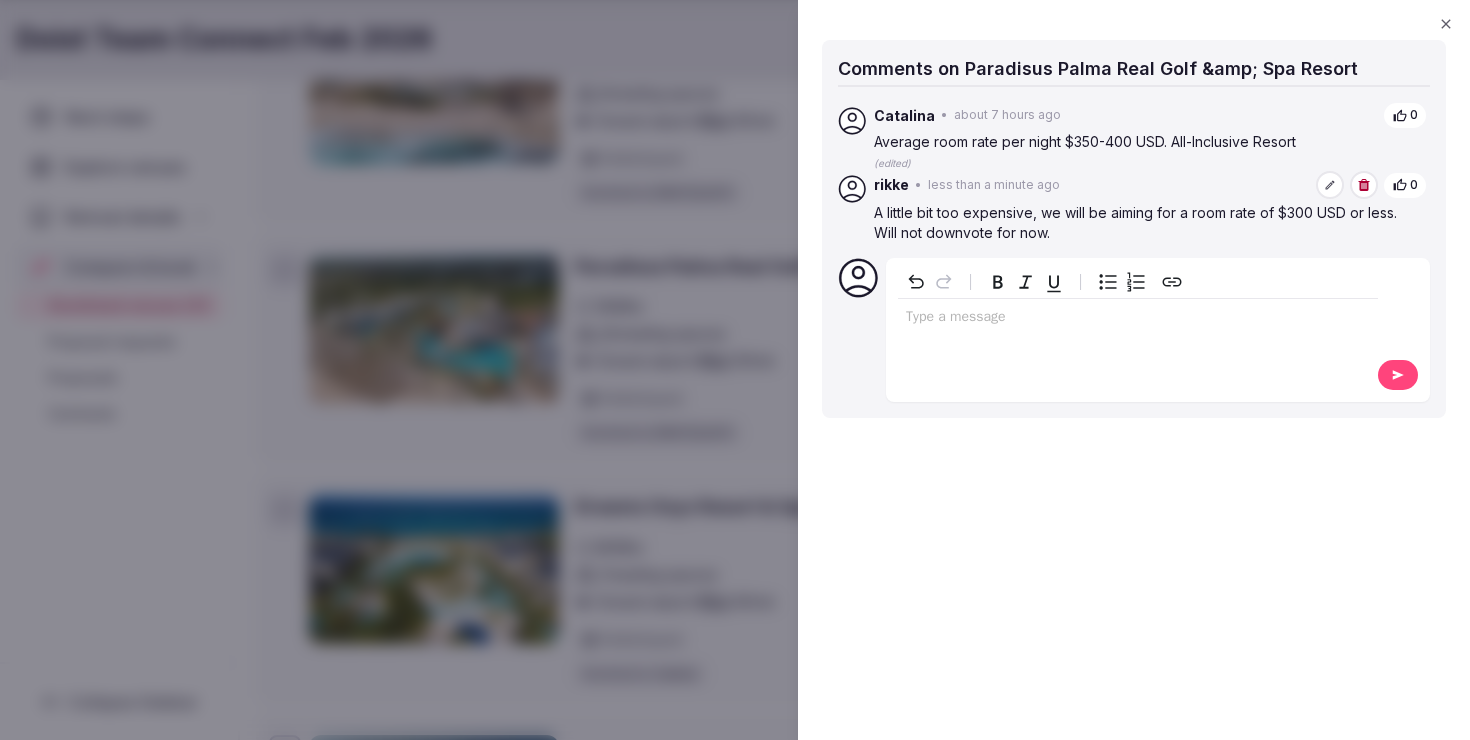 click at bounding box center (735, 370) 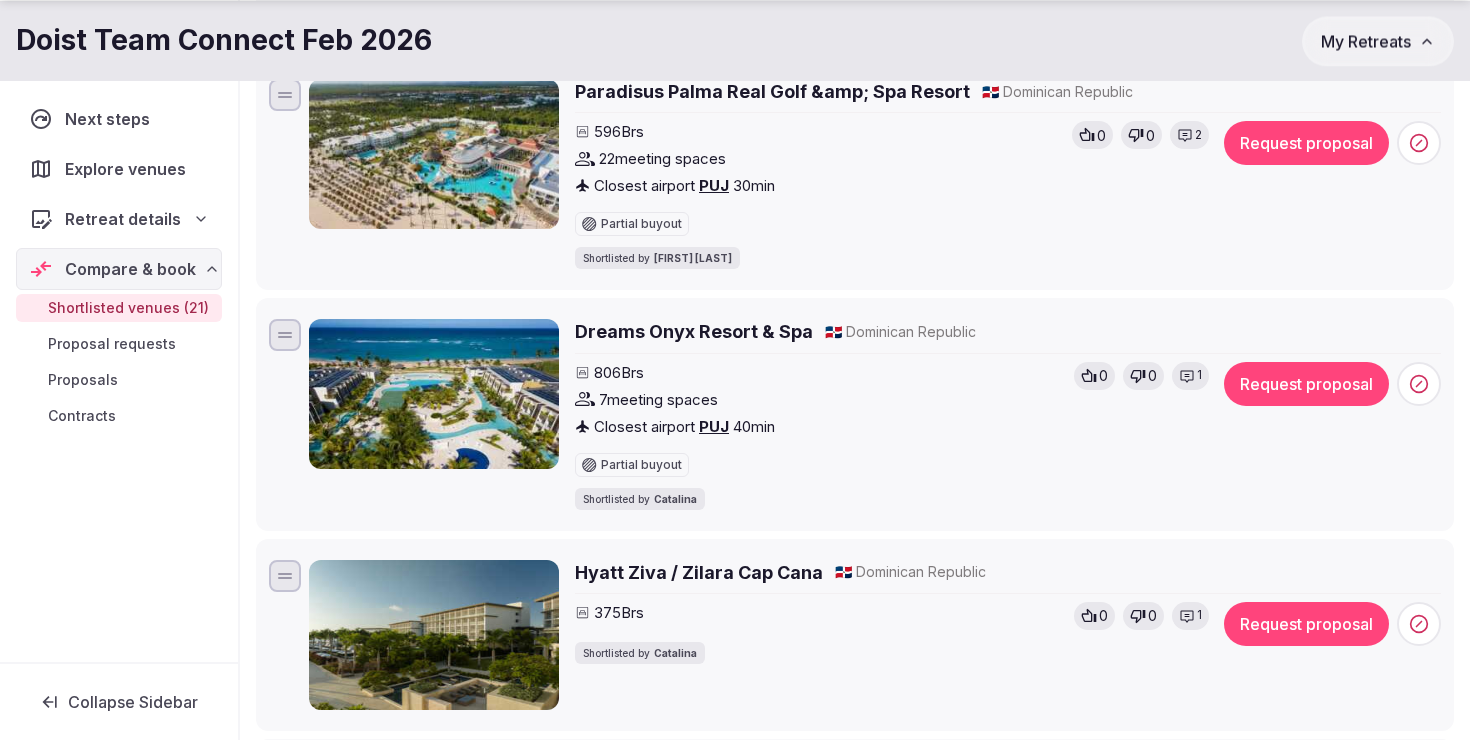 scroll, scrollTop: 777, scrollLeft: 0, axis: vertical 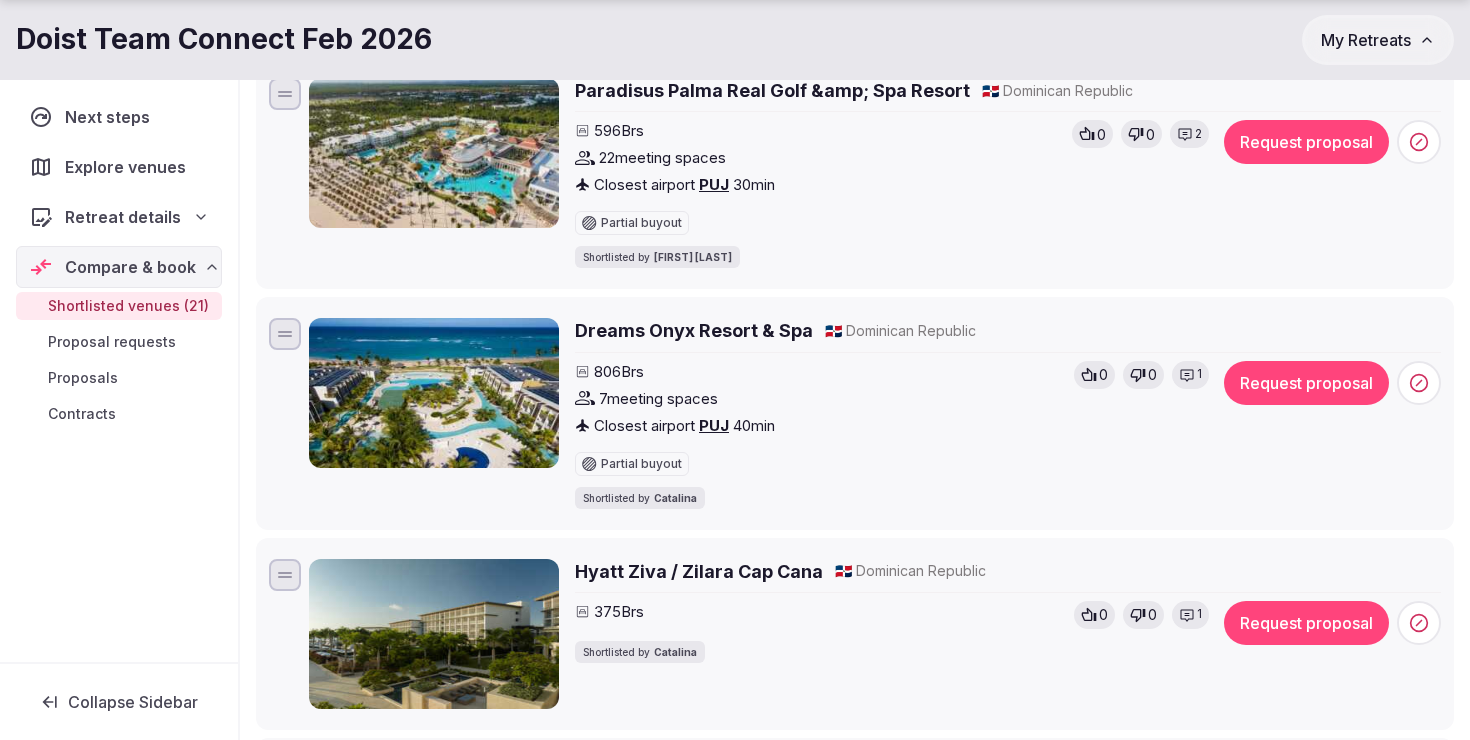 click on "1" at bounding box center (1190, 375) 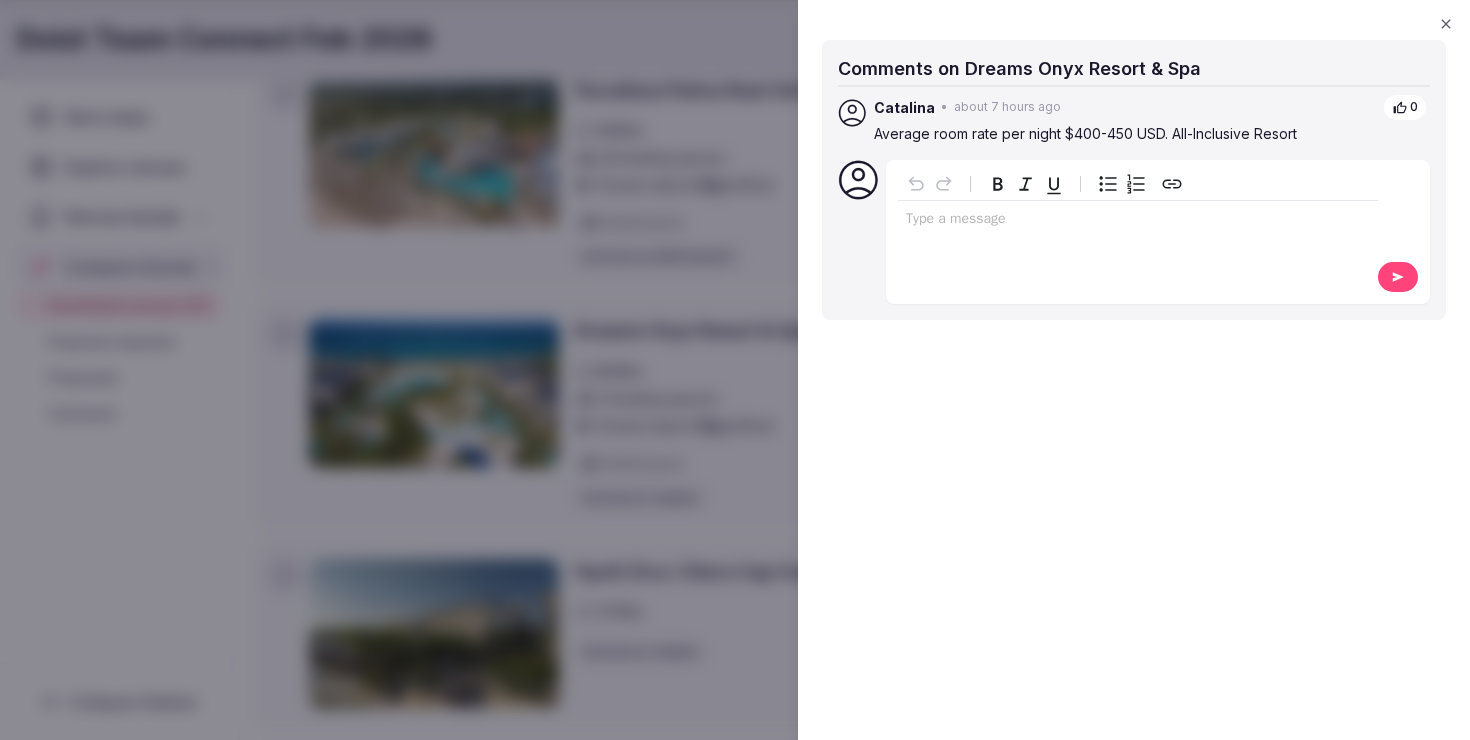 click at bounding box center [735, 370] 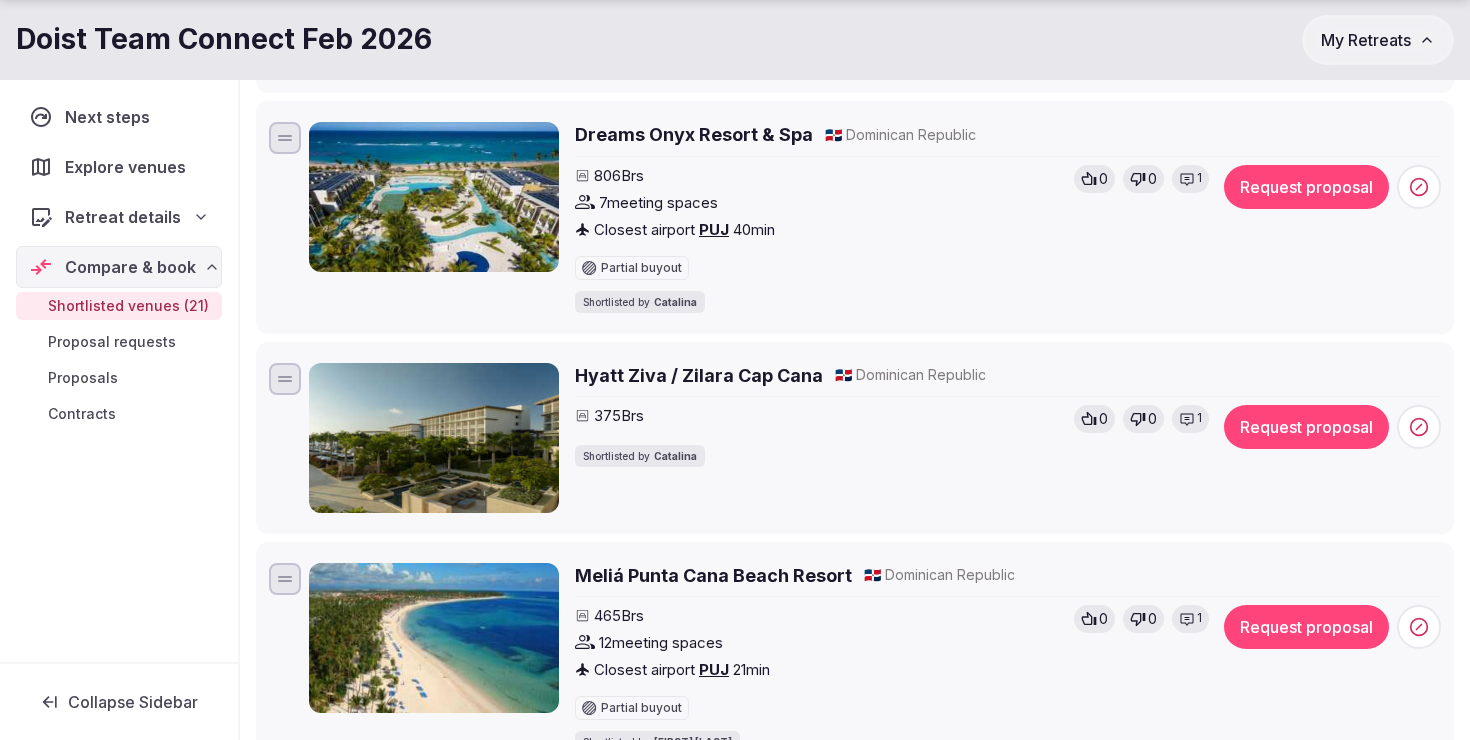 scroll, scrollTop: 975, scrollLeft: 0, axis: vertical 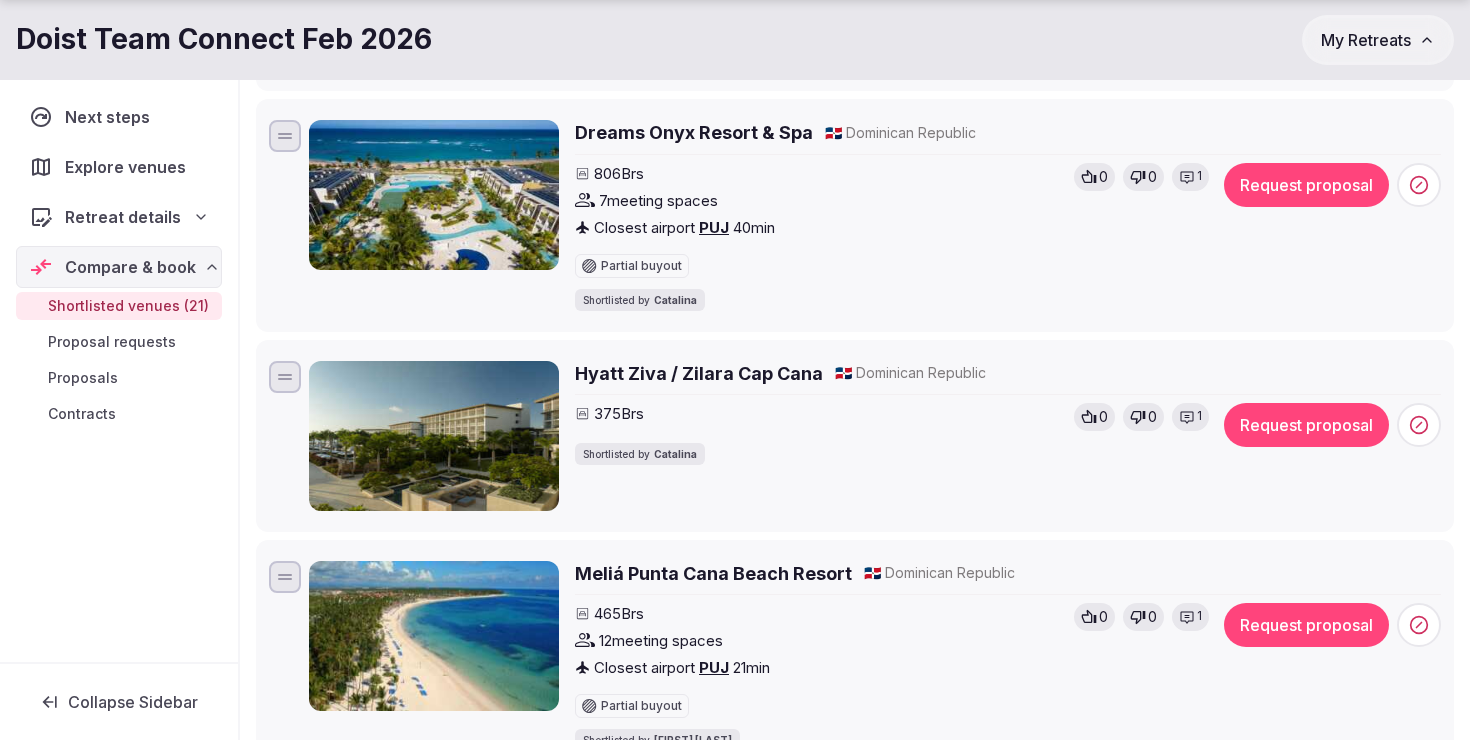 click on "1" at bounding box center (1190, 417) 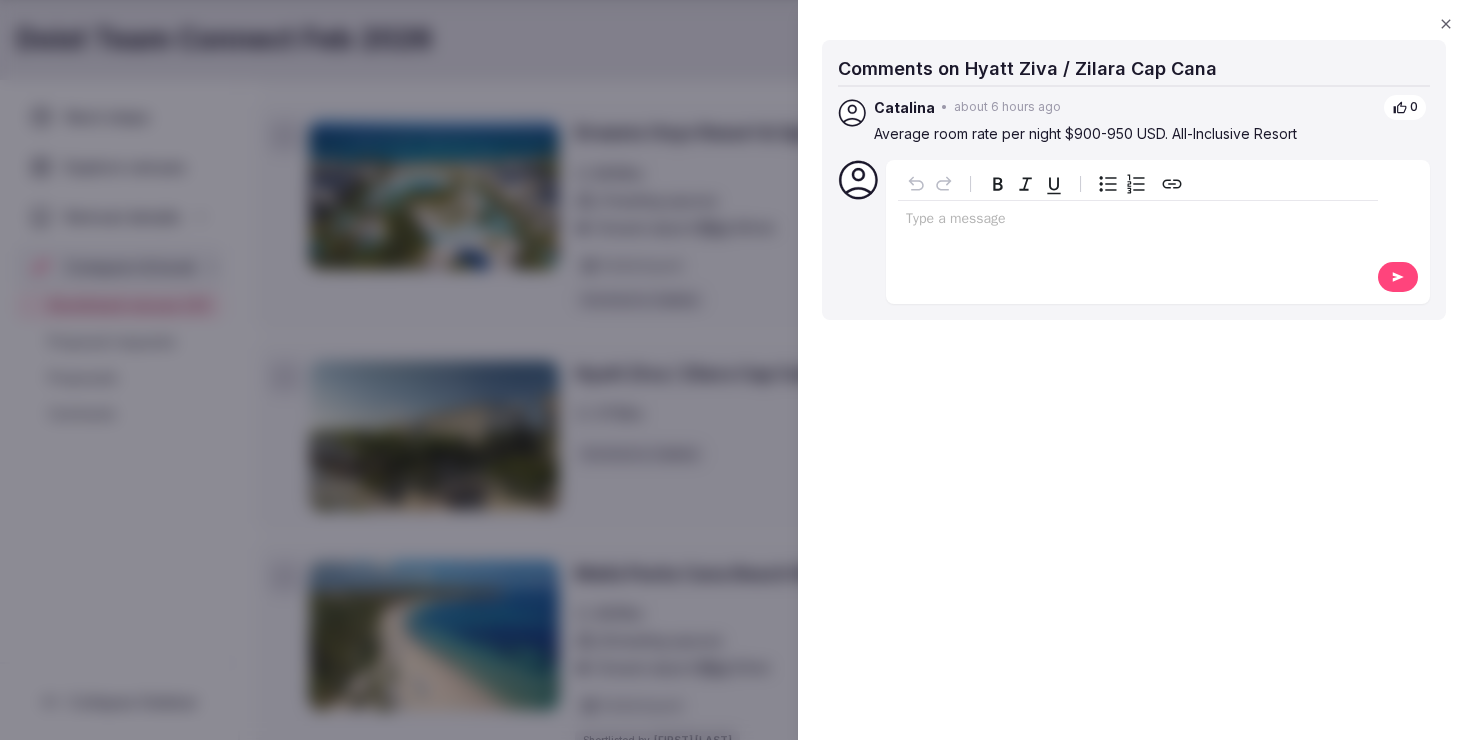 click on "Type a message" at bounding box center (1138, 230) 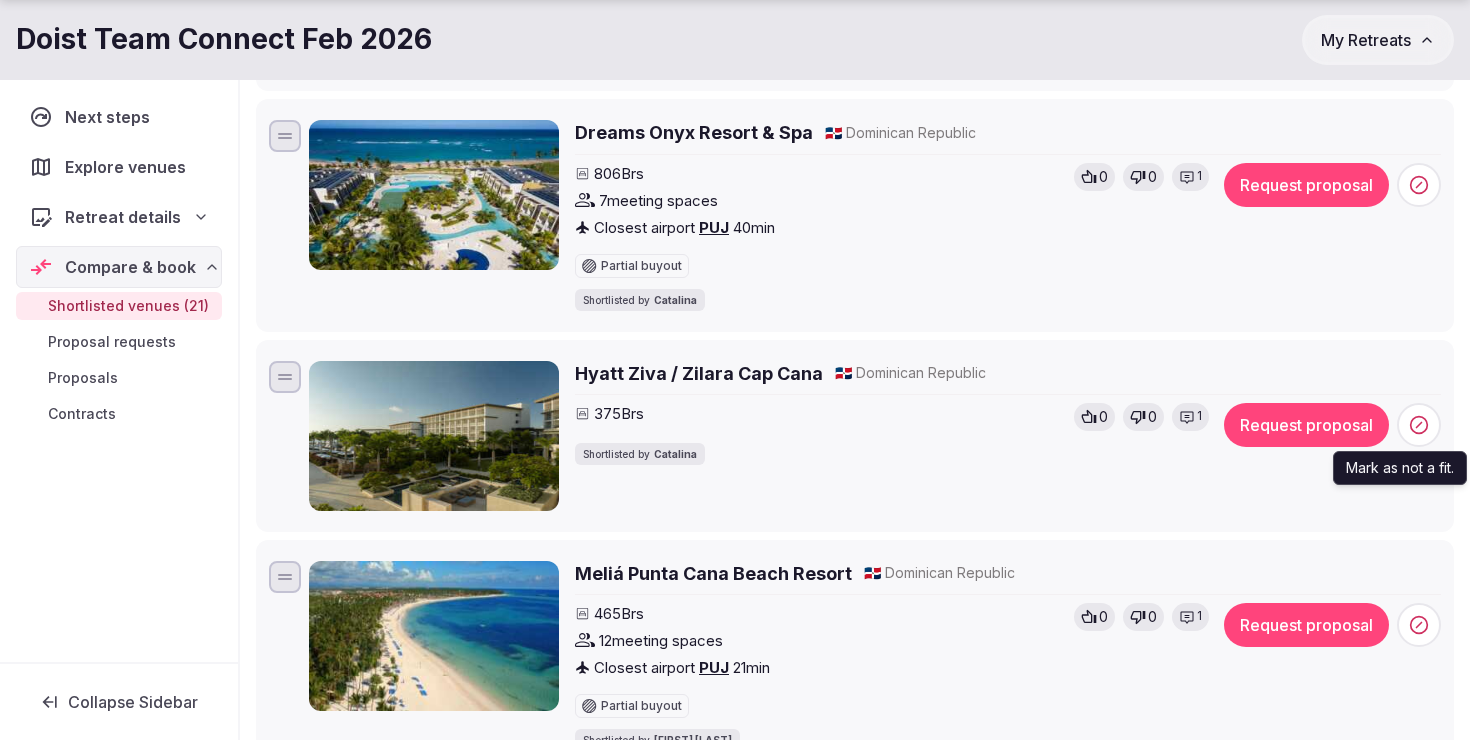 click 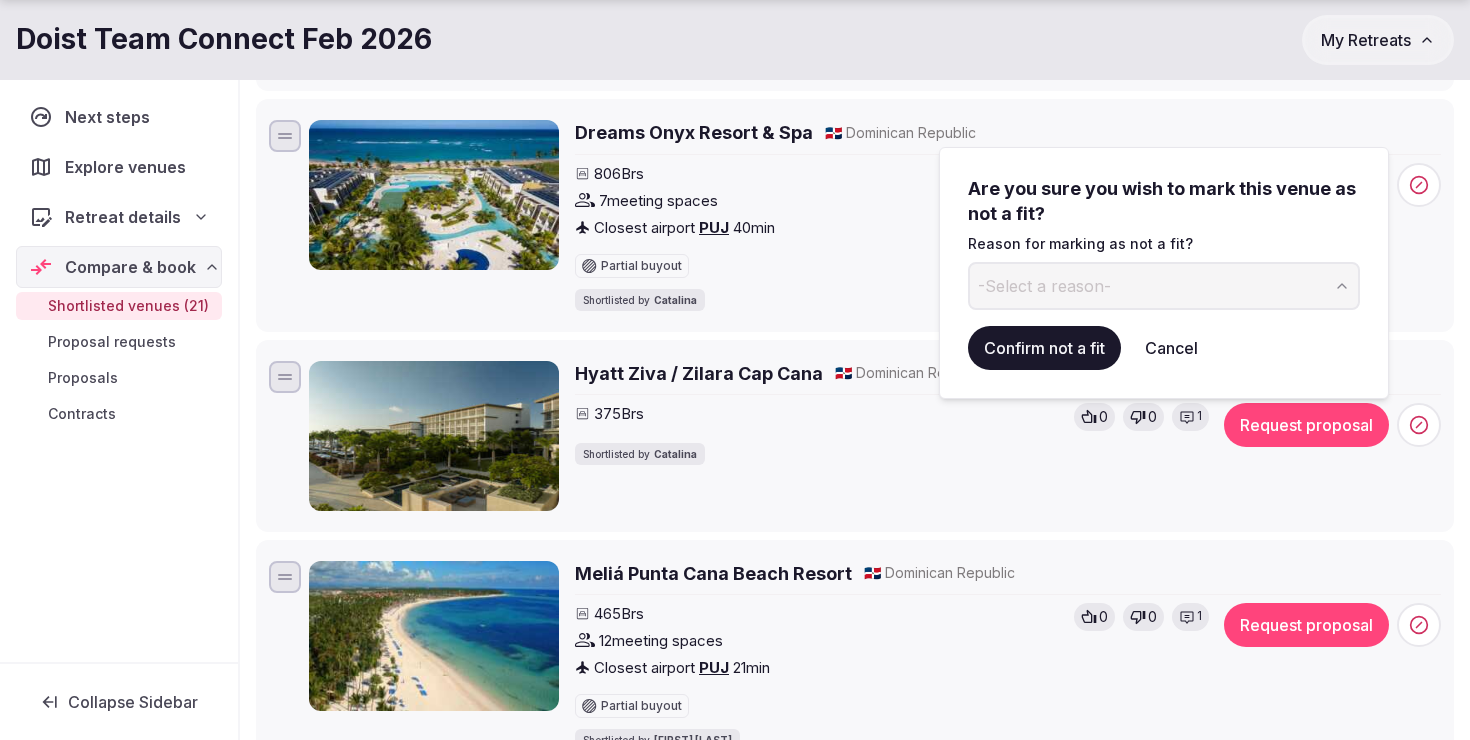 click on "-Select a reason-" at bounding box center [1044, 286] 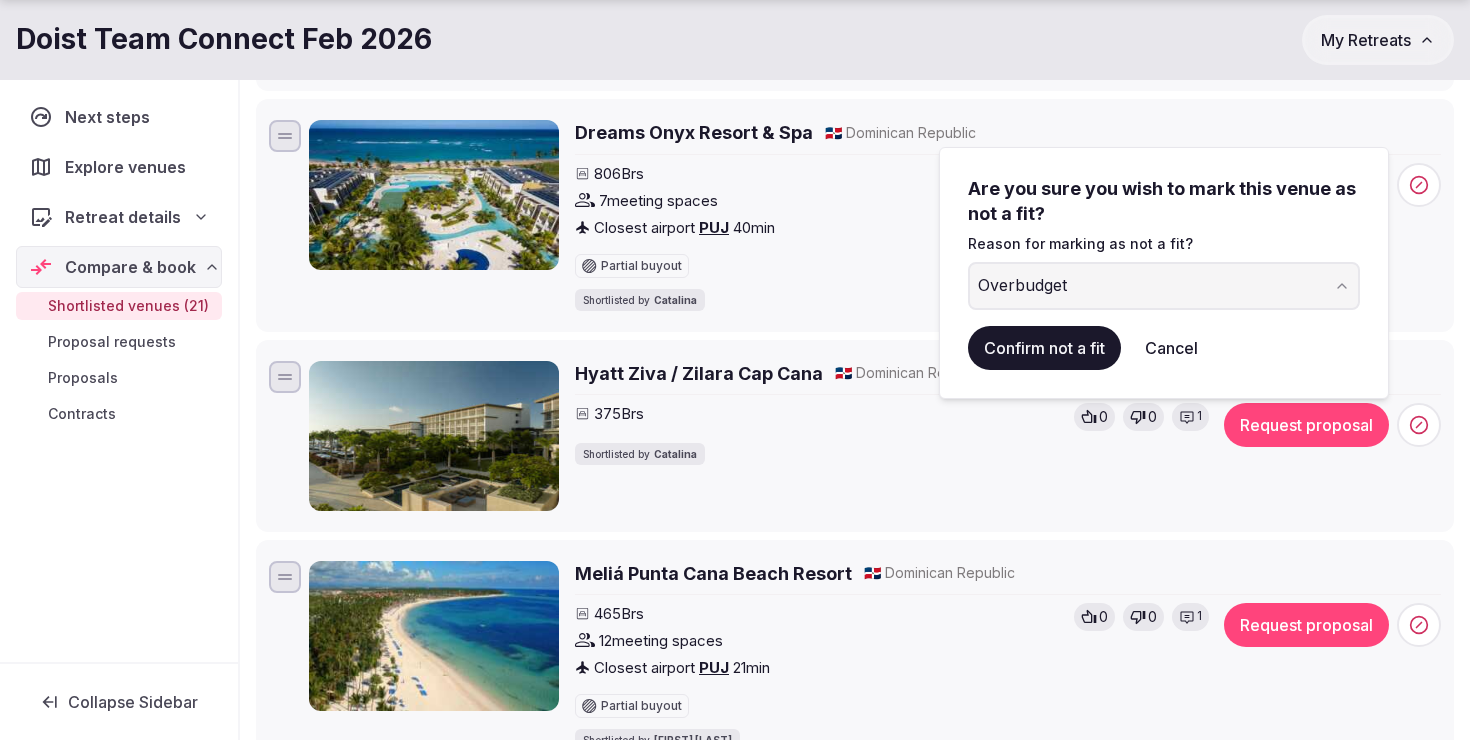 click on "Confirm not a fit" at bounding box center [1044, 348] 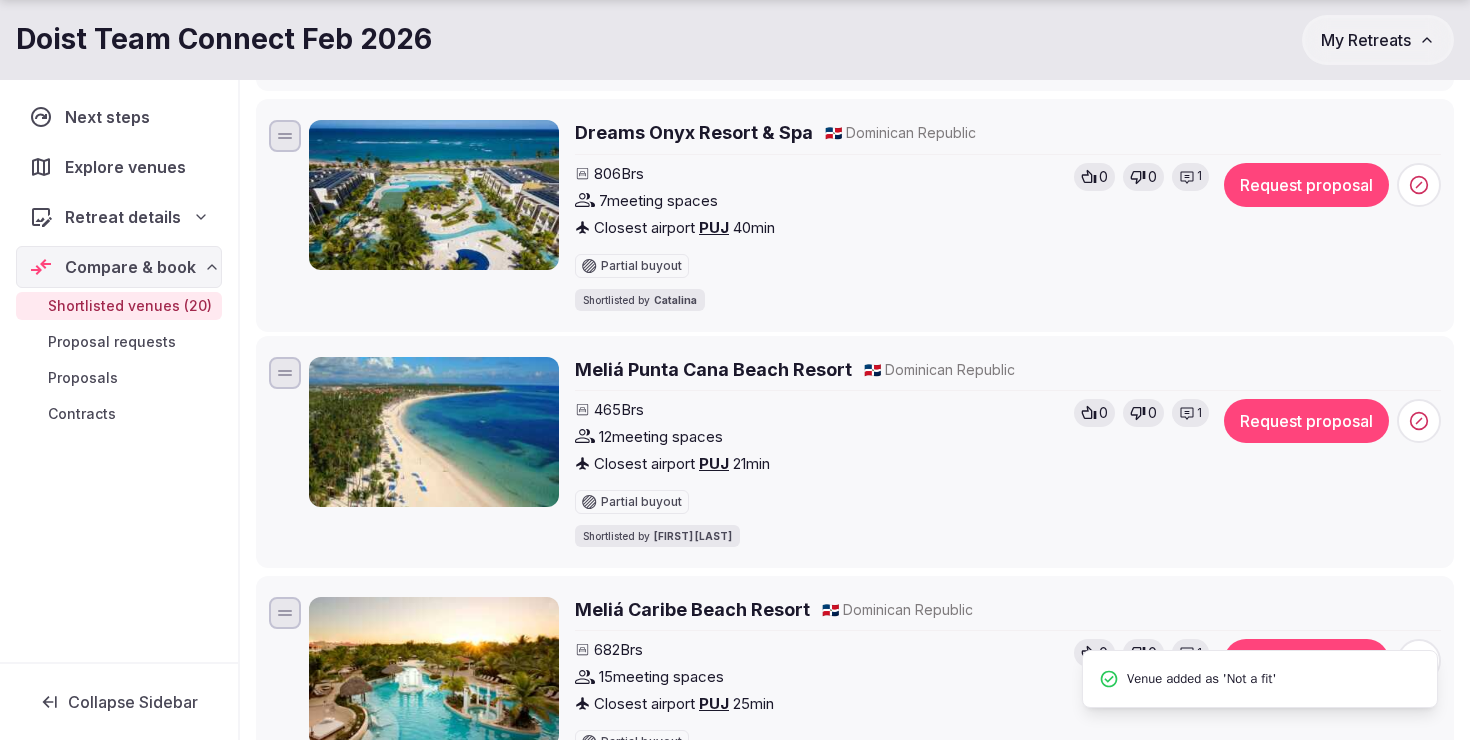 scroll, scrollTop: 0, scrollLeft: 0, axis: both 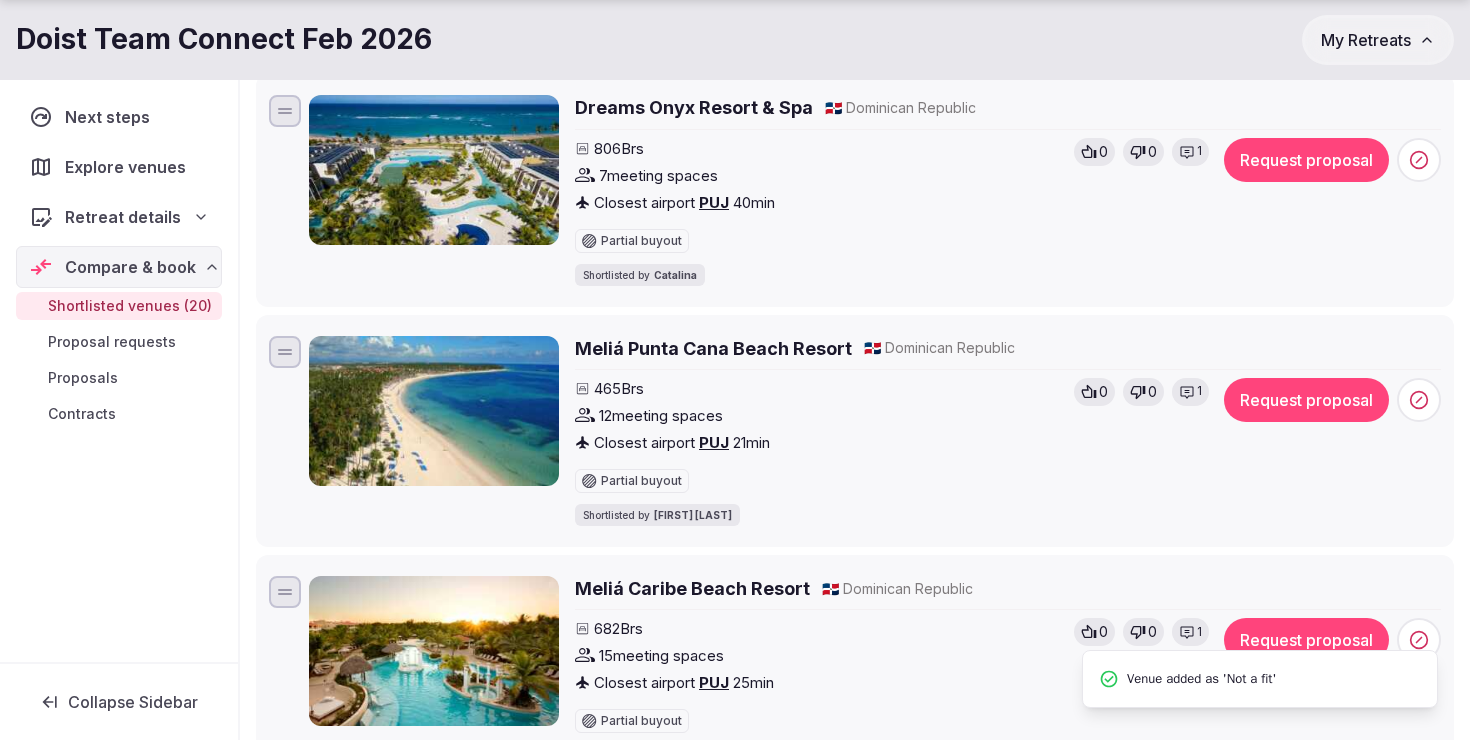 click on "1" at bounding box center [1190, 392] 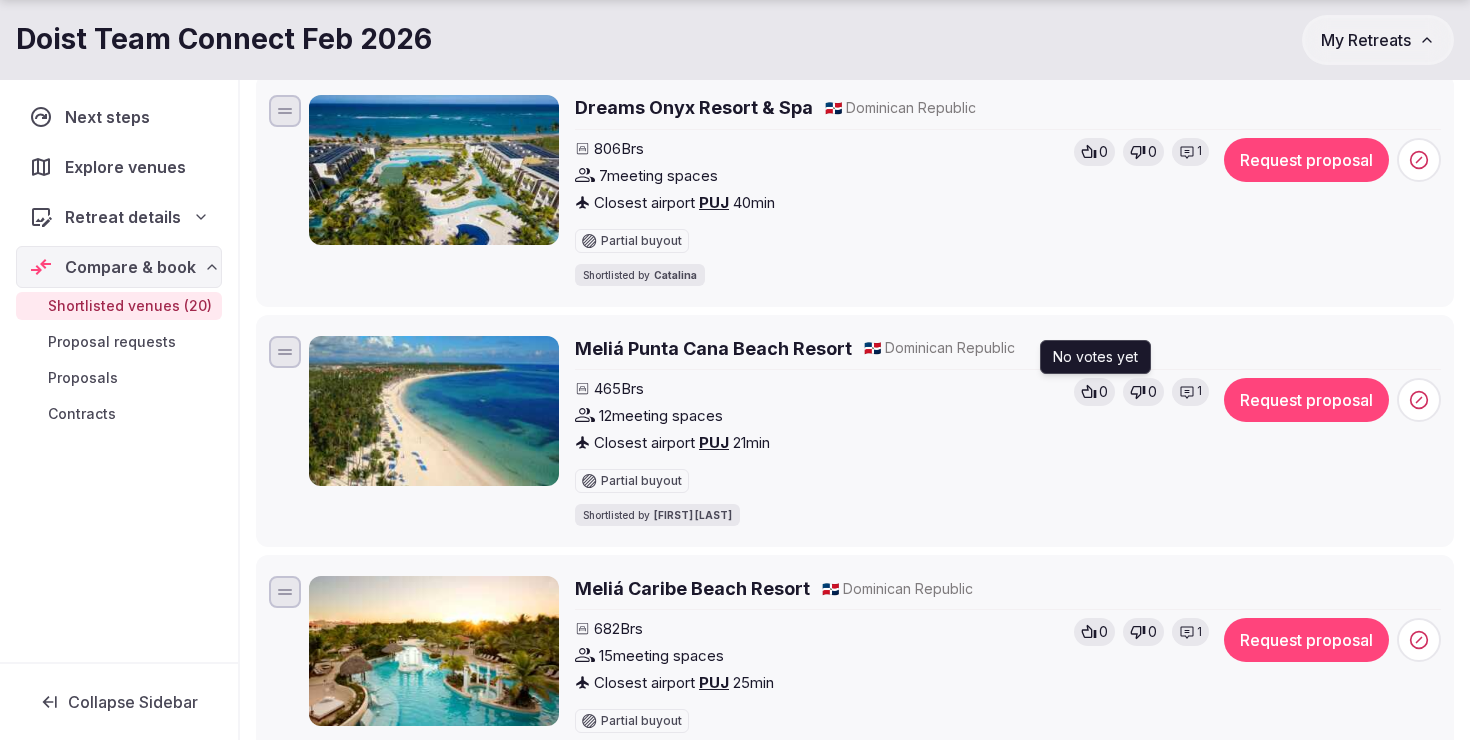 click on "0" at bounding box center (1103, 392) 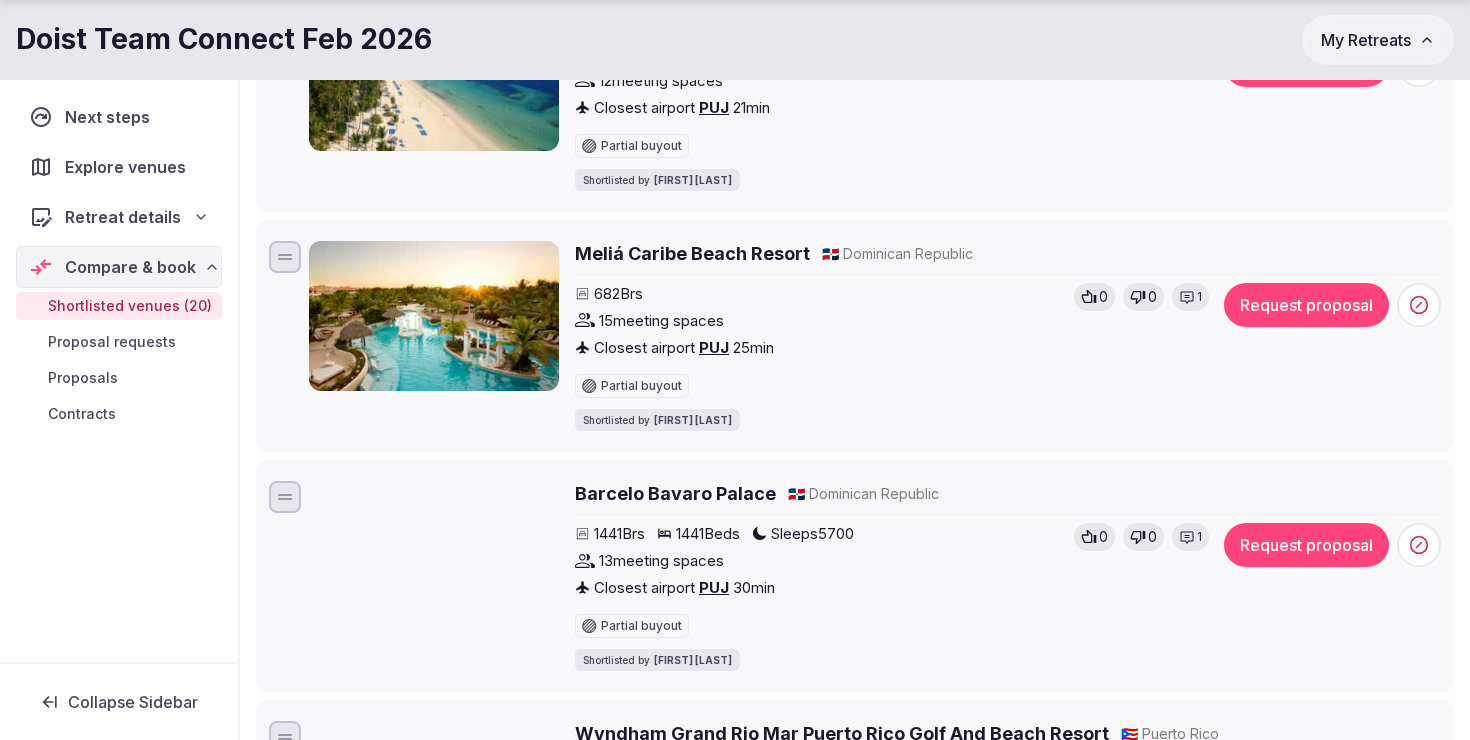 scroll, scrollTop: 1401, scrollLeft: 0, axis: vertical 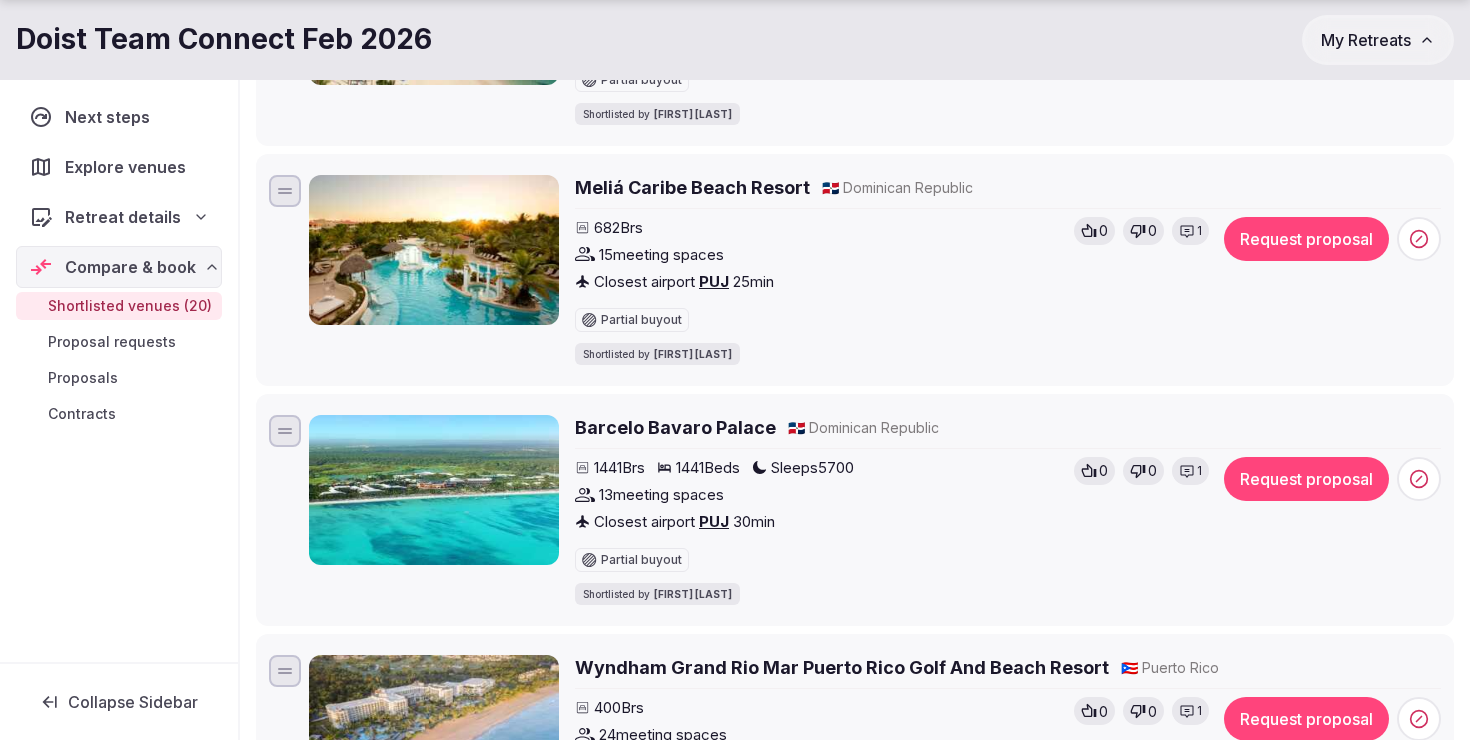 click 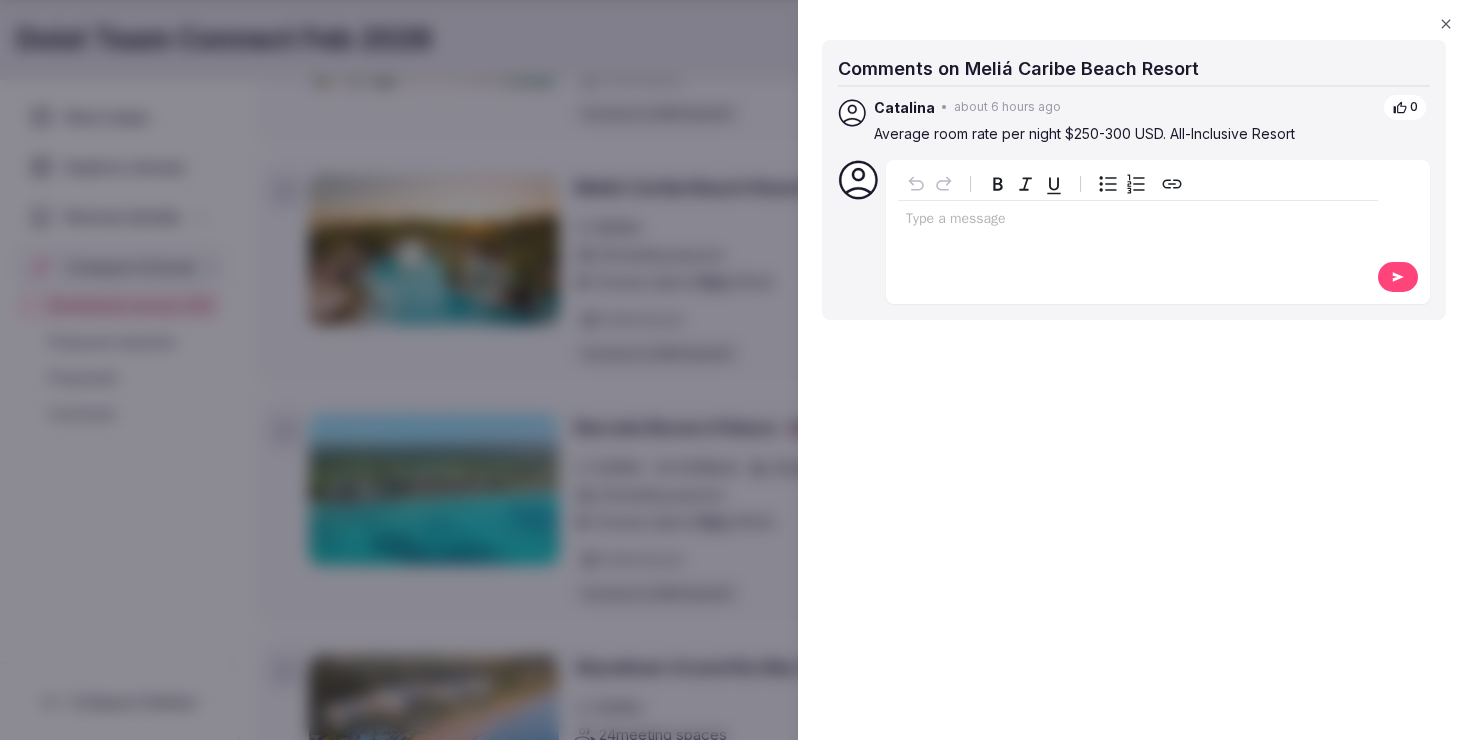 click at bounding box center (735, 370) 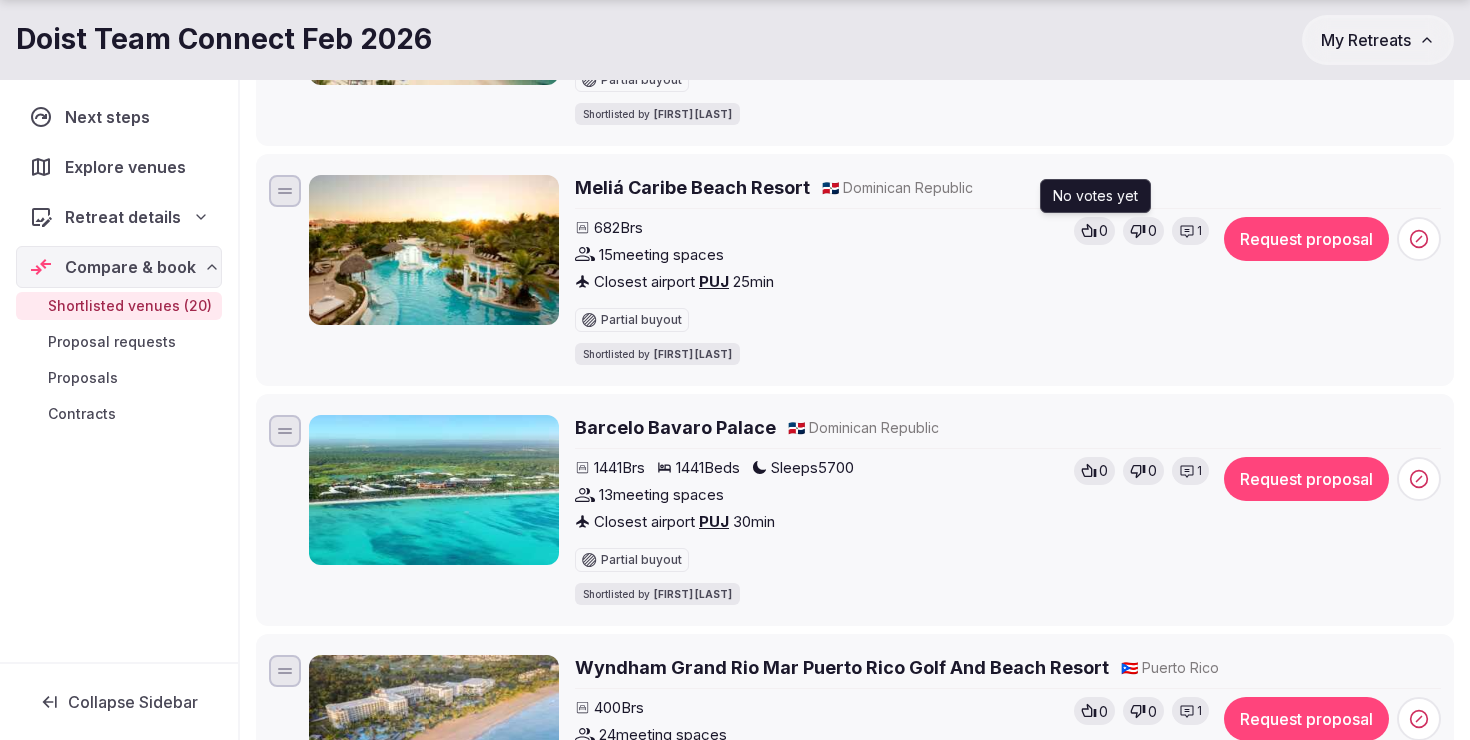 click on "0" at bounding box center (1094, 231) 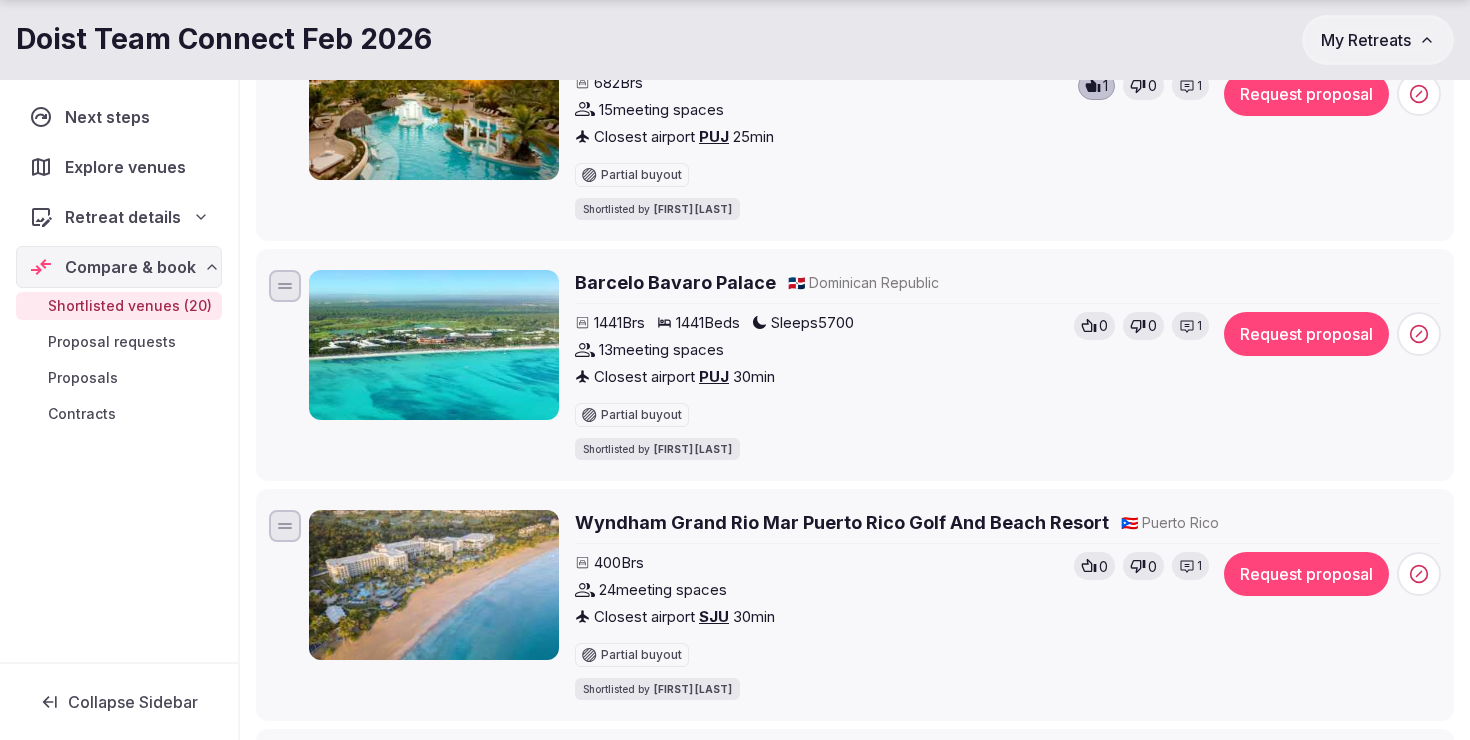 scroll, scrollTop: 1551, scrollLeft: 0, axis: vertical 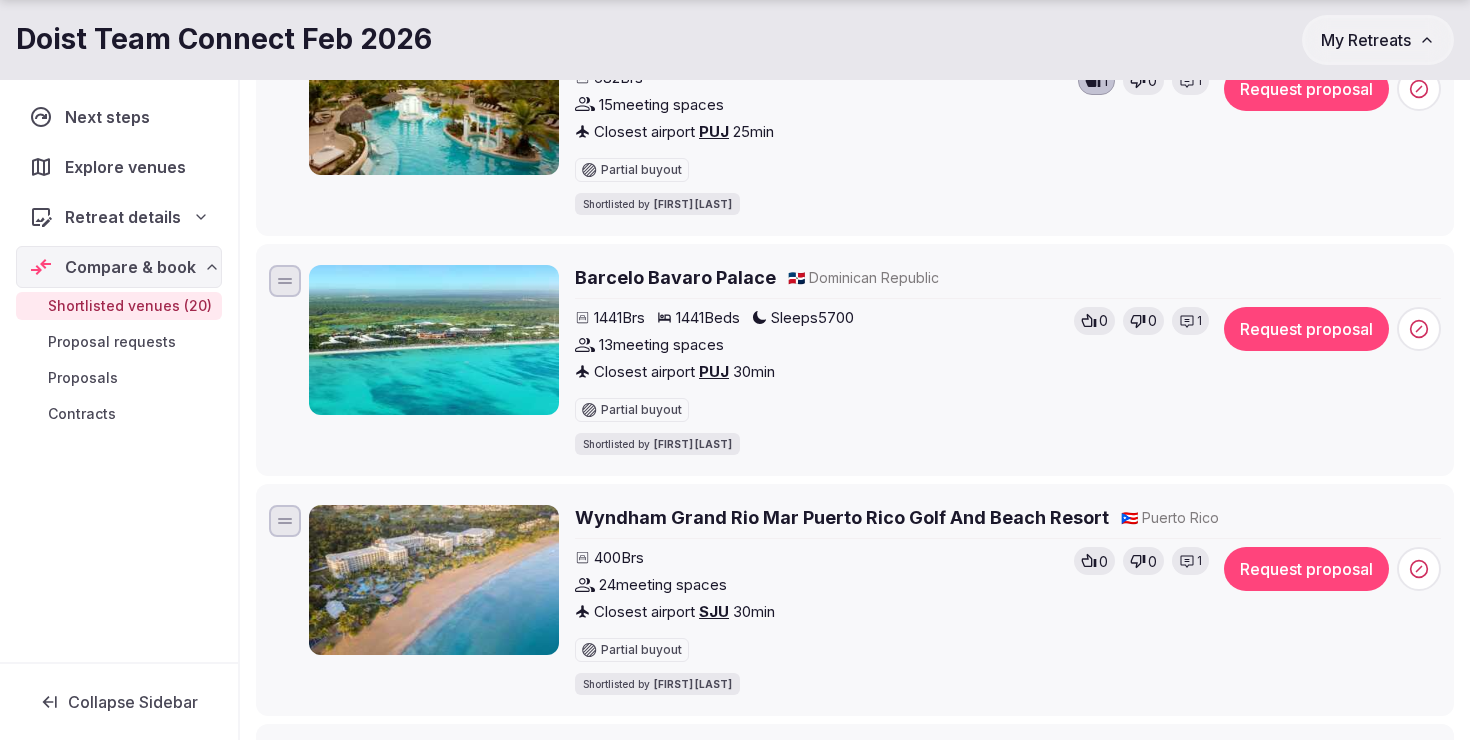 click 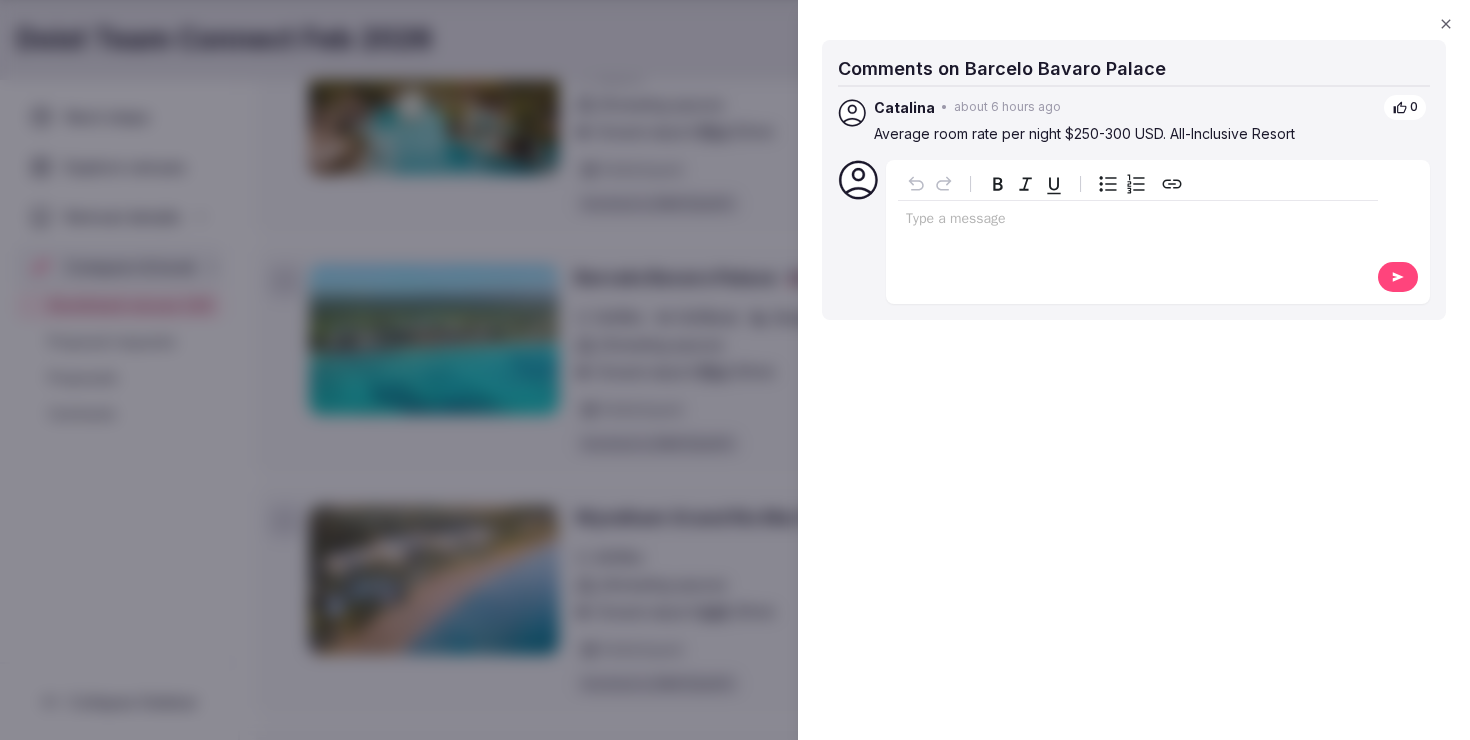 click at bounding box center (735, 370) 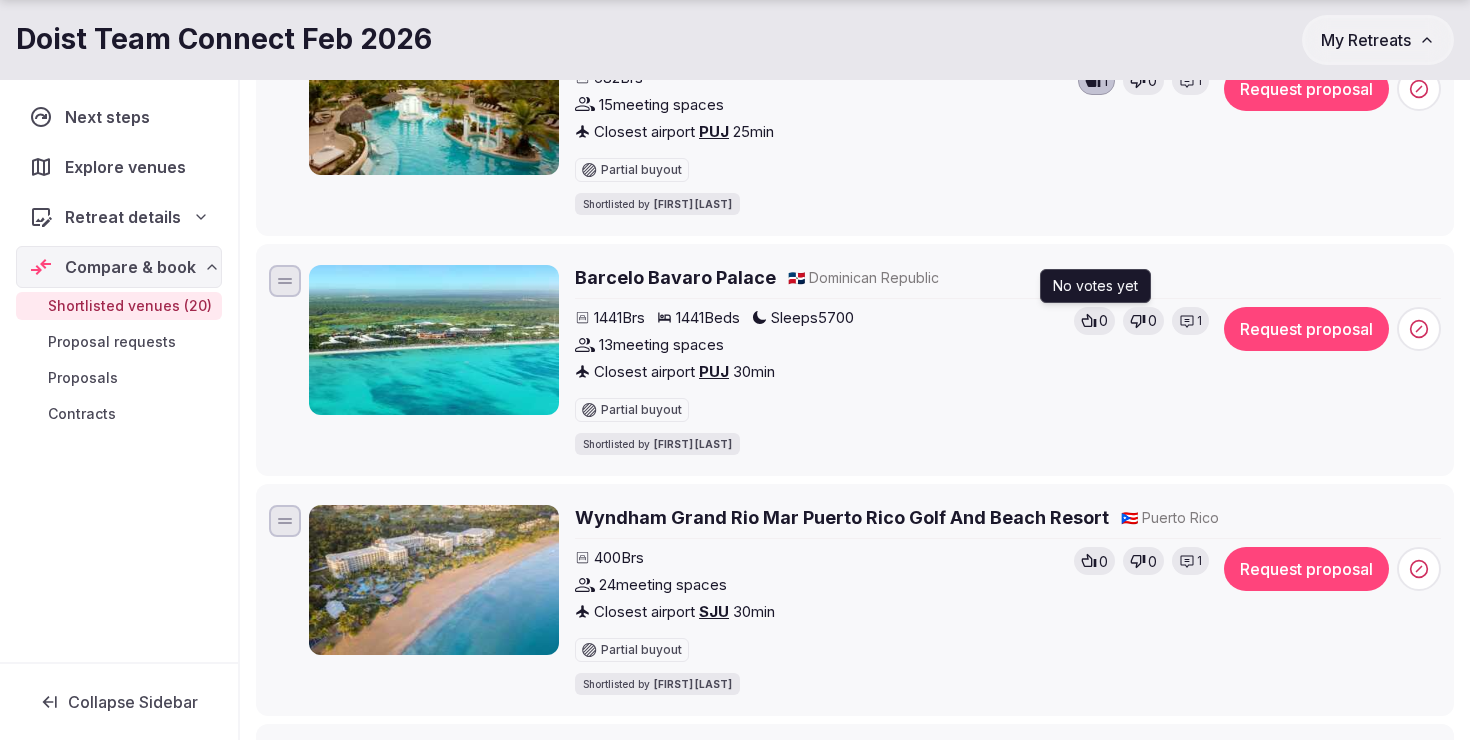 click 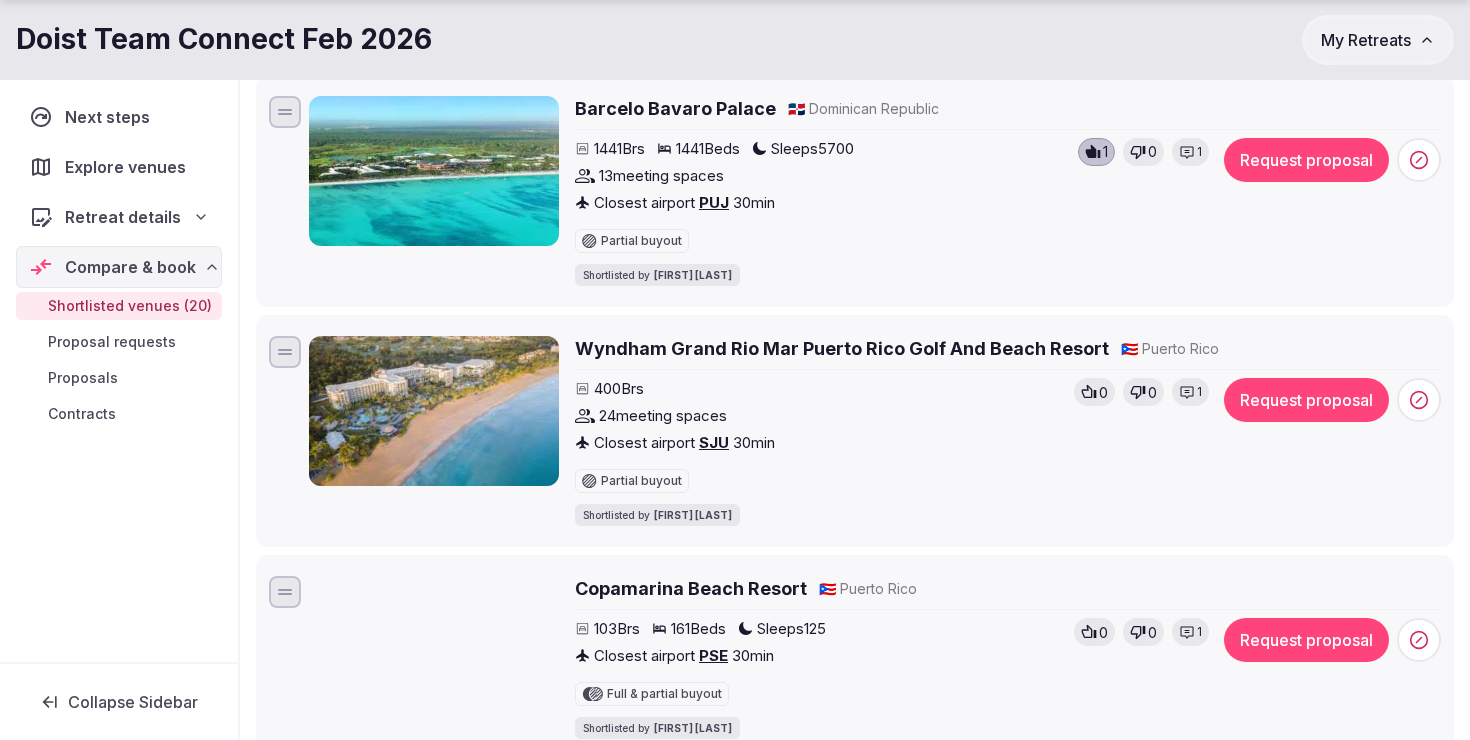 scroll, scrollTop: 1842, scrollLeft: 0, axis: vertical 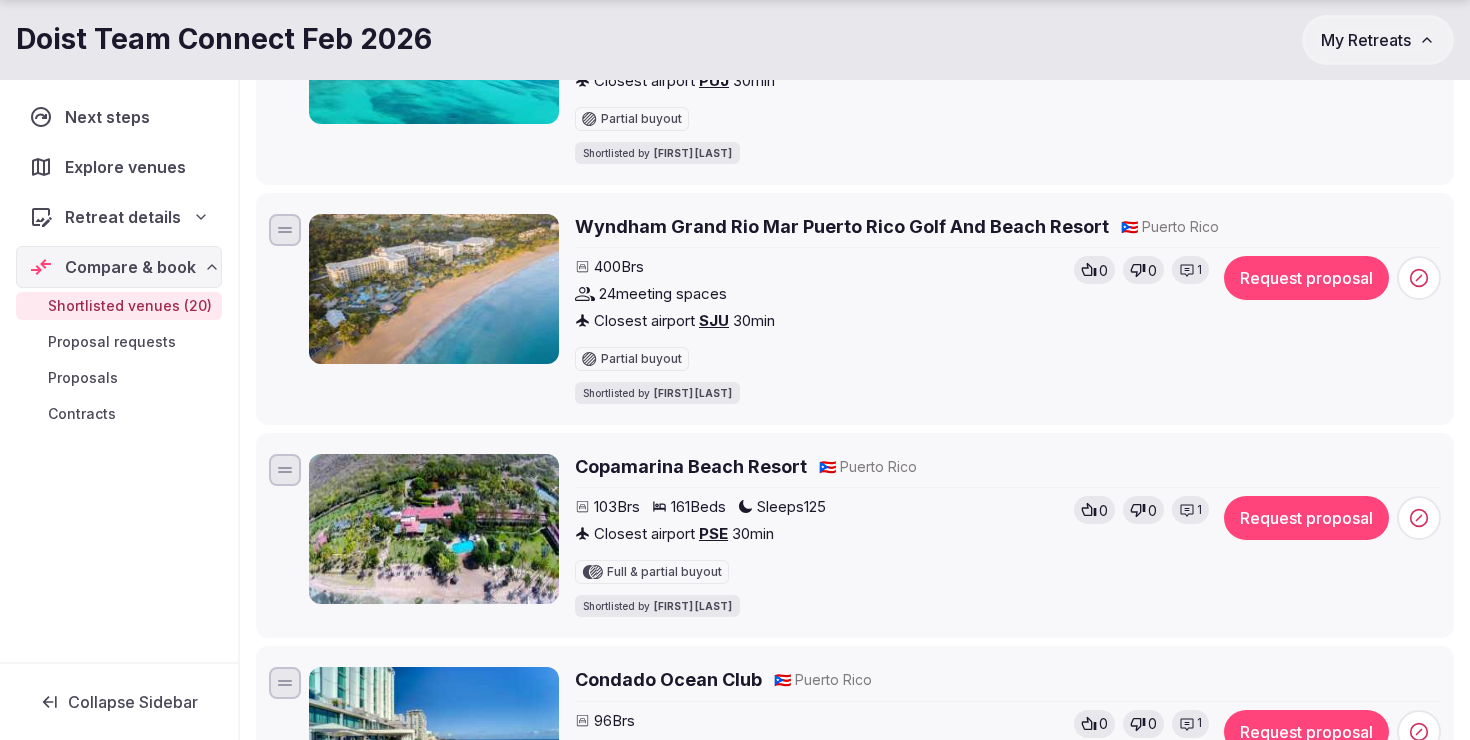 click 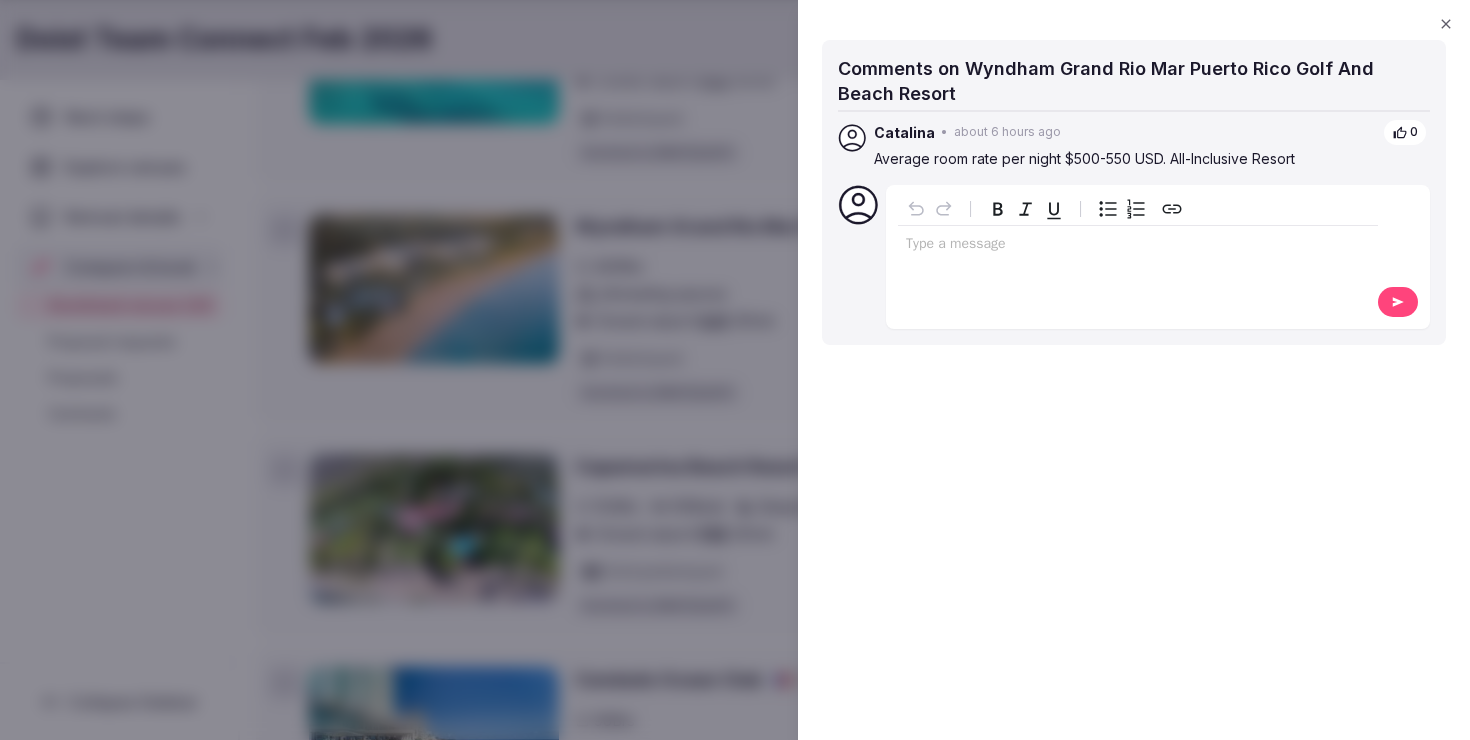 click at bounding box center (1138, 244) 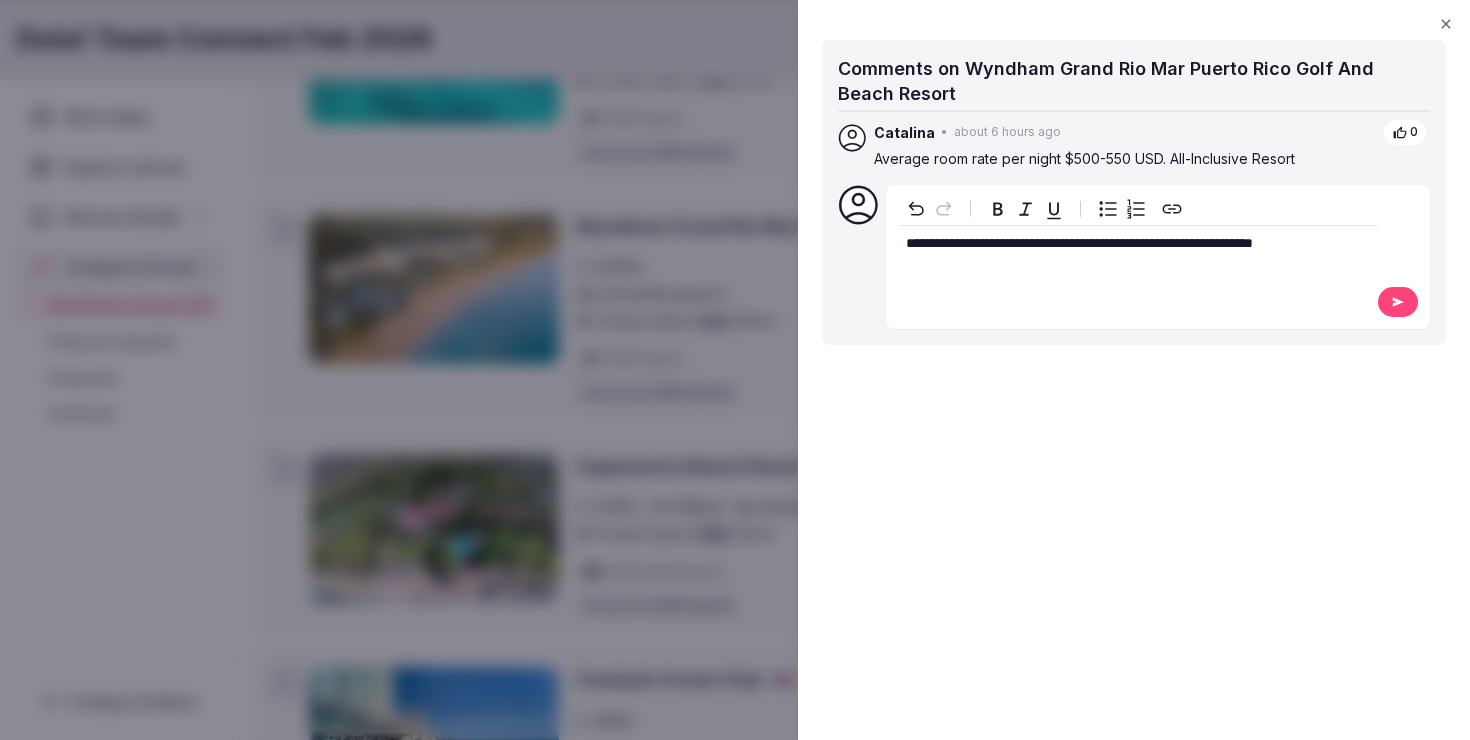click 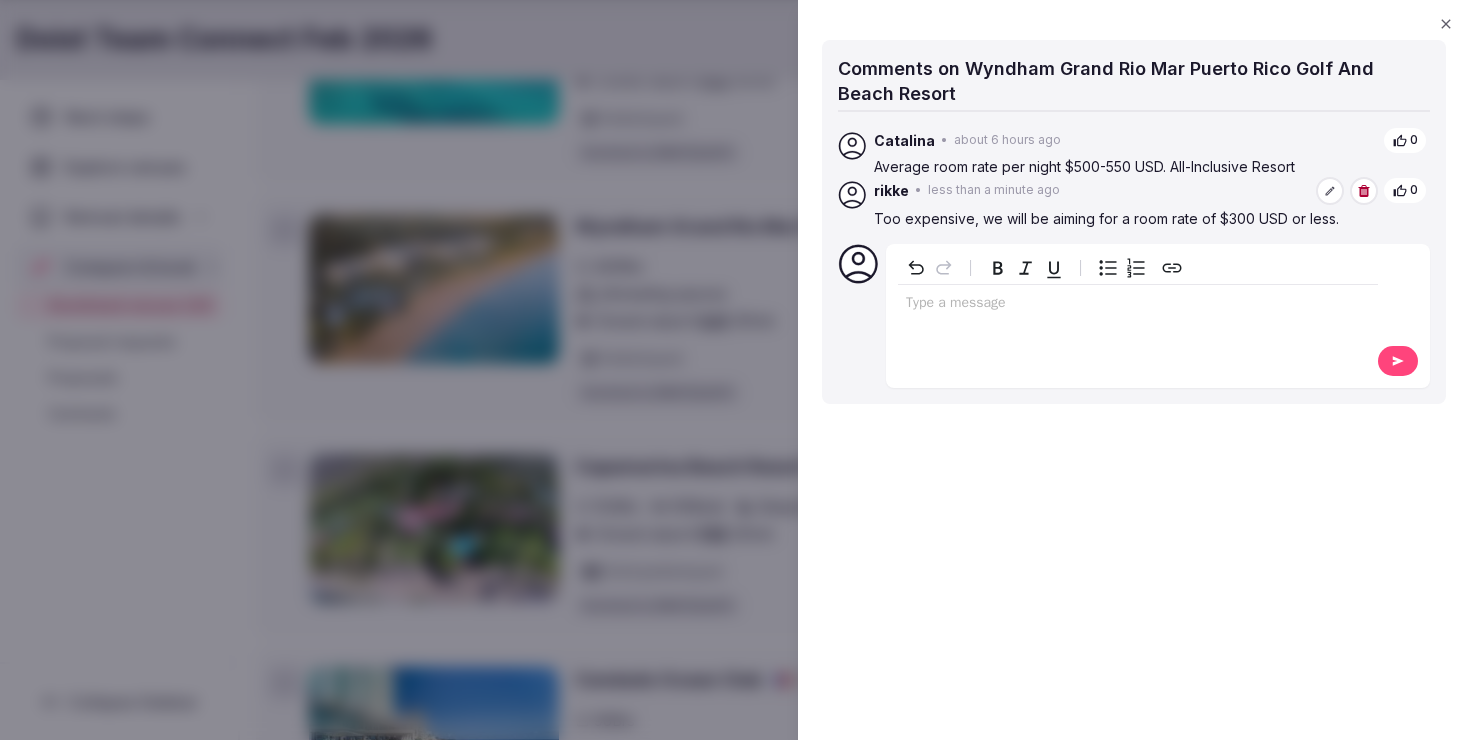 click at bounding box center [735, 370] 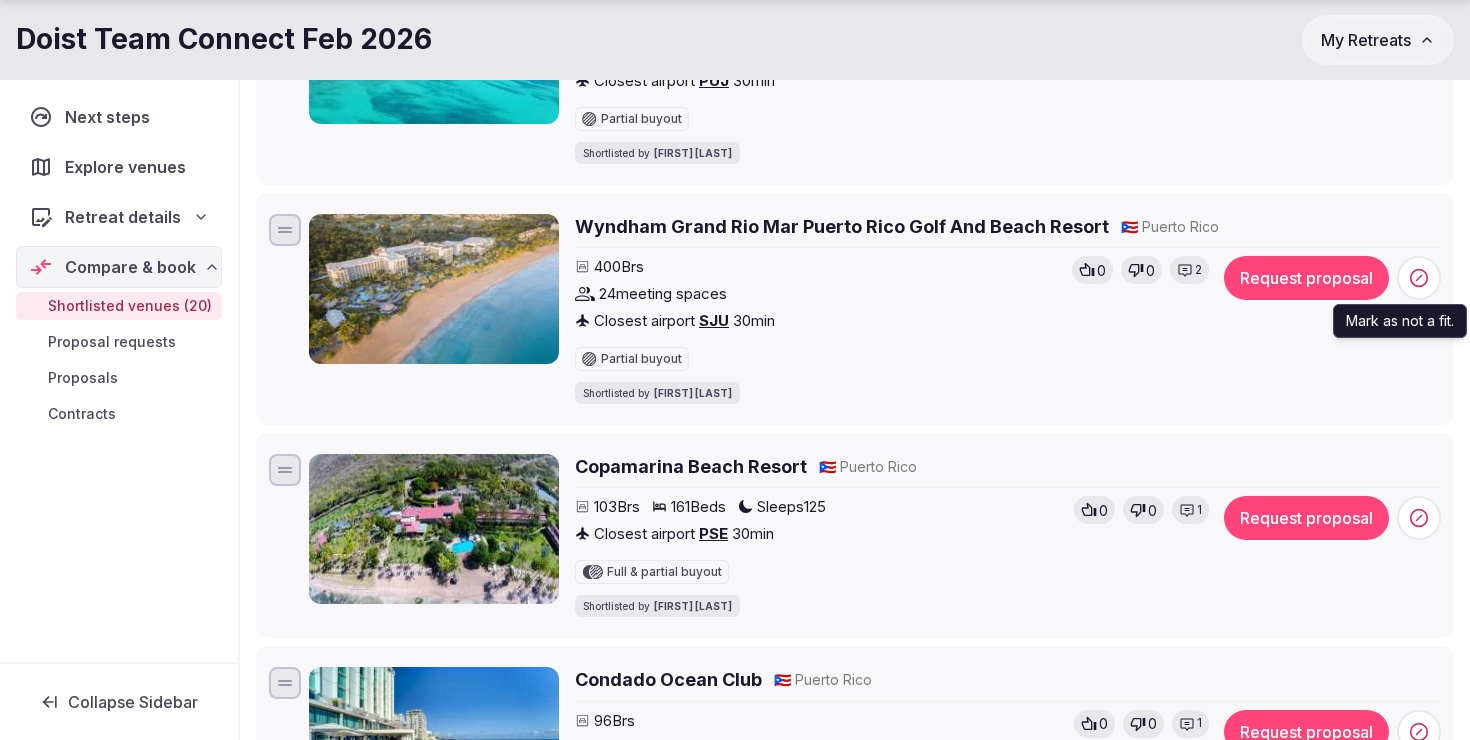 click 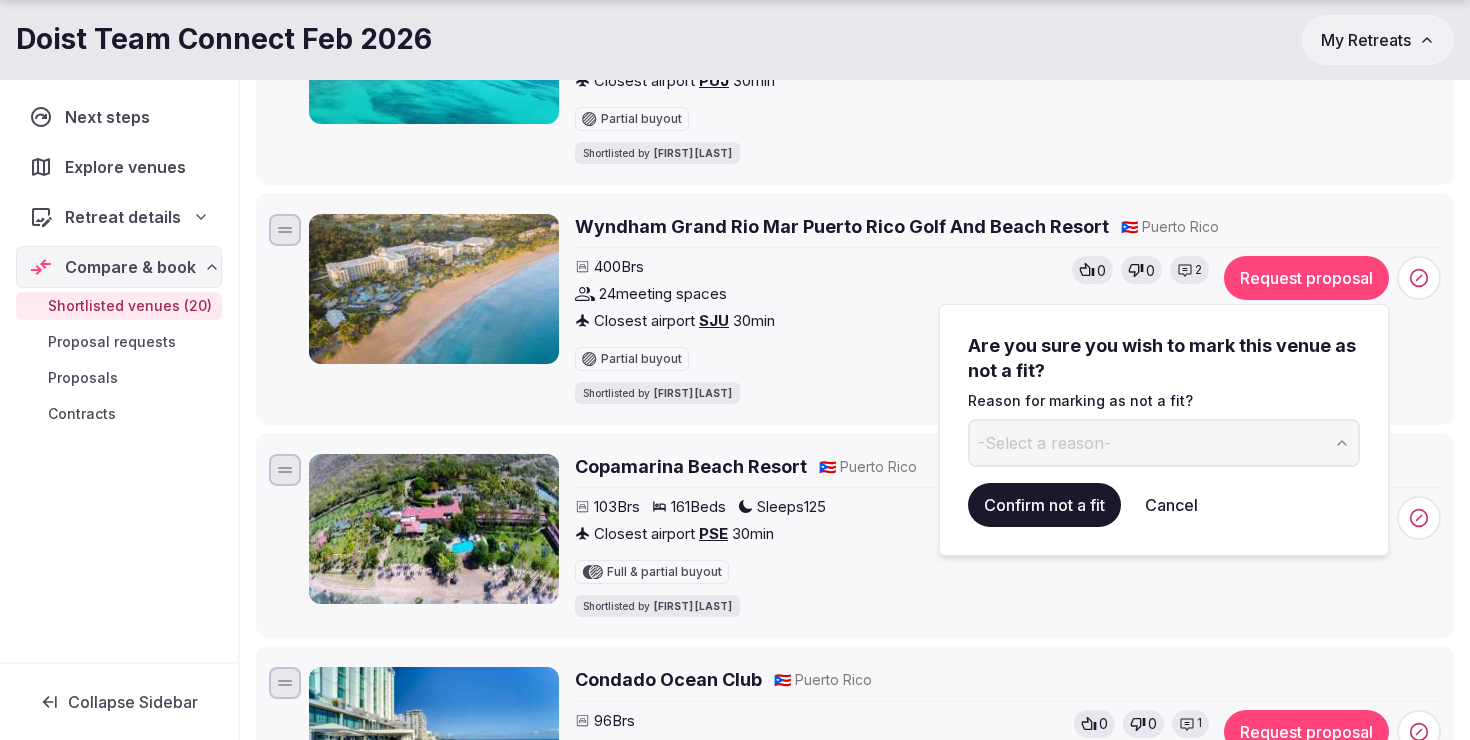 click on "-Select a reason-" at bounding box center (1164, 443) 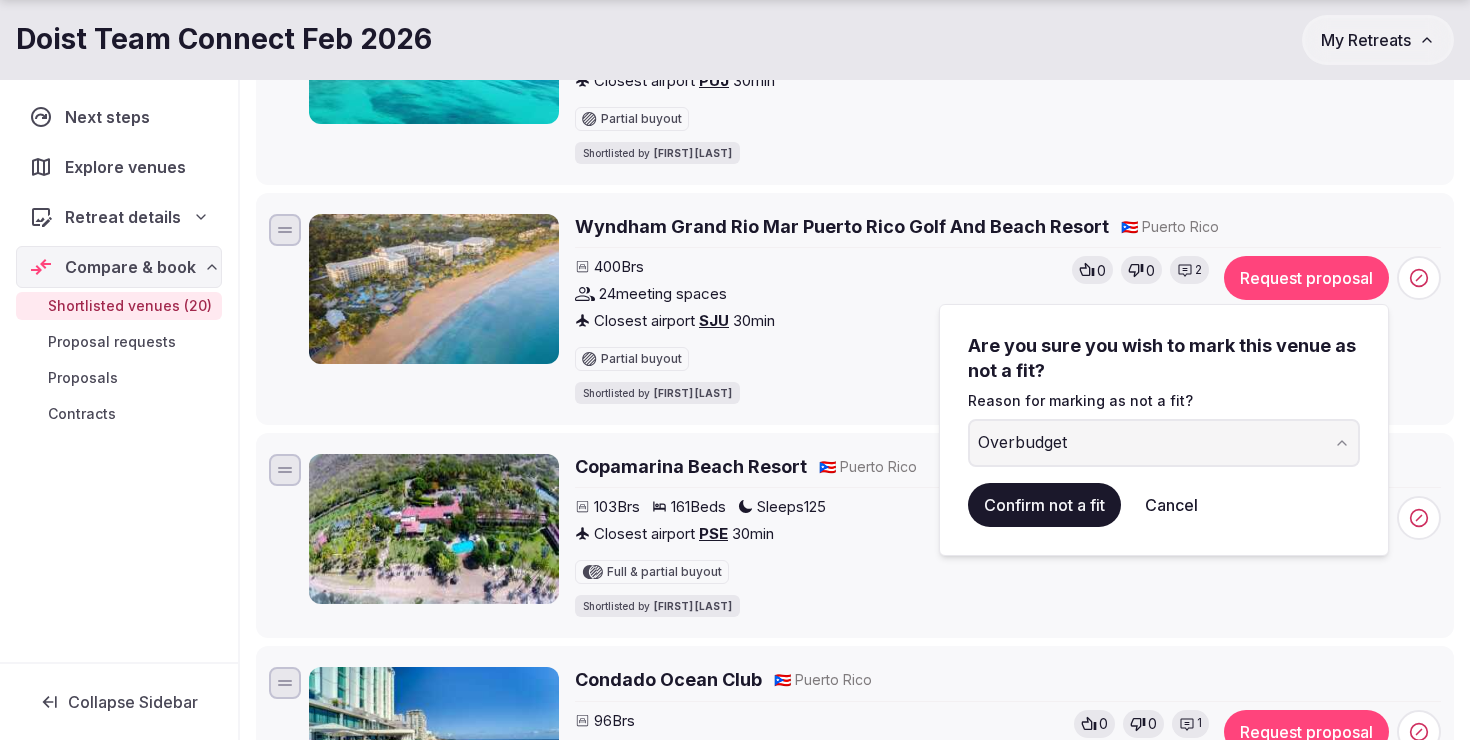 click on "Confirm not a fit" at bounding box center [1044, 505] 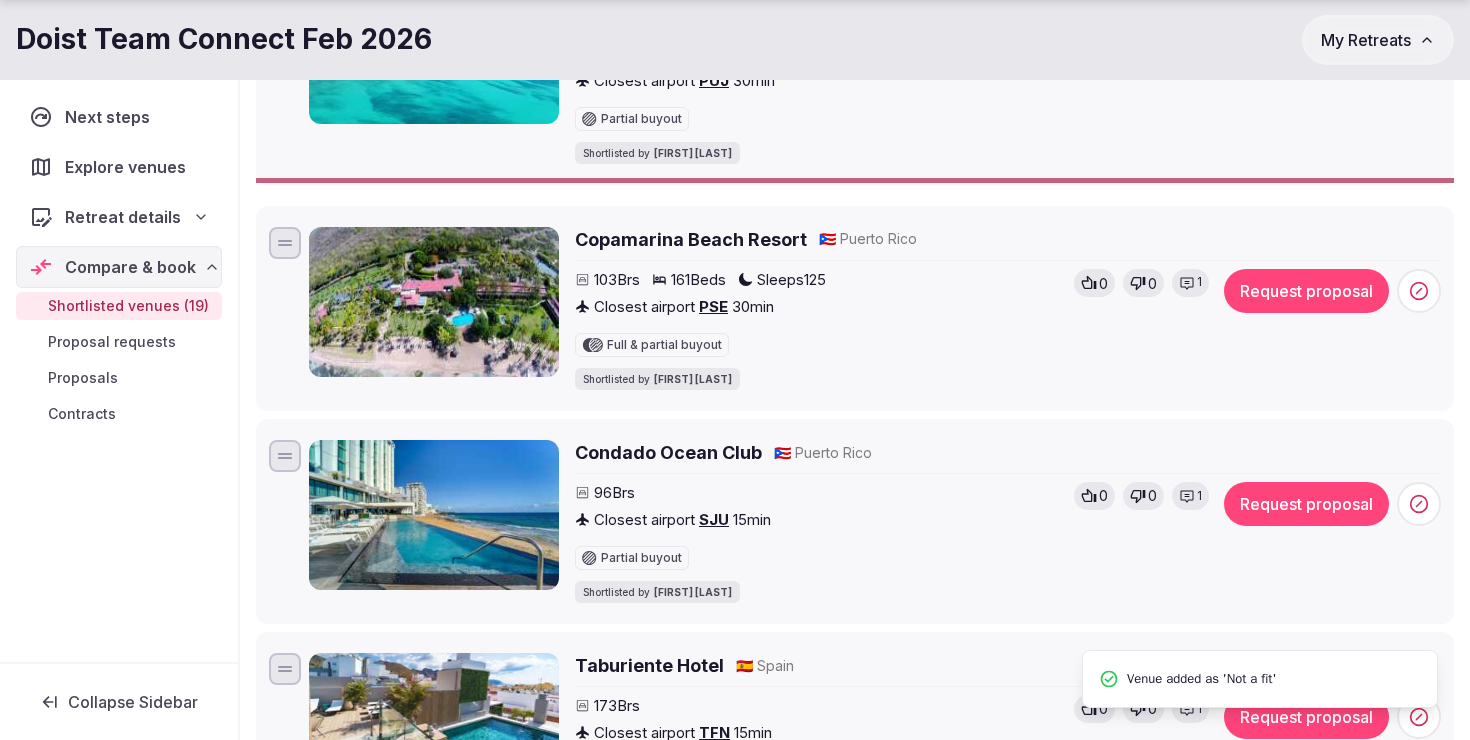scroll, scrollTop: 0, scrollLeft: 0, axis: both 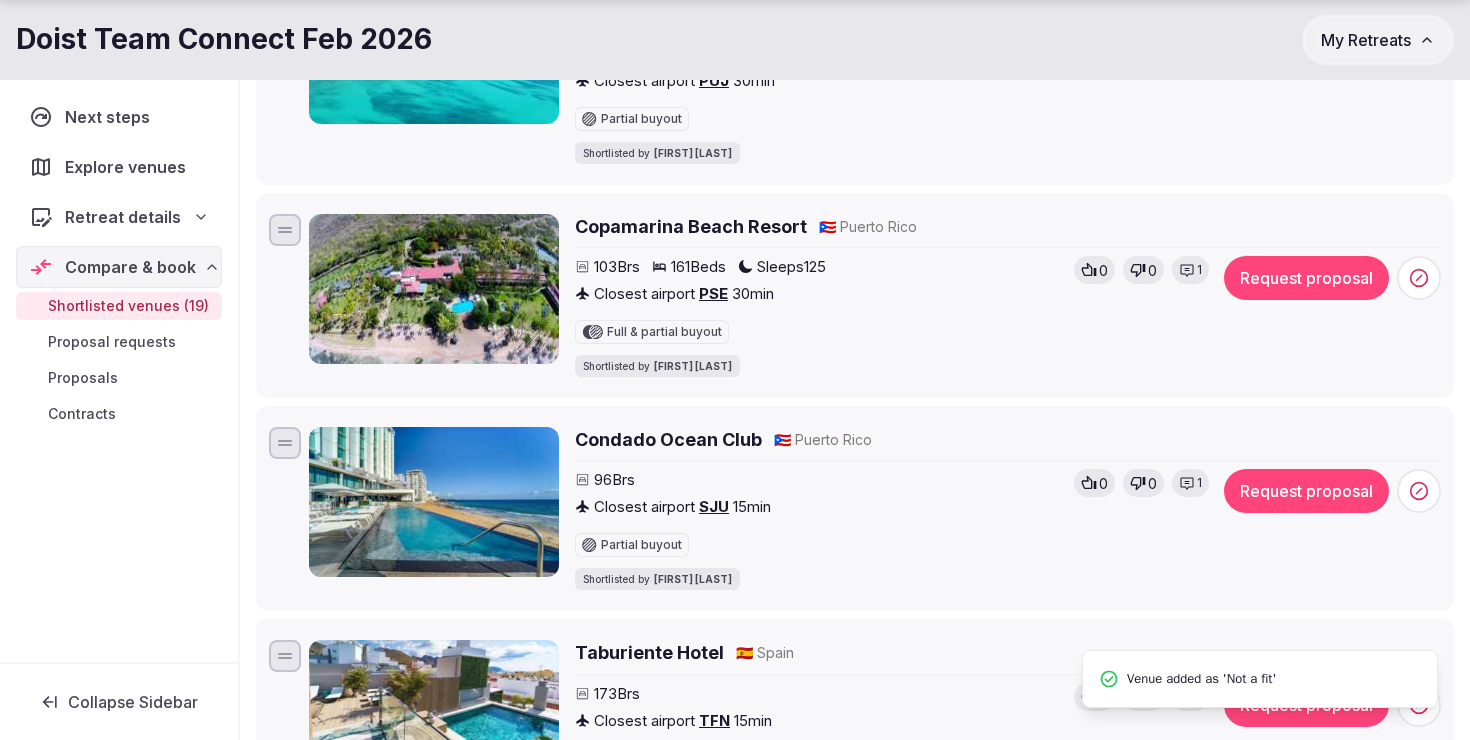 click on "1" at bounding box center (1199, 270) 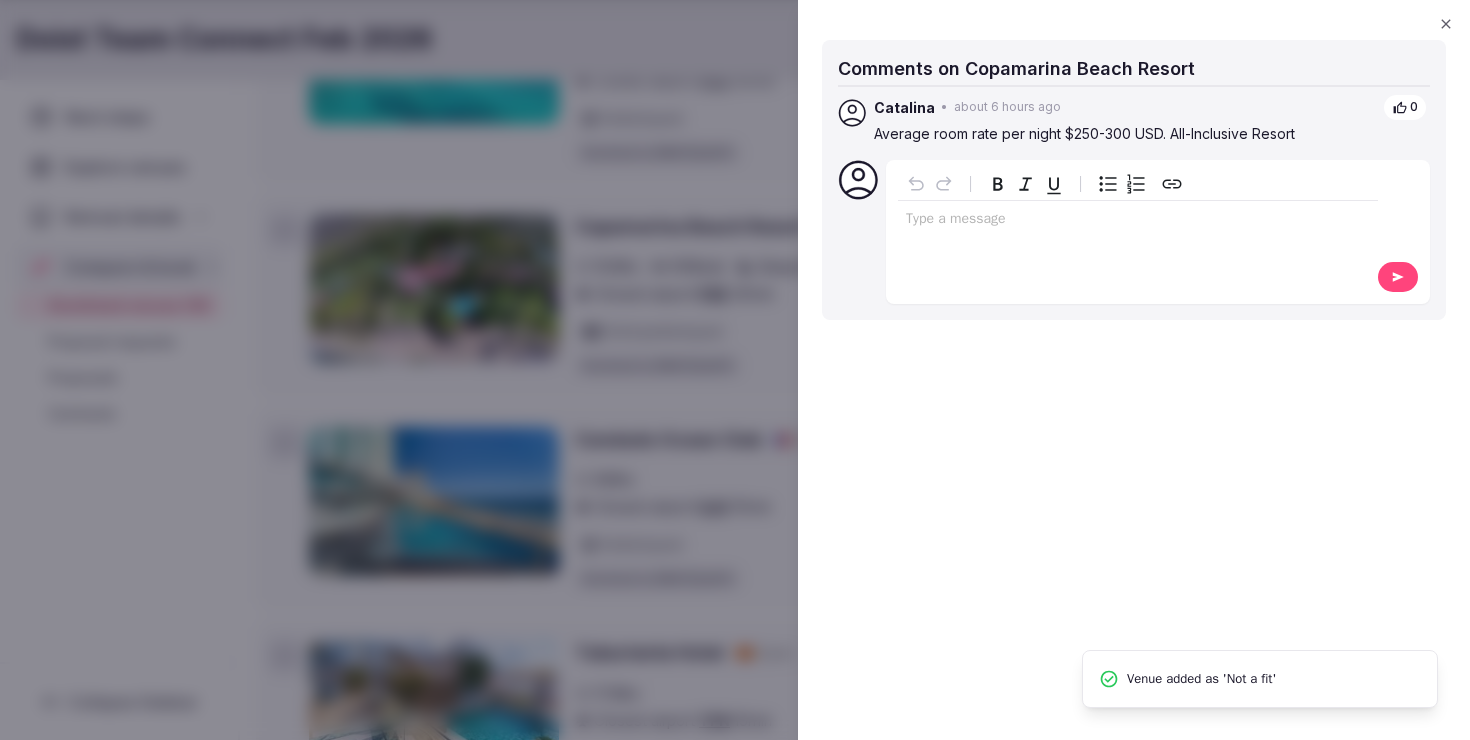 click at bounding box center (735, 370) 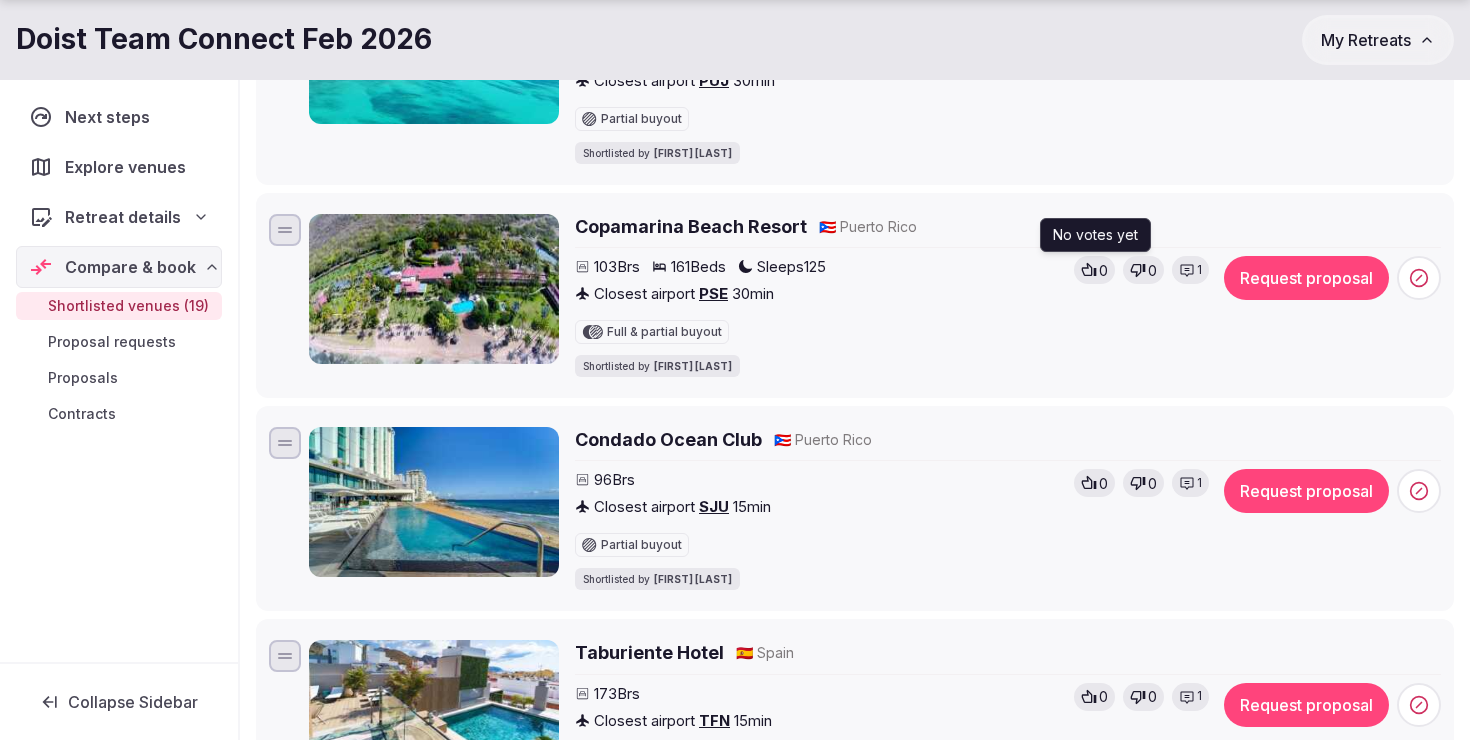 click on "0" at bounding box center [1103, 271] 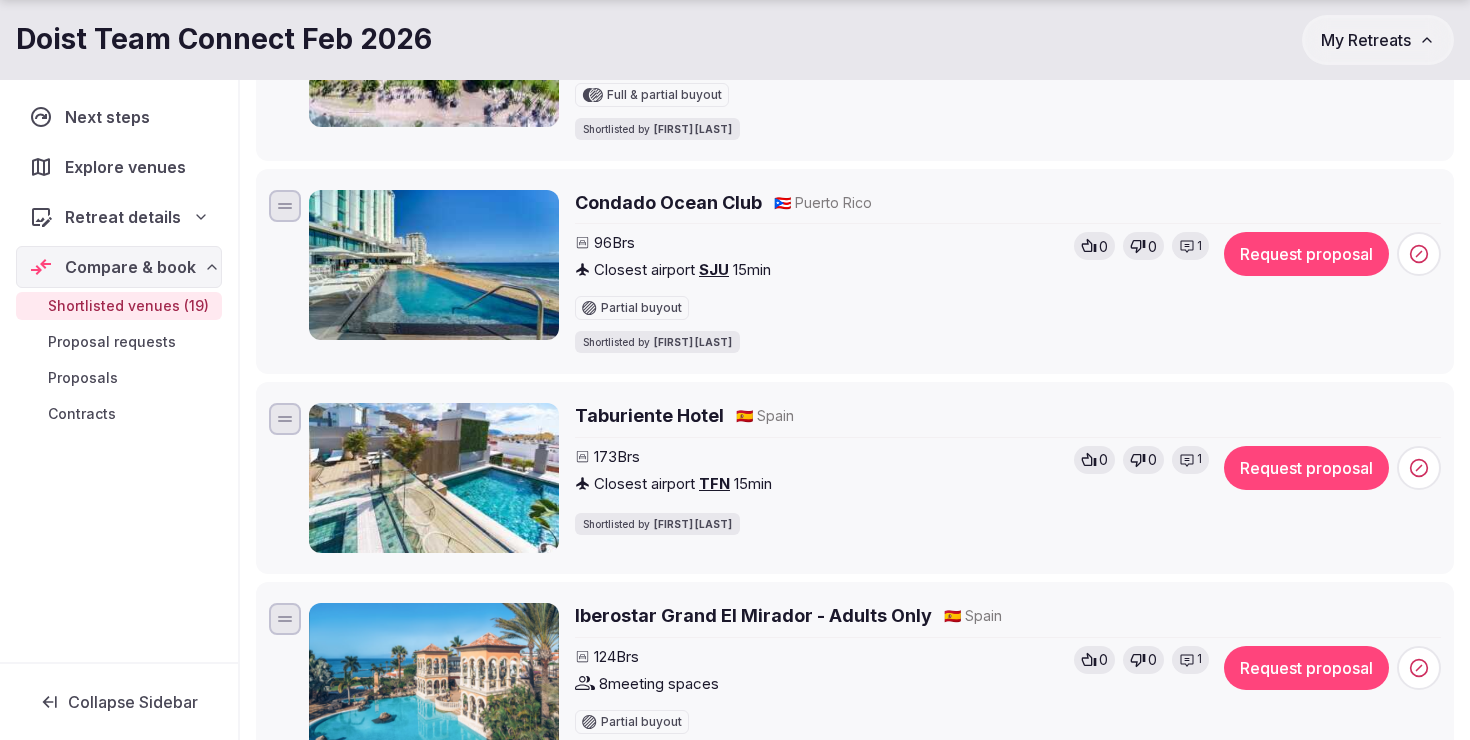 scroll, scrollTop: 2090, scrollLeft: 0, axis: vertical 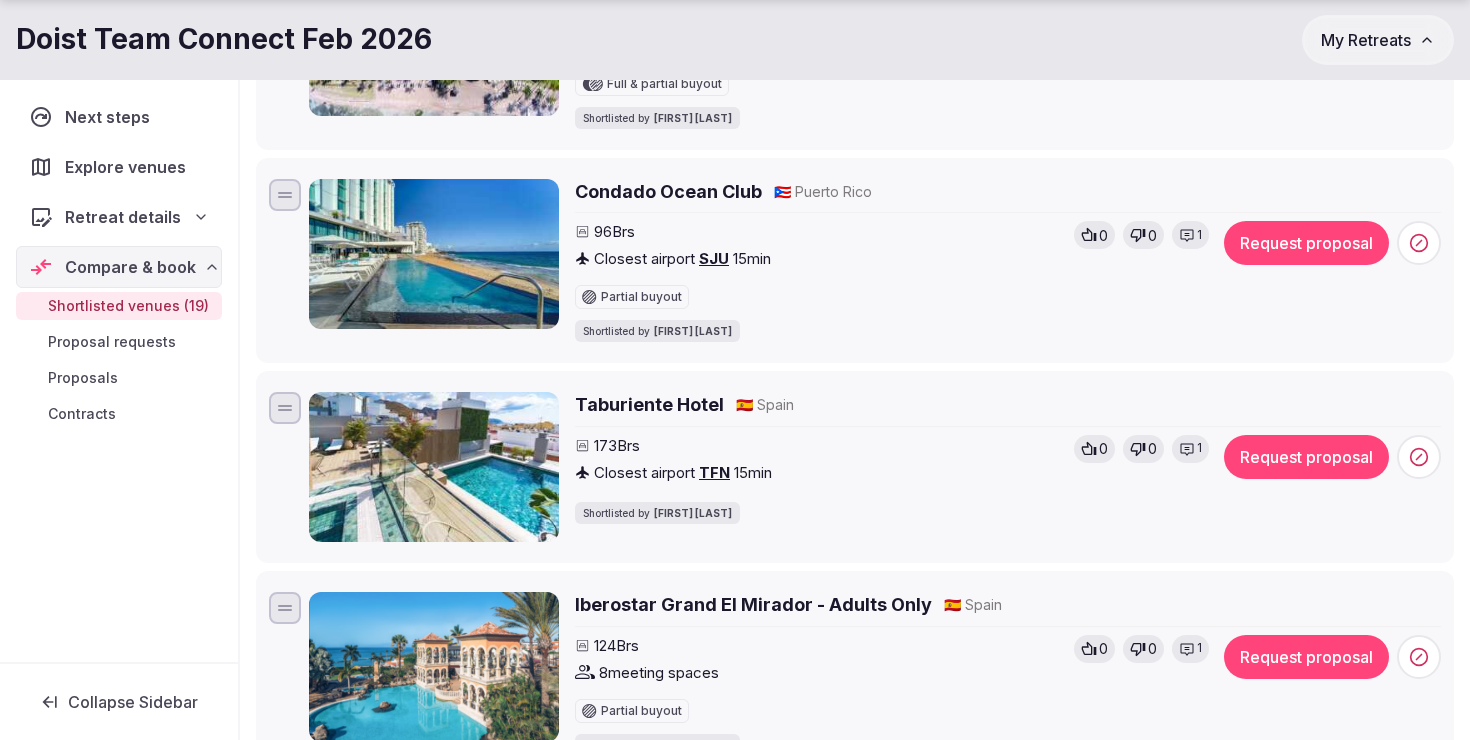 click 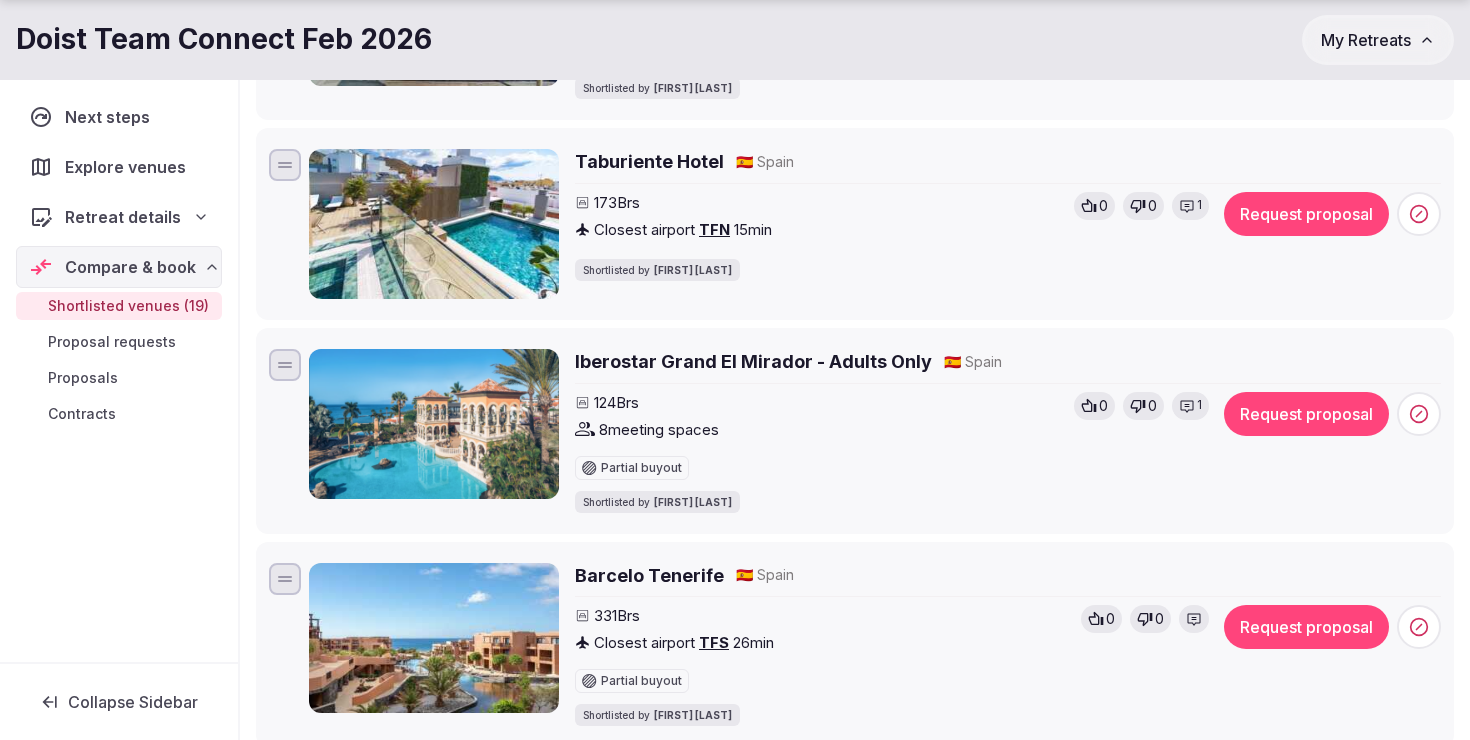scroll, scrollTop: 2335, scrollLeft: 0, axis: vertical 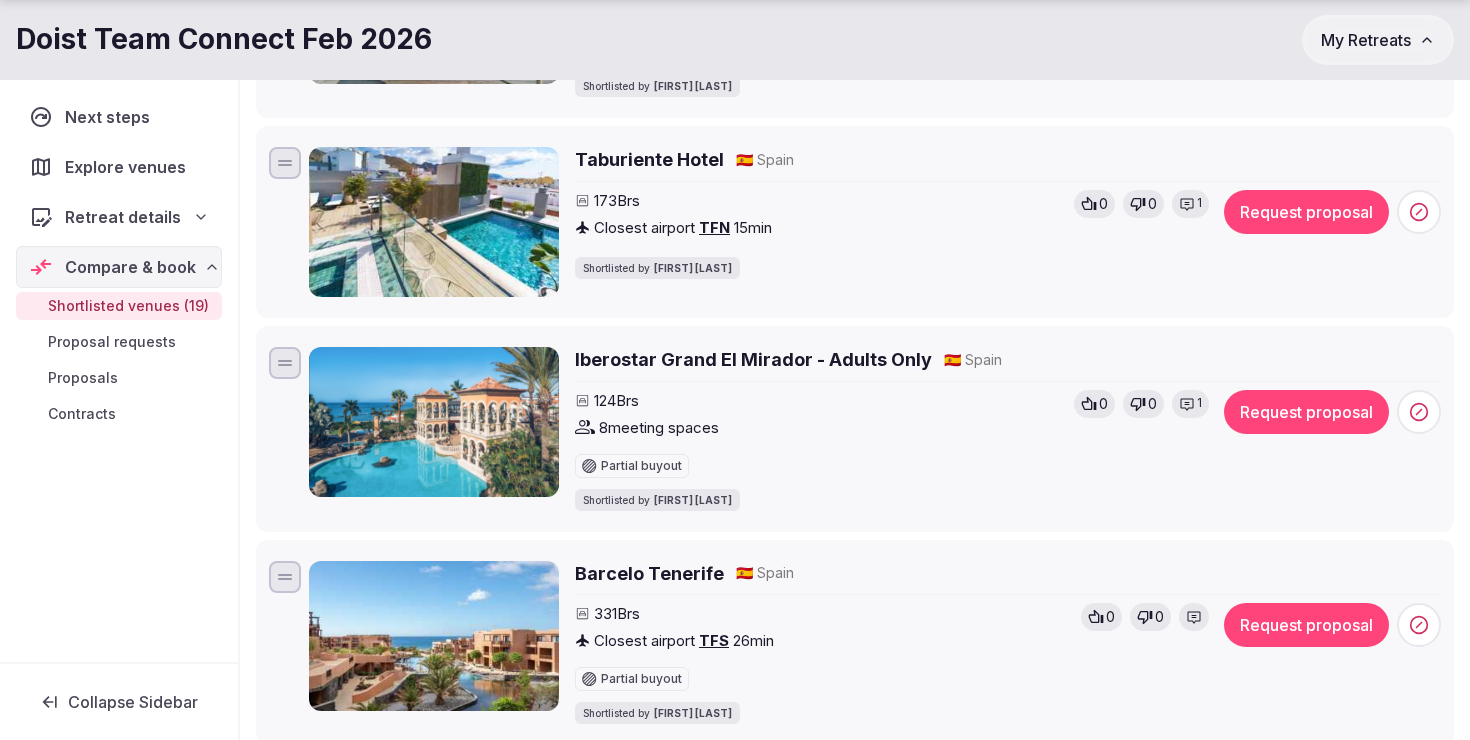 click on "1" at bounding box center (1199, 203) 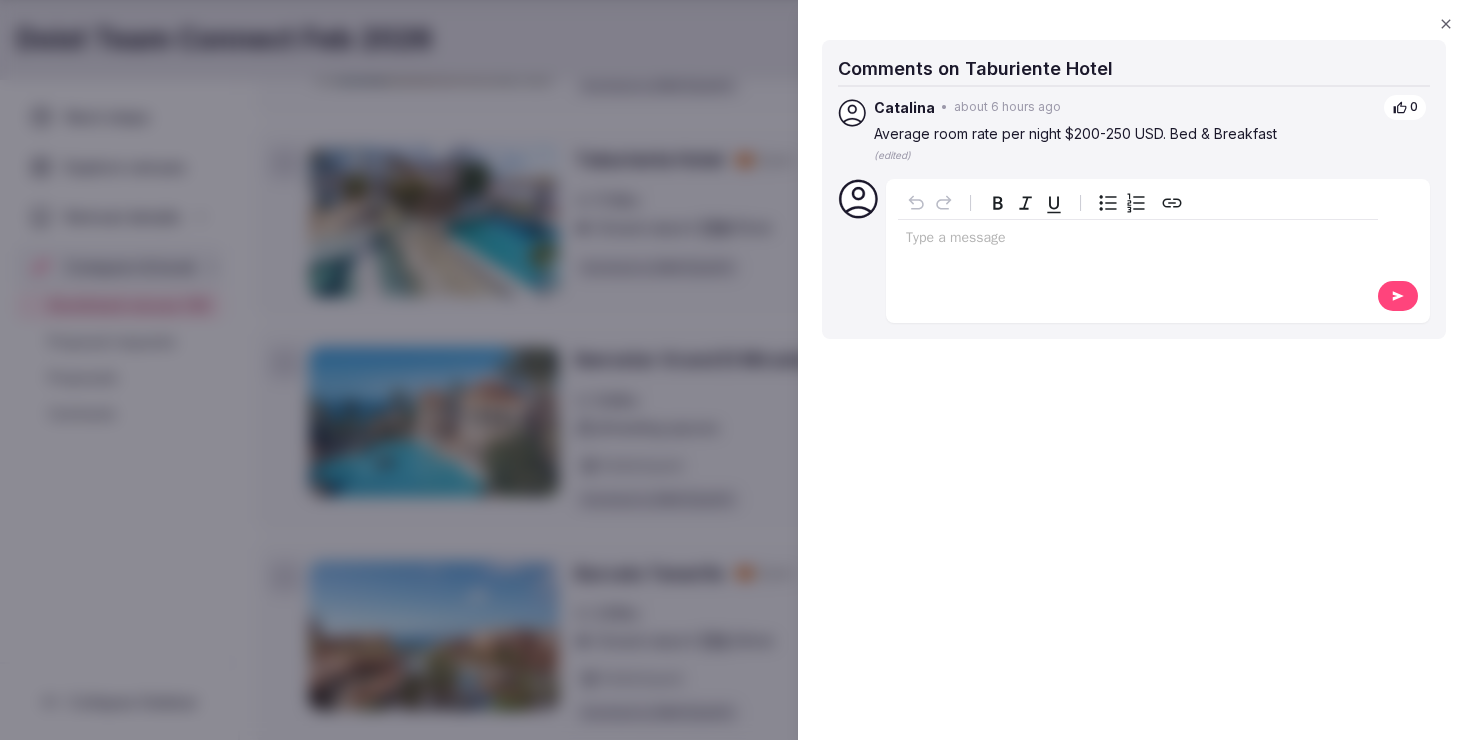 click at bounding box center [735, 370] 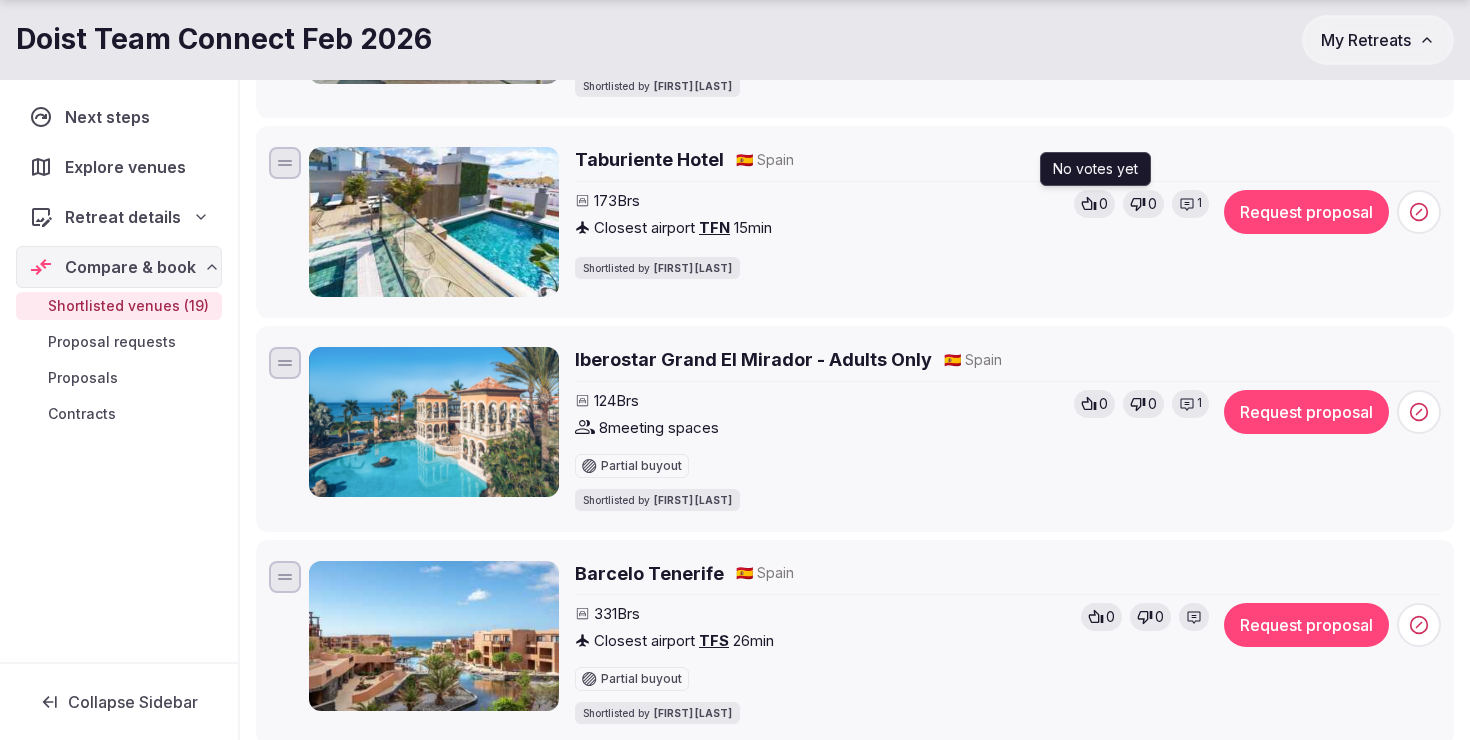 click 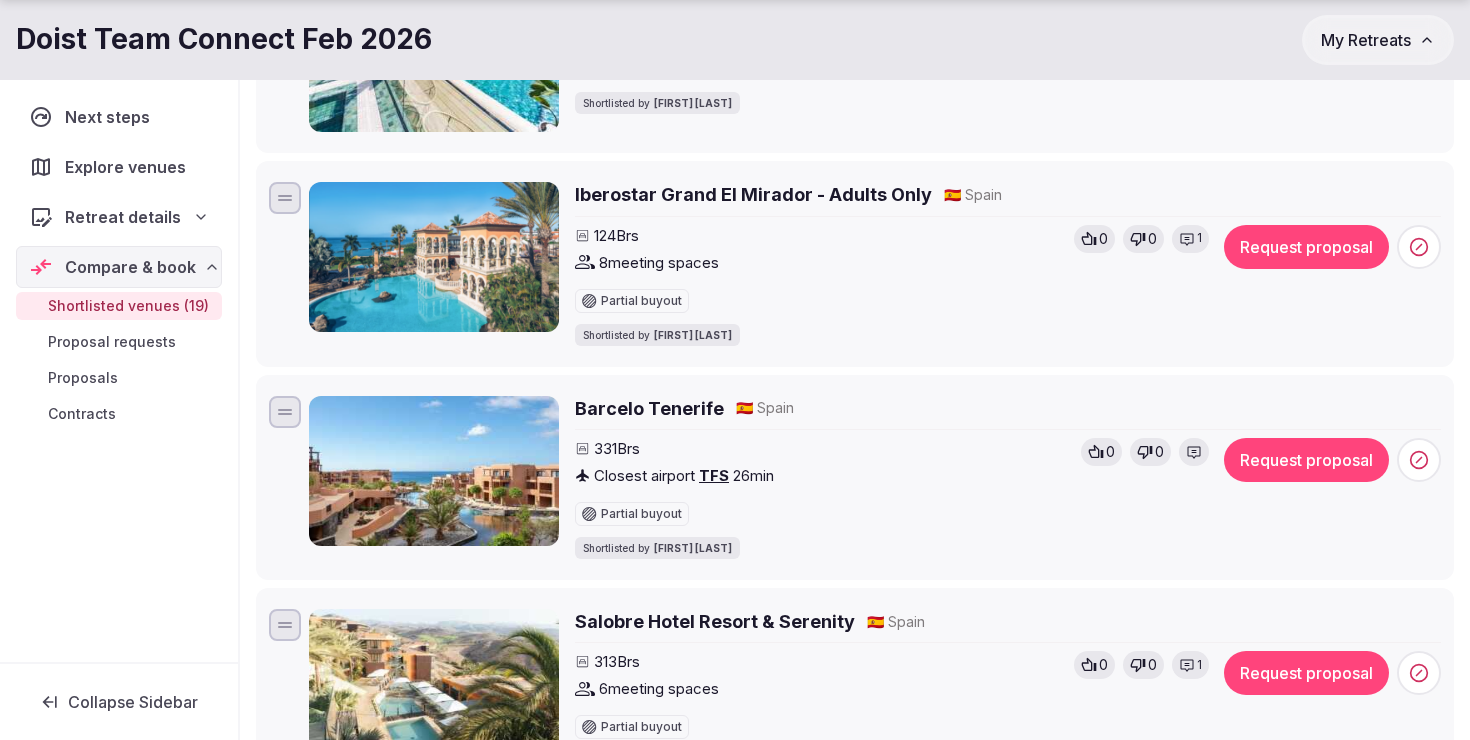 scroll, scrollTop: 2512, scrollLeft: 0, axis: vertical 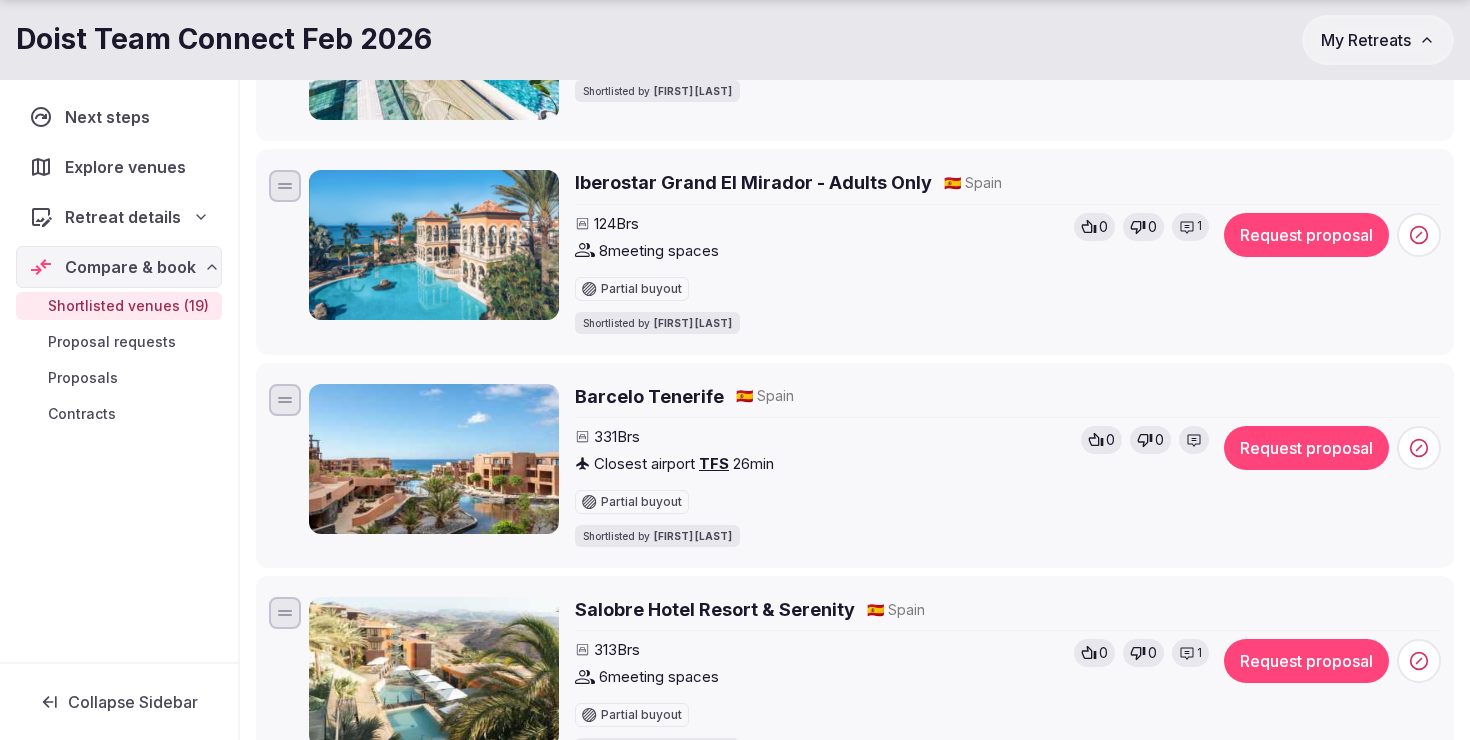 click 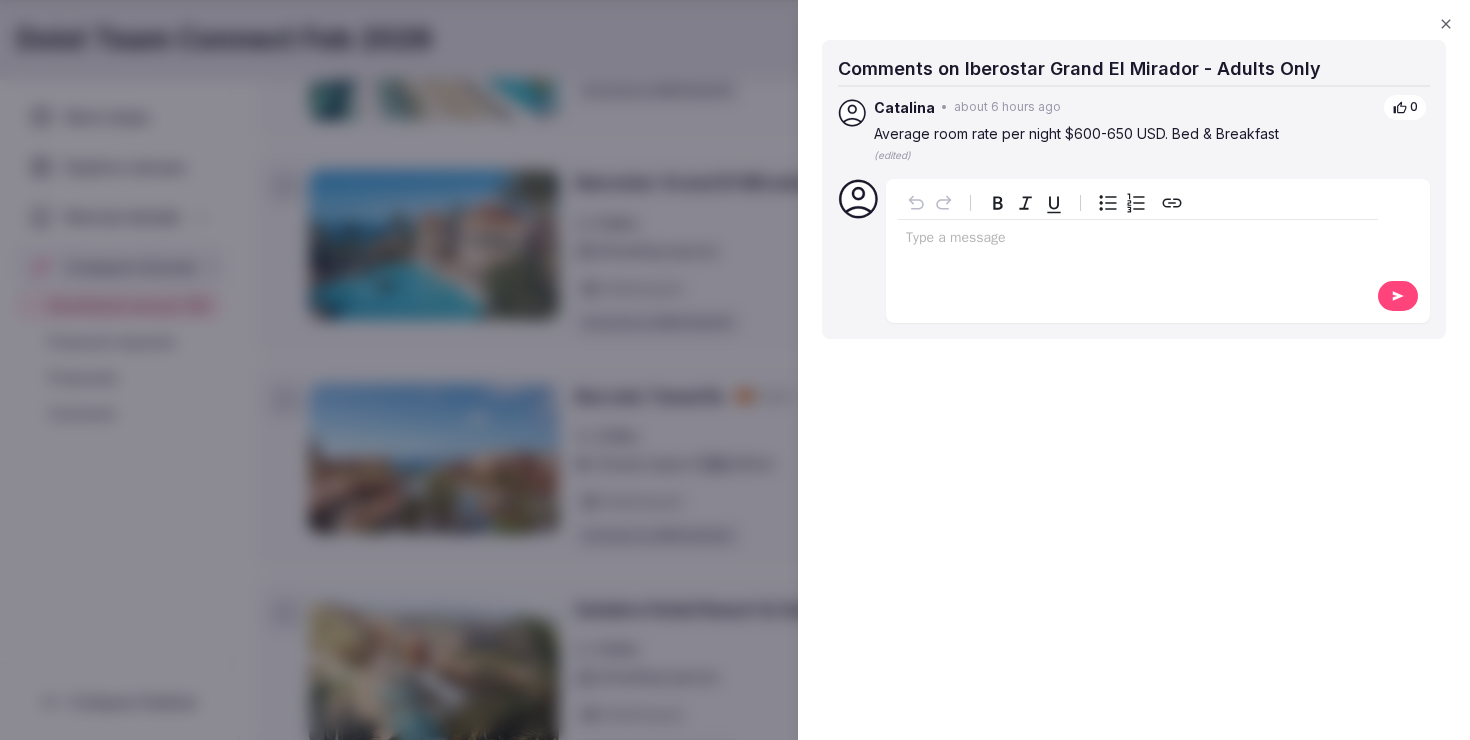 click on "Type a message" at bounding box center [1138, 249] 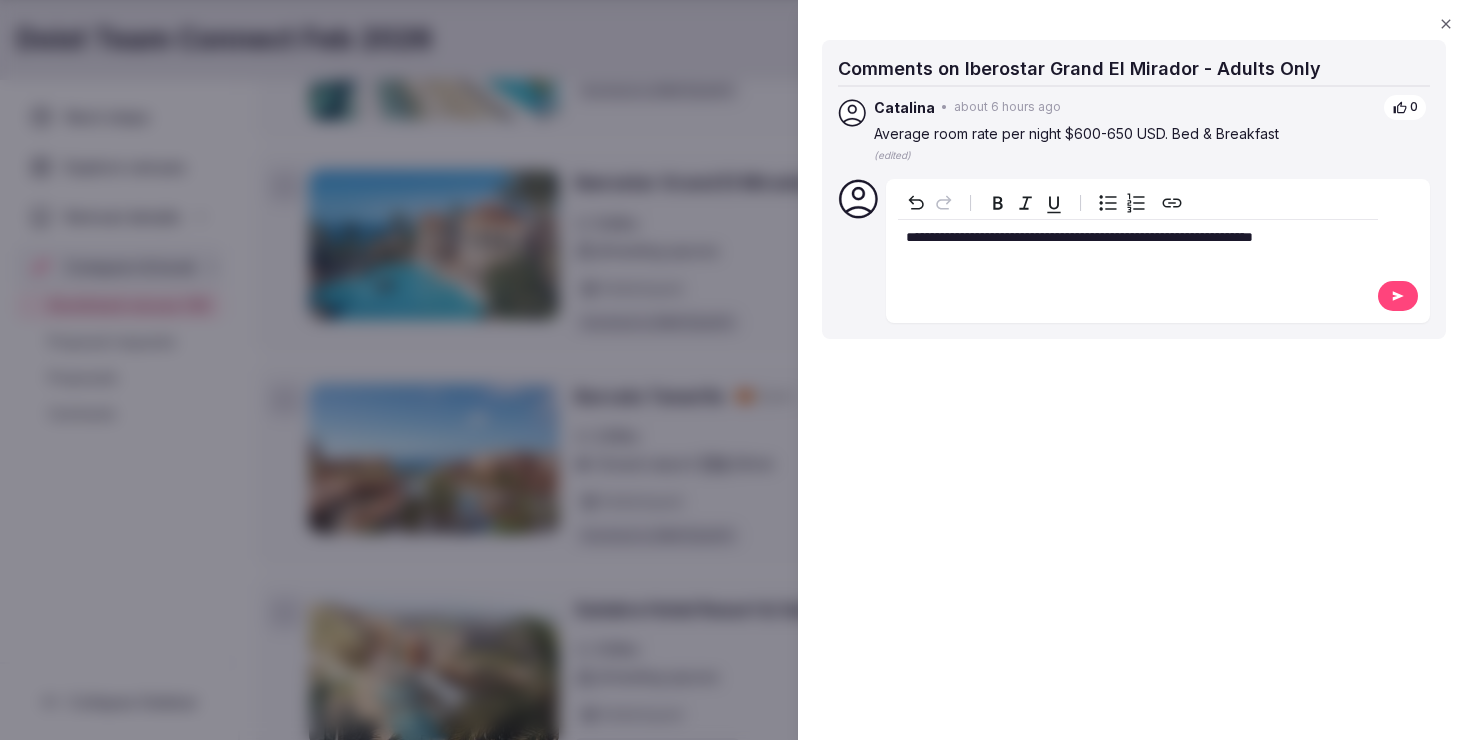 click 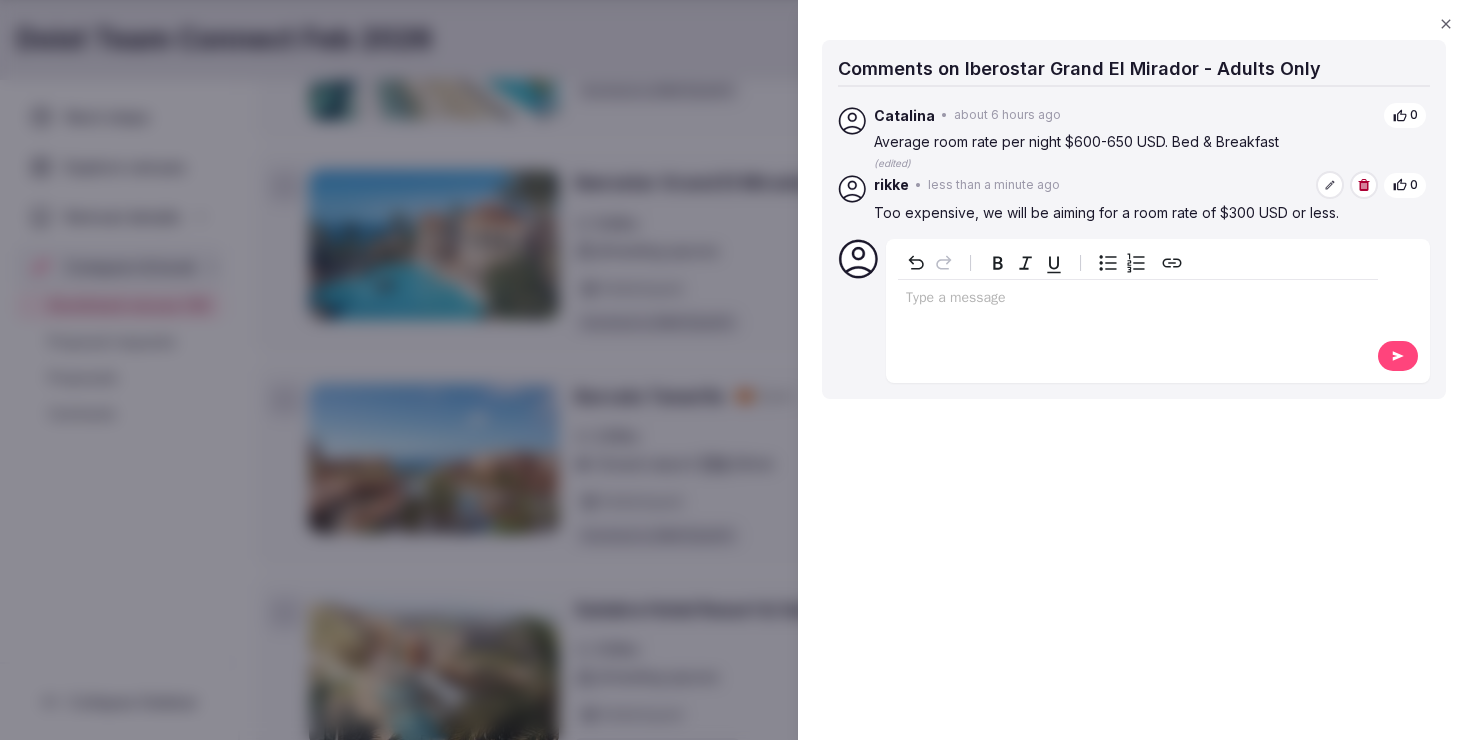click at bounding box center (735, 370) 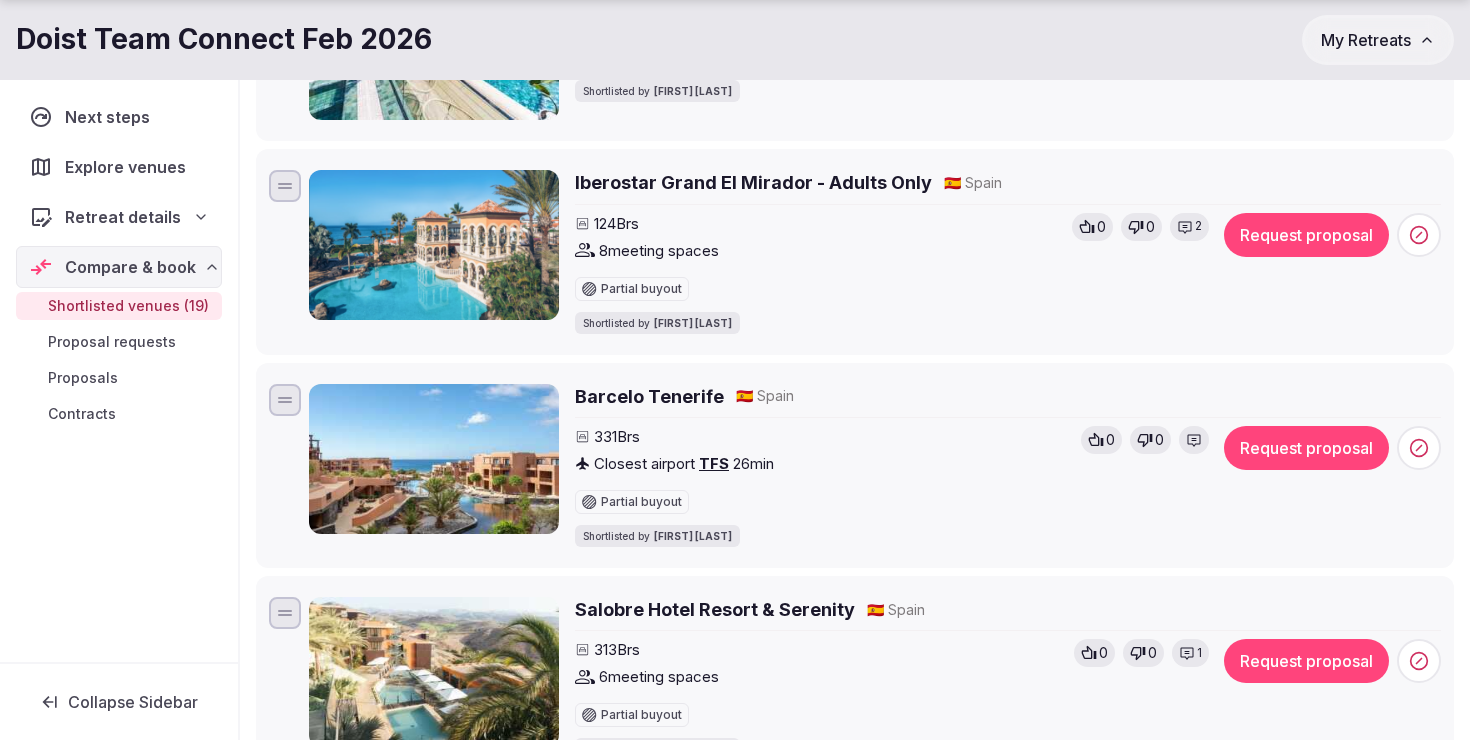 click on "2" at bounding box center [1198, 226] 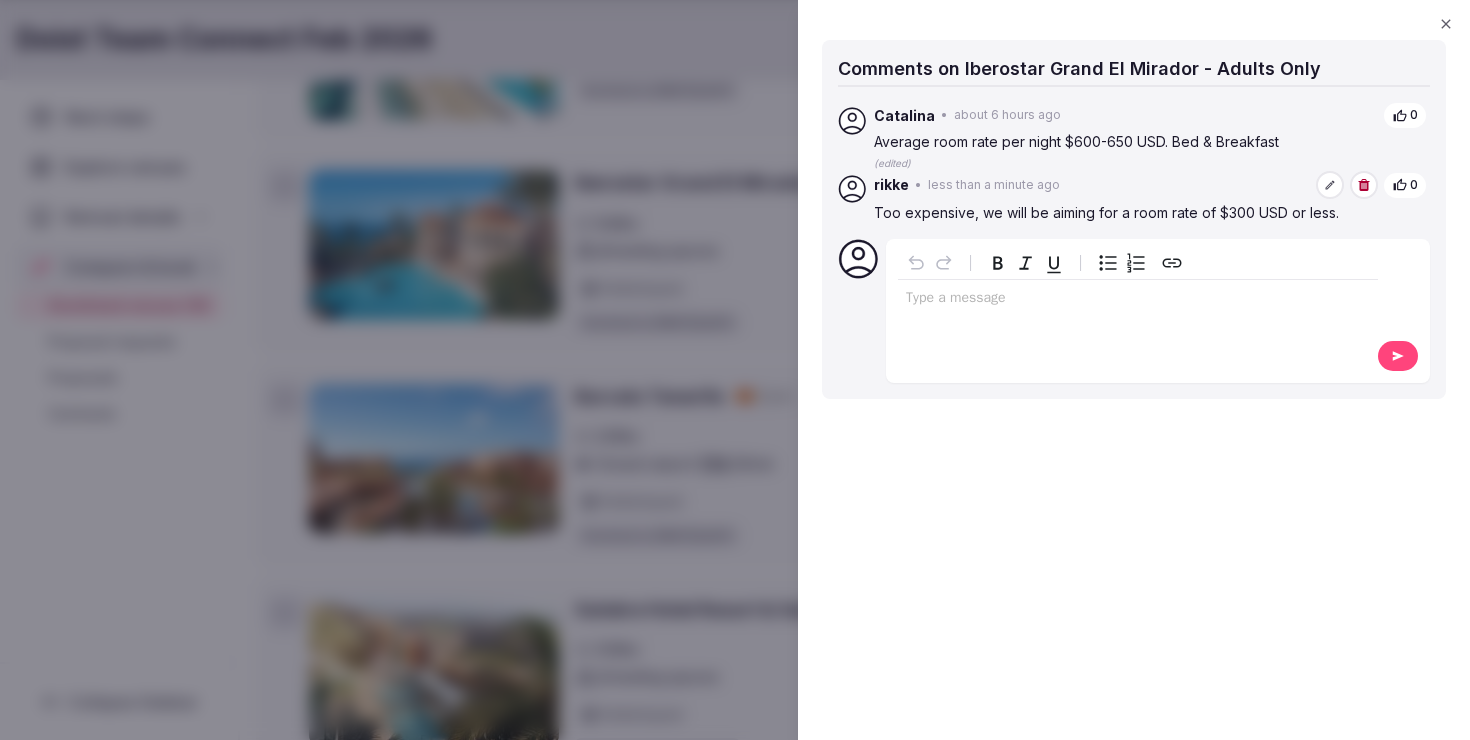 click at bounding box center [735, 370] 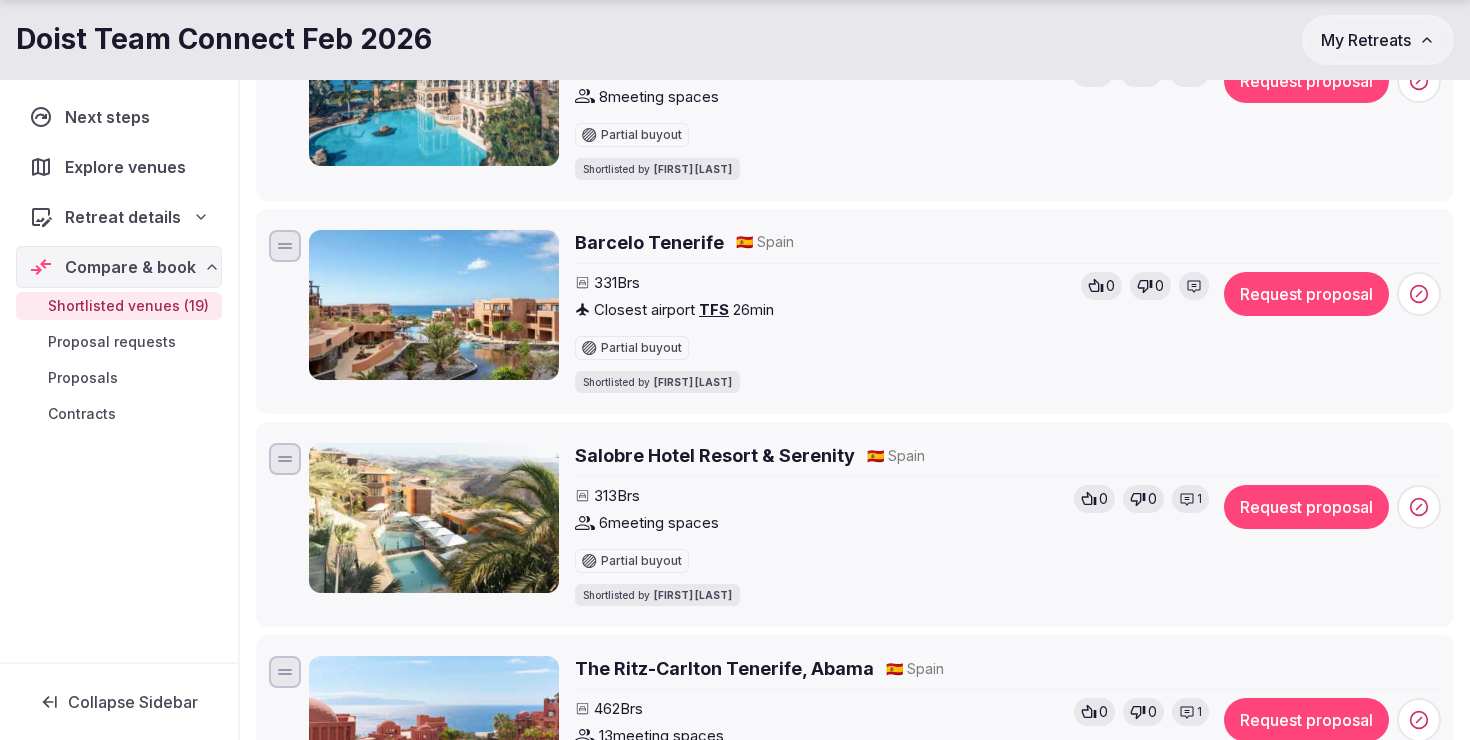 scroll, scrollTop: 2736, scrollLeft: 0, axis: vertical 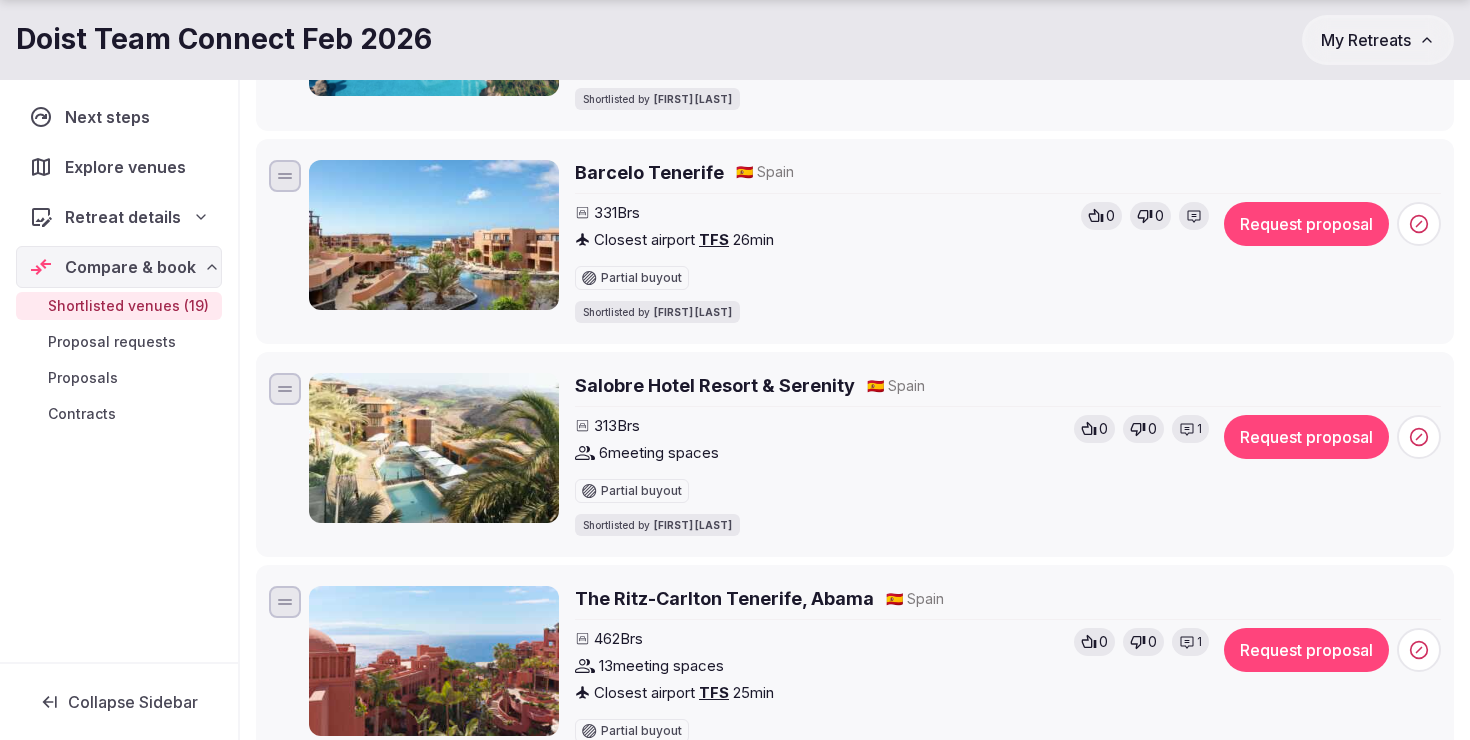 click 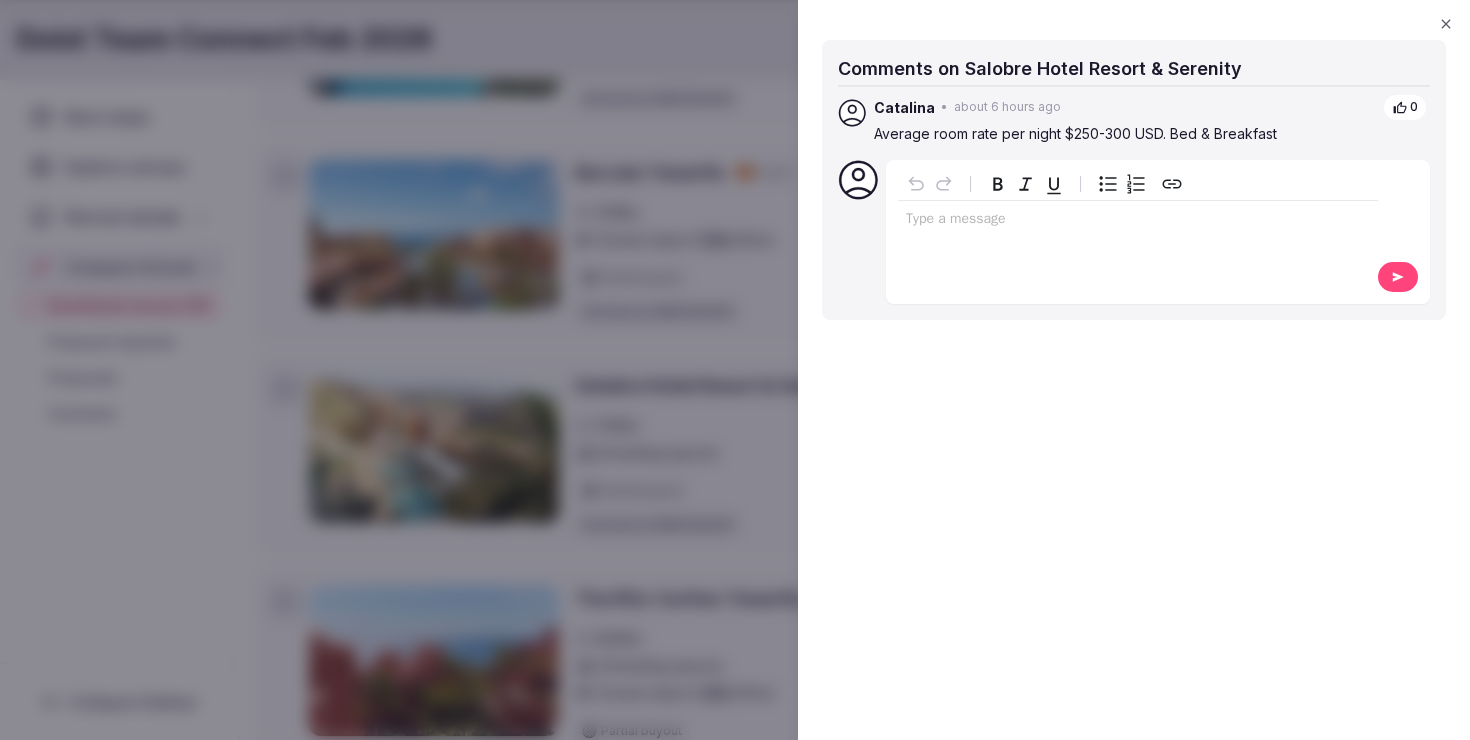 click at bounding box center [735, 370] 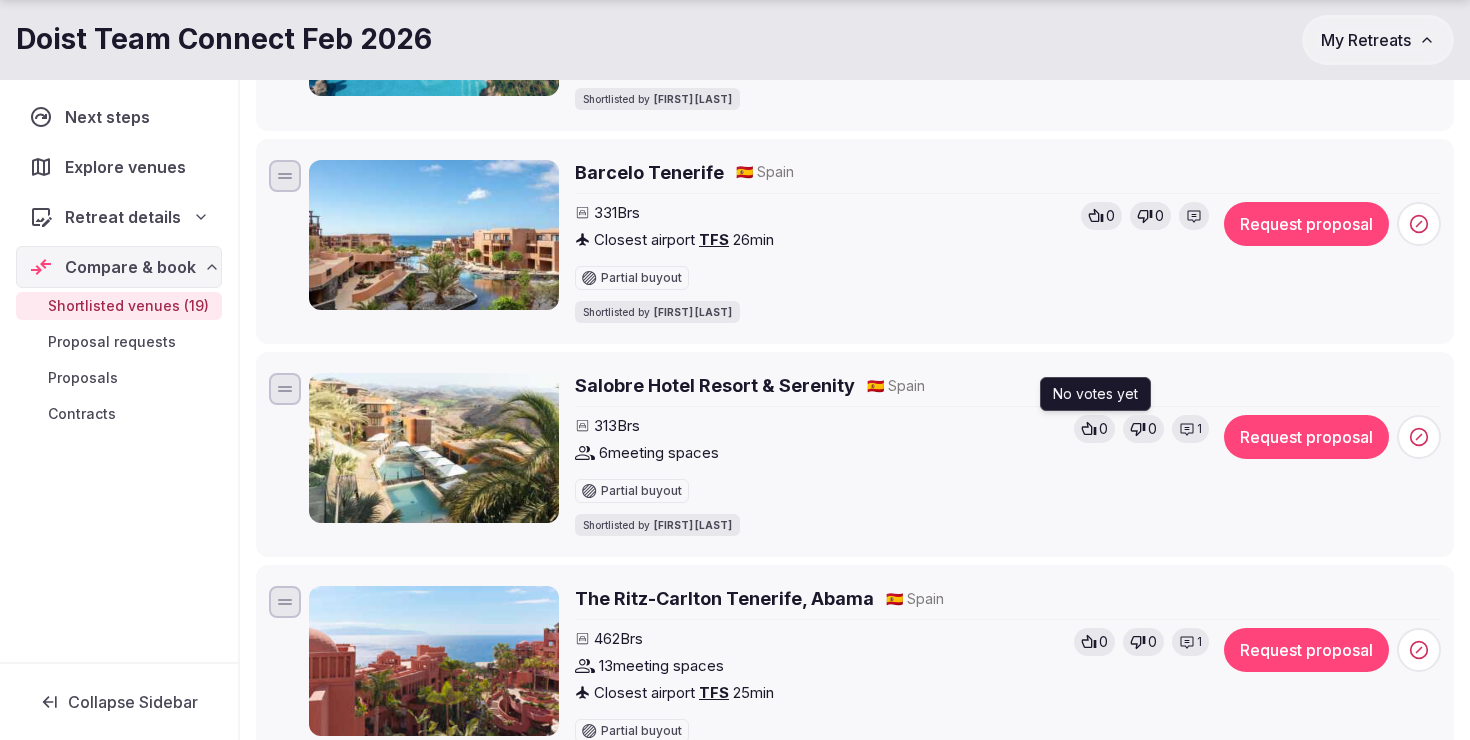 click 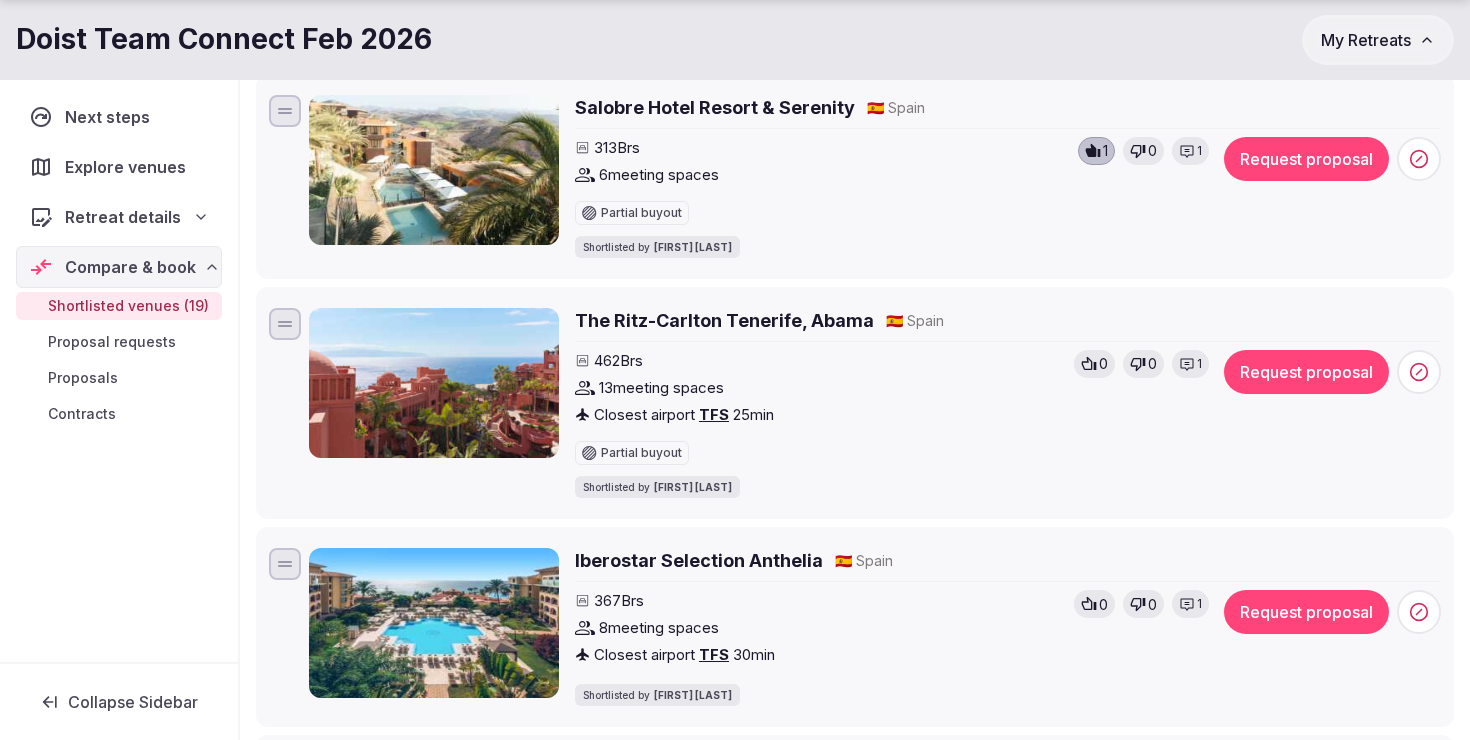 scroll, scrollTop: 3017, scrollLeft: 0, axis: vertical 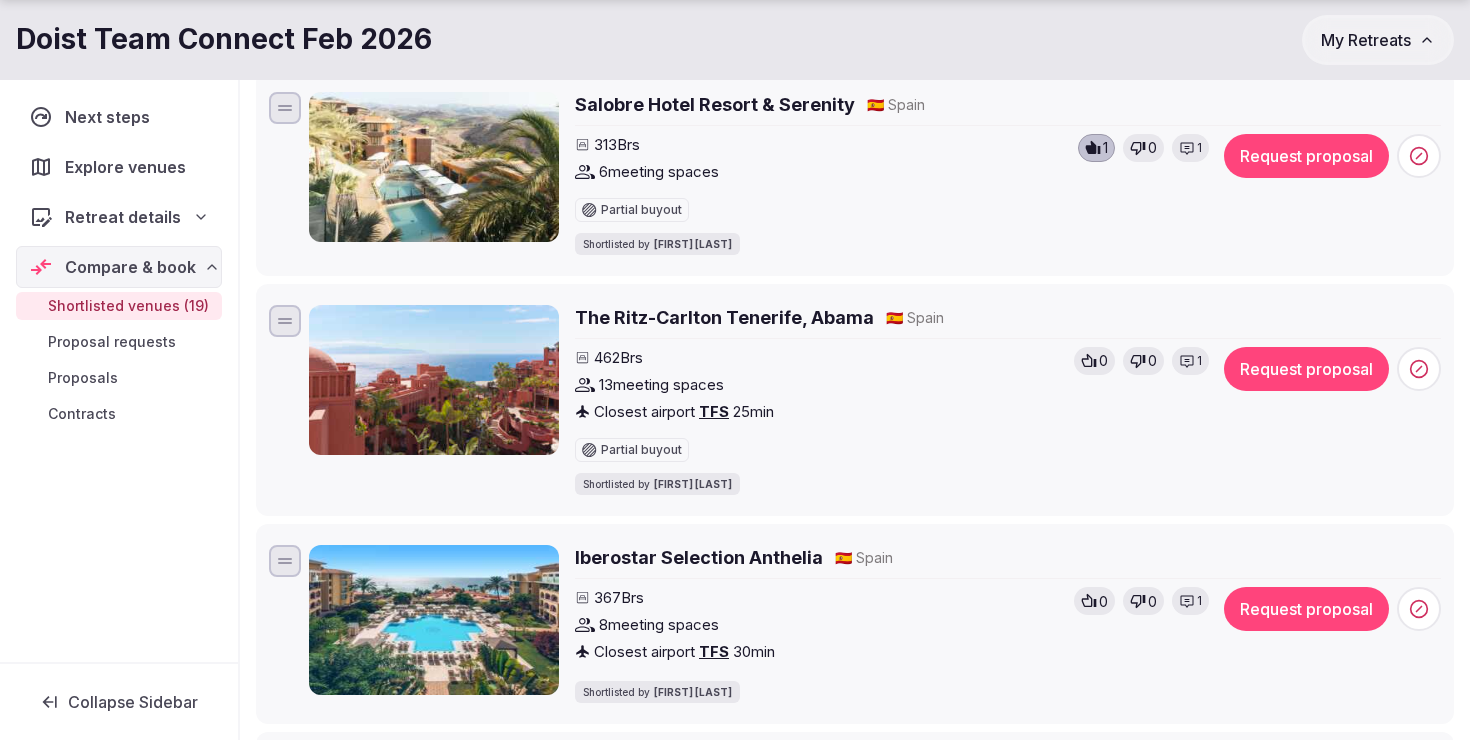 click 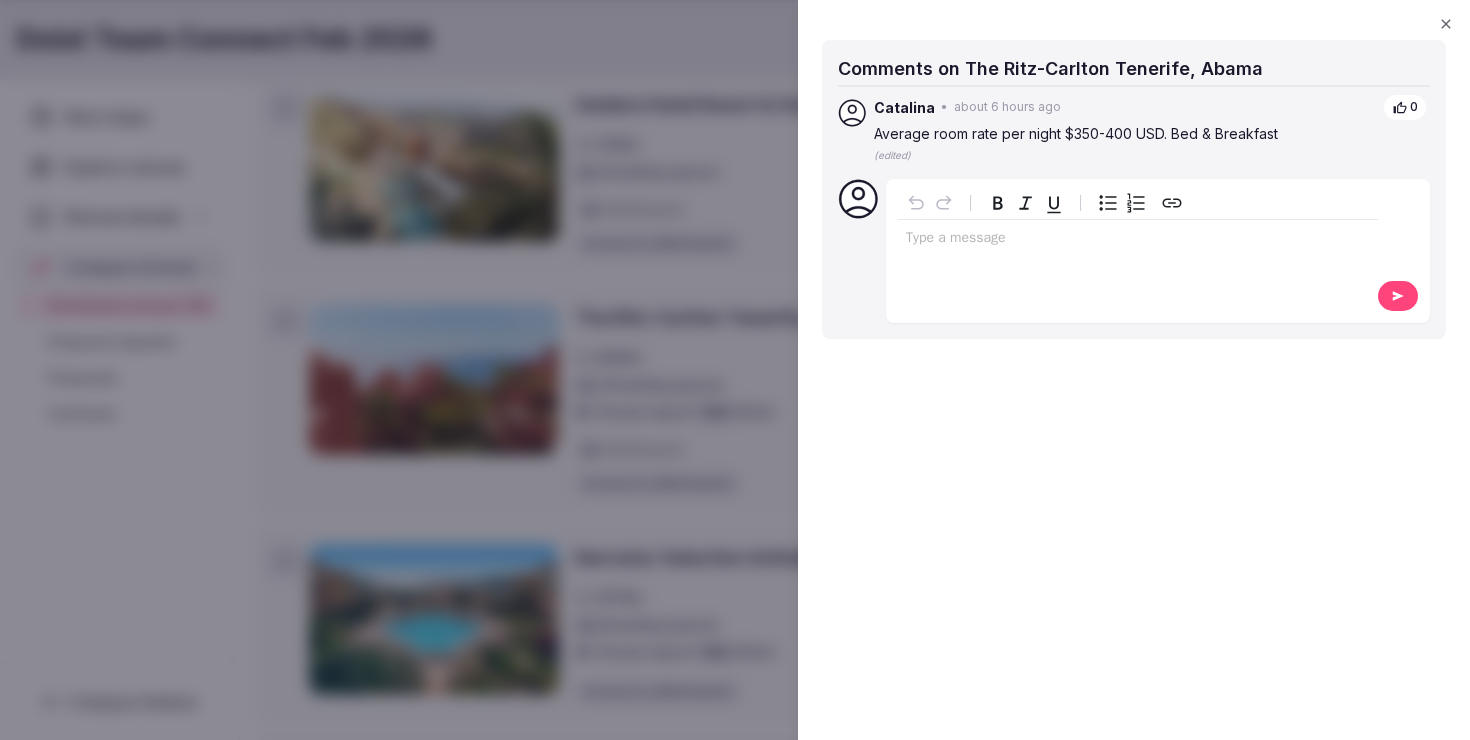 click at bounding box center [735, 370] 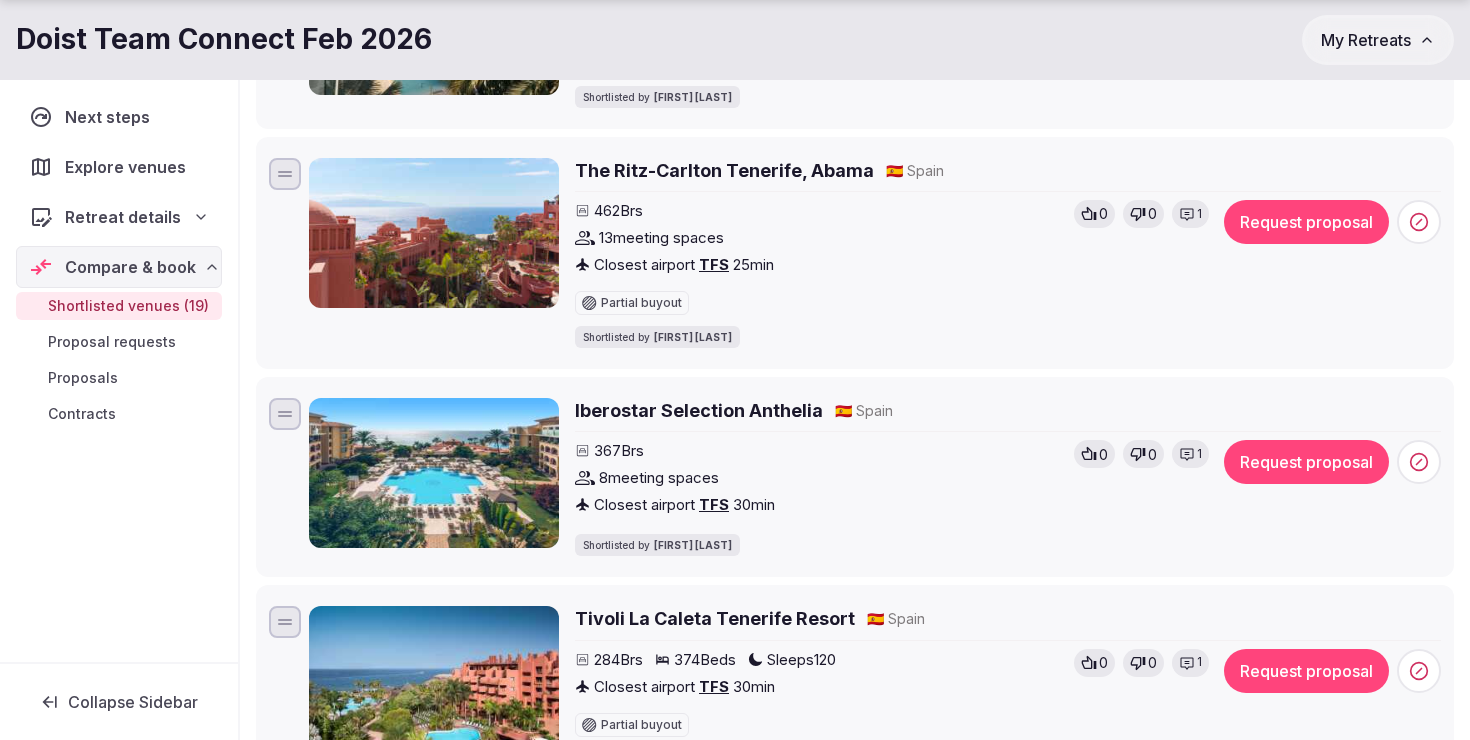 scroll, scrollTop: 3202, scrollLeft: 0, axis: vertical 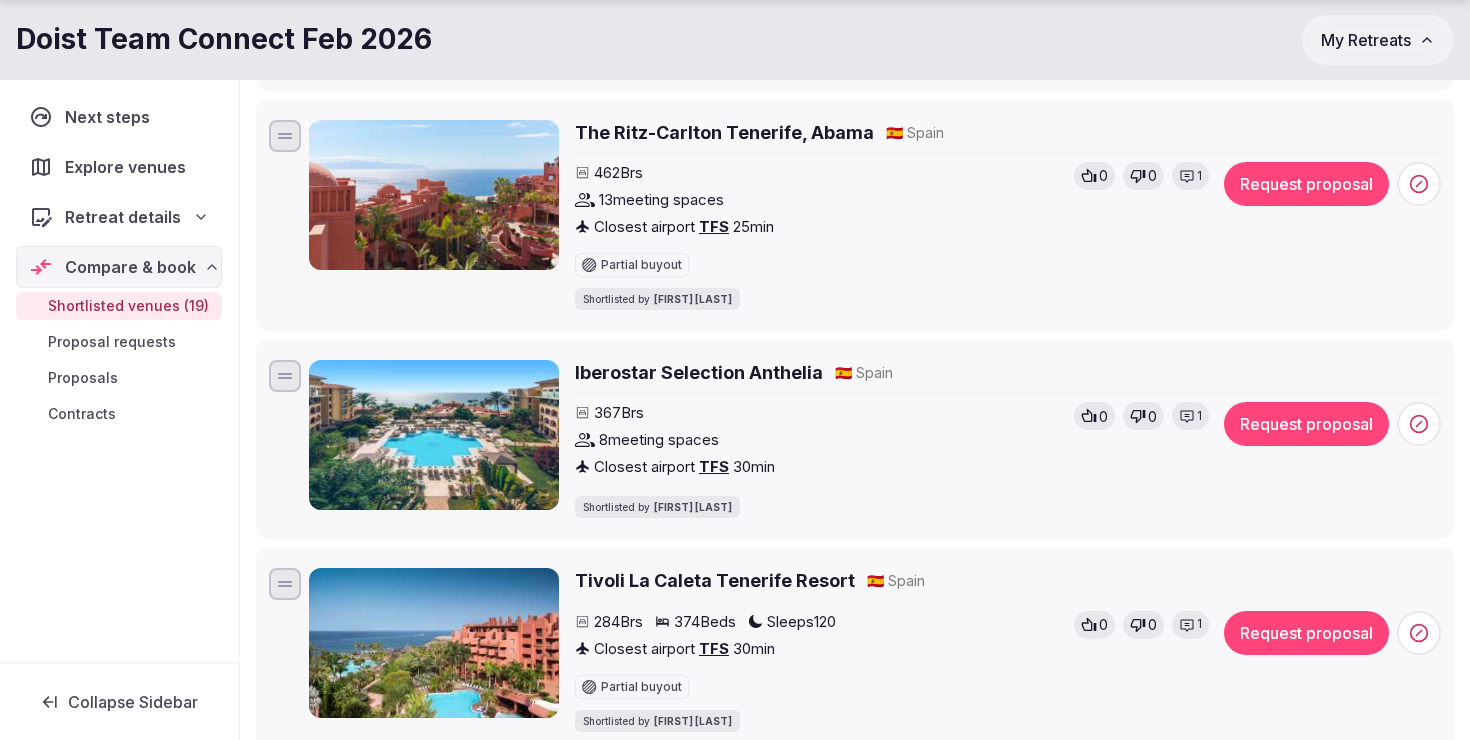 click on "1" at bounding box center (1190, 416) 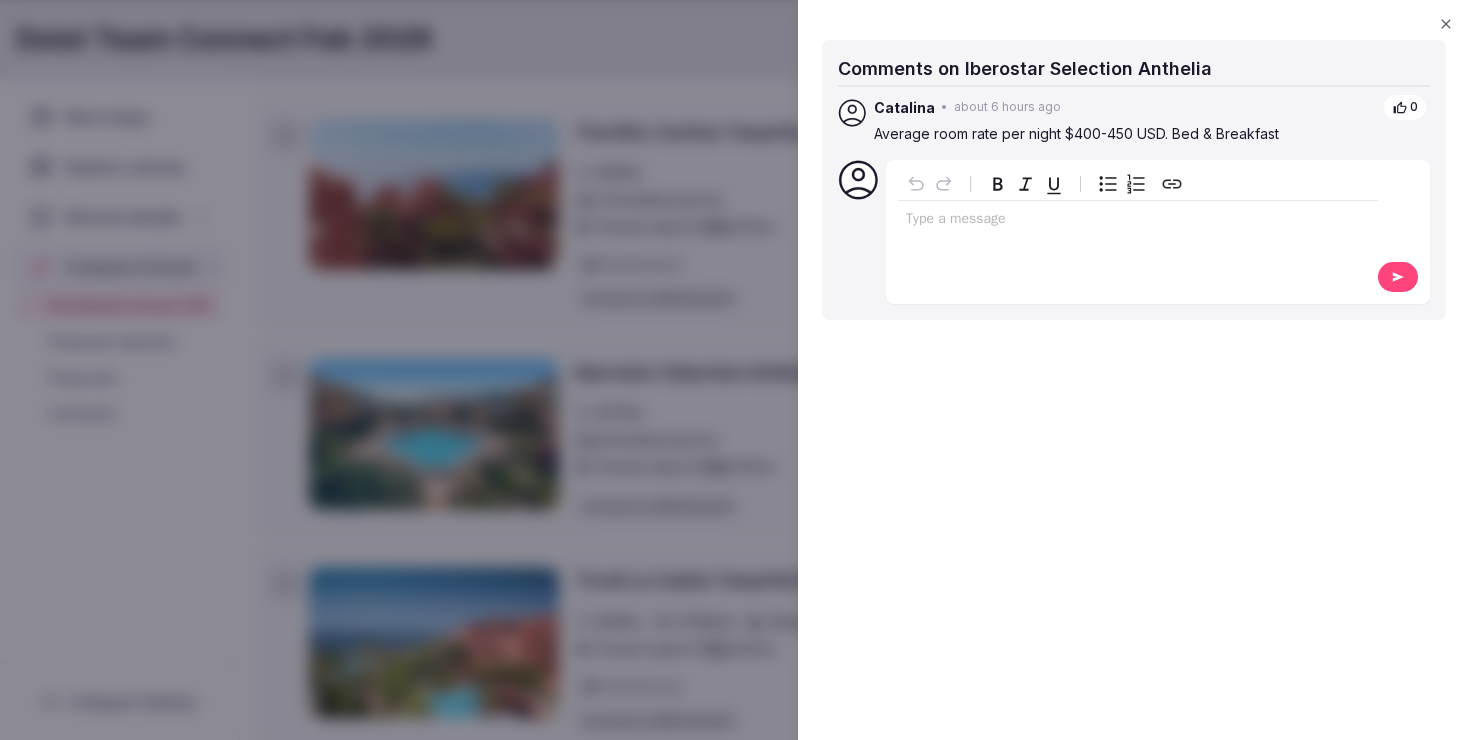 click at bounding box center [735, 370] 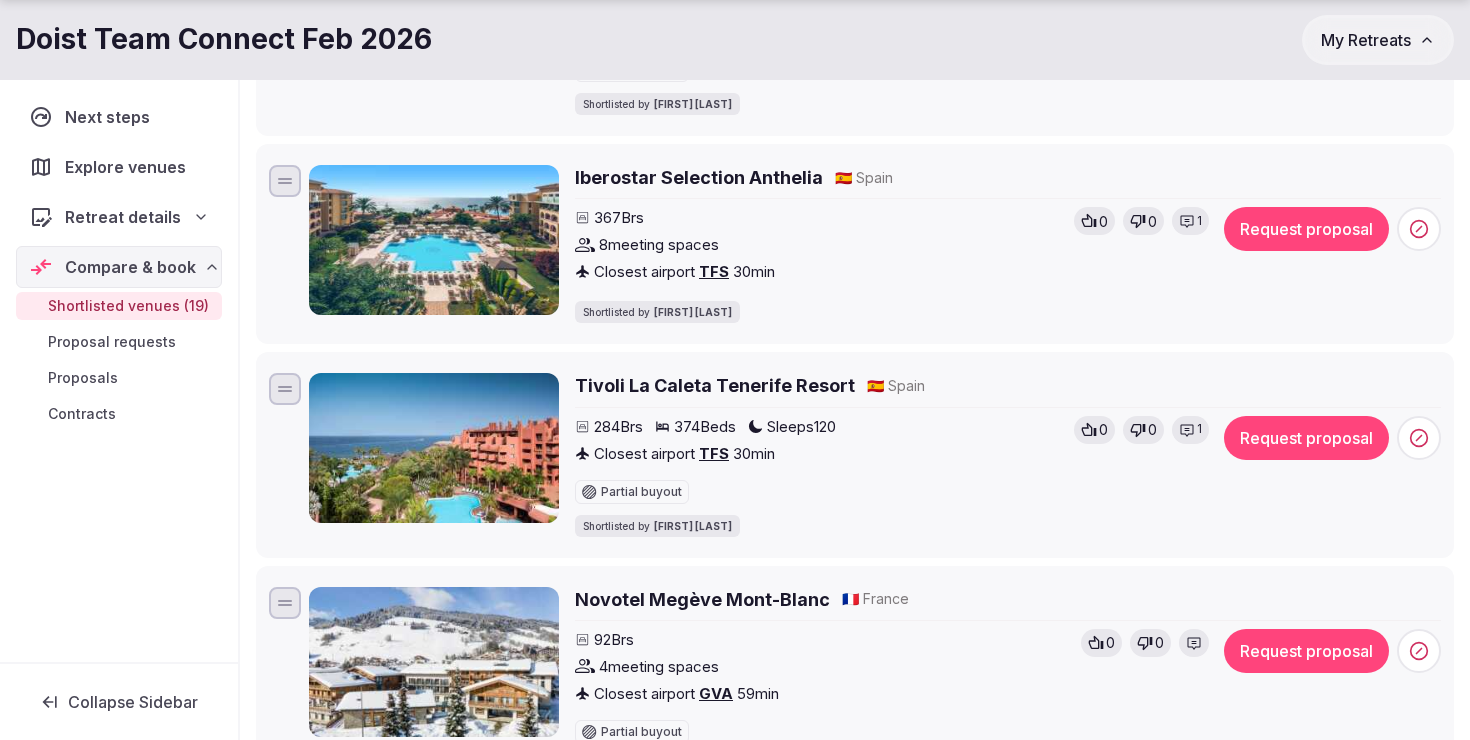 scroll, scrollTop: 3434, scrollLeft: 0, axis: vertical 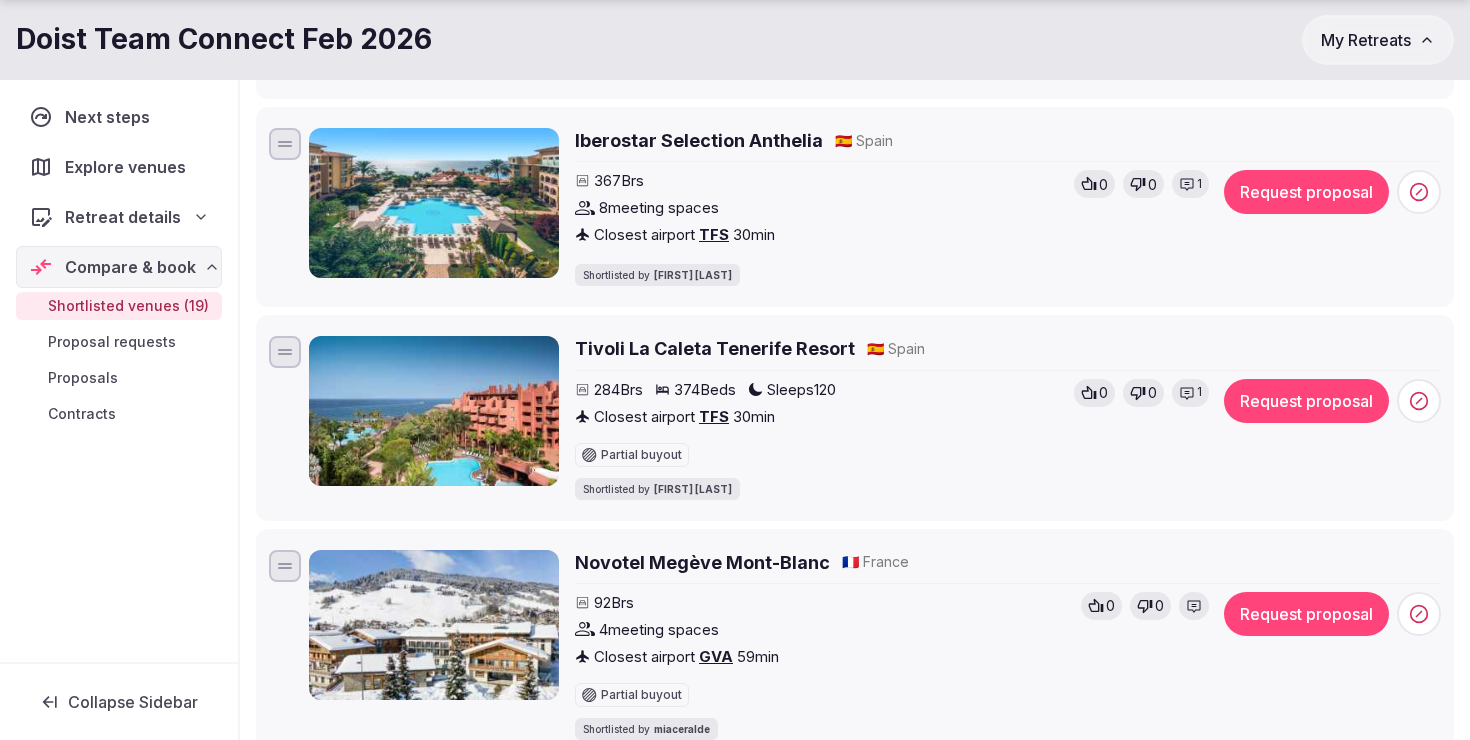 click on "1" at bounding box center [1199, 392] 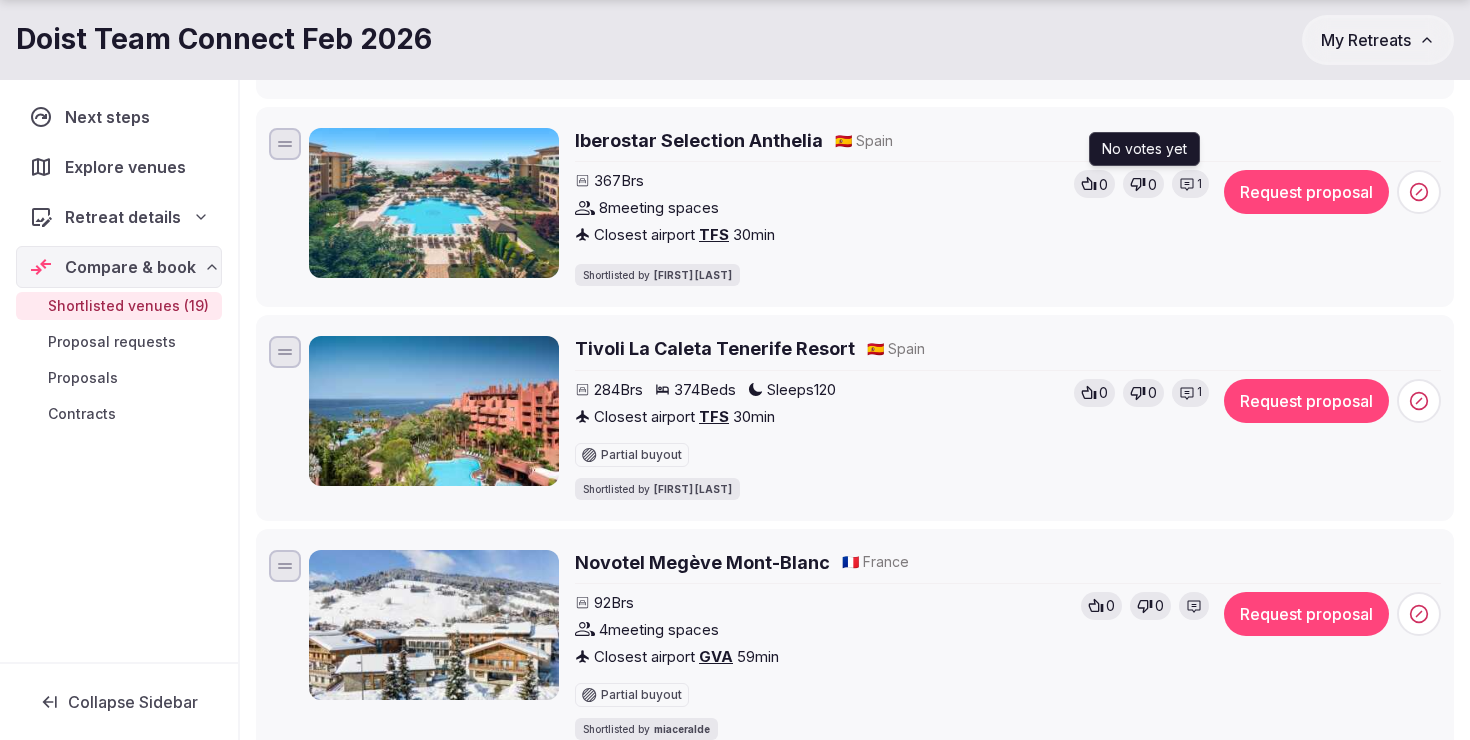 click on "1" at bounding box center (1190, 184) 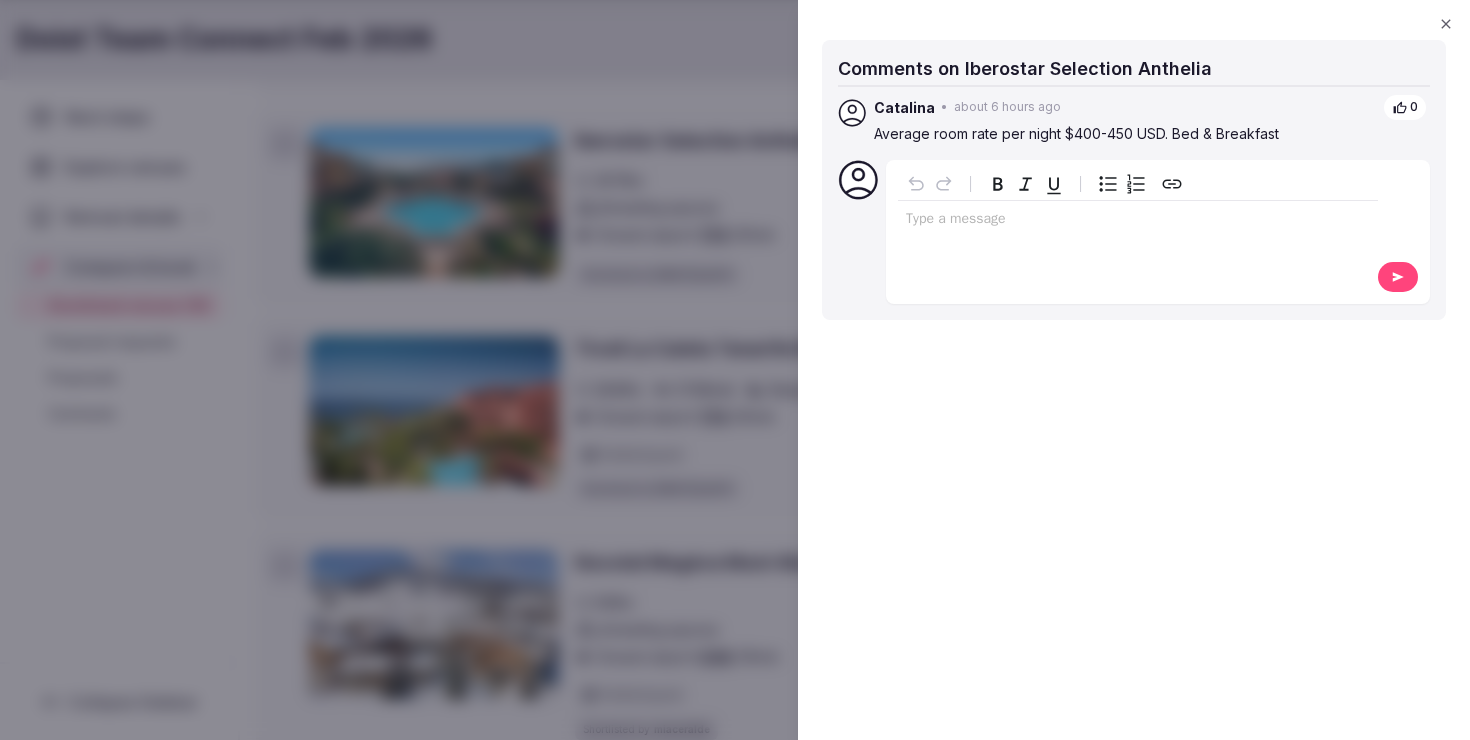 click at bounding box center [735, 370] 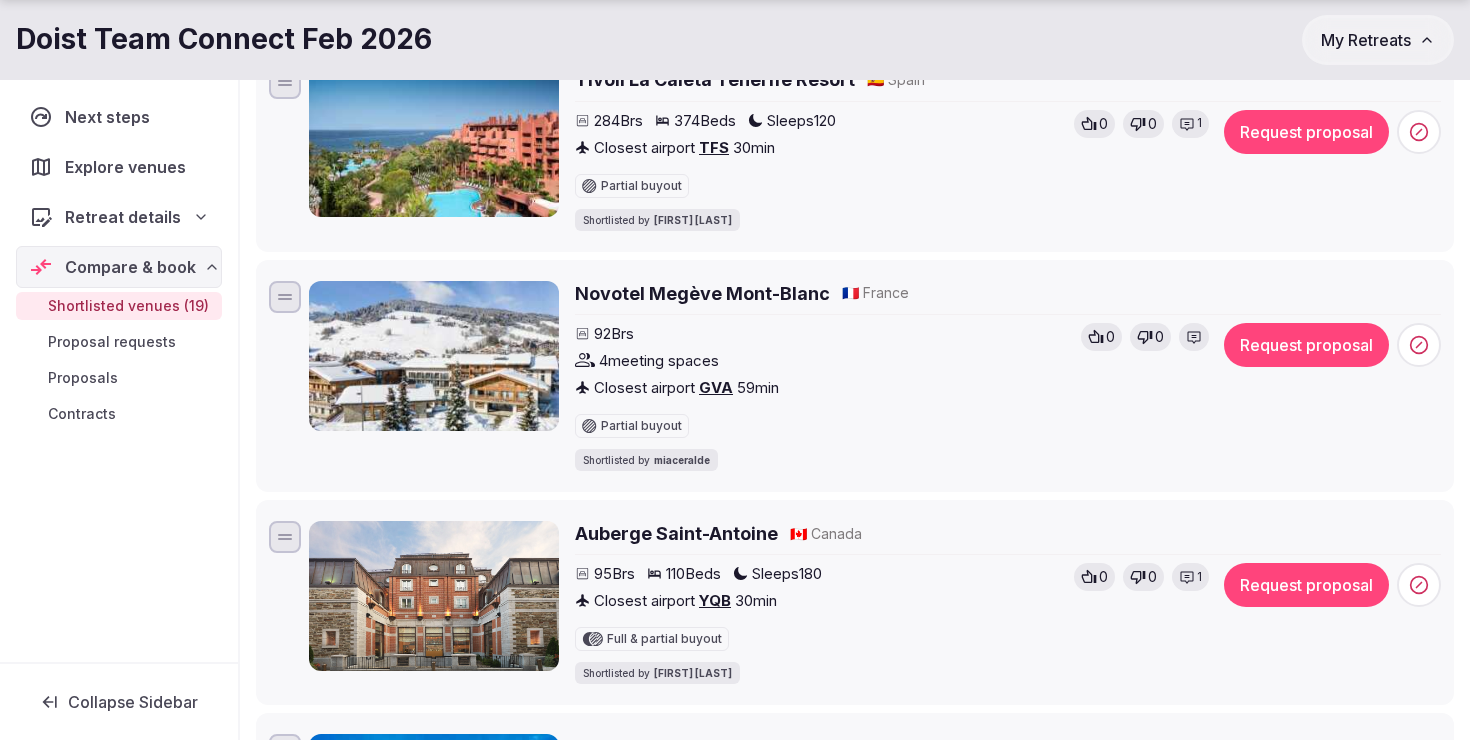 scroll, scrollTop: 3806, scrollLeft: 0, axis: vertical 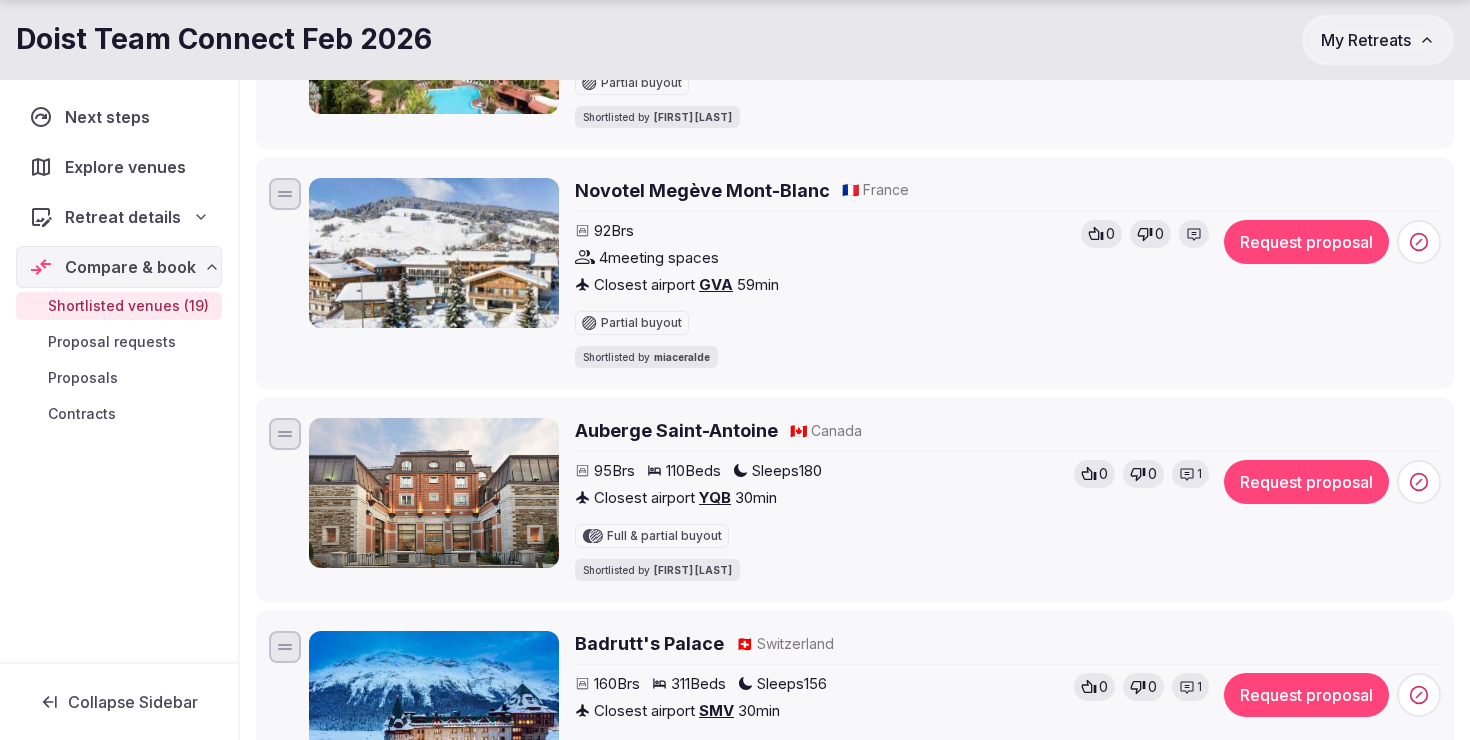 click 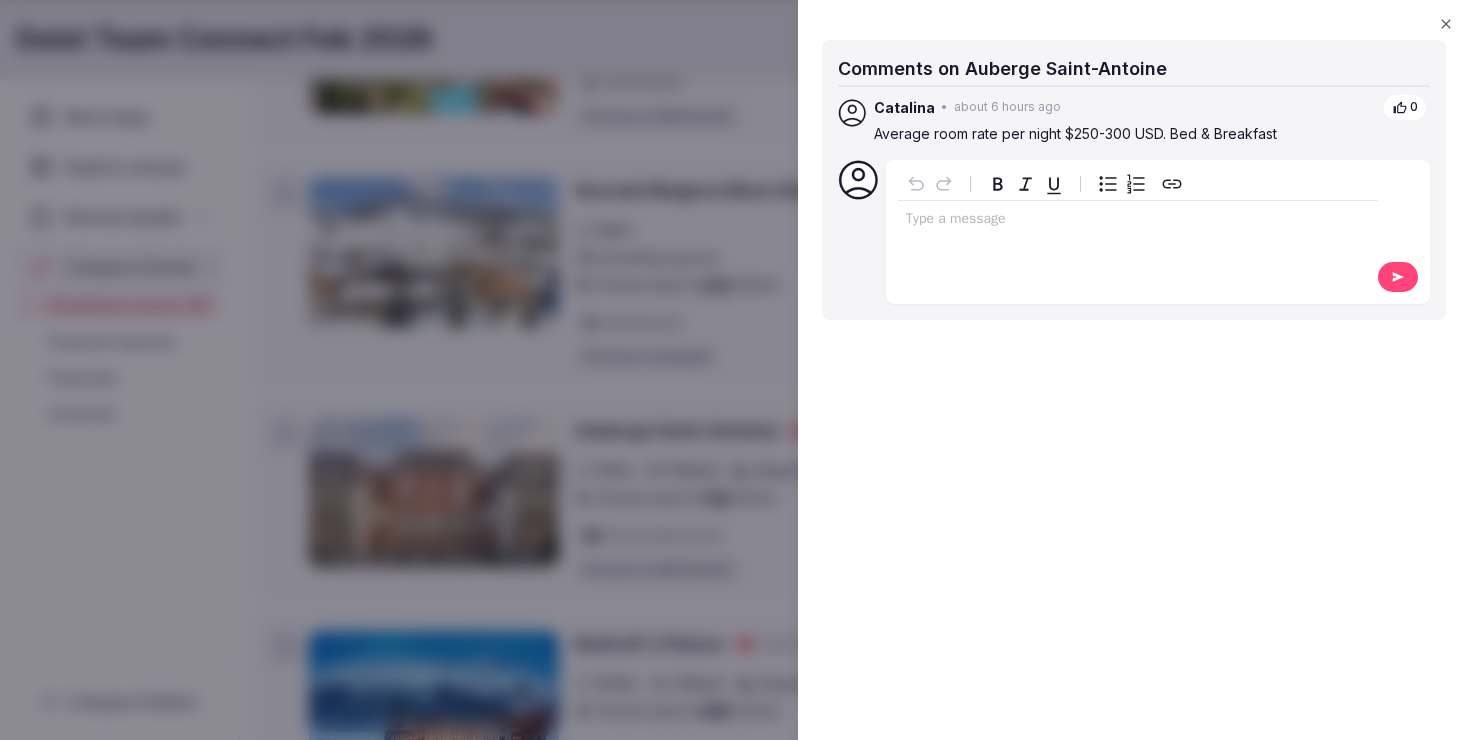 click at bounding box center (735, 370) 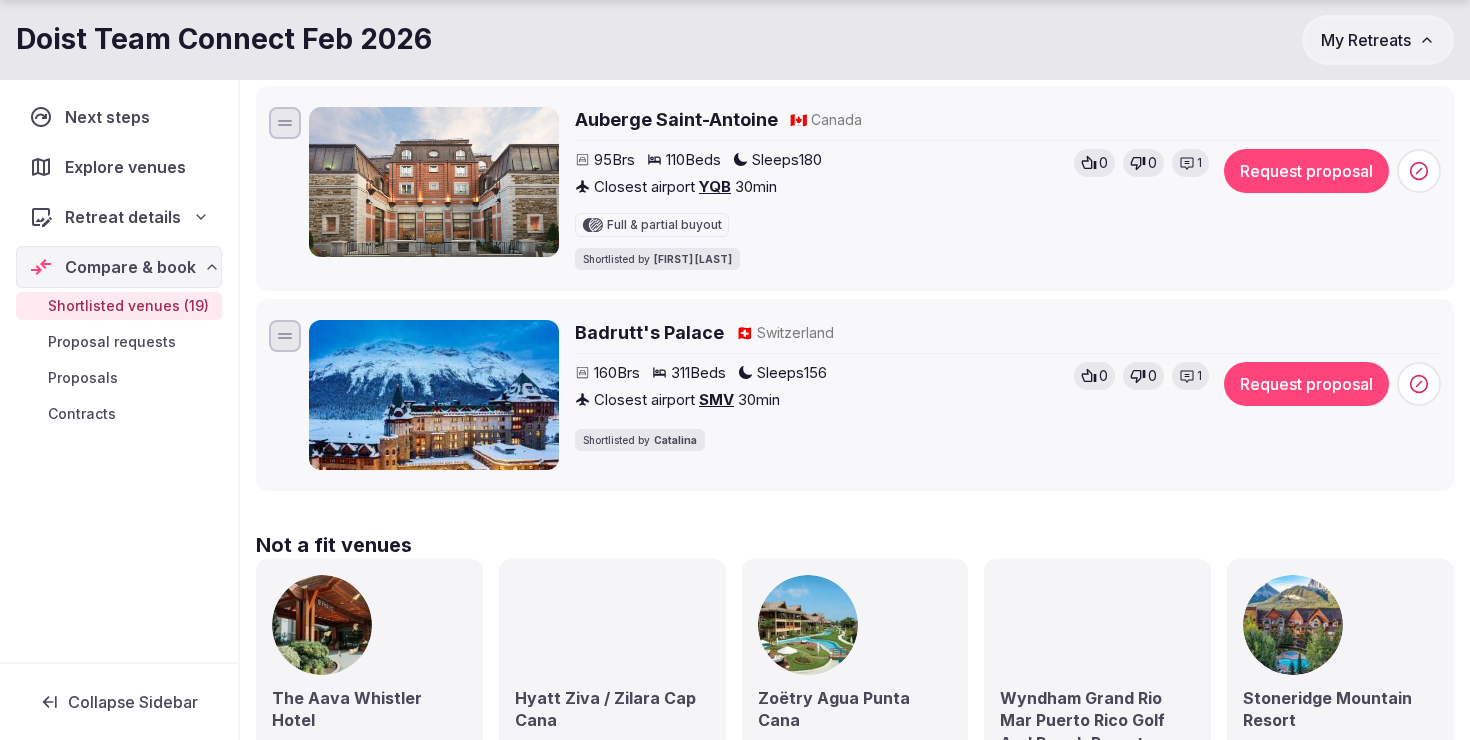 scroll, scrollTop: 4127, scrollLeft: 0, axis: vertical 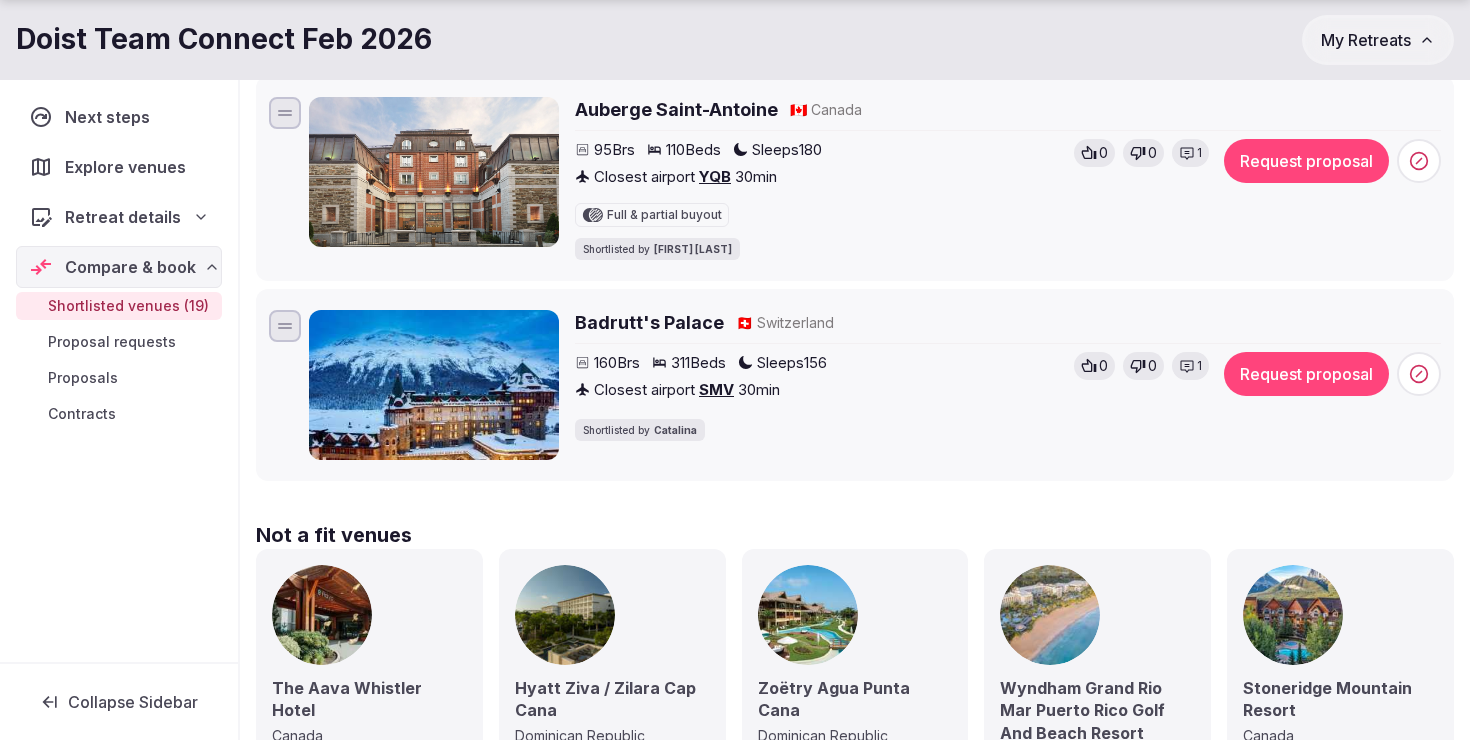 click on "1" at bounding box center (1199, 366) 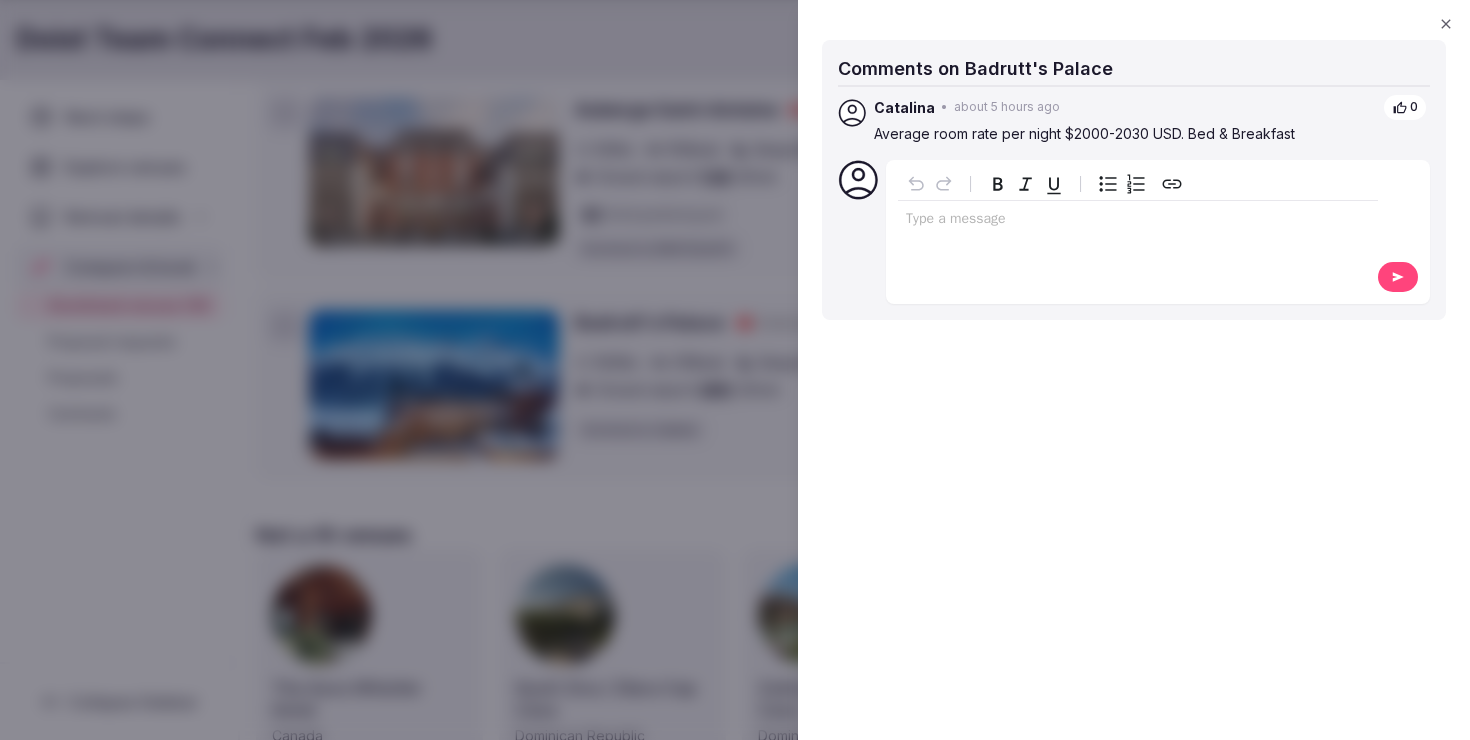 click on "Type a message" at bounding box center [1138, 230] 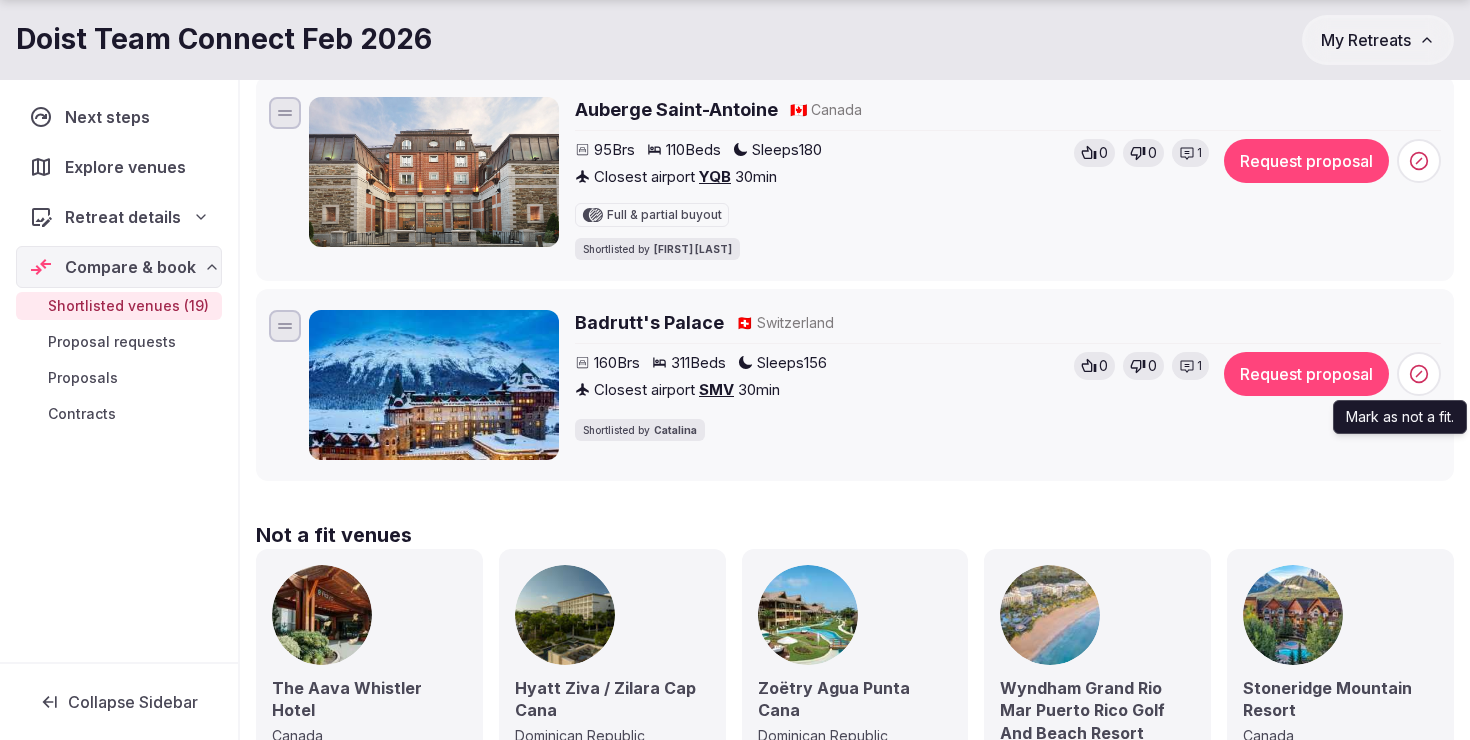 click 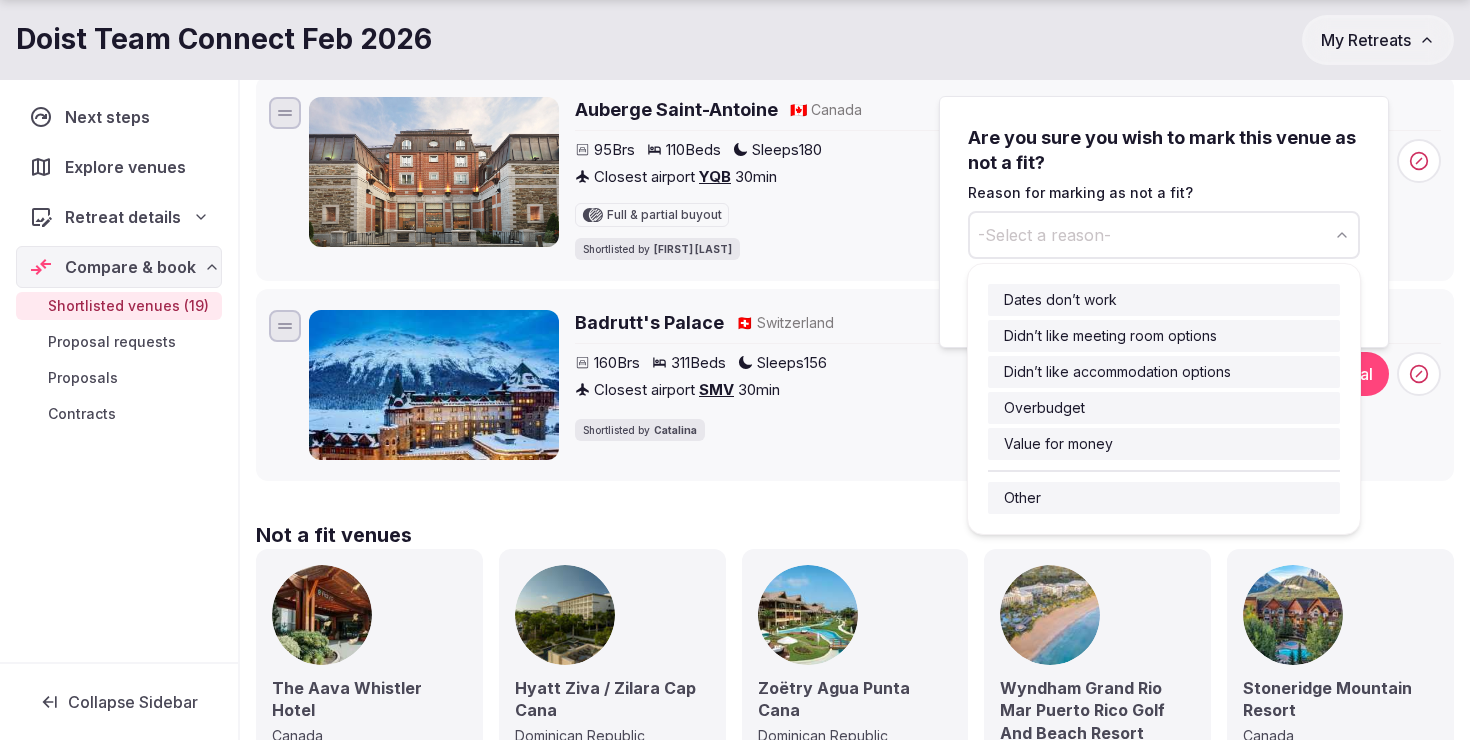 click on "-Select a reason-" at bounding box center (1164, 235) 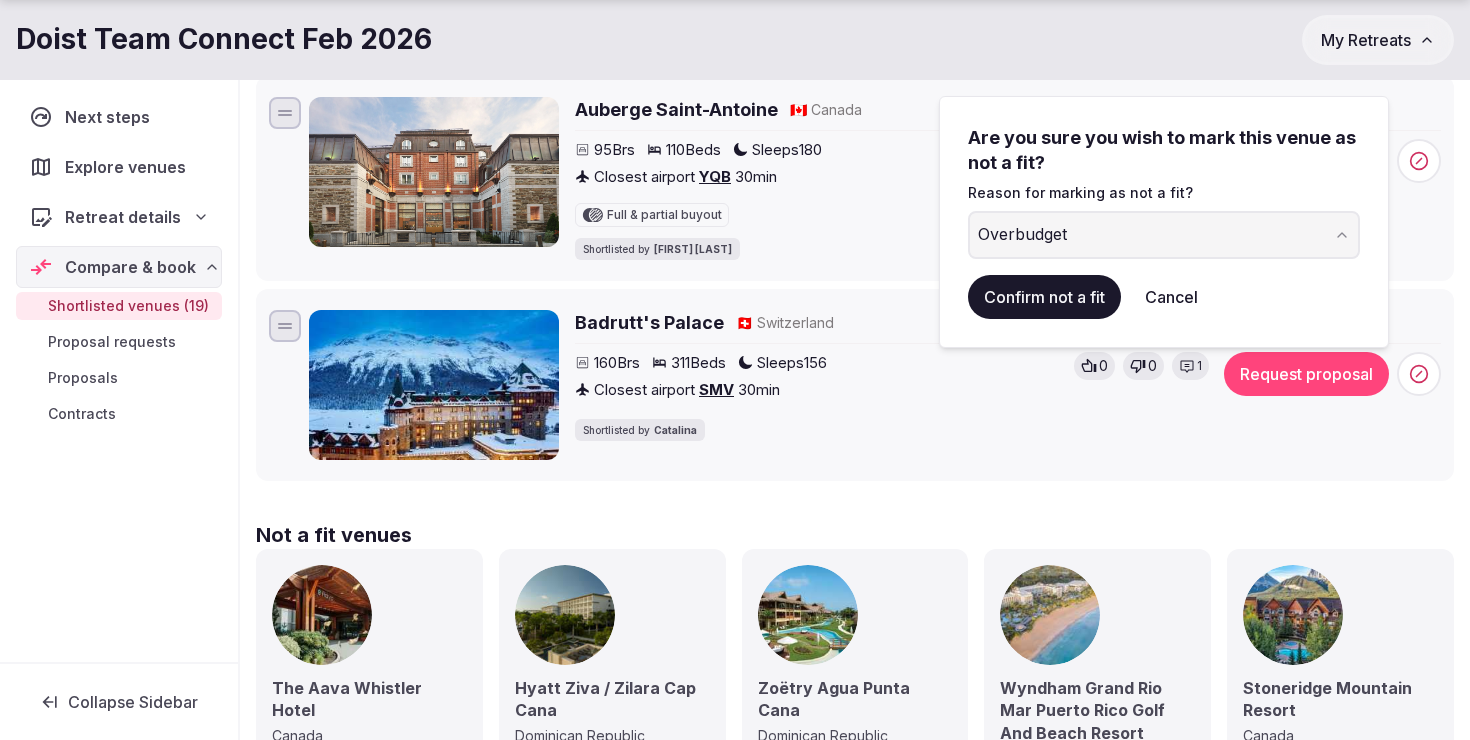 click on "Confirm not a fit" at bounding box center (1044, 297) 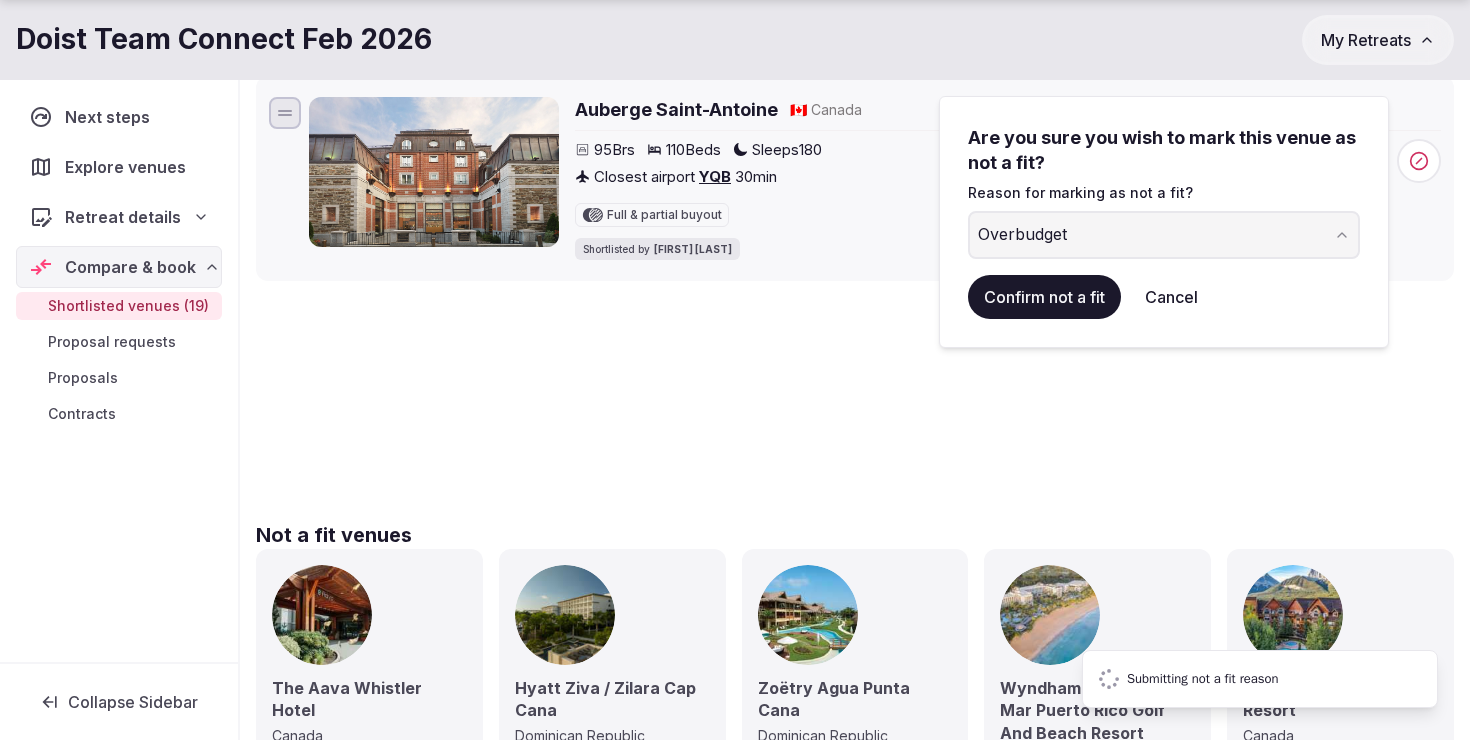 scroll, scrollTop: 3914, scrollLeft: 0, axis: vertical 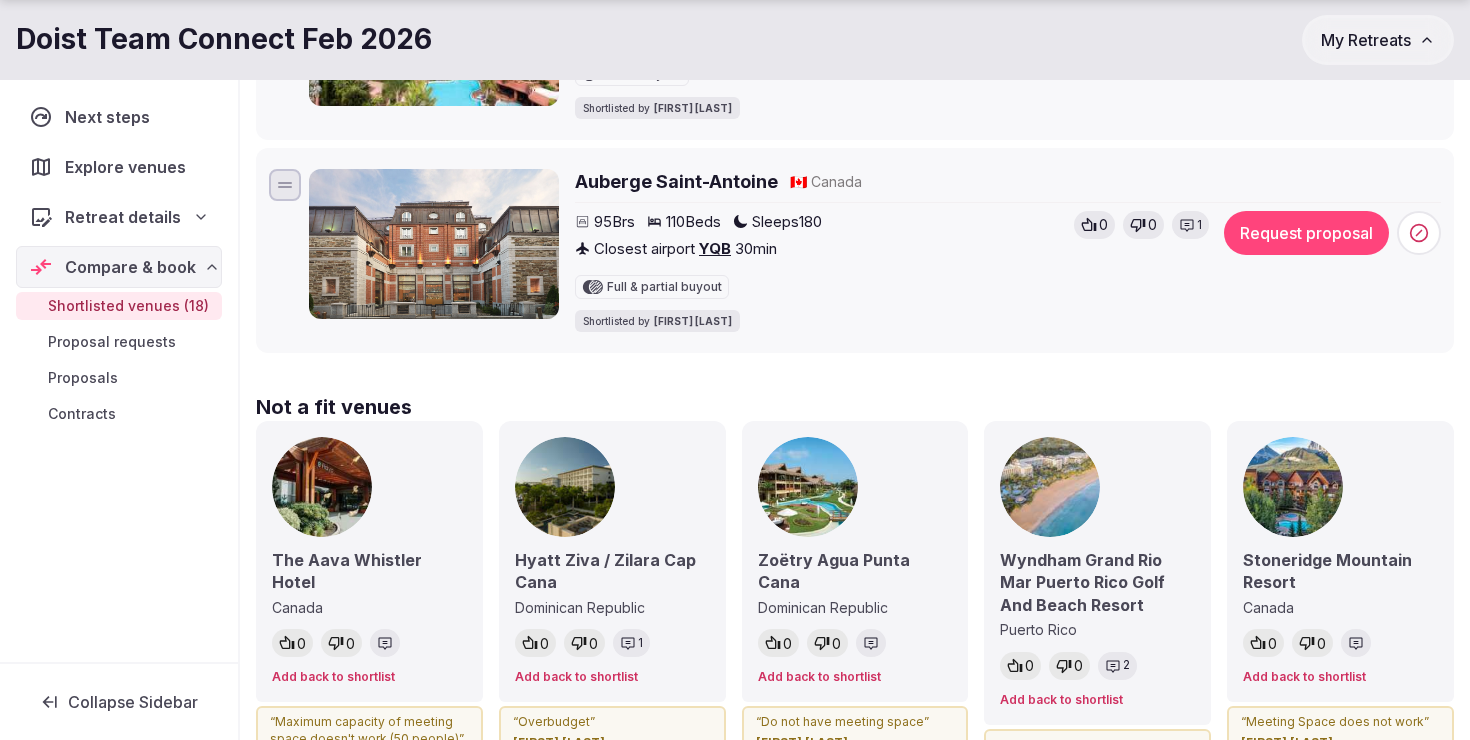 click 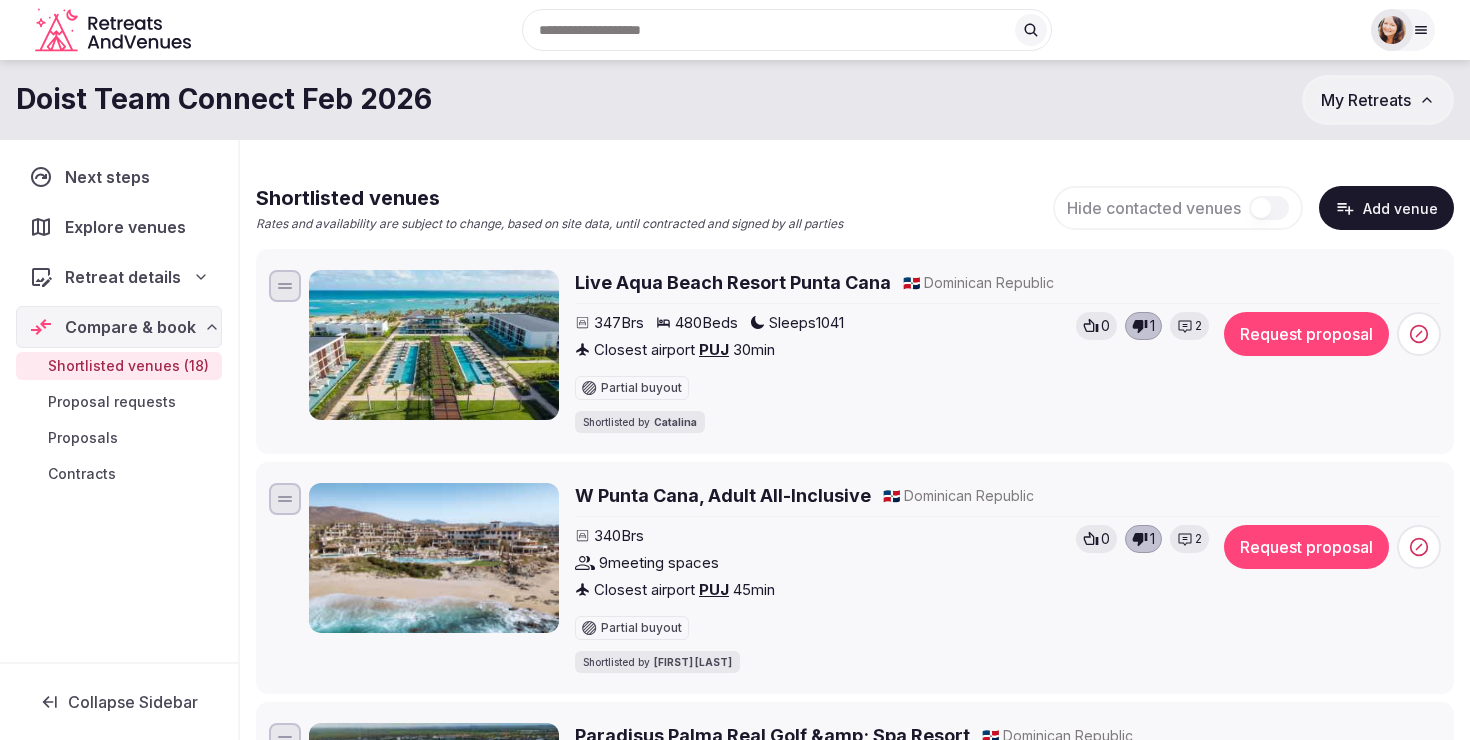 scroll, scrollTop: 116, scrollLeft: 0, axis: vertical 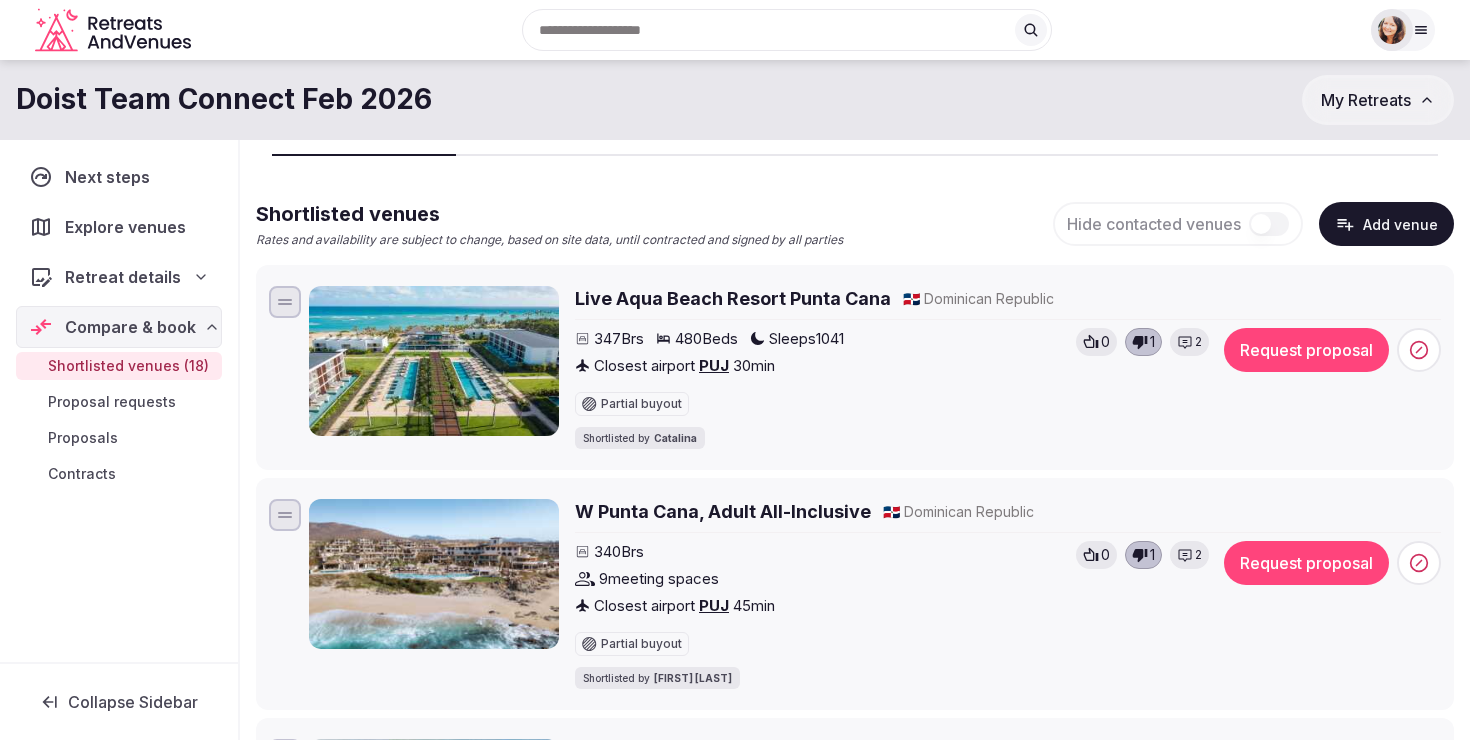 click 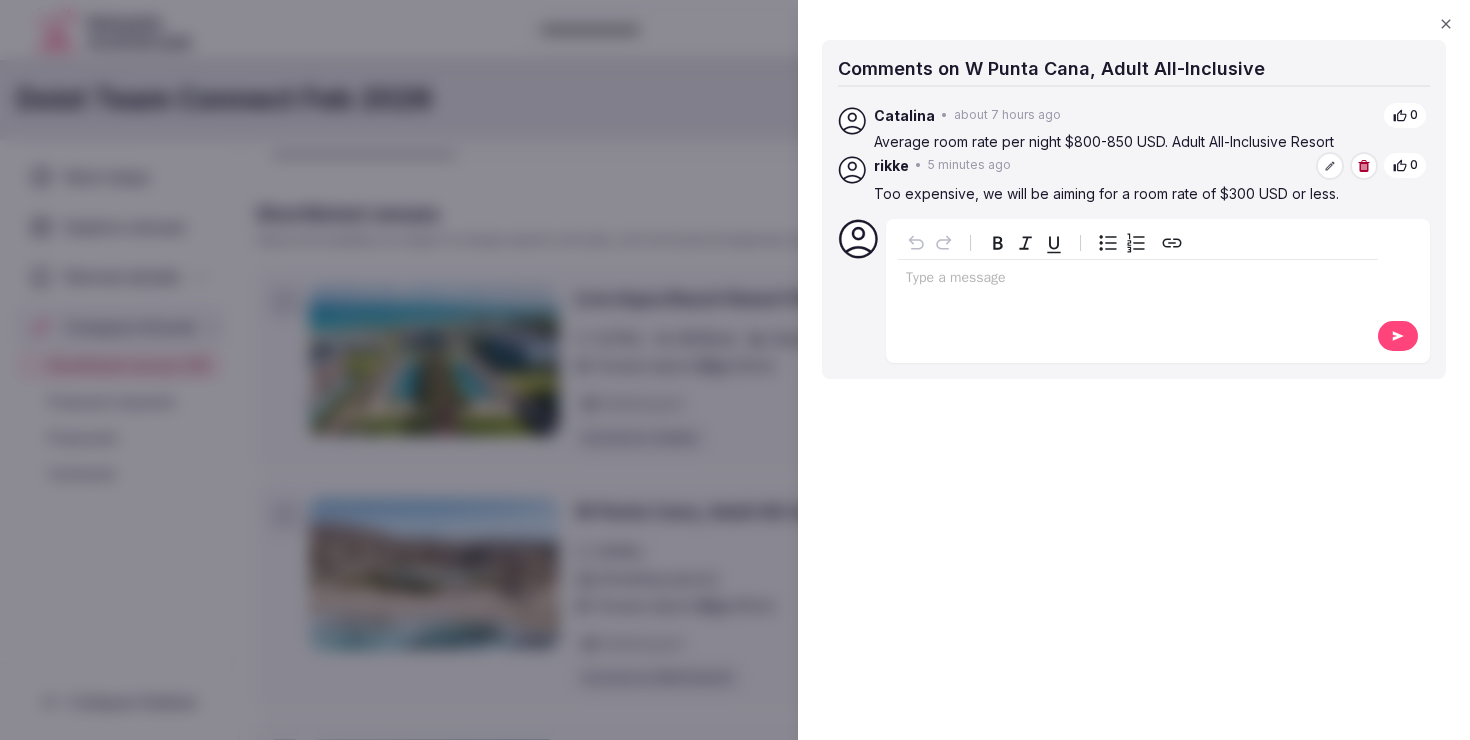 click at bounding box center [735, 370] 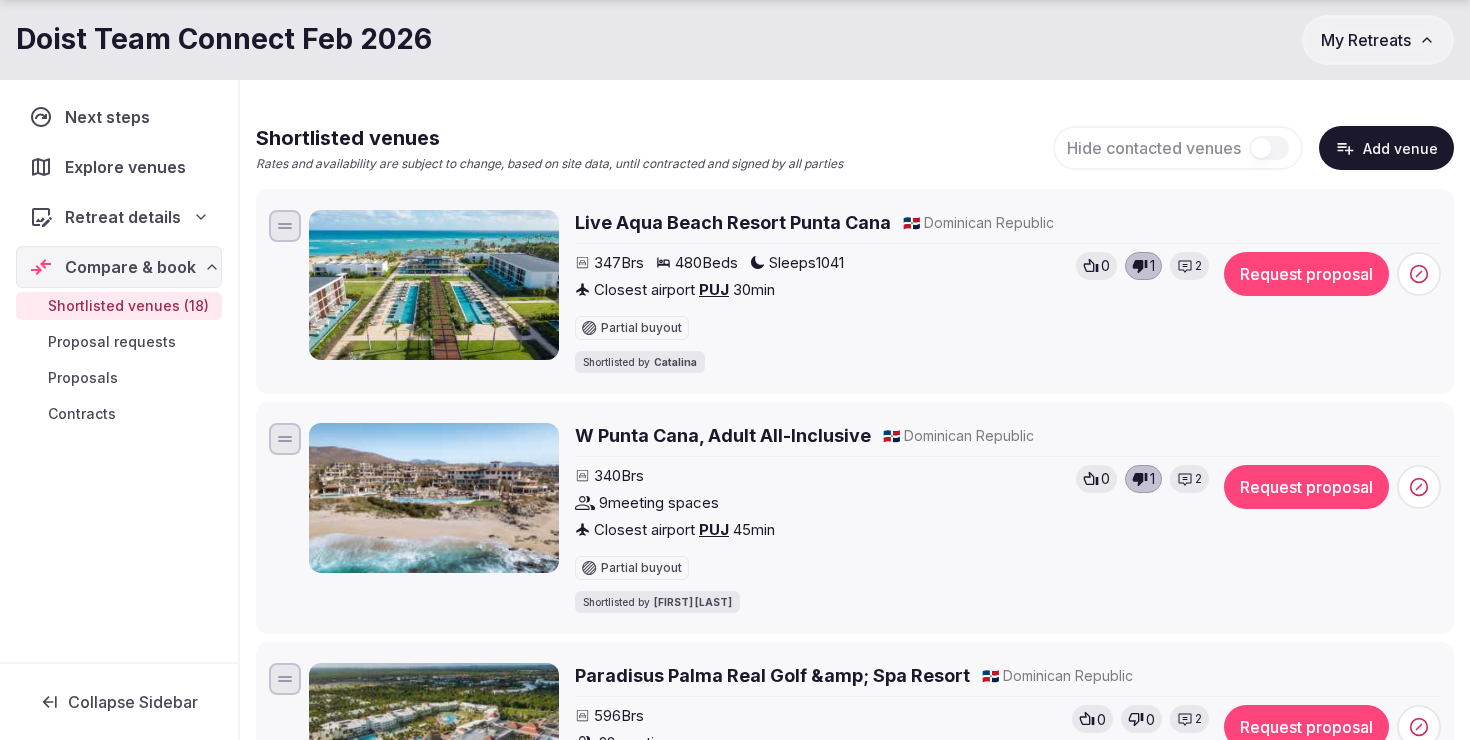 scroll, scrollTop: 195, scrollLeft: 0, axis: vertical 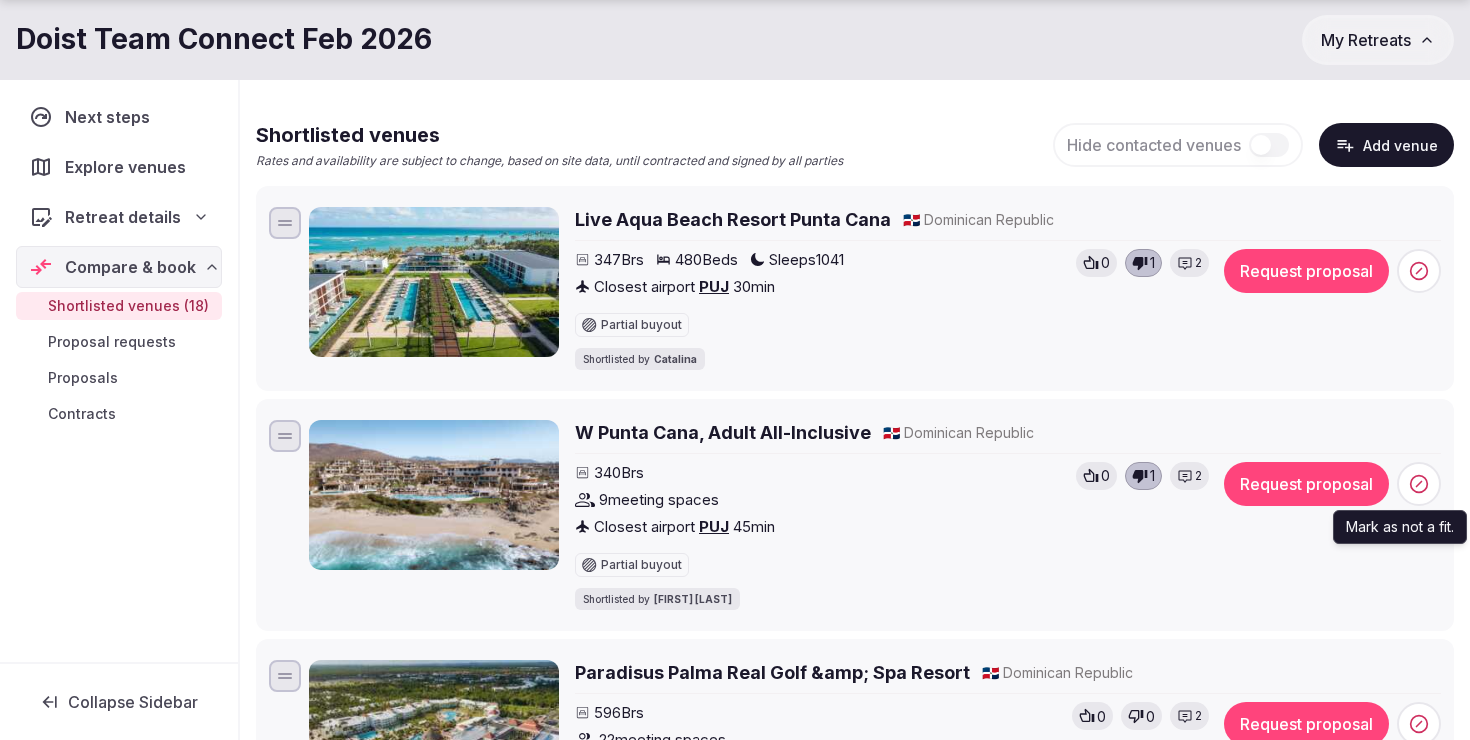 click 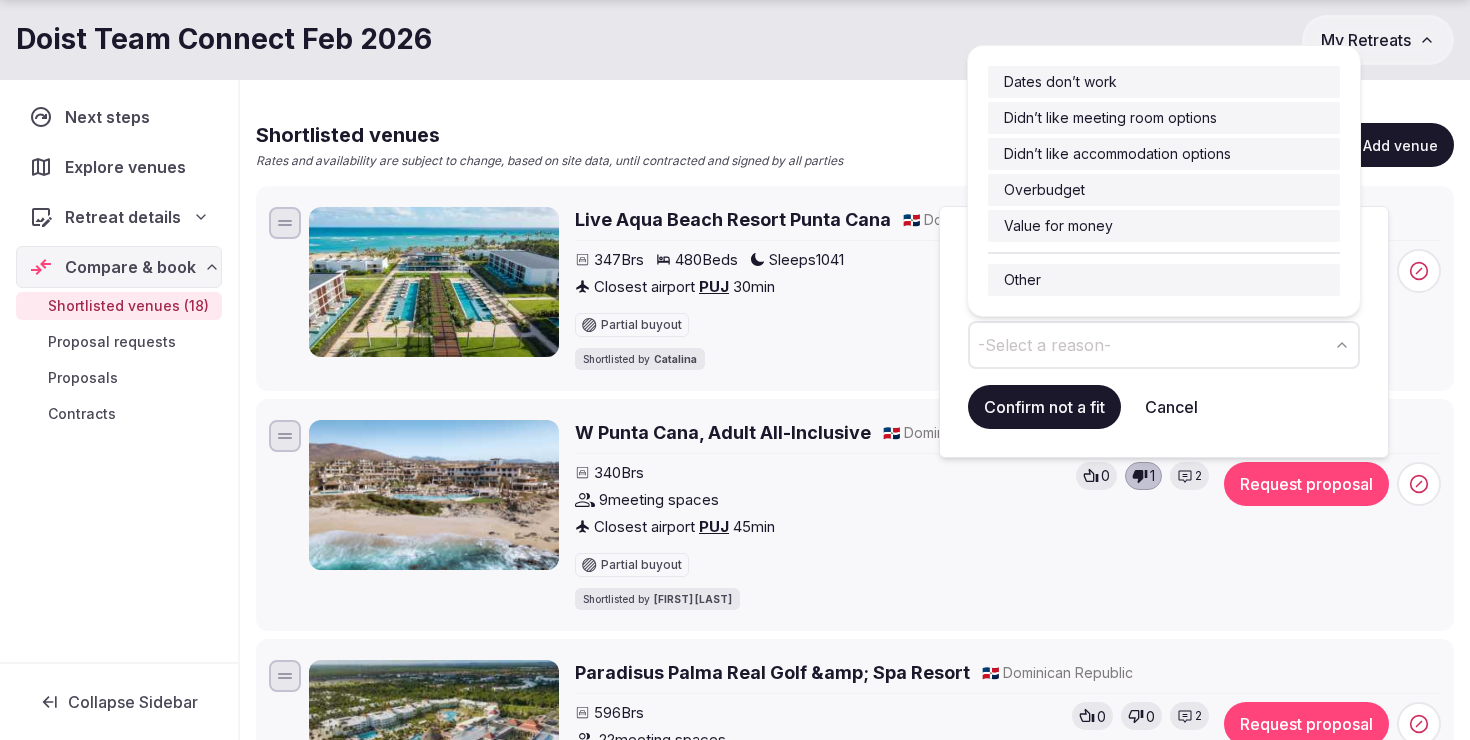 click on "-Select a reason-" at bounding box center (1044, 345) 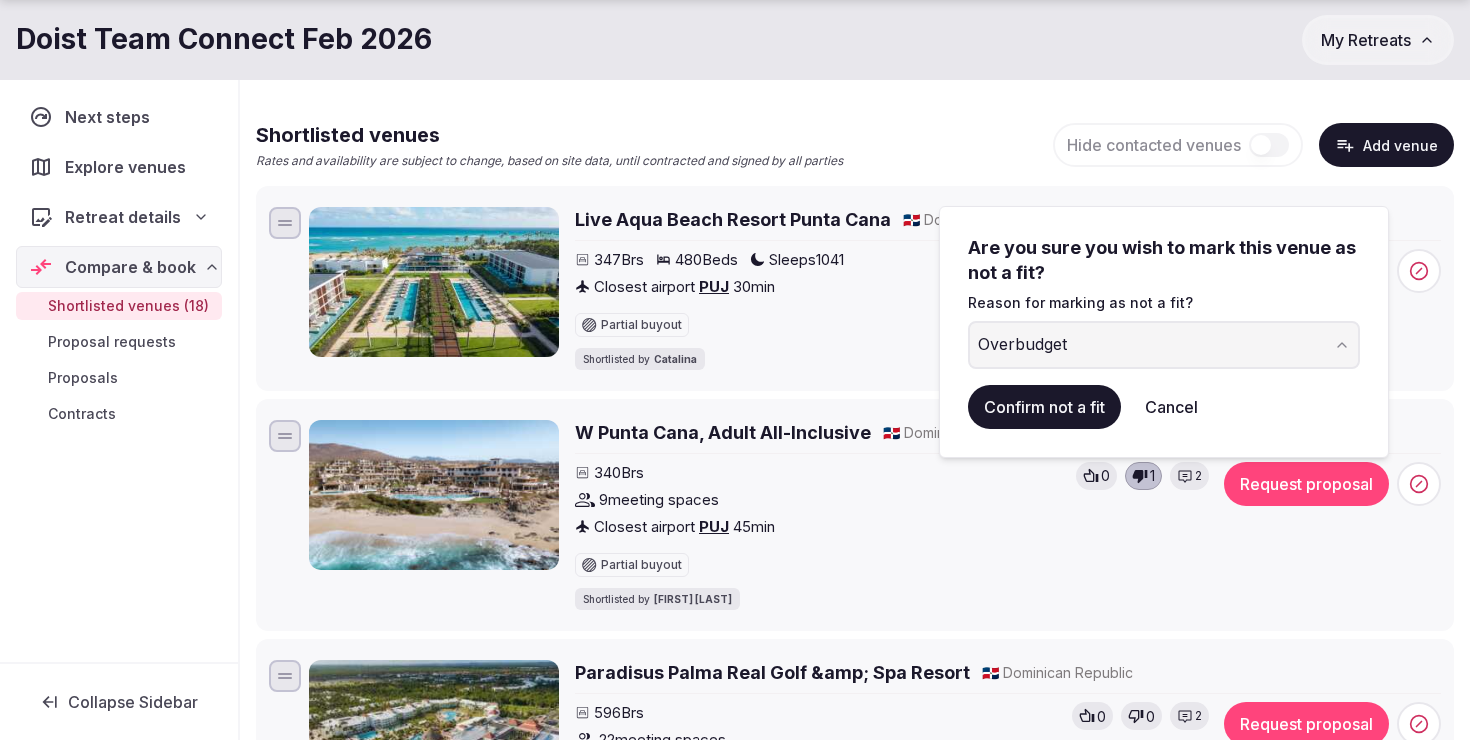 click on "Confirm not a fit" at bounding box center [1044, 407] 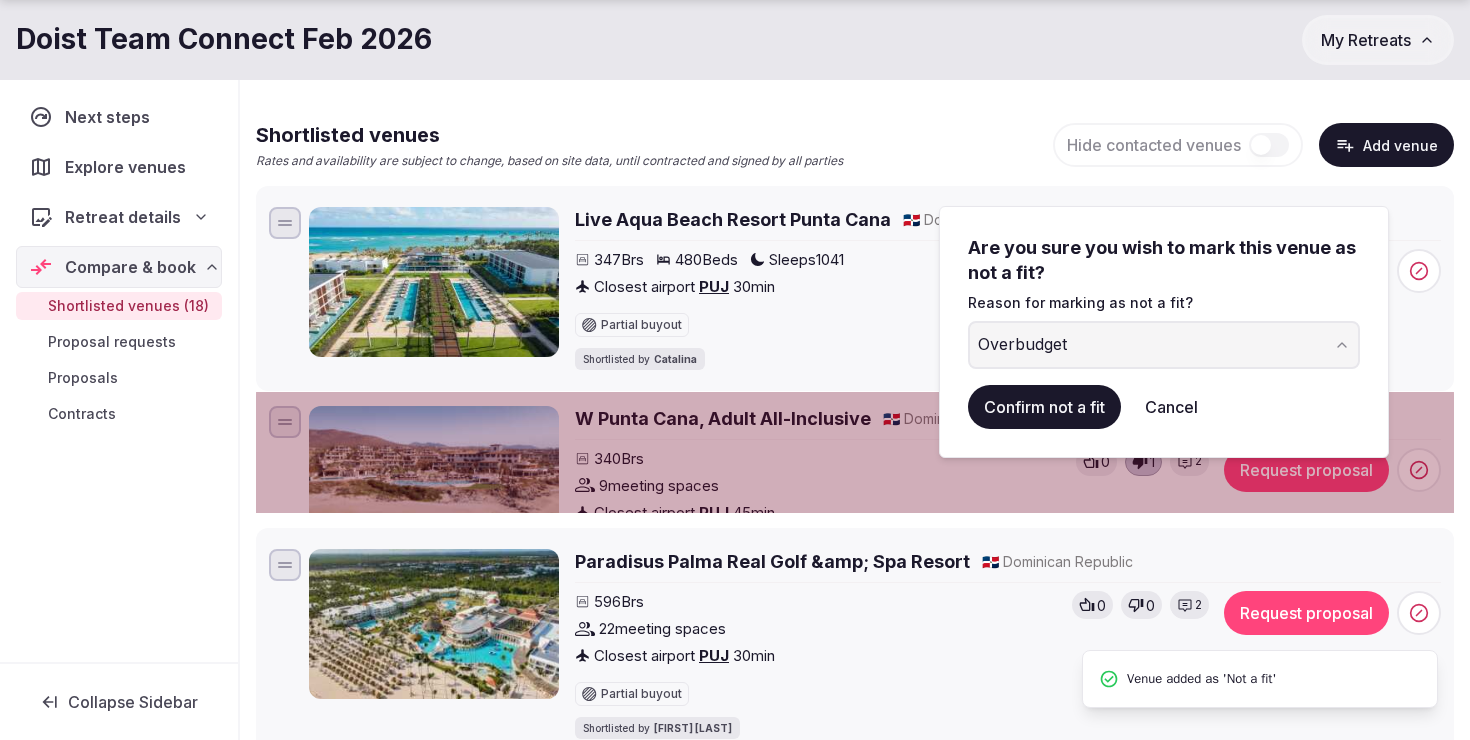 scroll, scrollTop: 0, scrollLeft: 0, axis: both 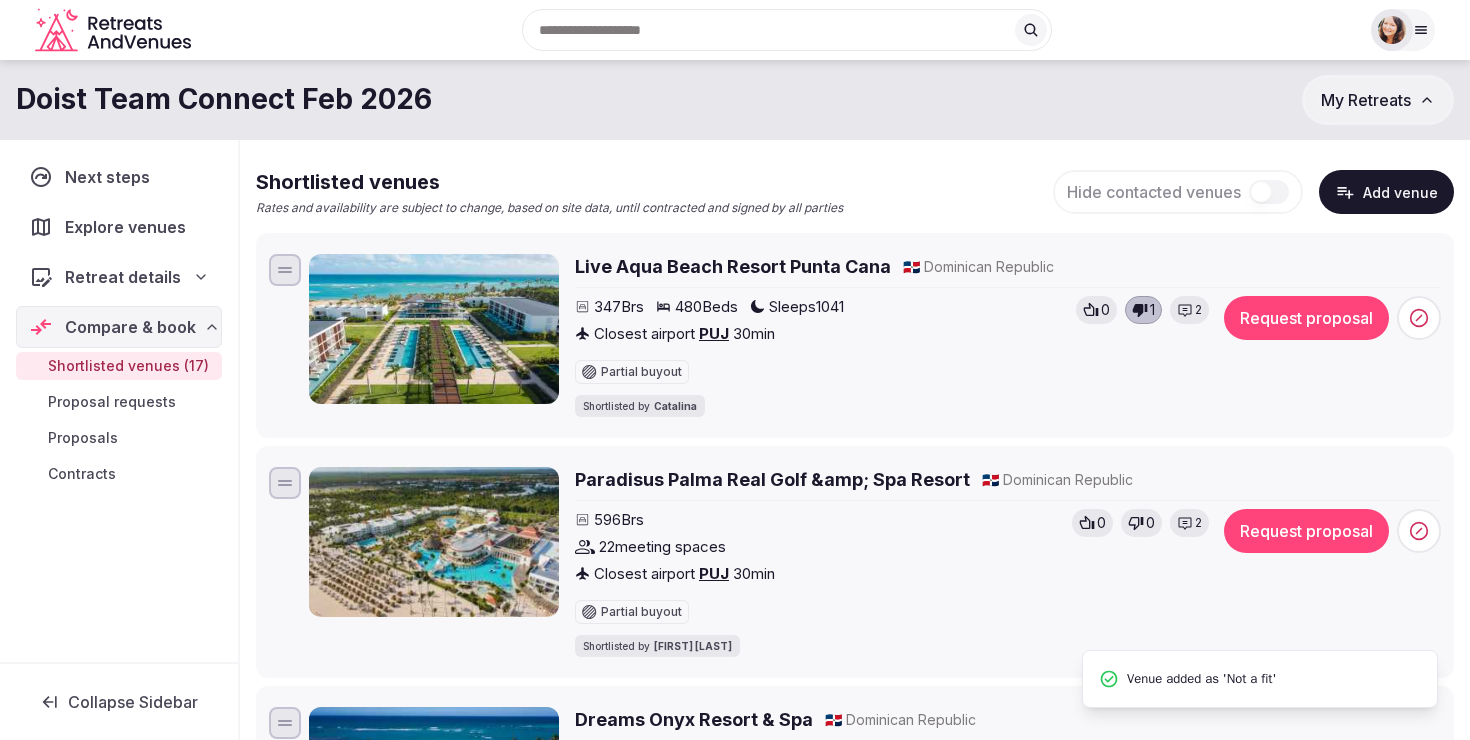 click 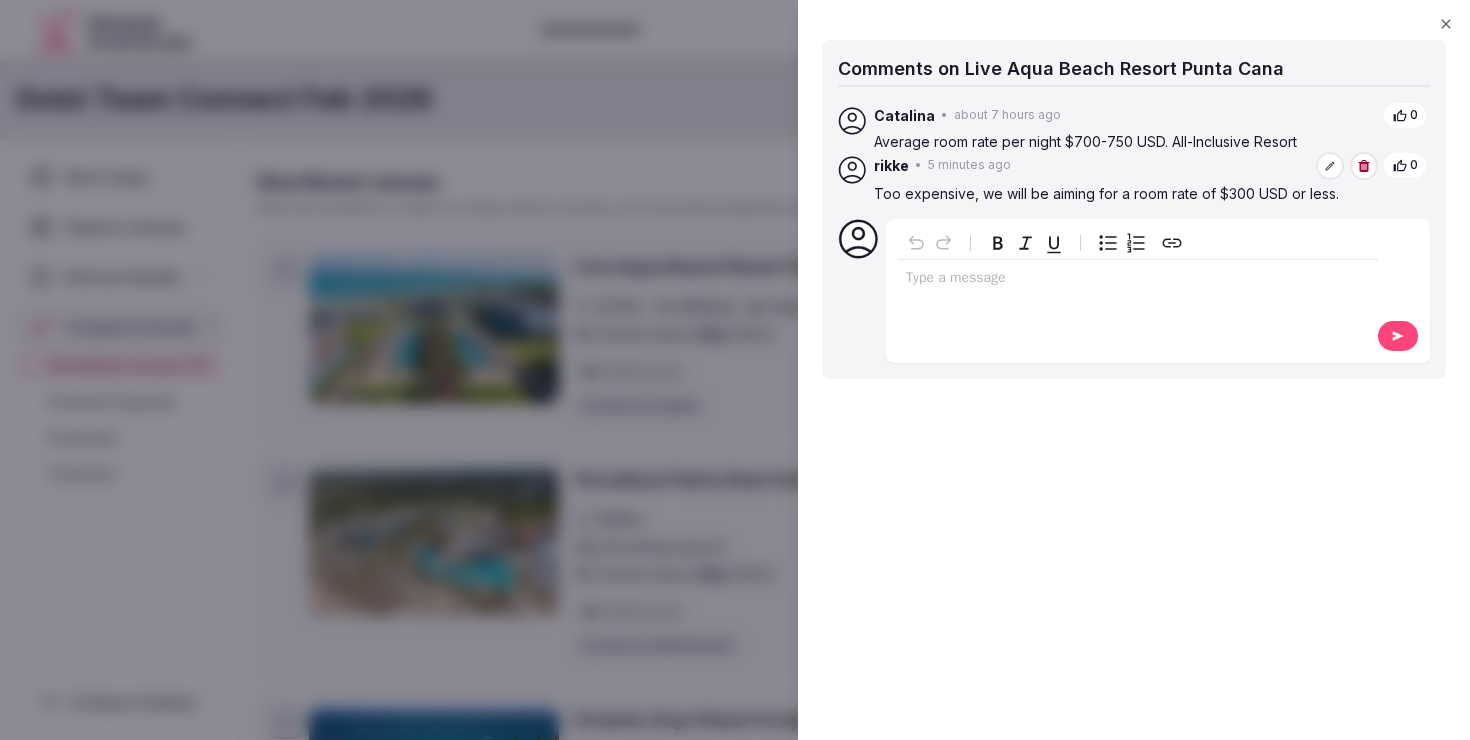 click at bounding box center (735, 370) 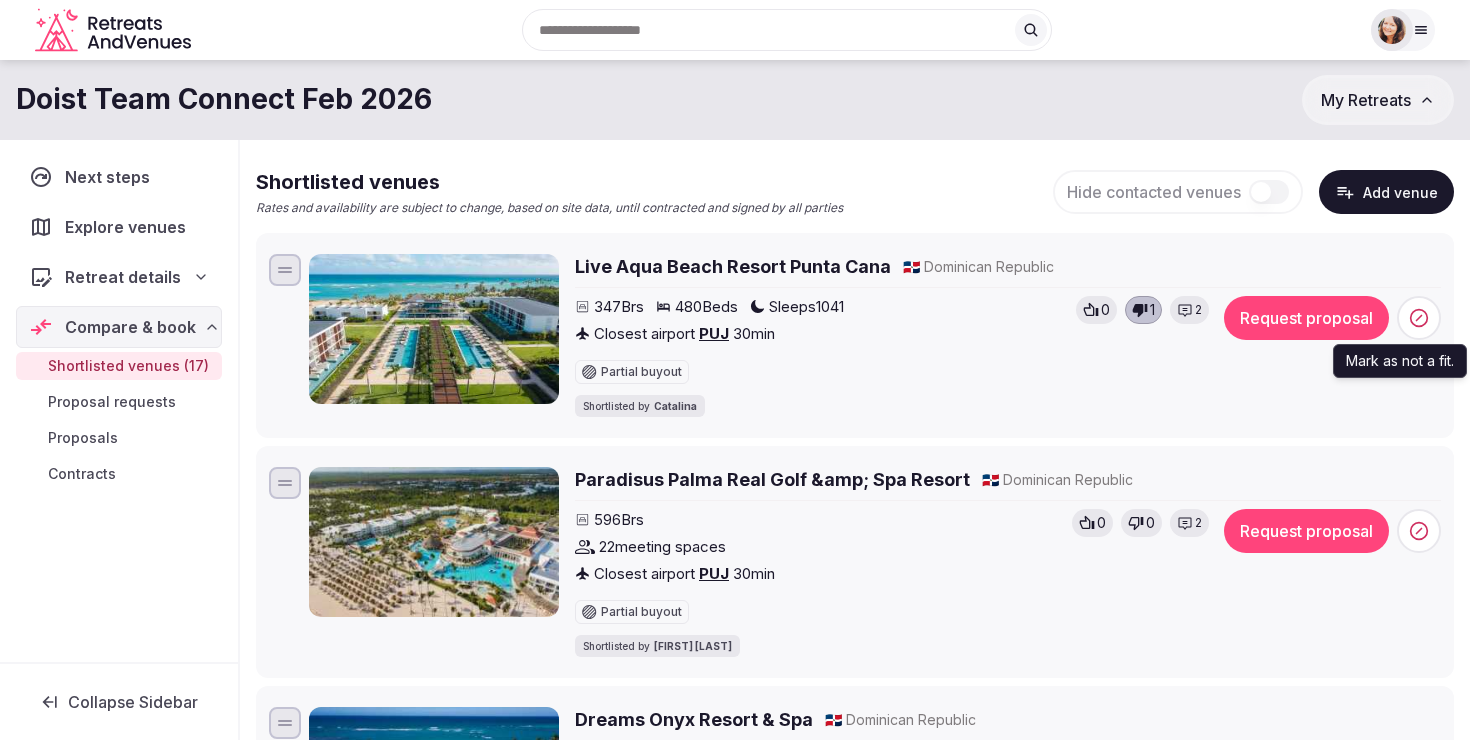 click 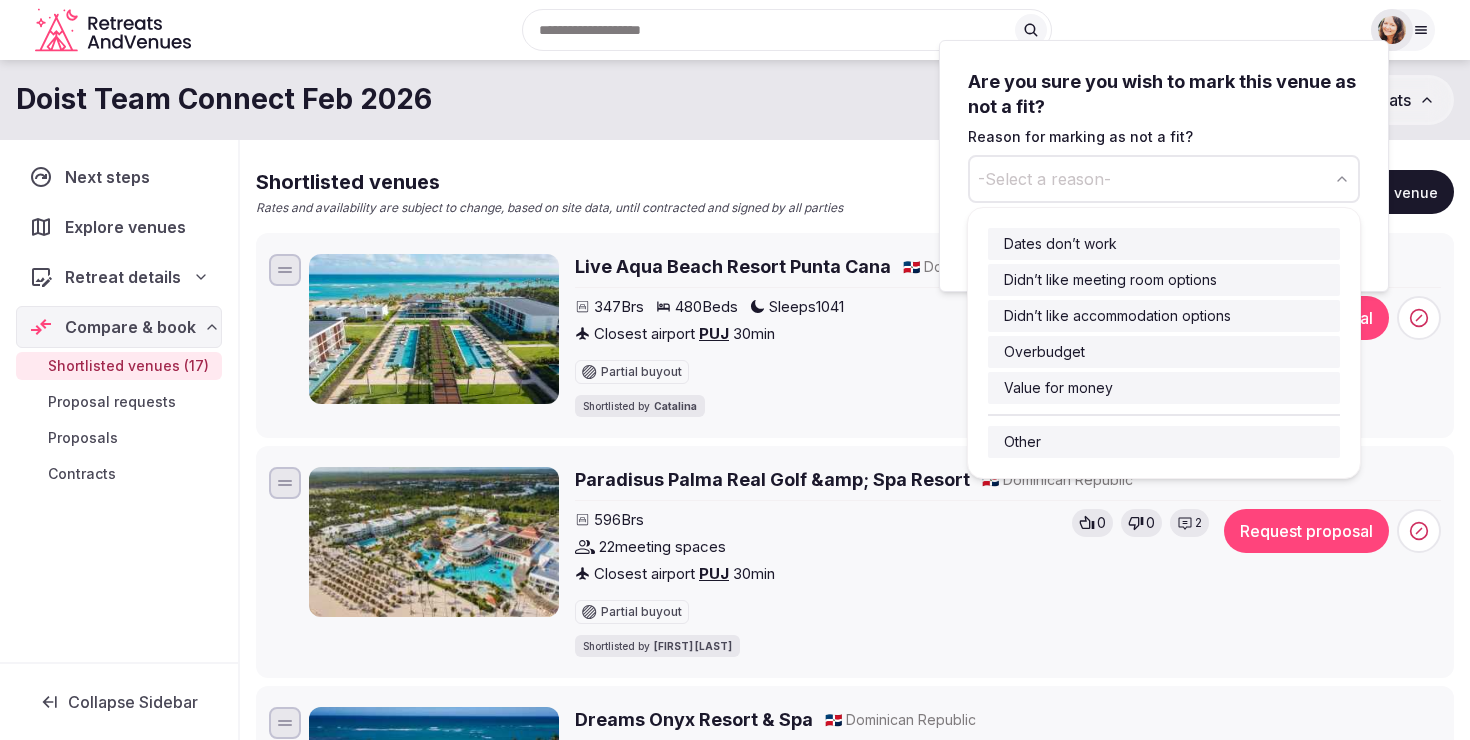 click on "-Select a reason-" at bounding box center (1044, 179) 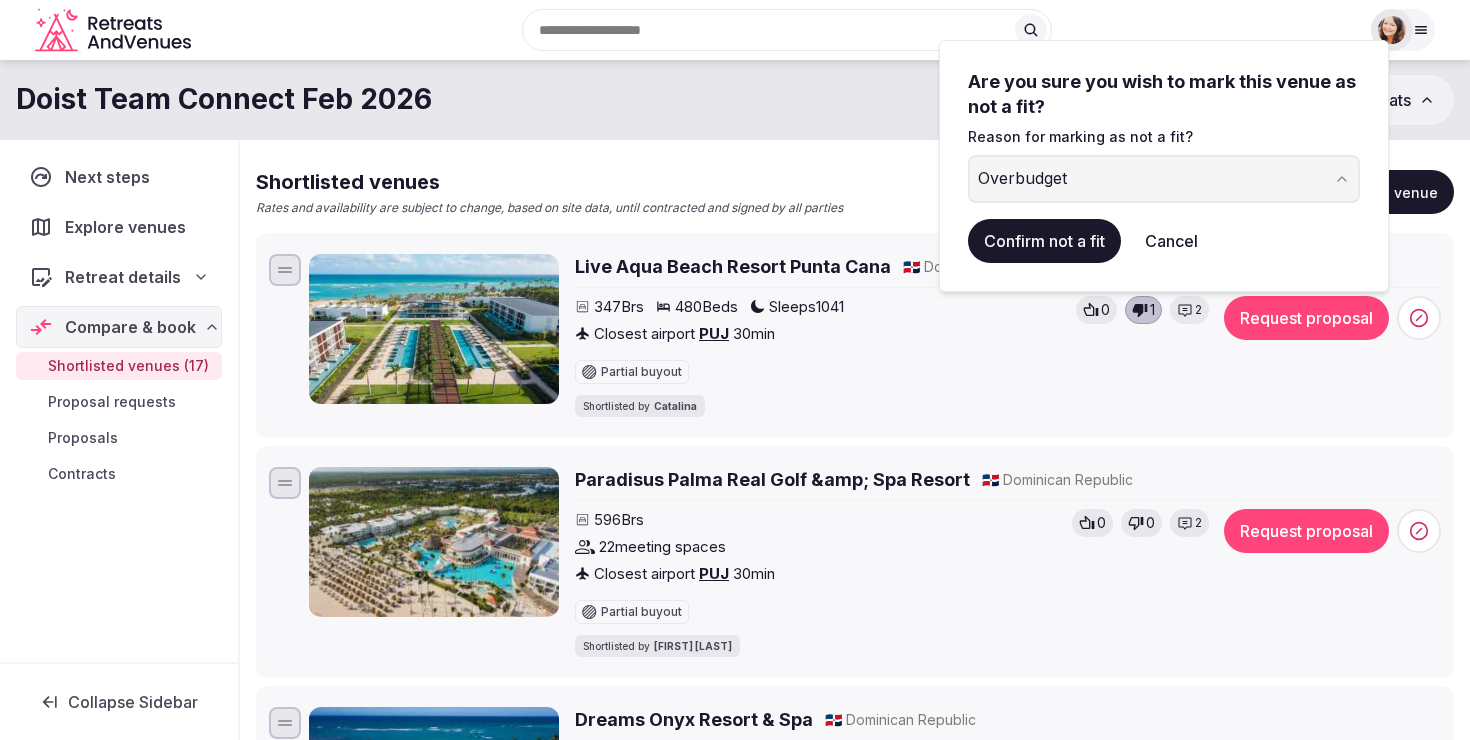 click on "Confirm not a fit" at bounding box center (1044, 241) 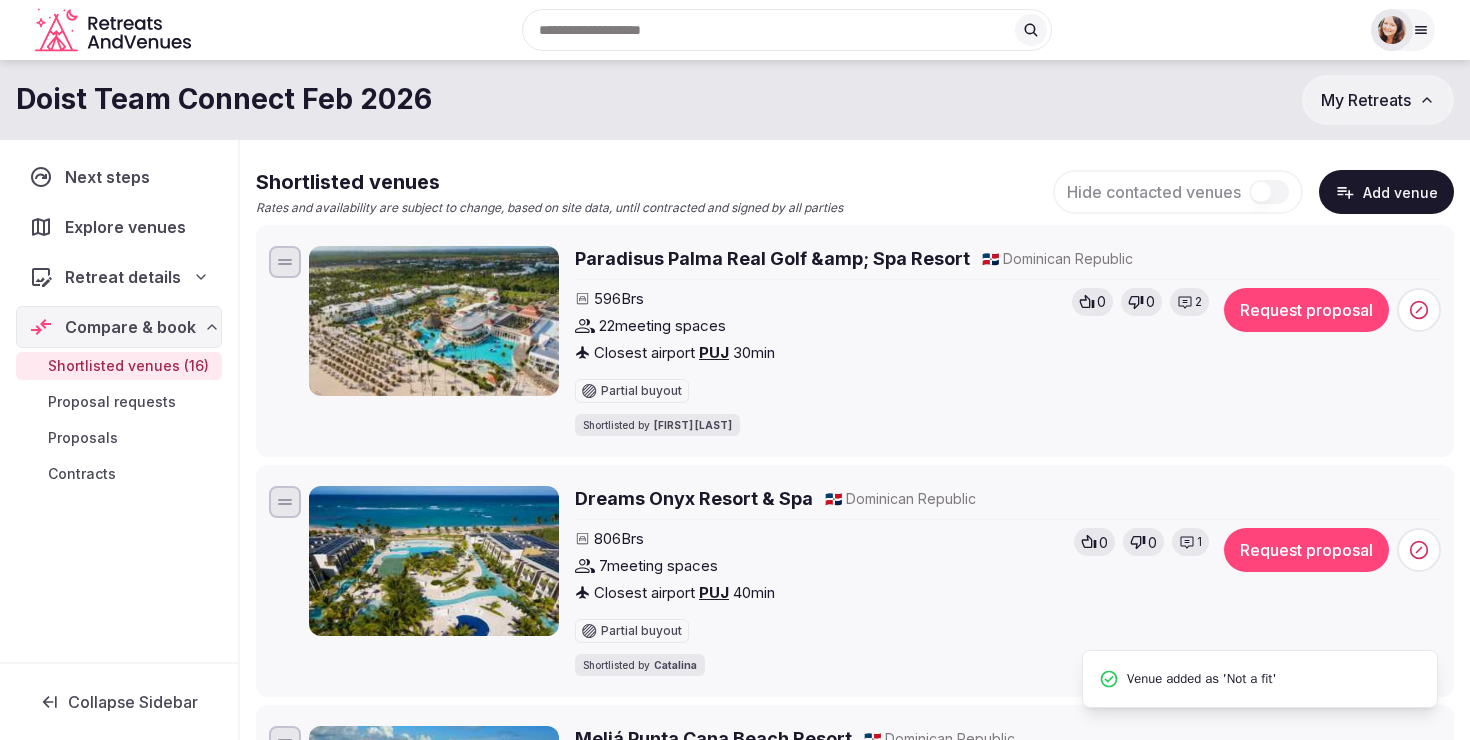 scroll, scrollTop: 0, scrollLeft: 0, axis: both 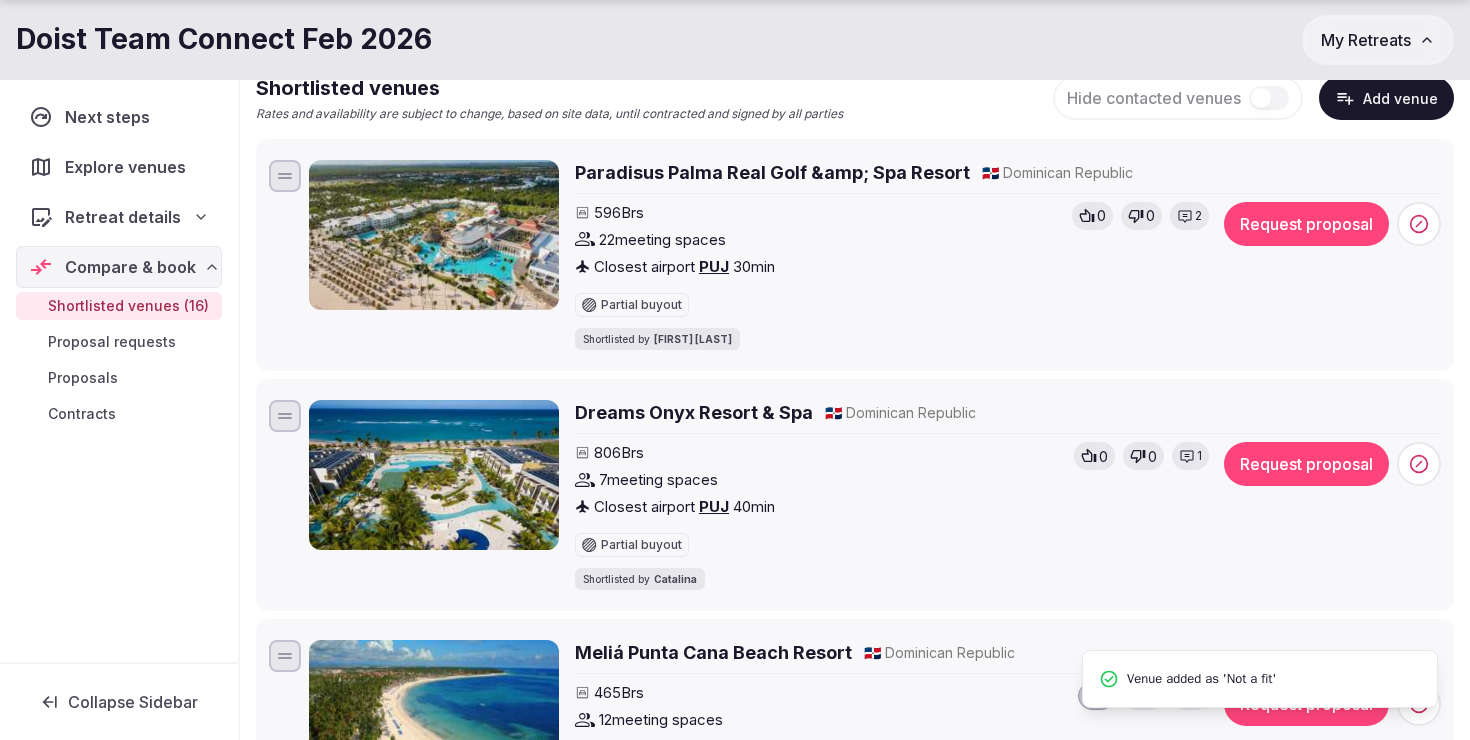click on "2" at bounding box center [1198, 216] 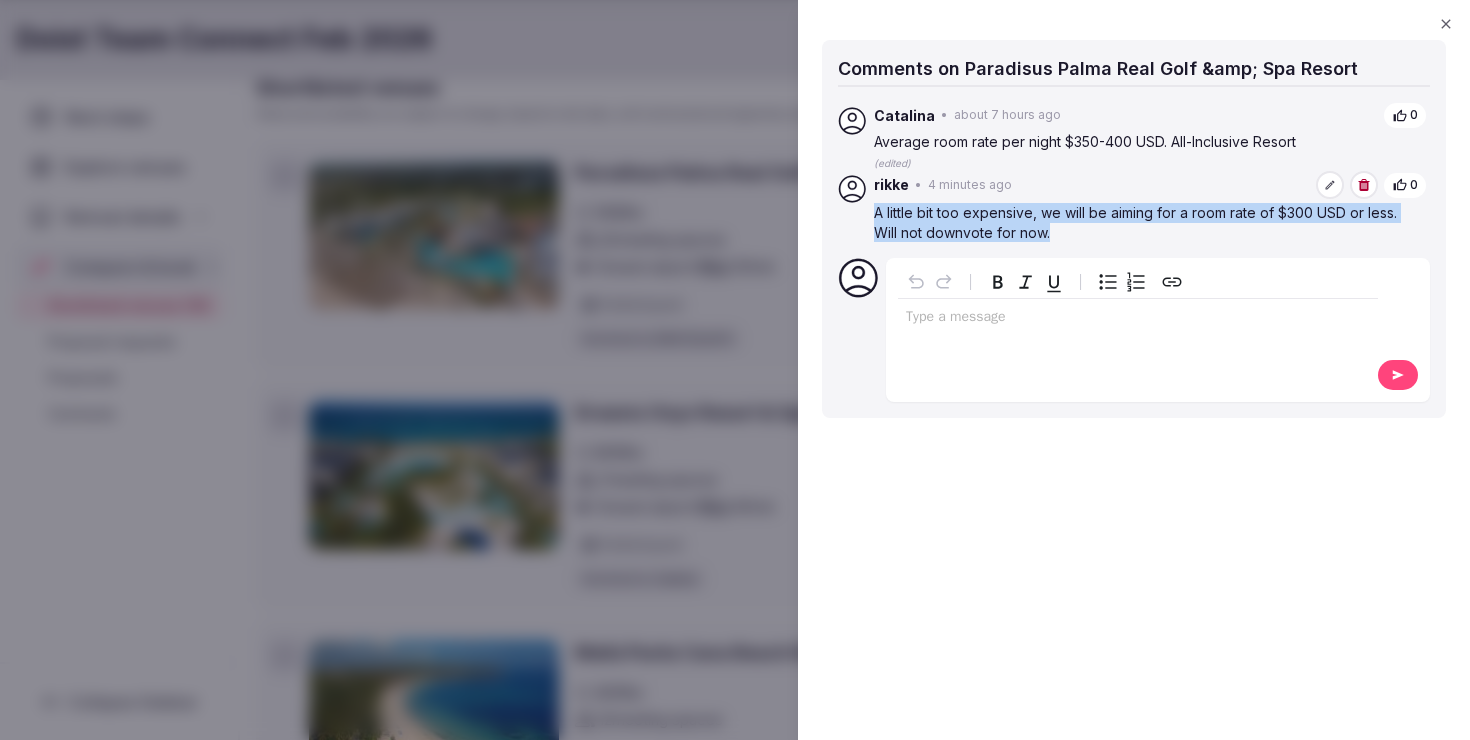 drag, startPoint x: 1085, startPoint y: 229, endPoint x: 866, endPoint y: 217, distance: 219.32852 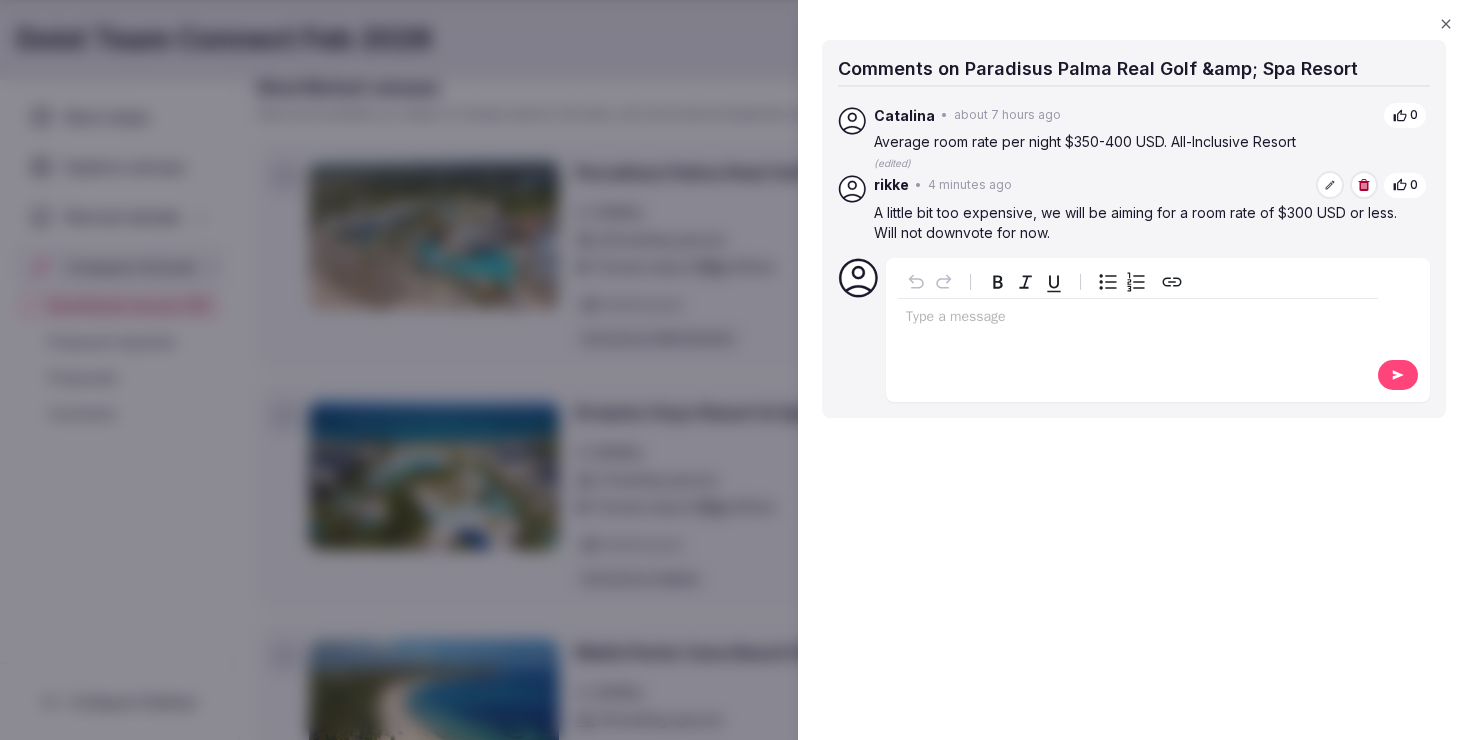click at bounding box center (735, 370) 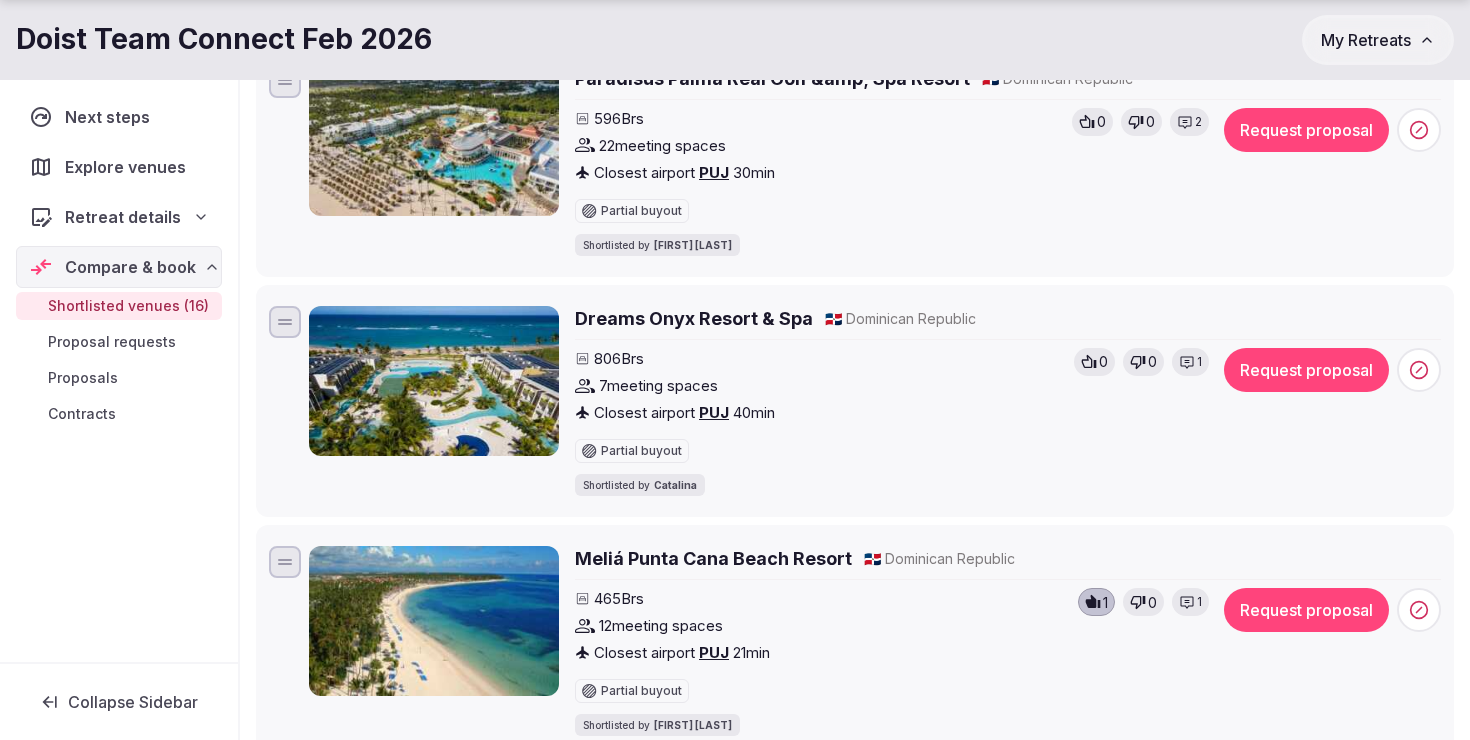 scroll, scrollTop: 339, scrollLeft: 0, axis: vertical 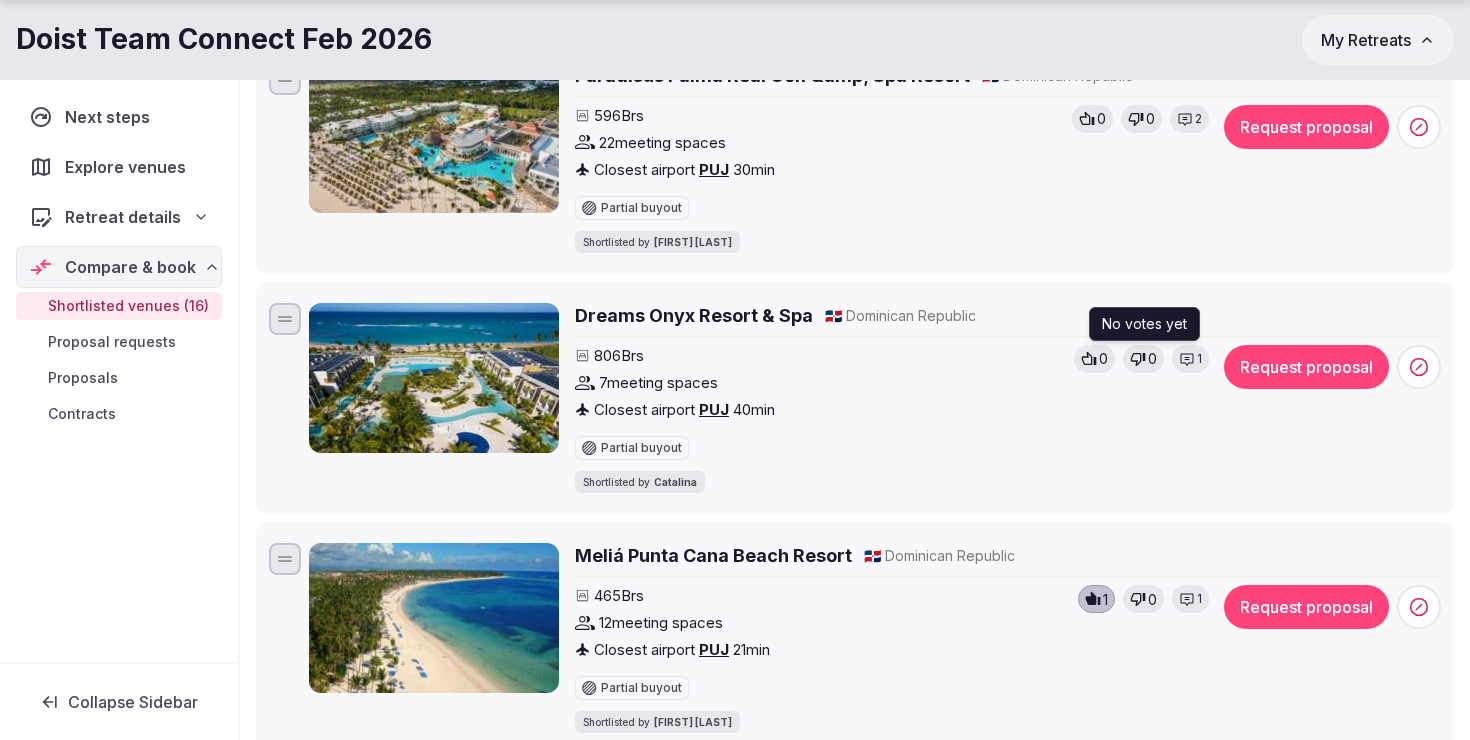 click on "1" at bounding box center (1190, 359) 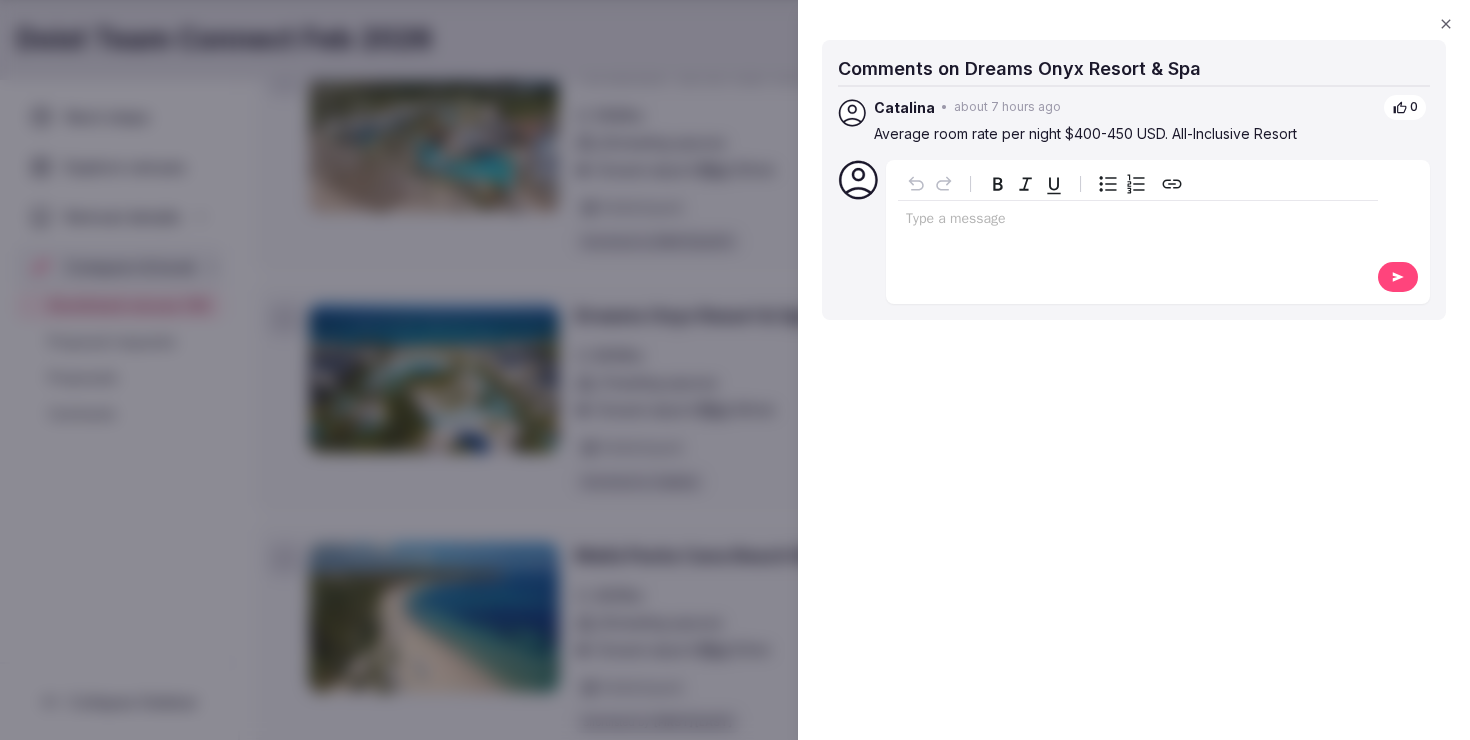 click on "Type a message" at bounding box center [1138, 230] 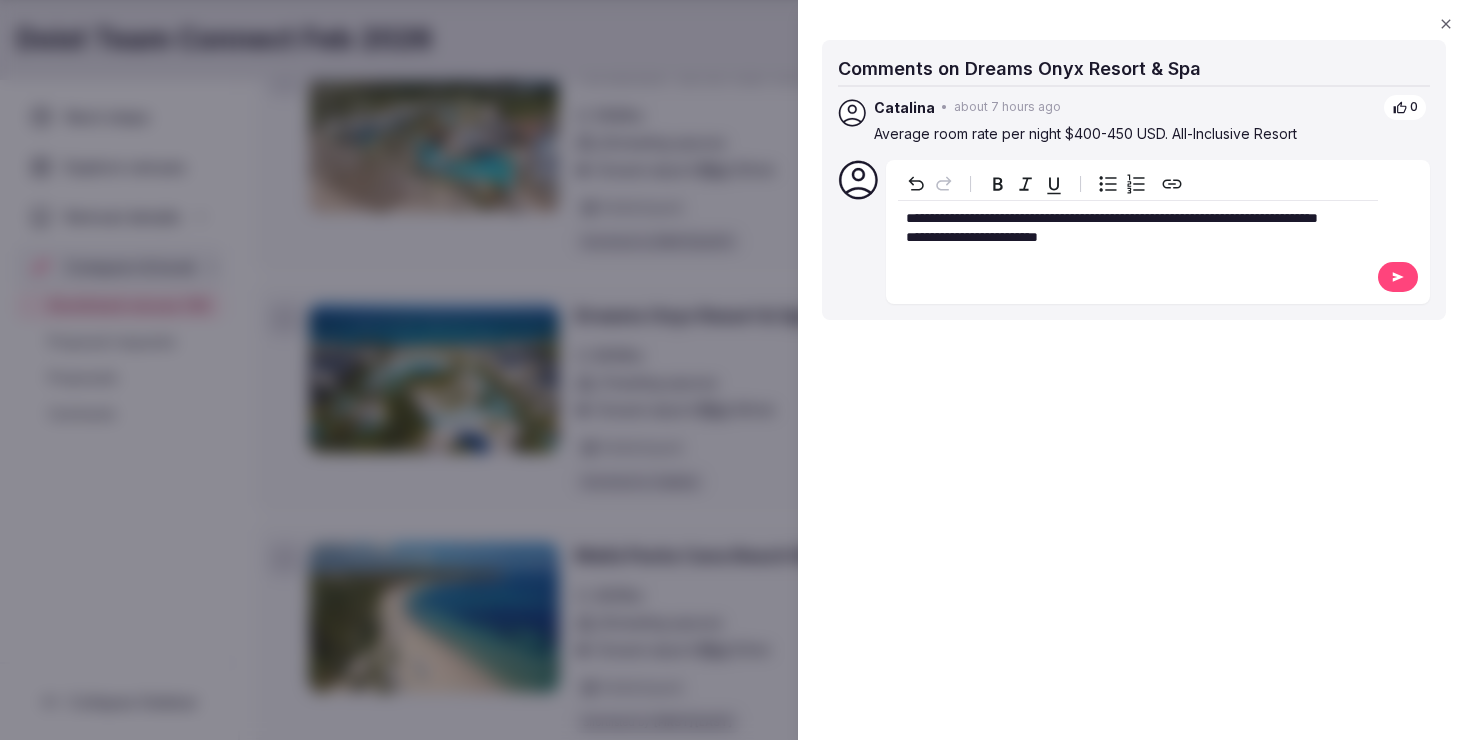 click 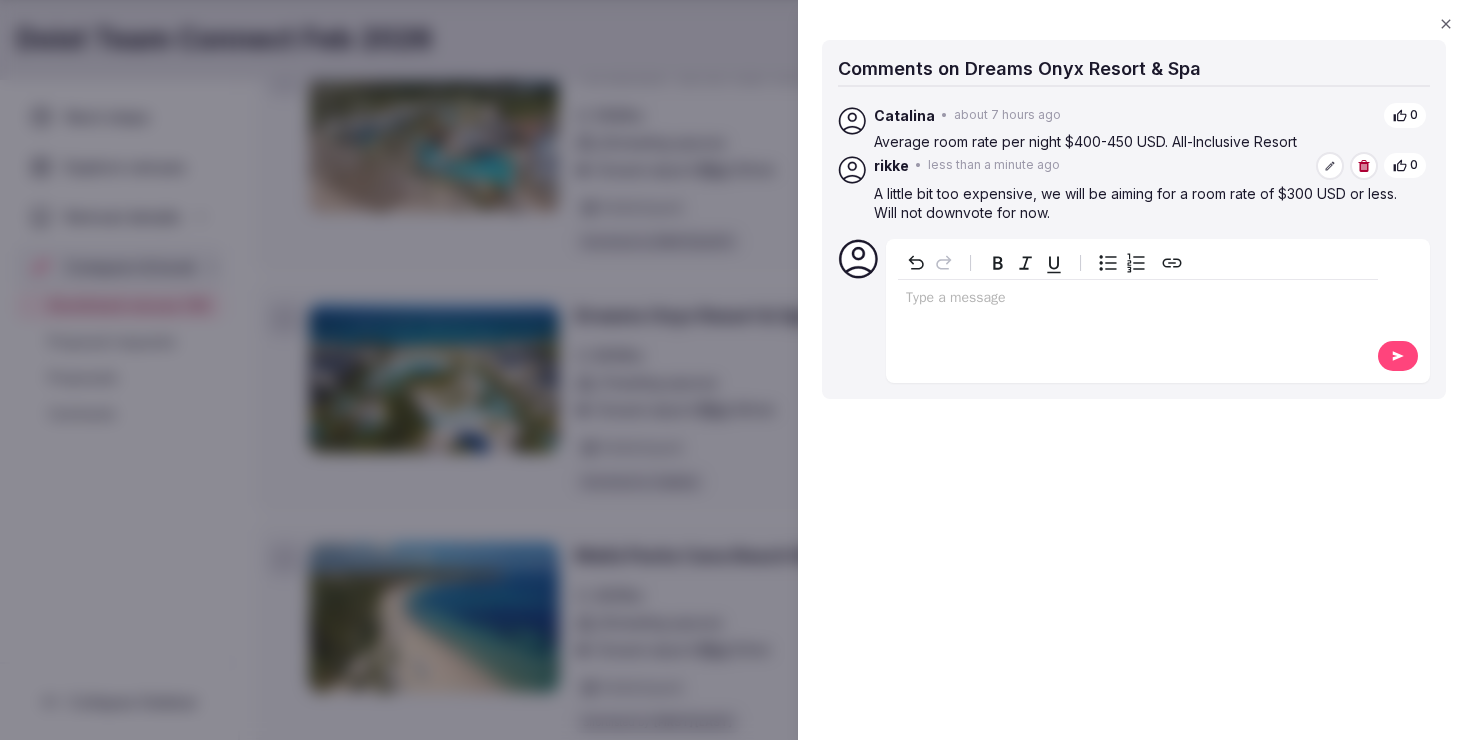 click at bounding box center [735, 370] 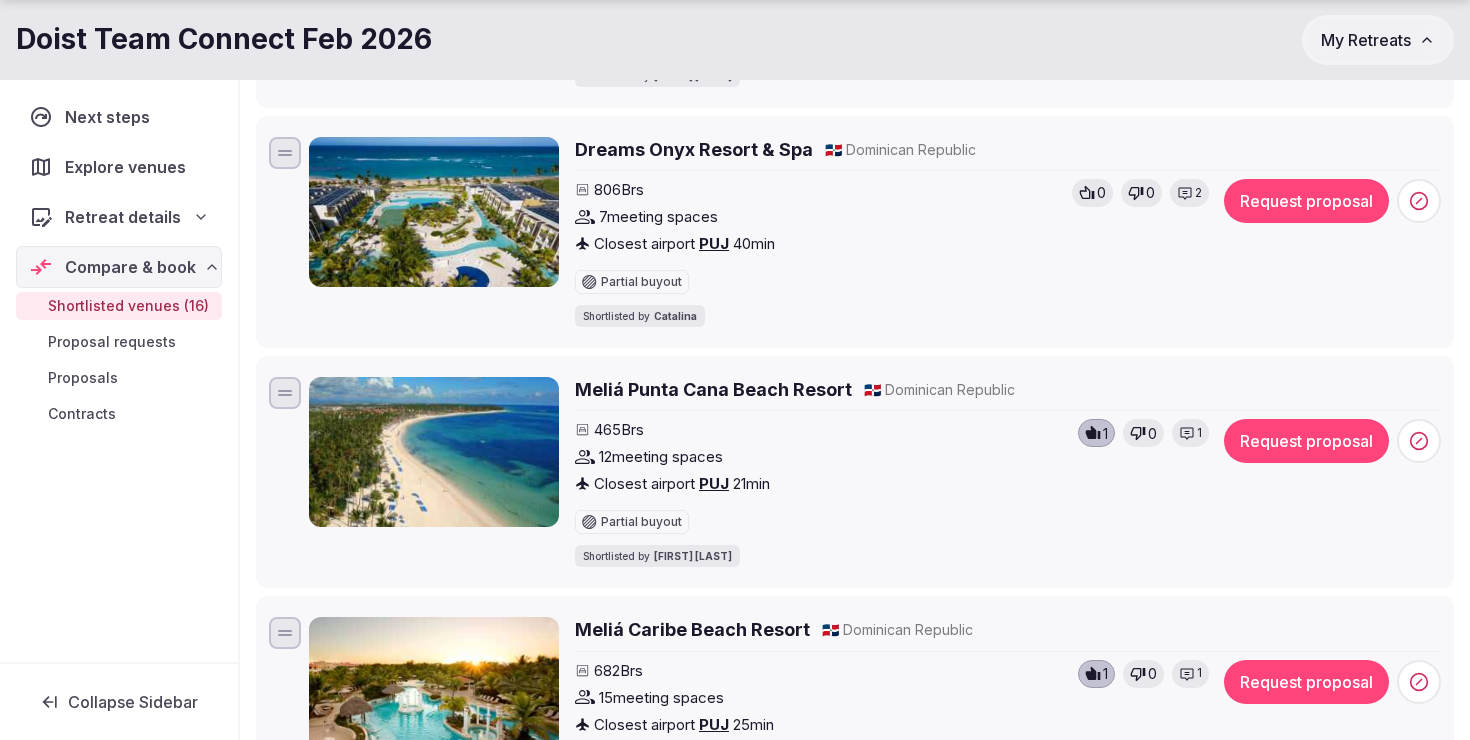 scroll, scrollTop: 576, scrollLeft: 0, axis: vertical 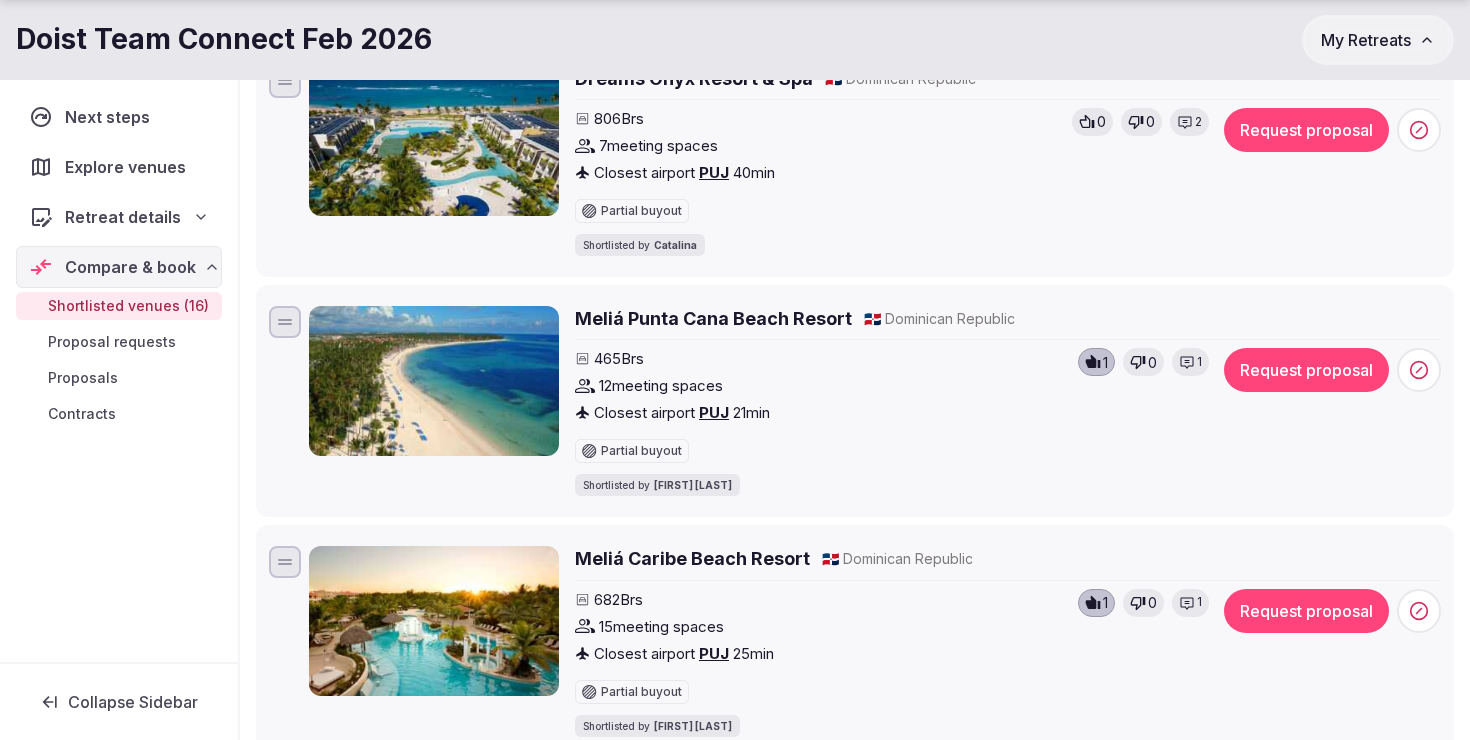 click on "465  Brs 12  meeting spaces Closest airport   PUJ 21  min Partial buyout Shortlisted by   Rikke Lohse 1 0 1" at bounding box center (892, 422) 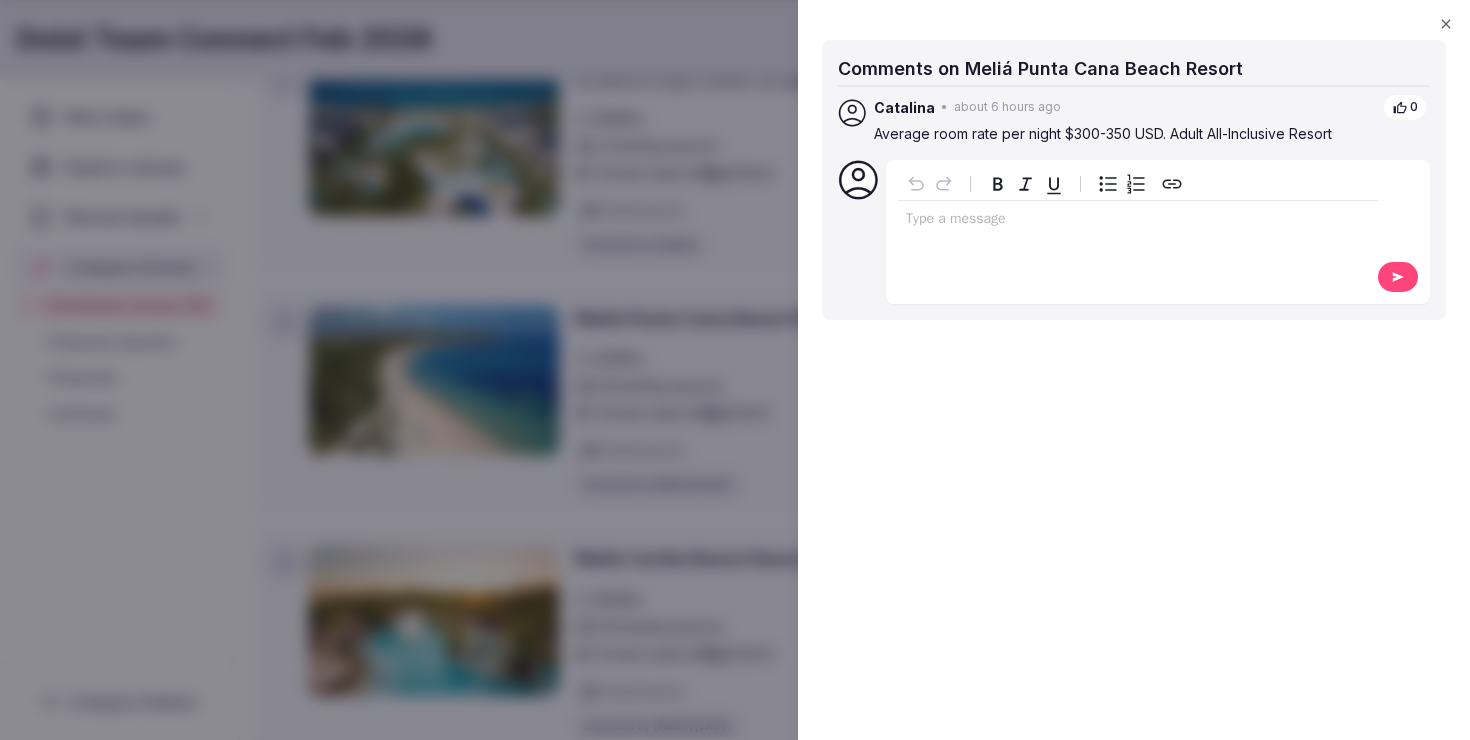 click at bounding box center [735, 370] 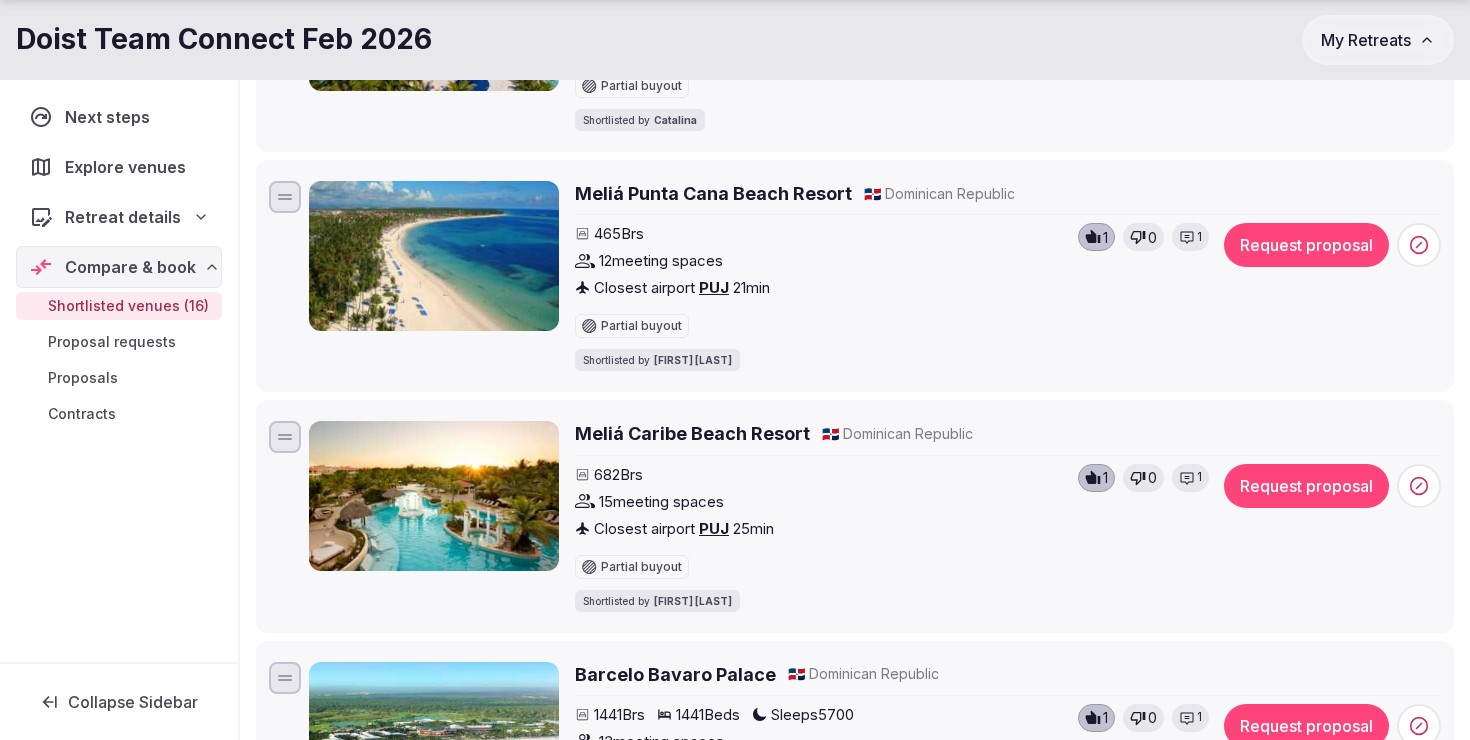 scroll, scrollTop: 767, scrollLeft: 0, axis: vertical 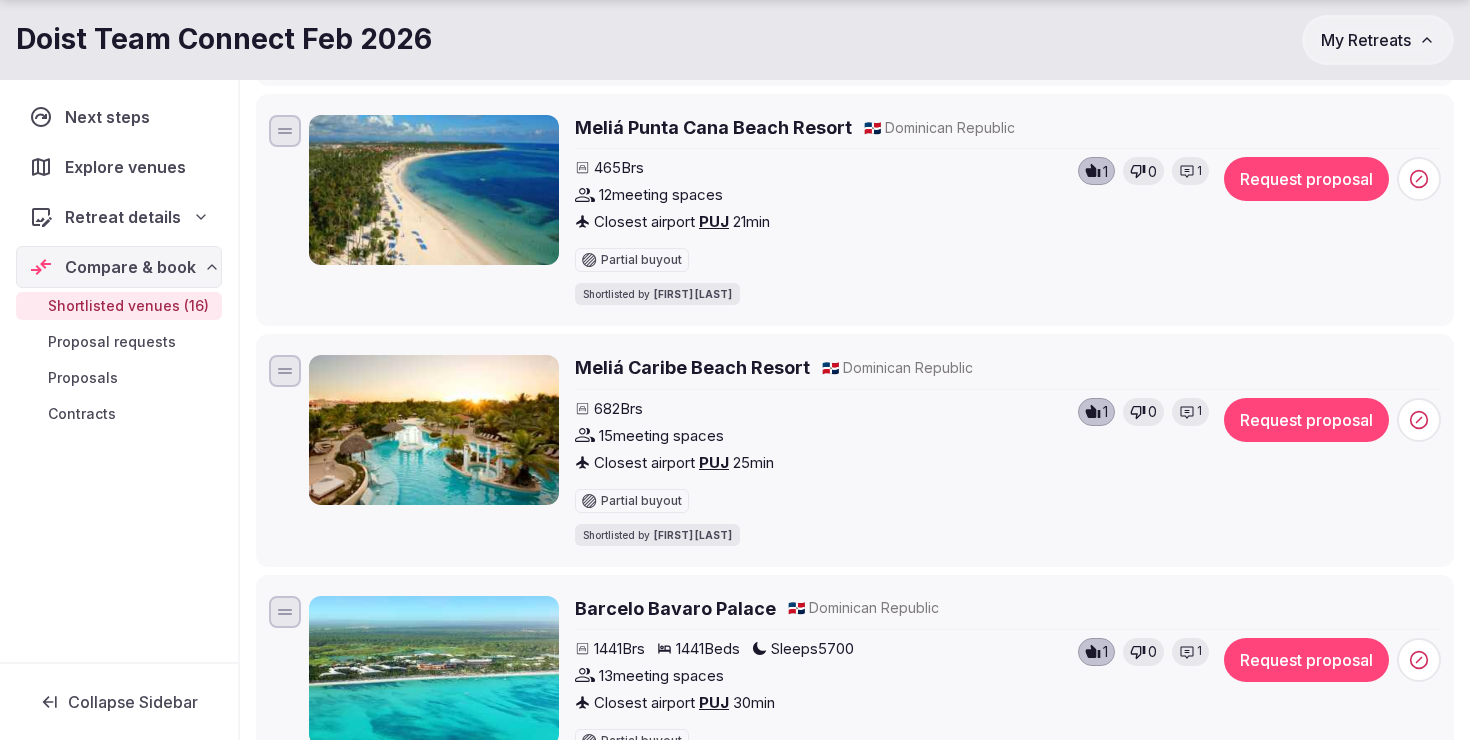 click on "1" at bounding box center [1190, 412] 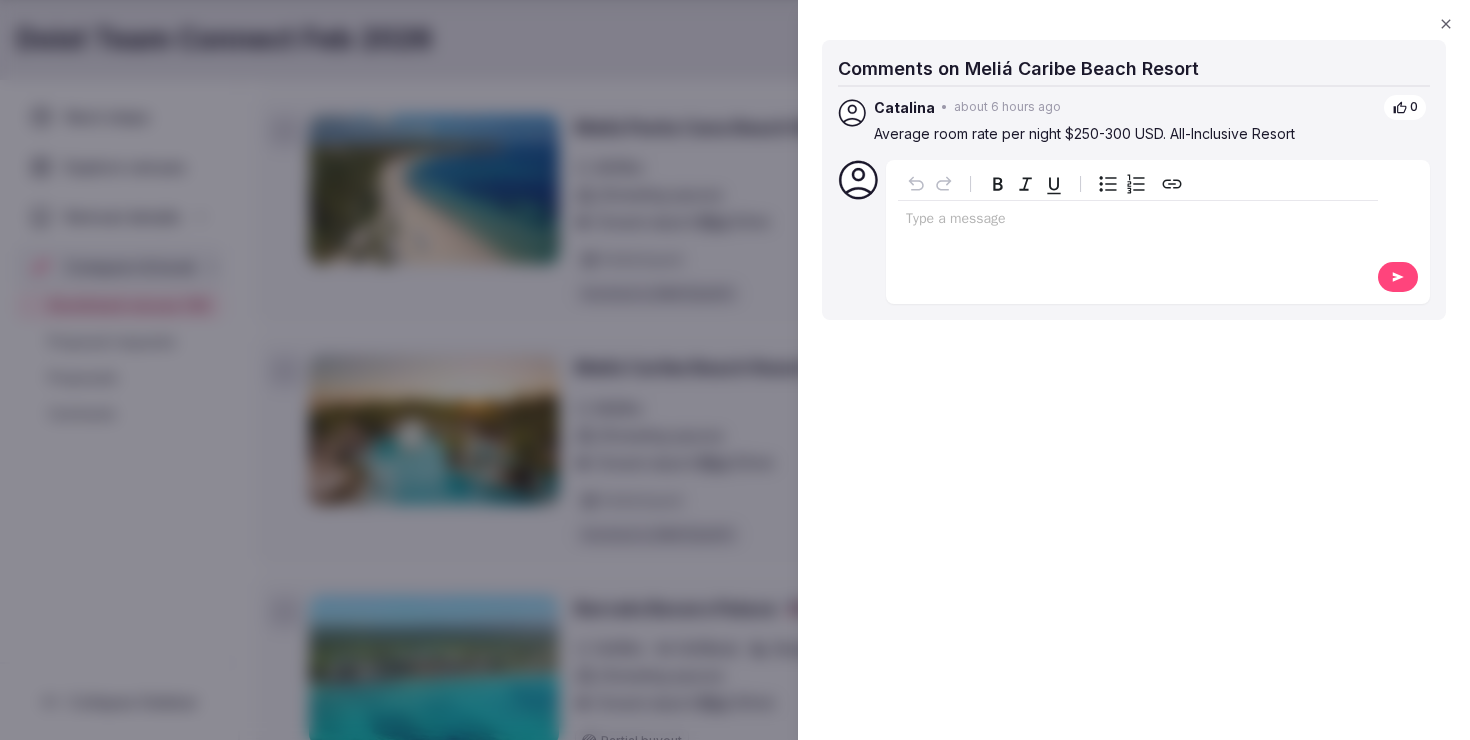 click at bounding box center [735, 370] 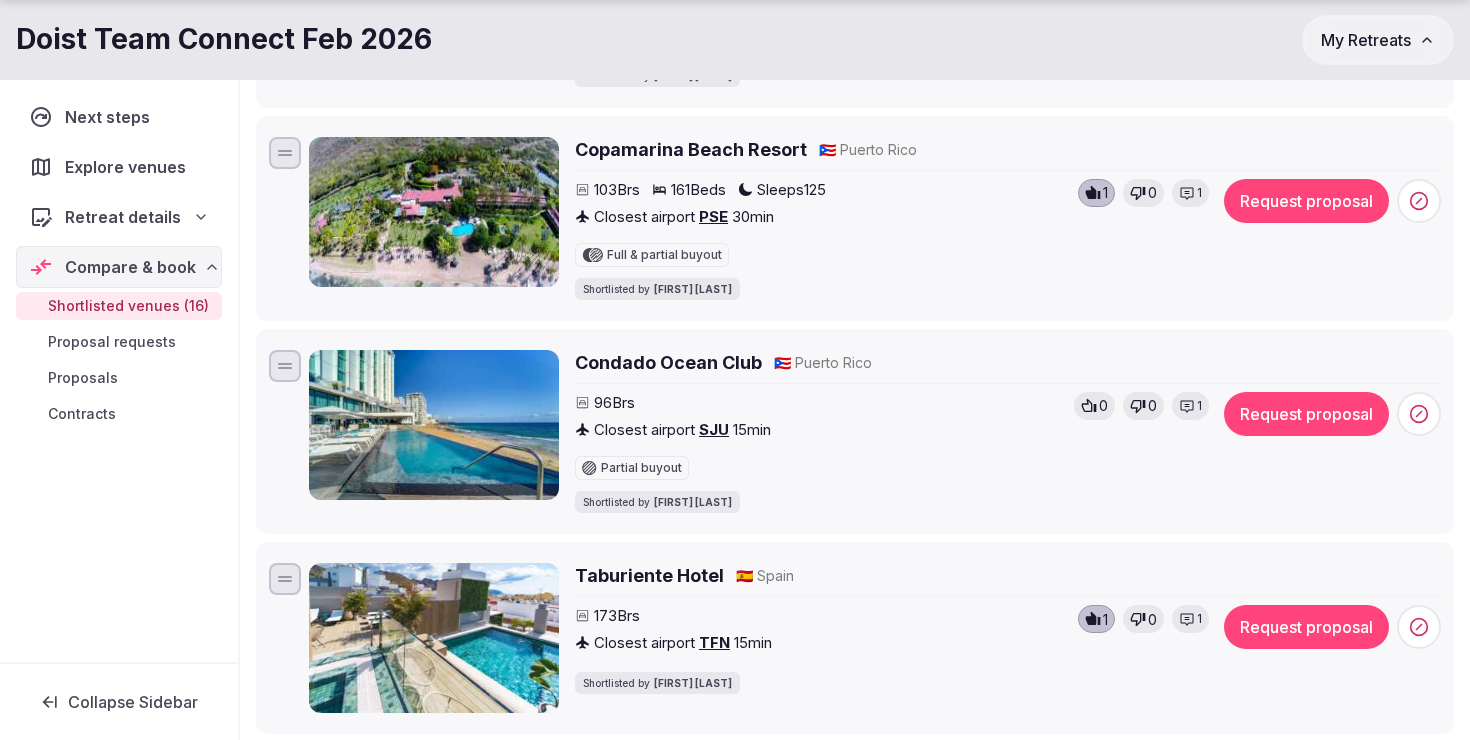 scroll, scrollTop: 1471, scrollLeft: 0, axis: vertical 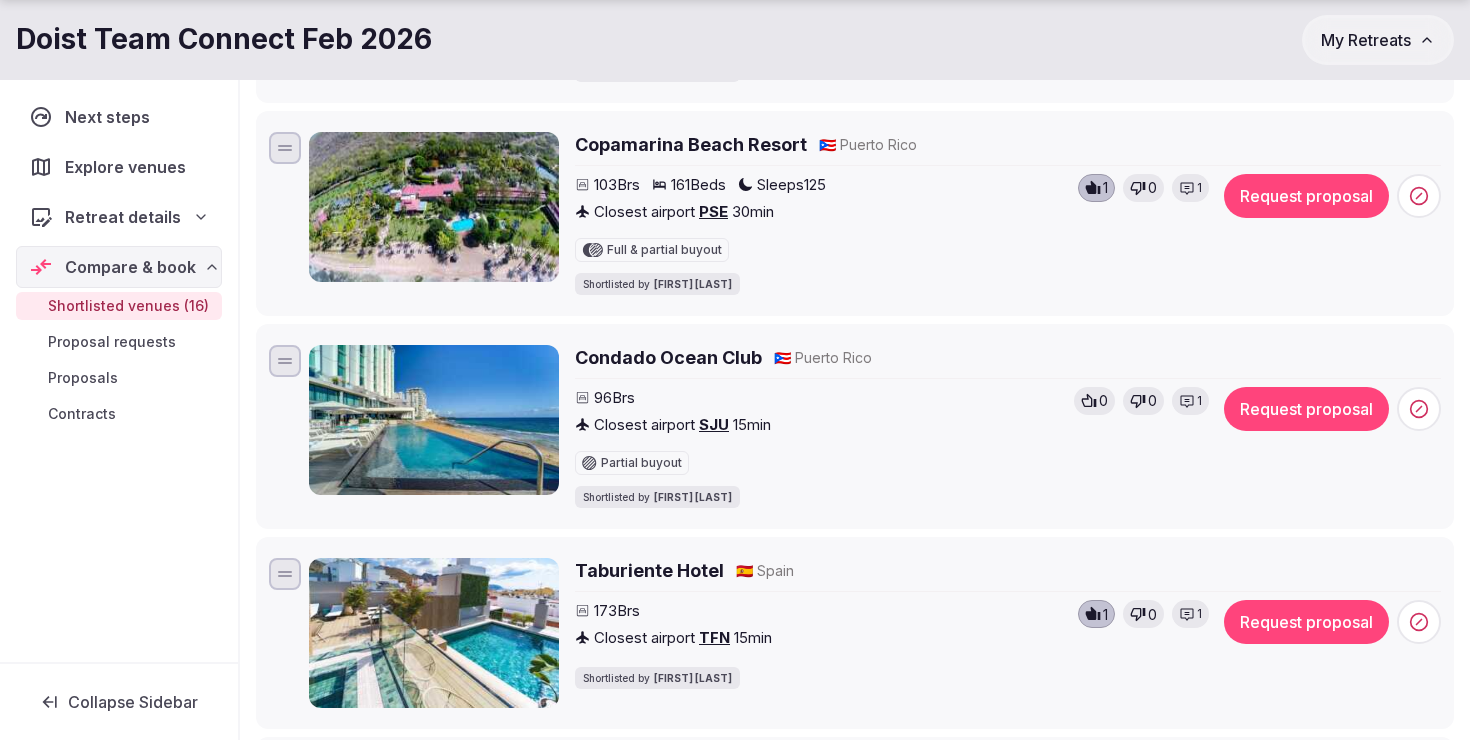 click on "1" at bounding box center [1190, 401] 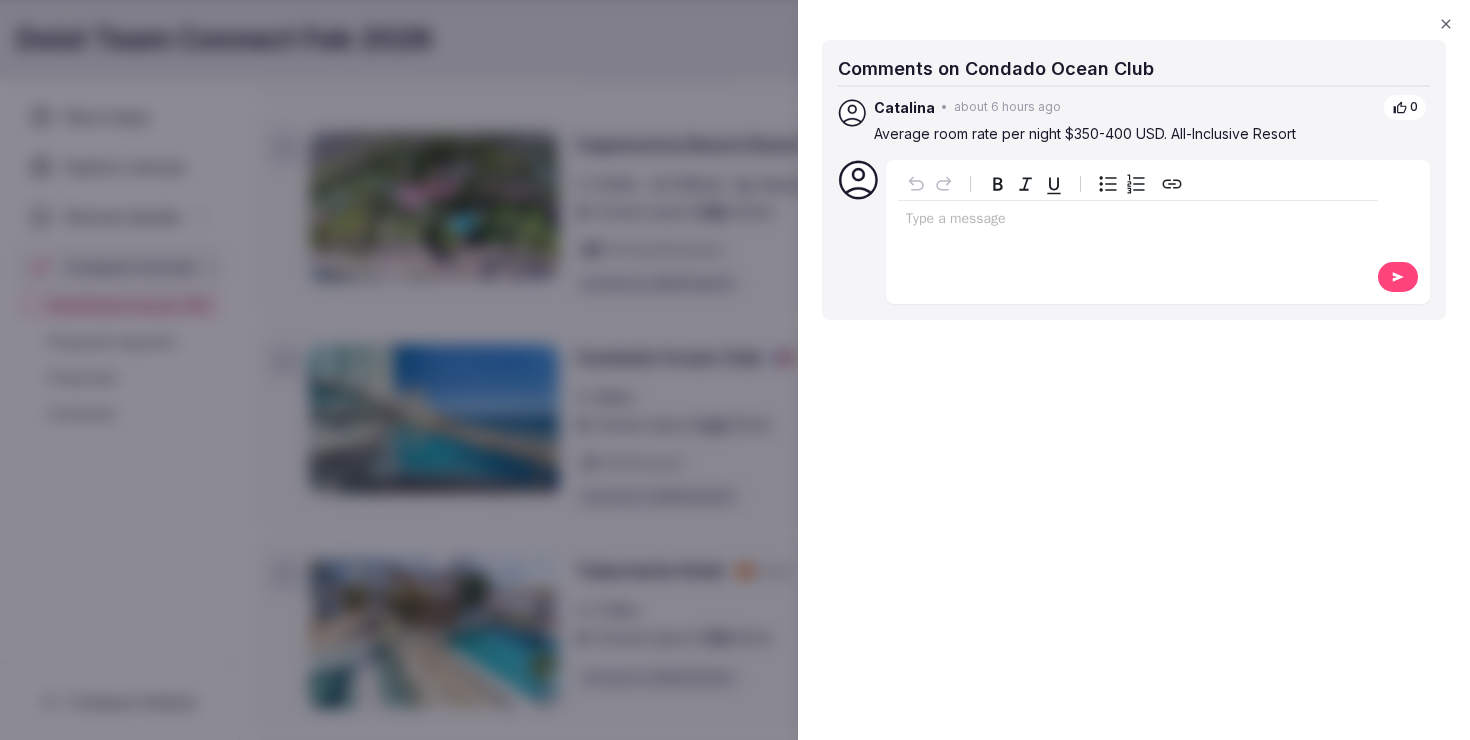 click at bounding box center (1138, 221) 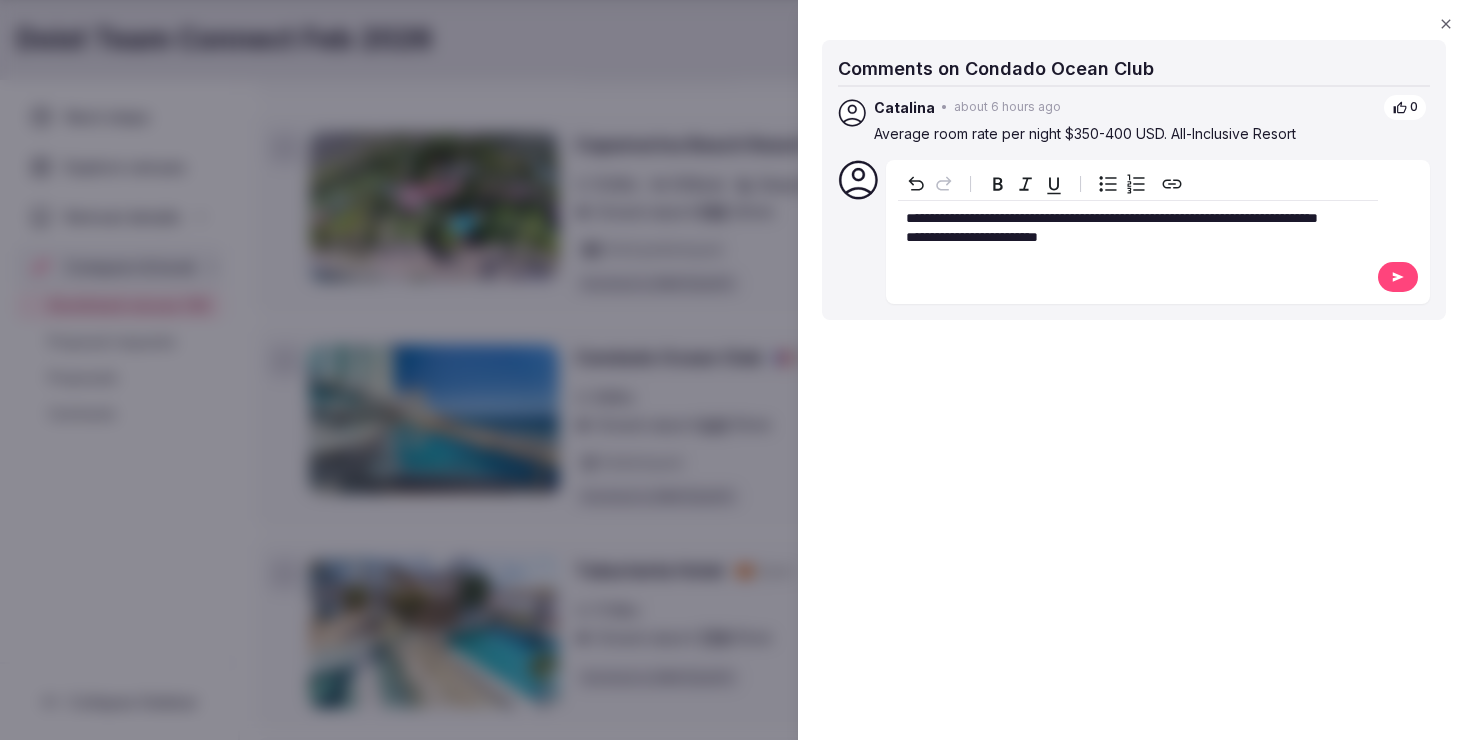 click 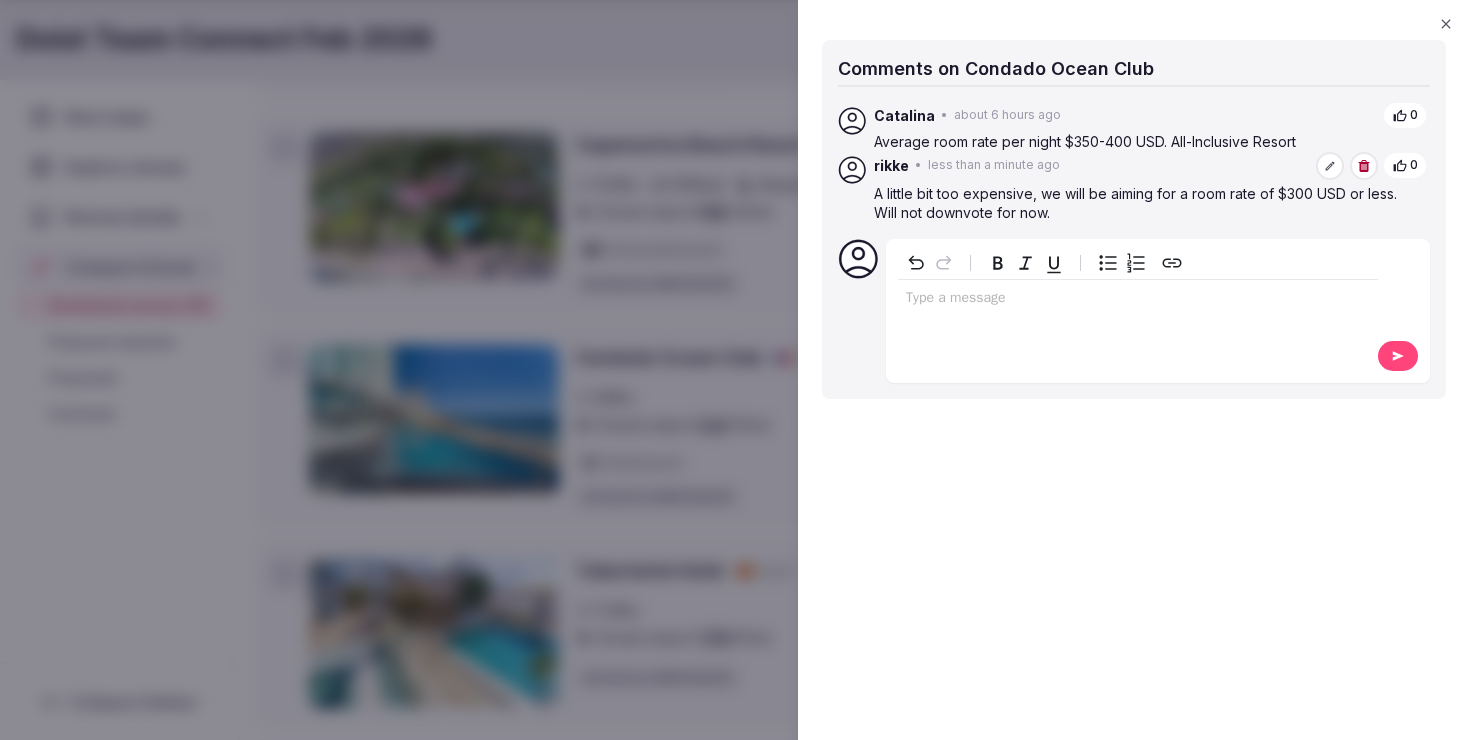 click at bounding box center (735, 370) 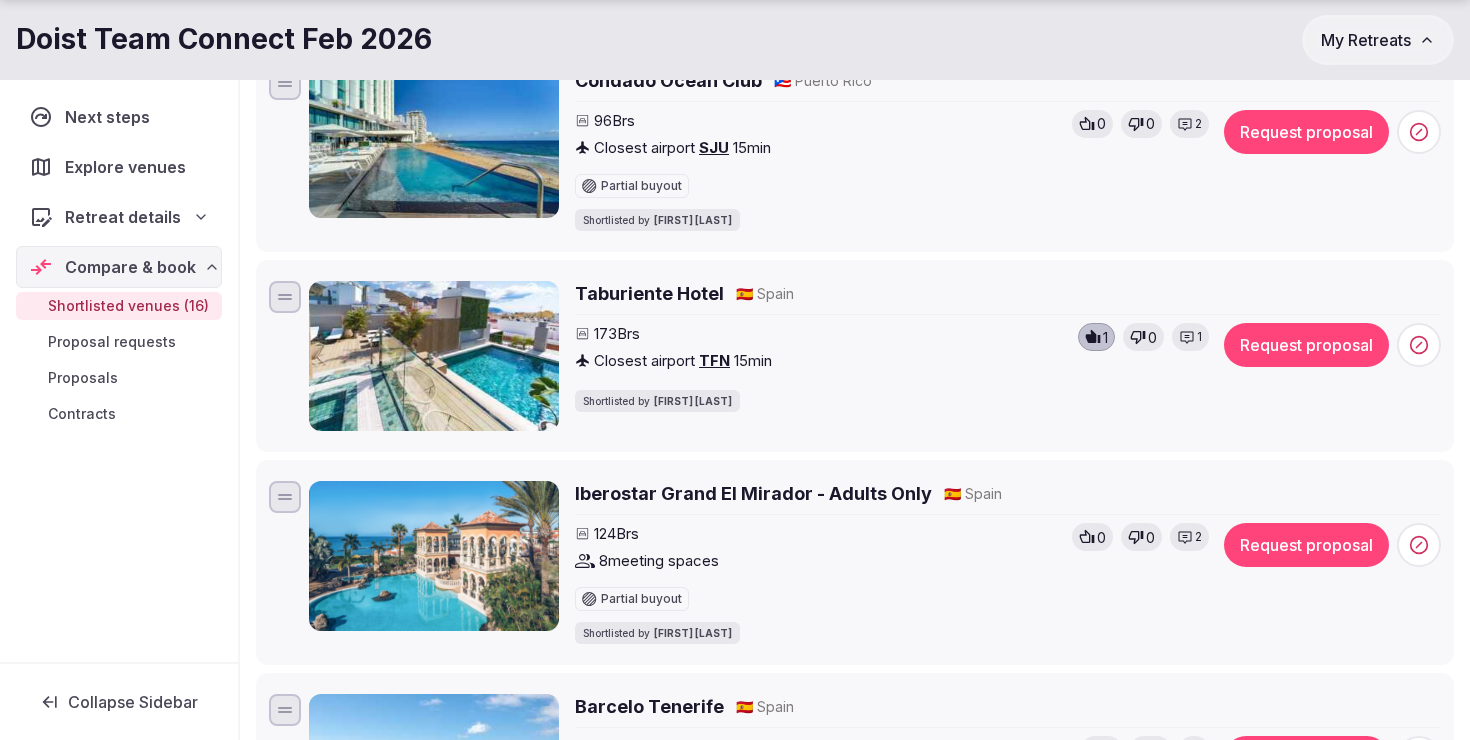 scroll, scrollTop: 1755, scrollLeft: 0, axis: vertical 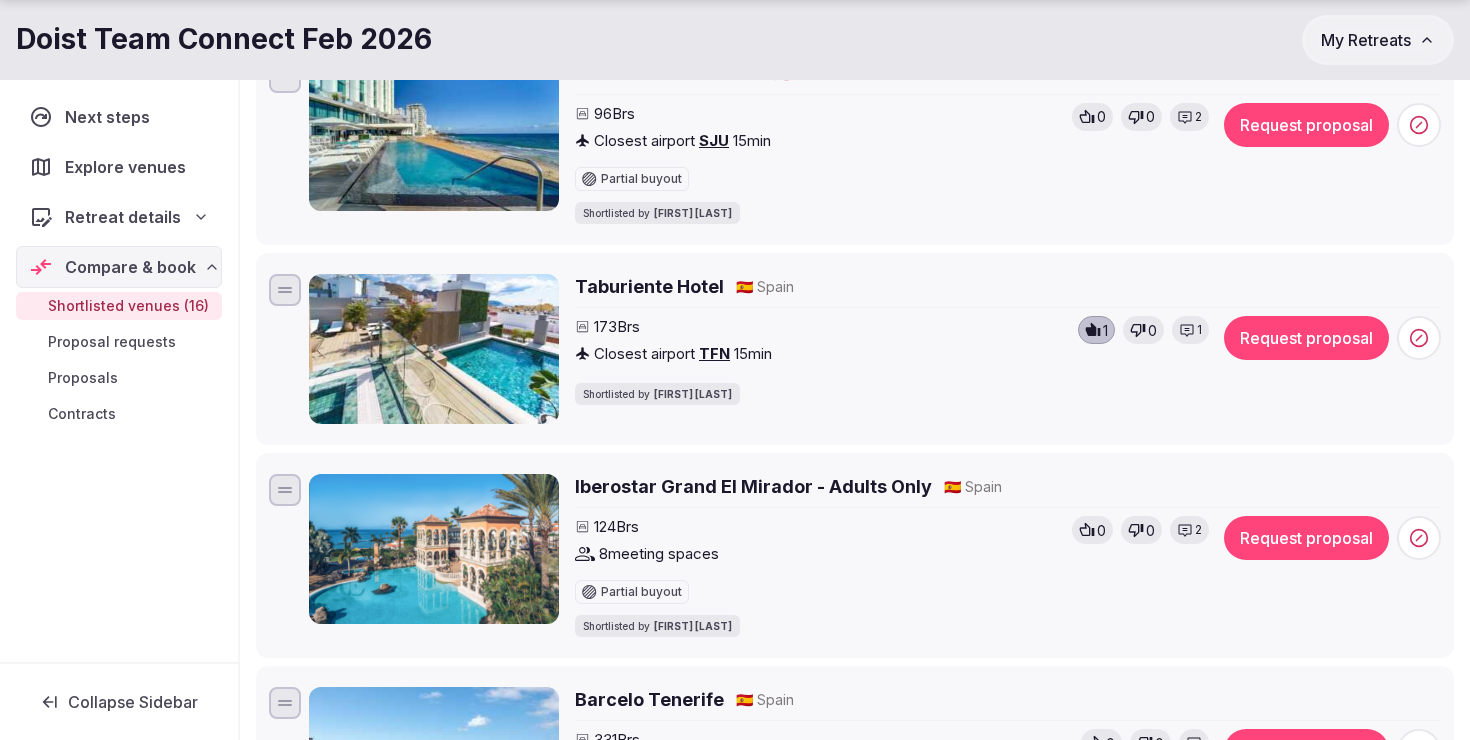 click on "1" at bounding box center (1199, 330) 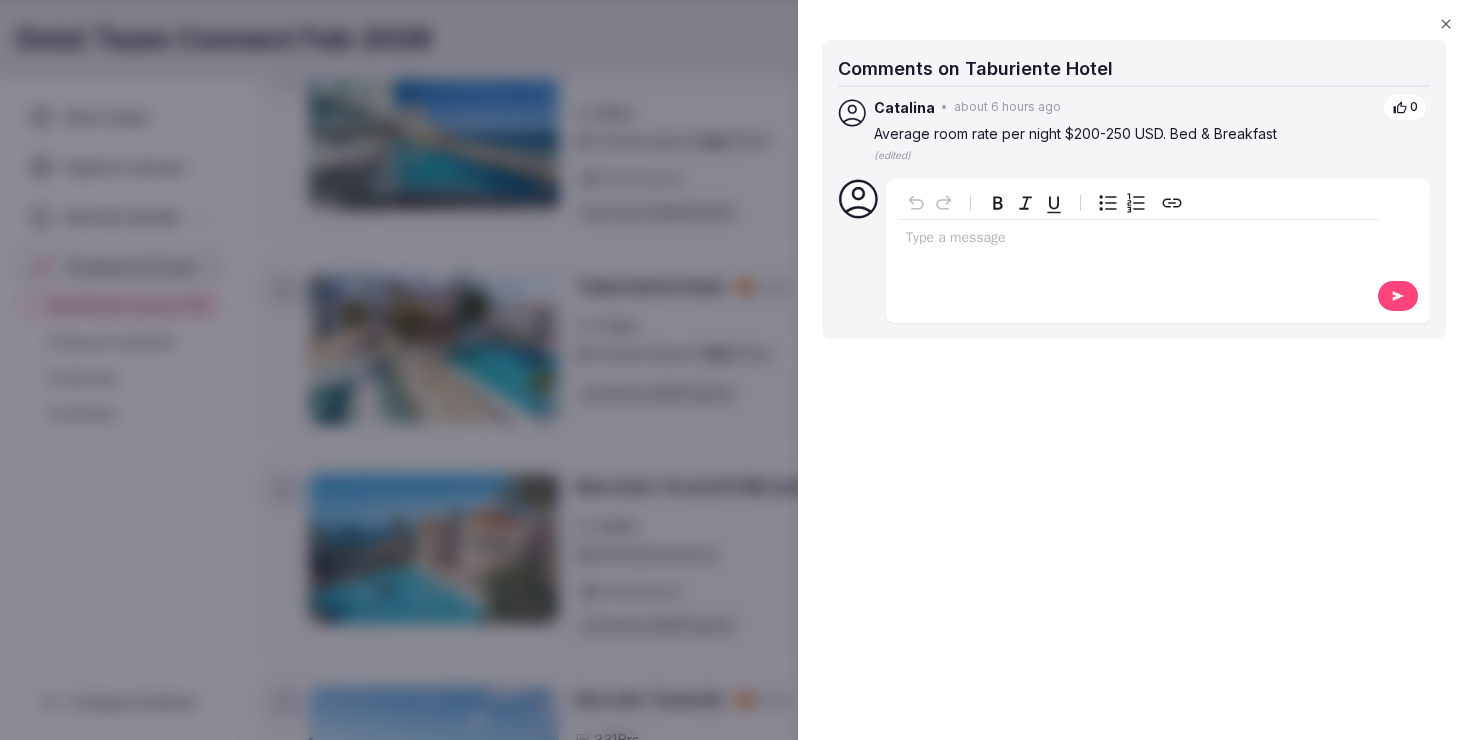 click at bounding box center [735, 370] 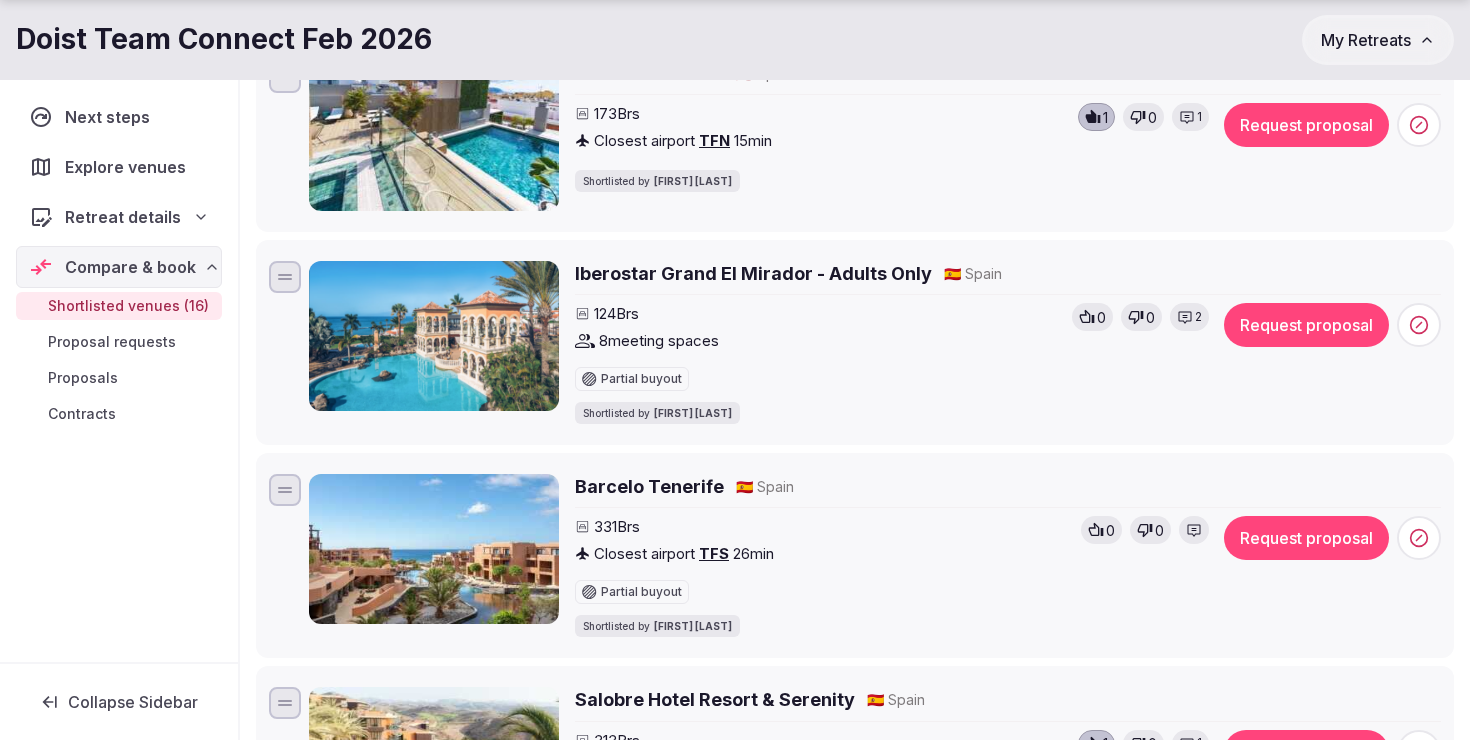 scroll, scrollTop: 1985, scrollLeft: 0, axis: vertical 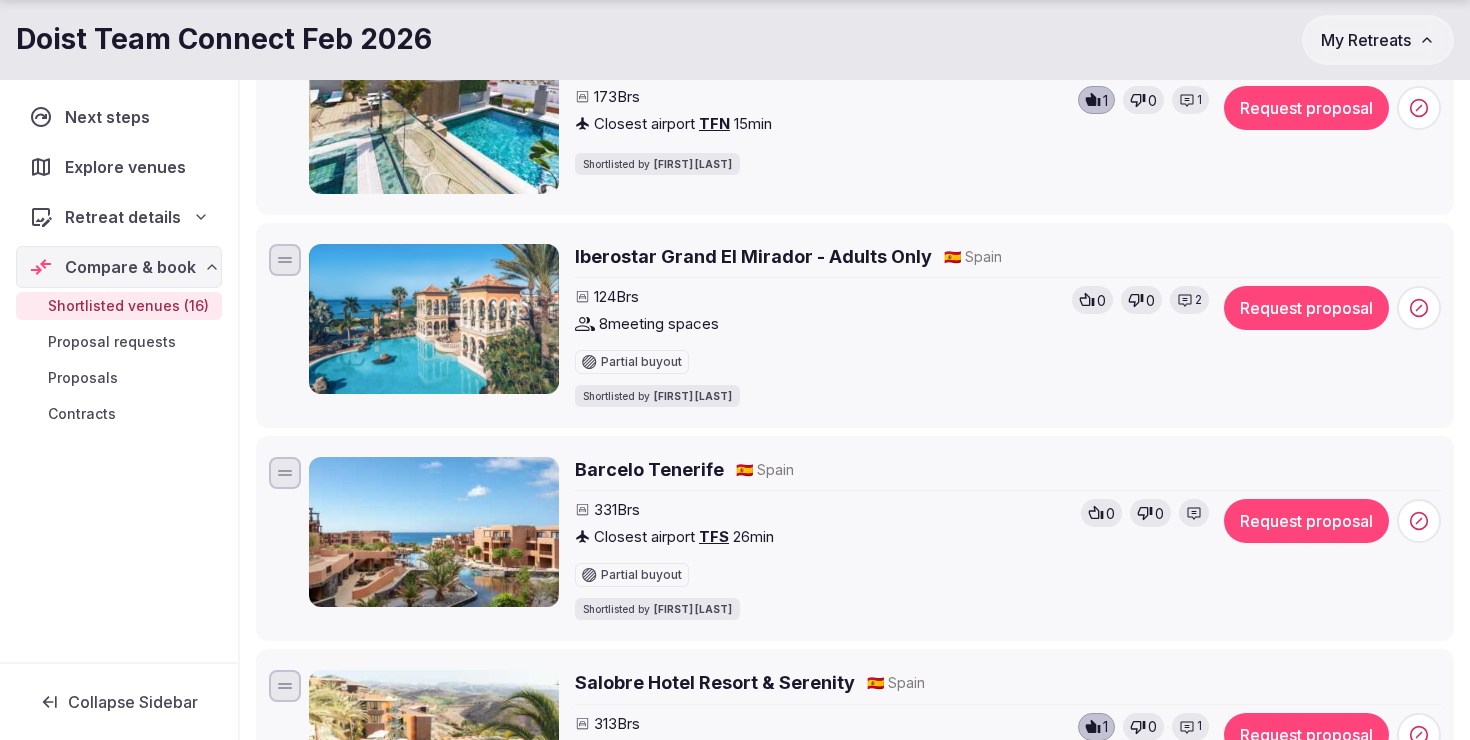 click 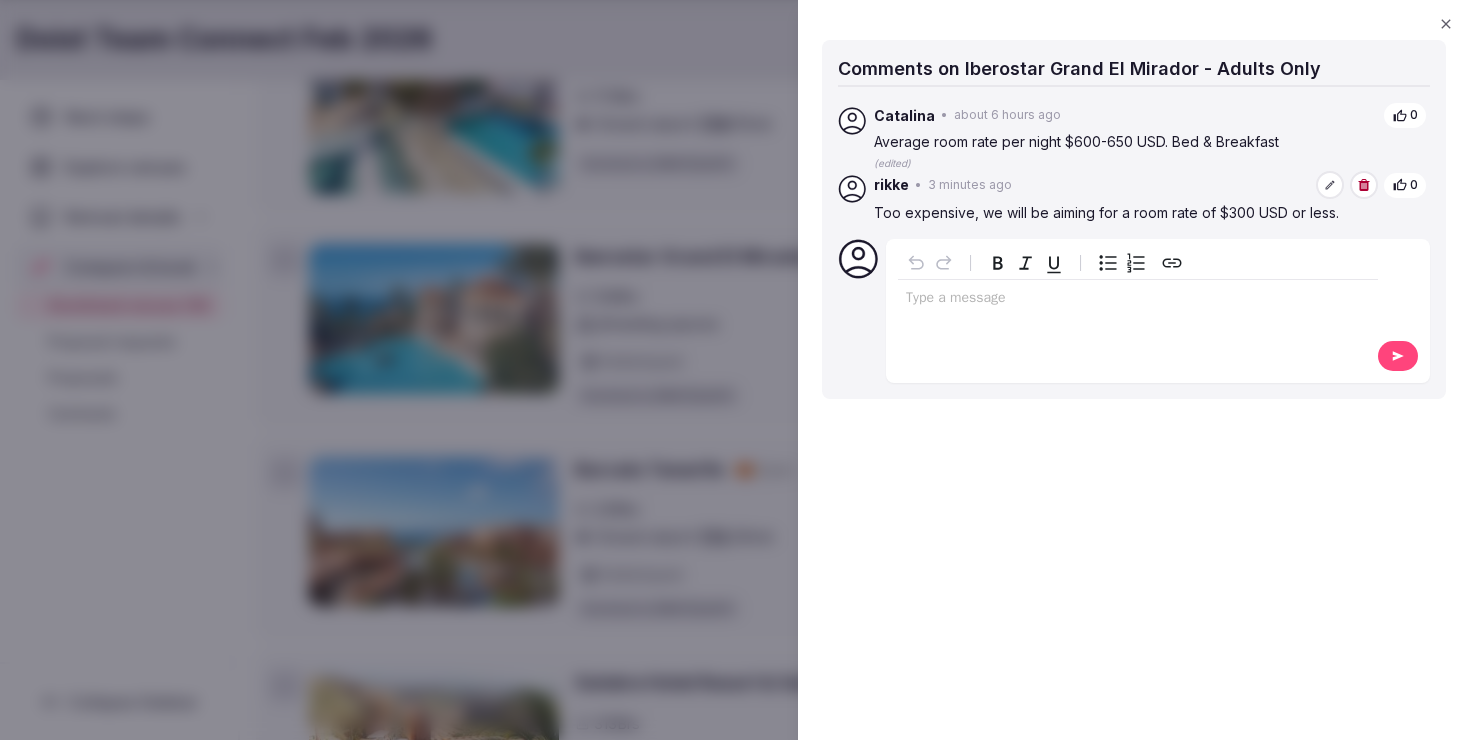 click at bounding box center (735, 370) 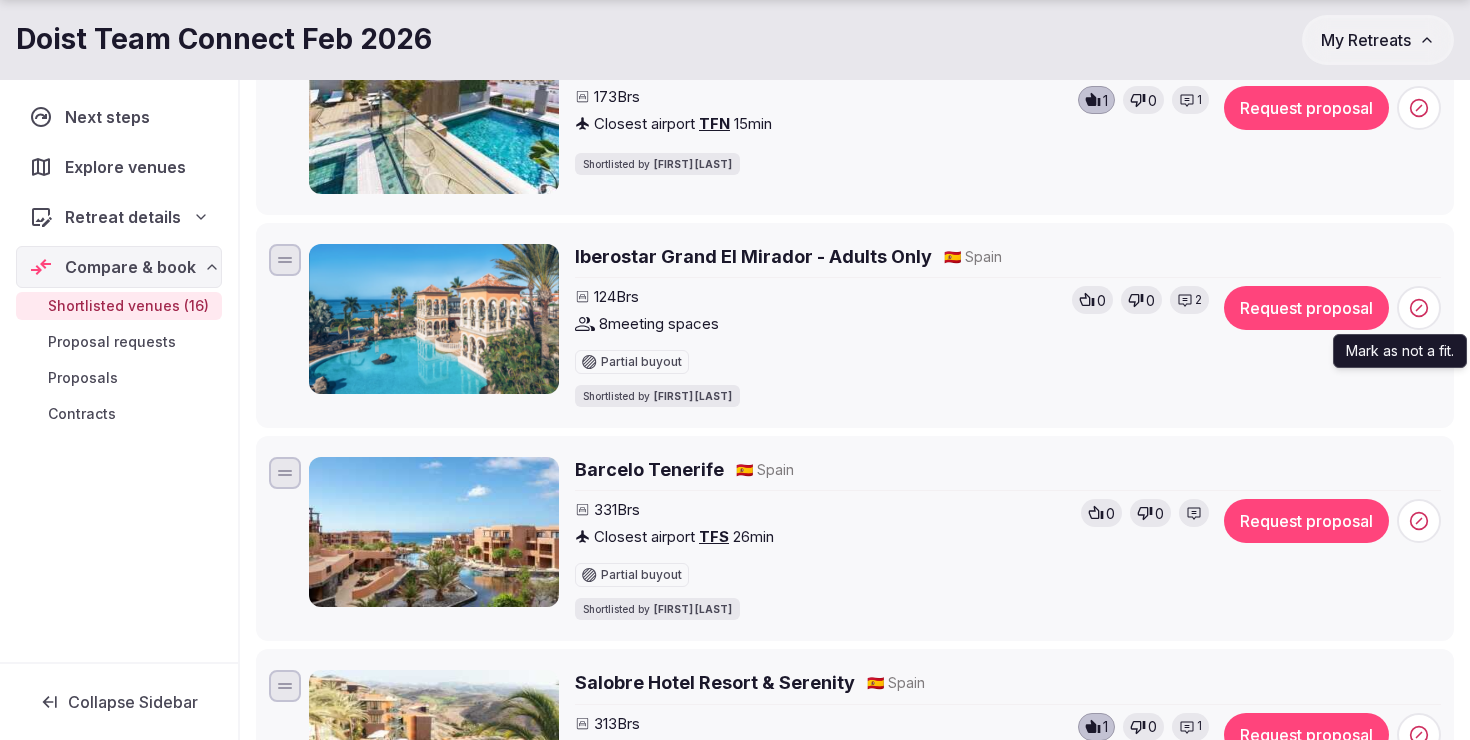 click 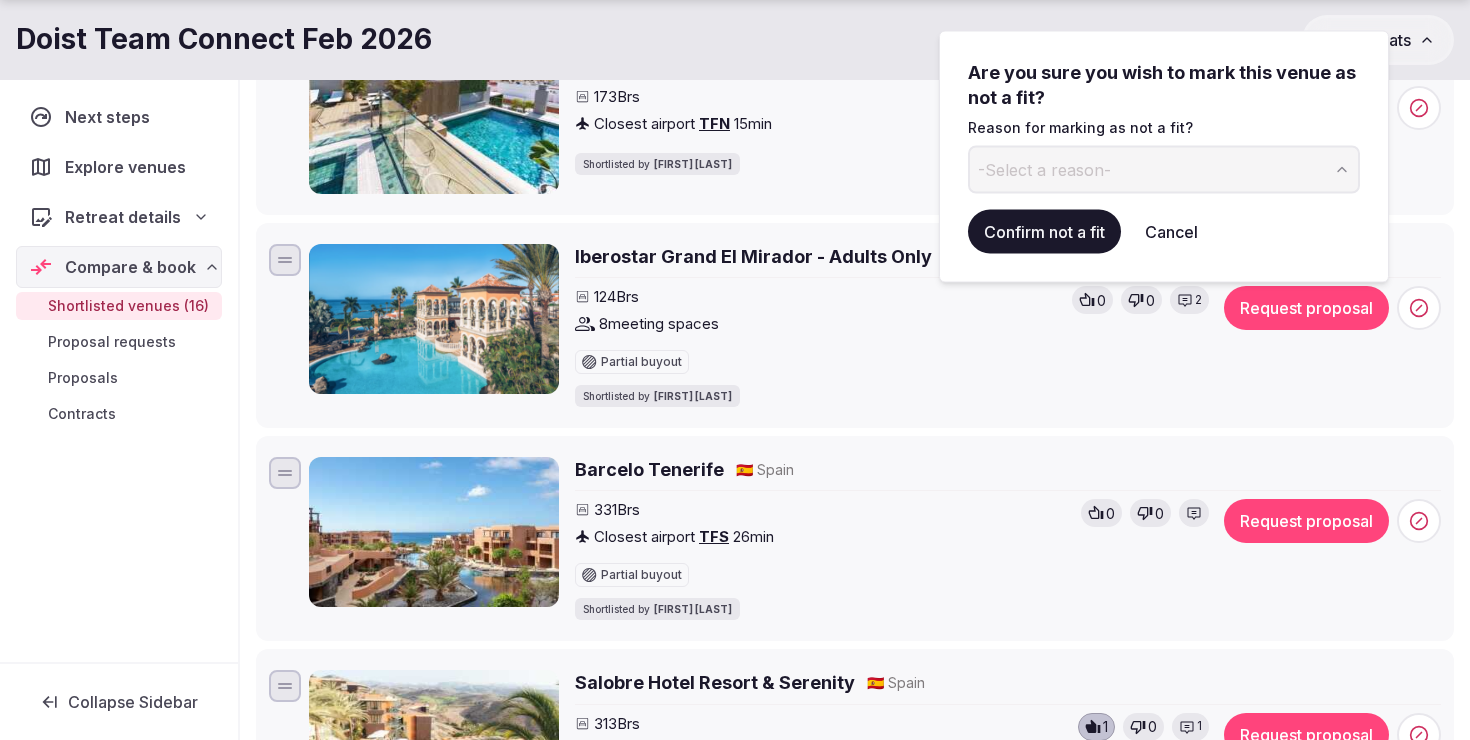 click on "-Select a reason-" at bounding box center (1044, 169) 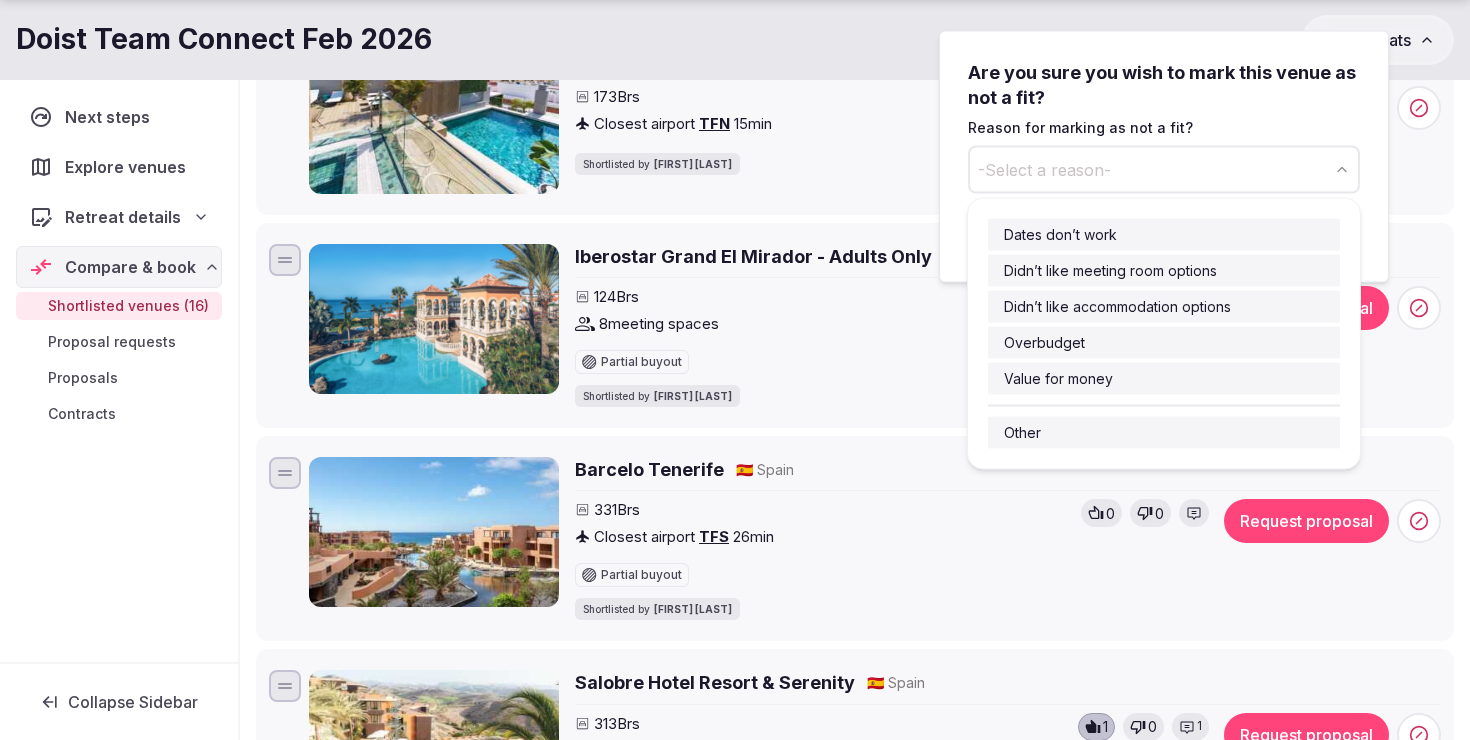 click on "Recent searches Austria Costa Rica Puerto Rico Norway Scotland, UK Search Popular Destinations Toscana, Italy Riviera Maya, Mexico Indonesia, Bali California, USA New York, USA Napa Valley, USA Beja, Portugal Canarias, Spain Explore  destinations rikke Account My venue listings My retreats Logout logged in as  rikke Account My venue listings My retreats Logout Doist Team Connect Feb 2026 My Retreats Next steps Explore venues Retreat details Compare & book Shortlisted venues (16) Proposal requests Proposals Contracts Collapse Sidebar Shortlisted venues 16 Proposal requests 0 Proposals 0 Contracts 0 Shortlisted venues Rates and availability are subject to change, based on site data, until contracted and signed by all parties Hide contacted venues Add venue Paradisus Palma Real Golf &amp; Spa Resort 🇩🇴 Dominican Republic 596  Brs 22  meeting spaces Closest airport   PUJ 30  min Partial buyout Shortlisted by   Rikke Lohse 0 0 2 Request proposal Dreams Onyx Resort & Spa 🇩🇴 Dominican Republic 806  Brs 7" at bounding box center [735, -1615] 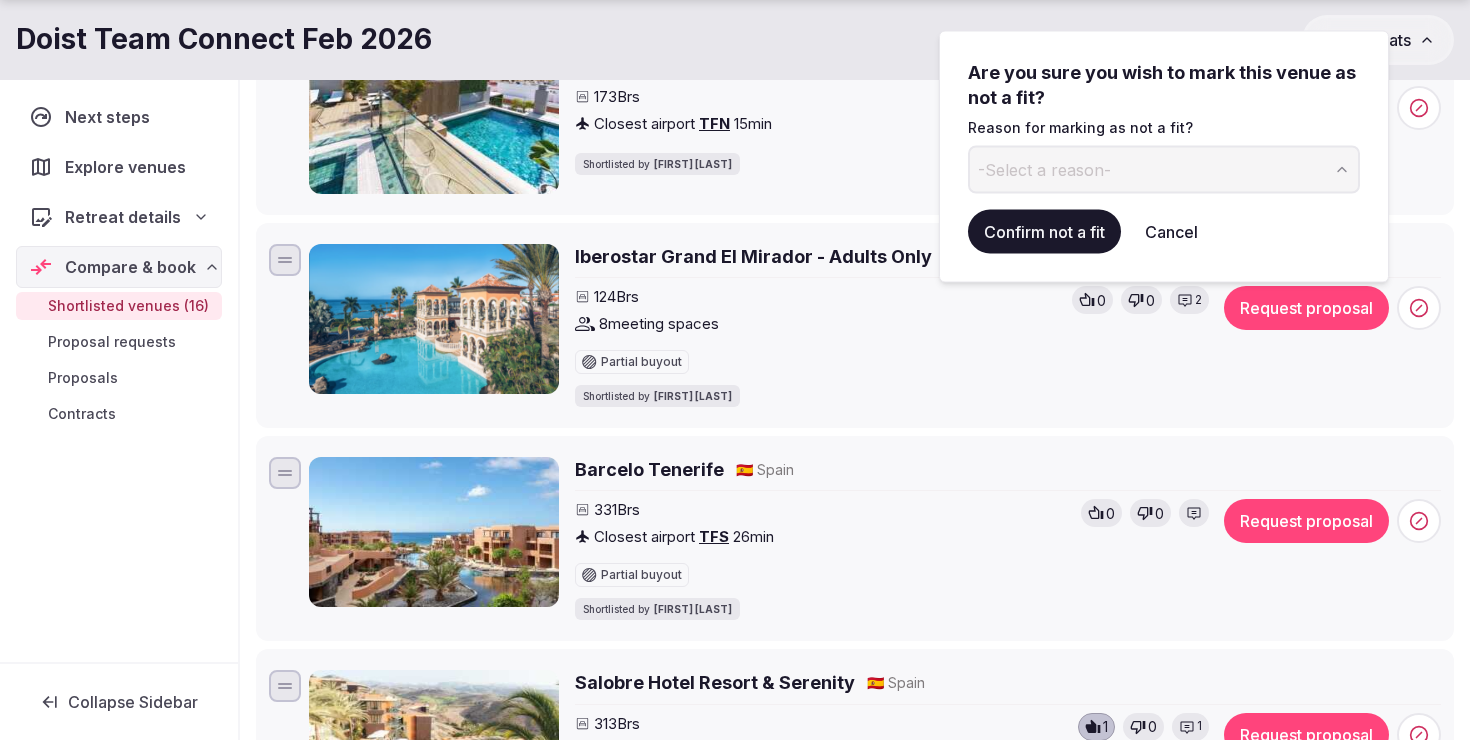 click on "Partial buyout" at bounding box center (819, 358) 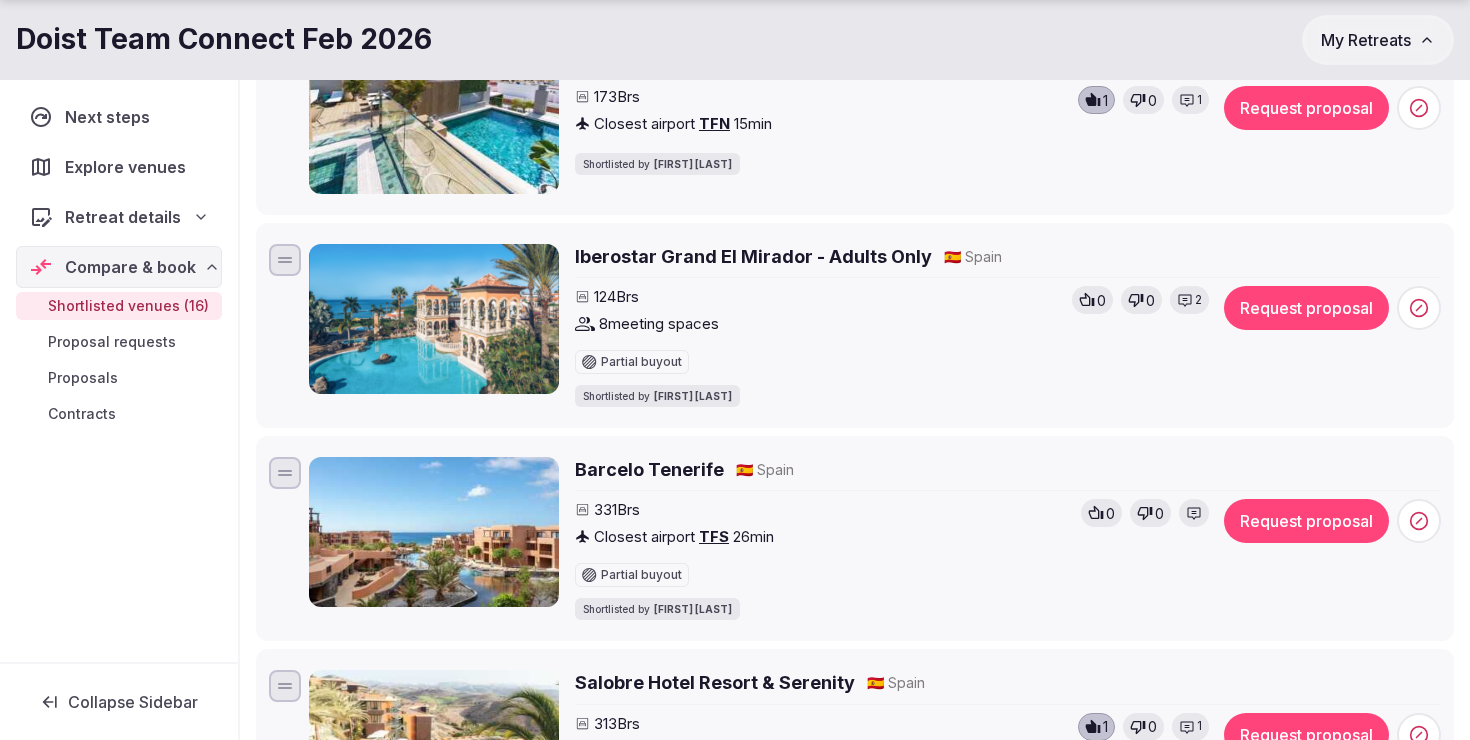 click on "2" at bounding box center [1198, 300] 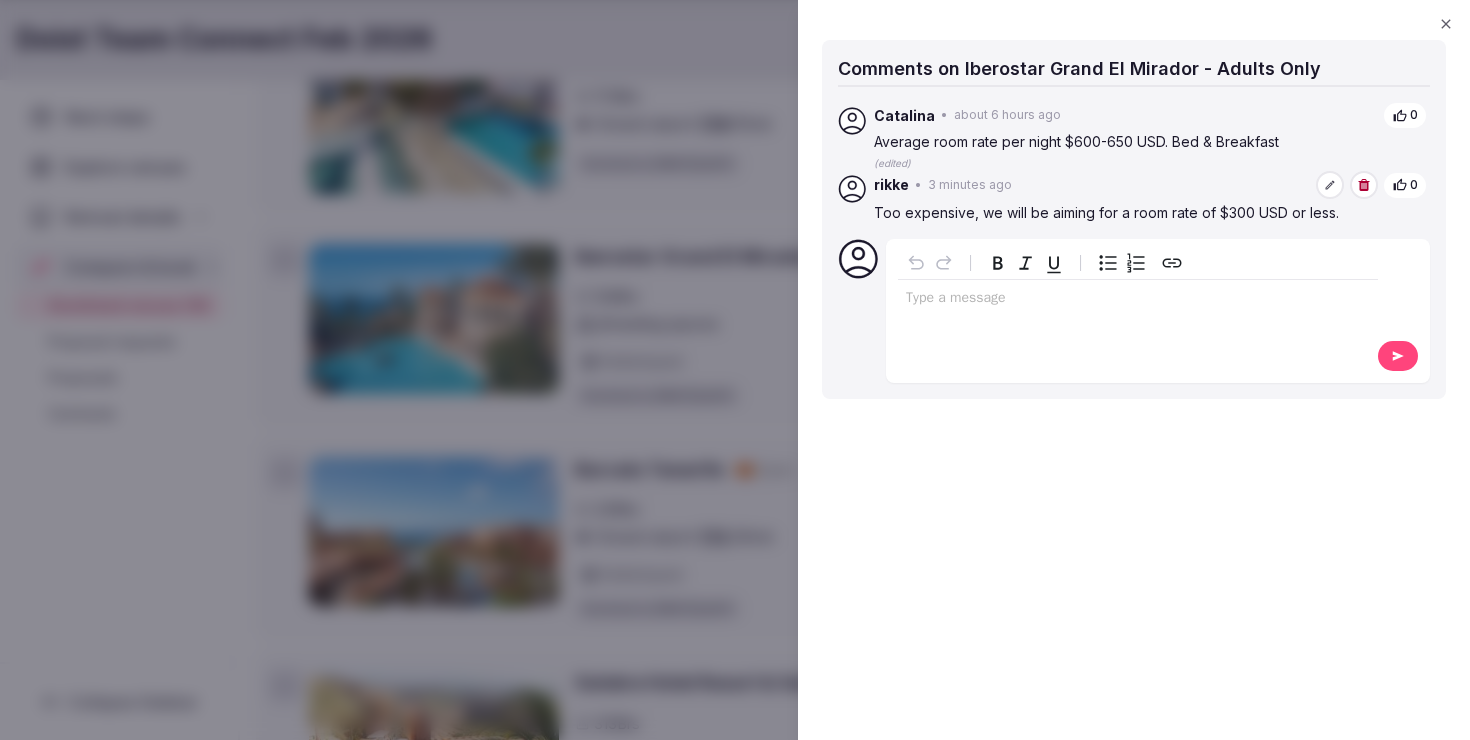 click at bounding box center (735, 370) 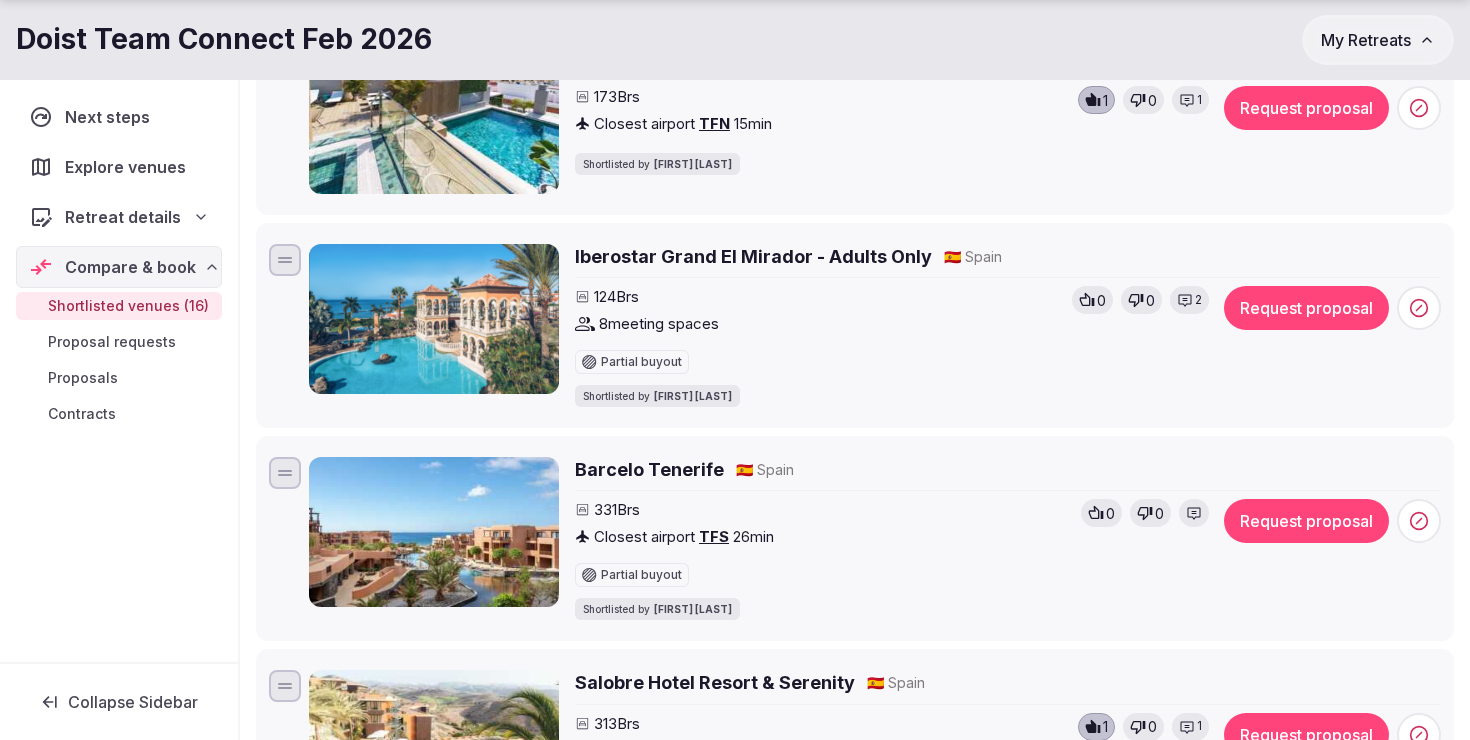 click on "Iberostar Grand El Mirador - Adults Only" at bounding box center [753, 256] 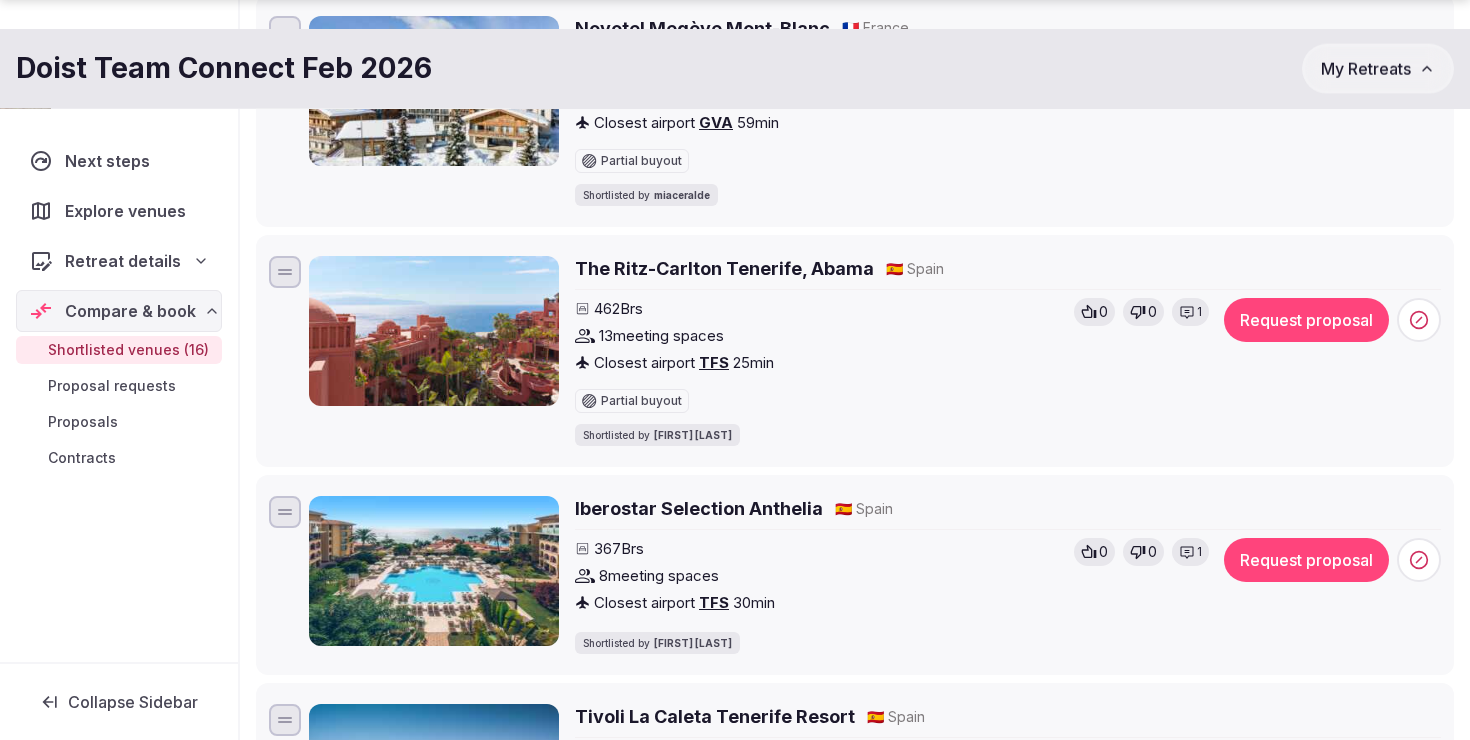 scroll, scrollTop: 2867, scrollLeft: 0, axis: vertical 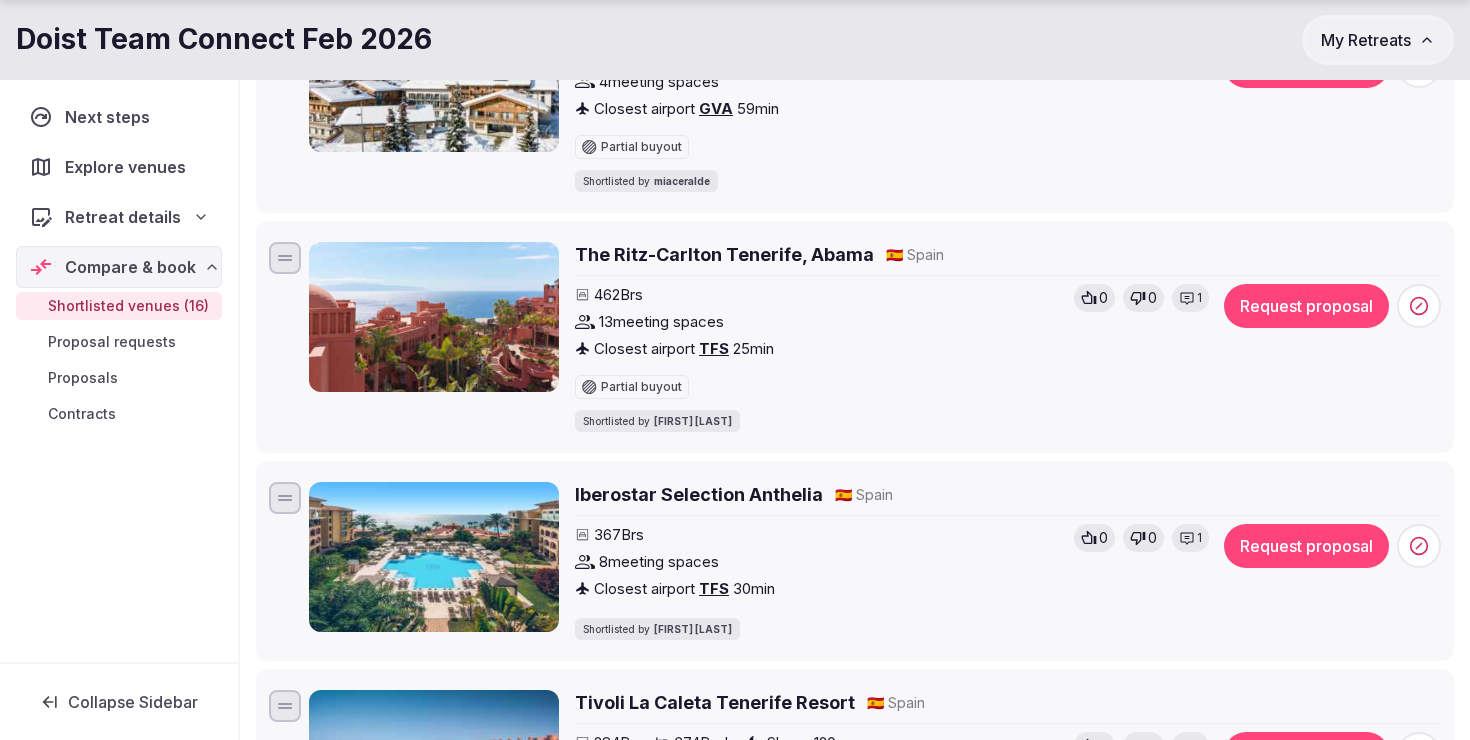 click 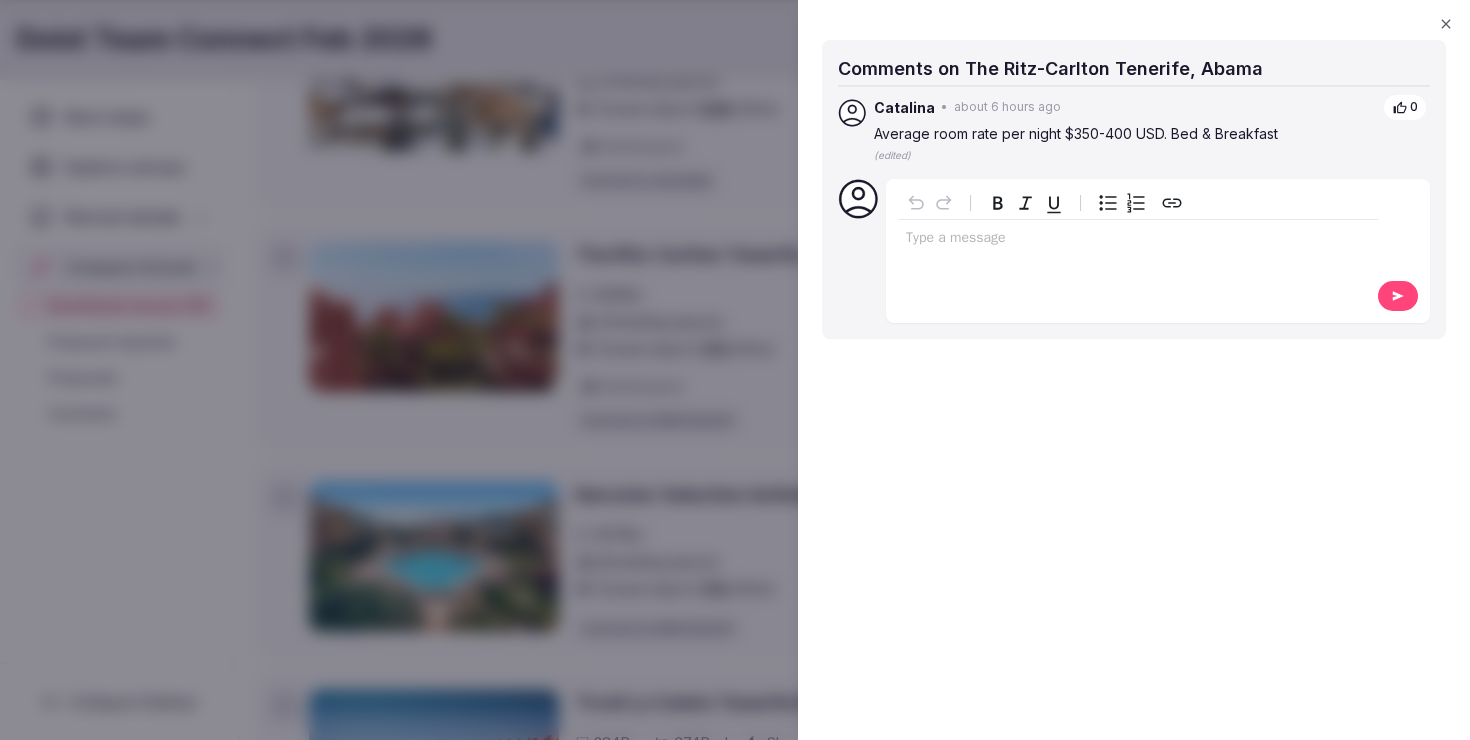 click on "Type a message" at bounding box center [1138, 249] 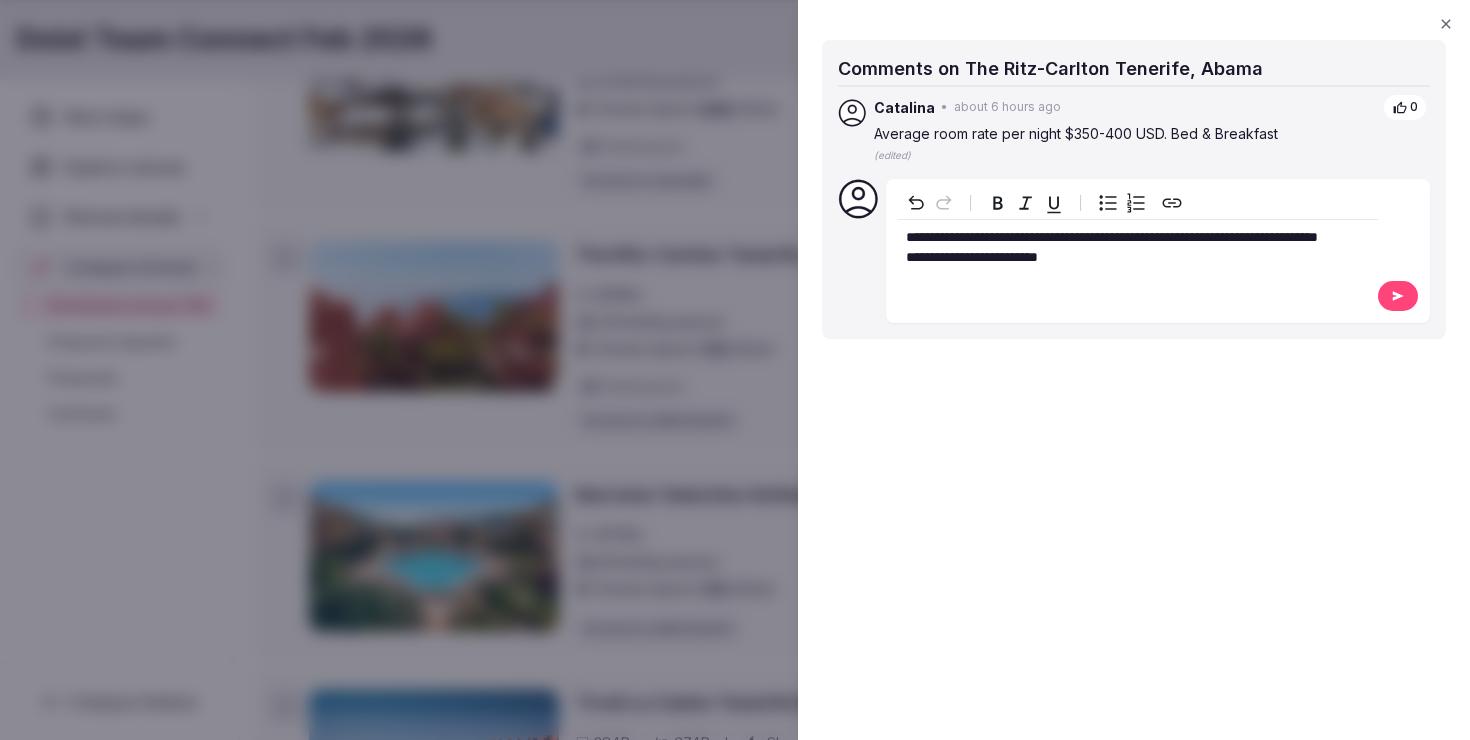 click at bounding box center [735, 370] 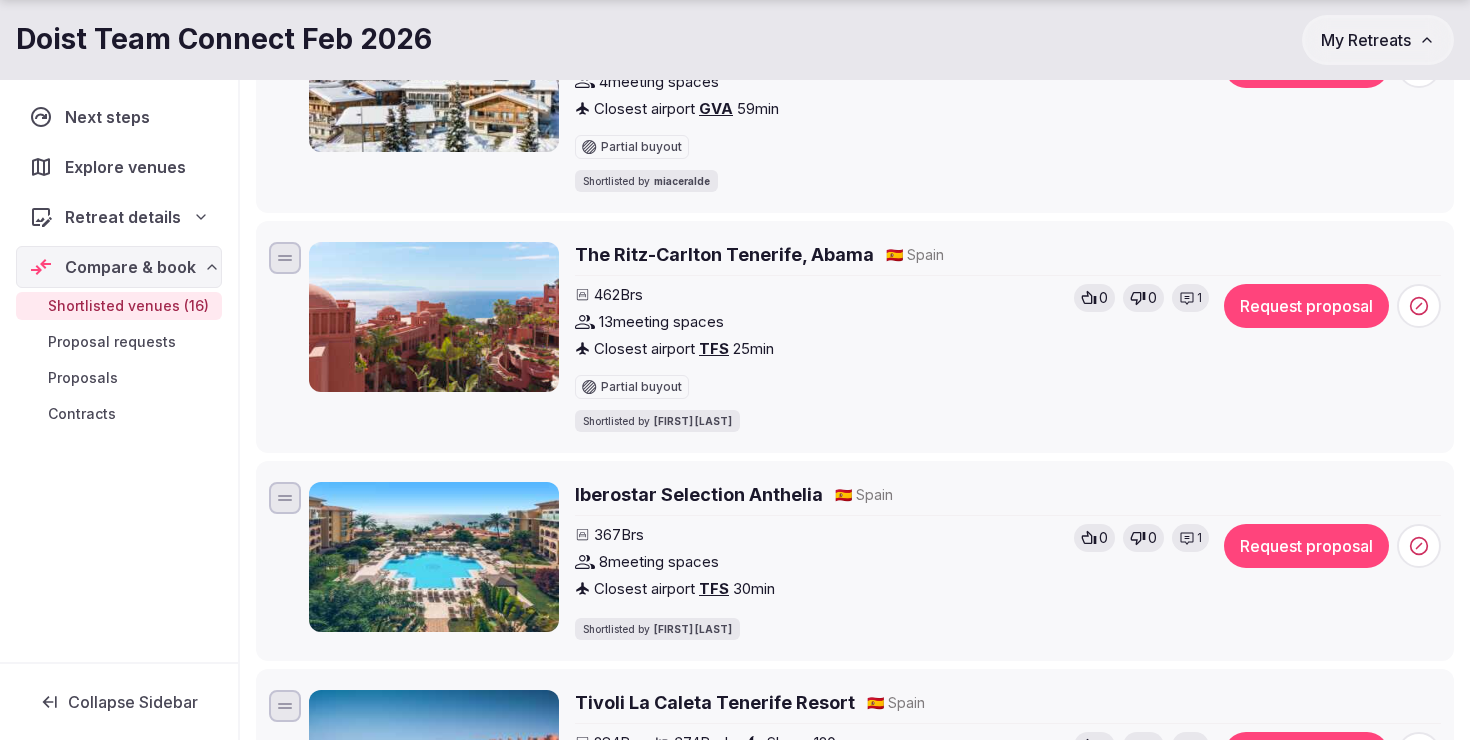 click on "1" at bounding box center (1190, 298) 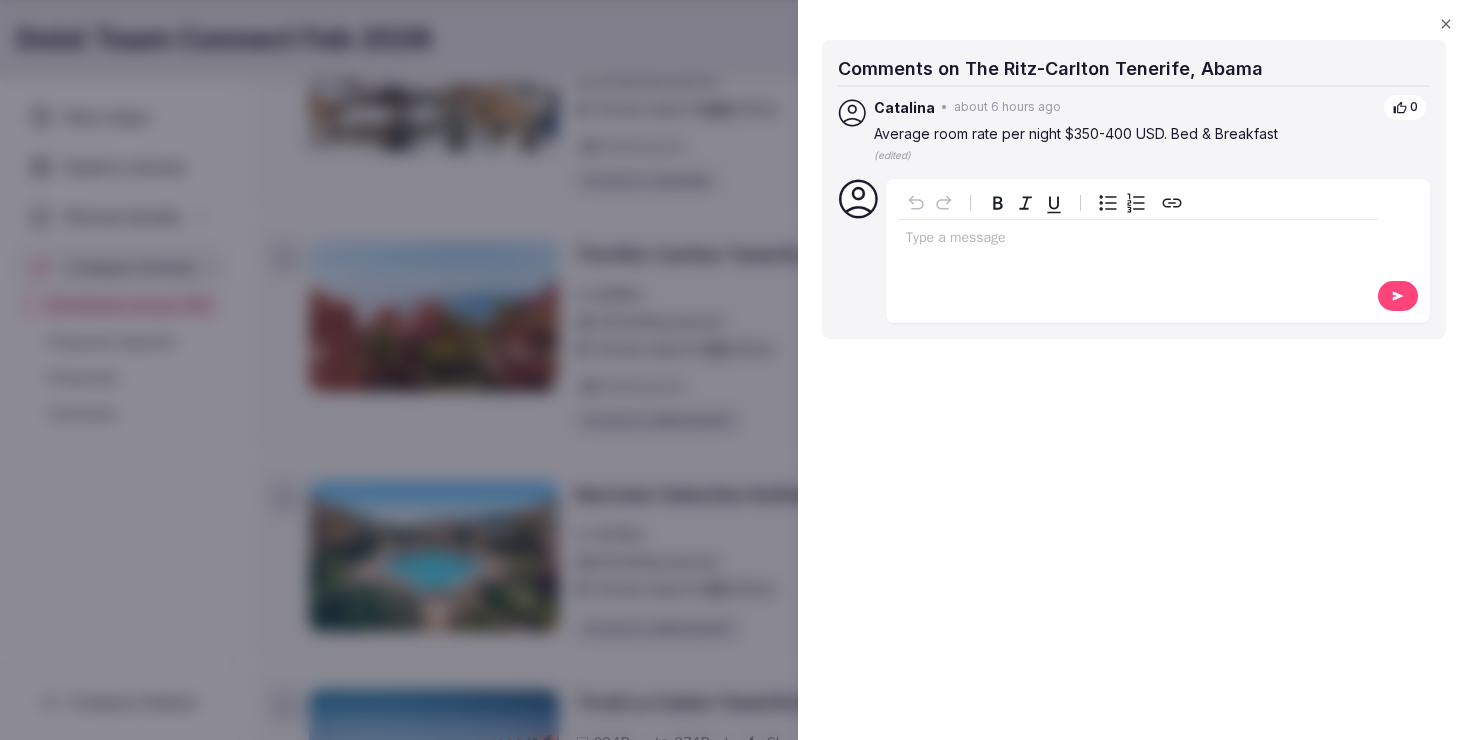 click on "Type a message" at bounding box center [1138, 249] 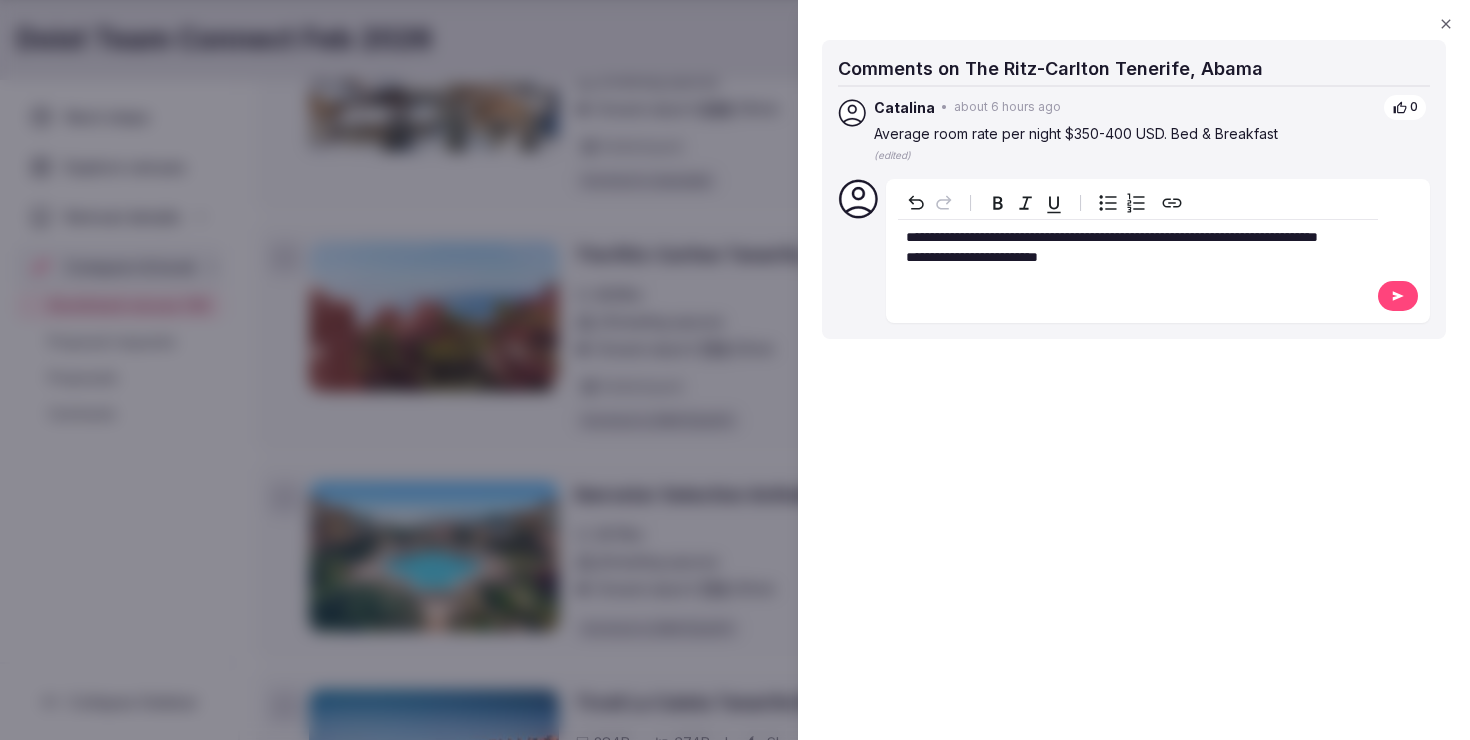 click at bounding box center [1398, 296] 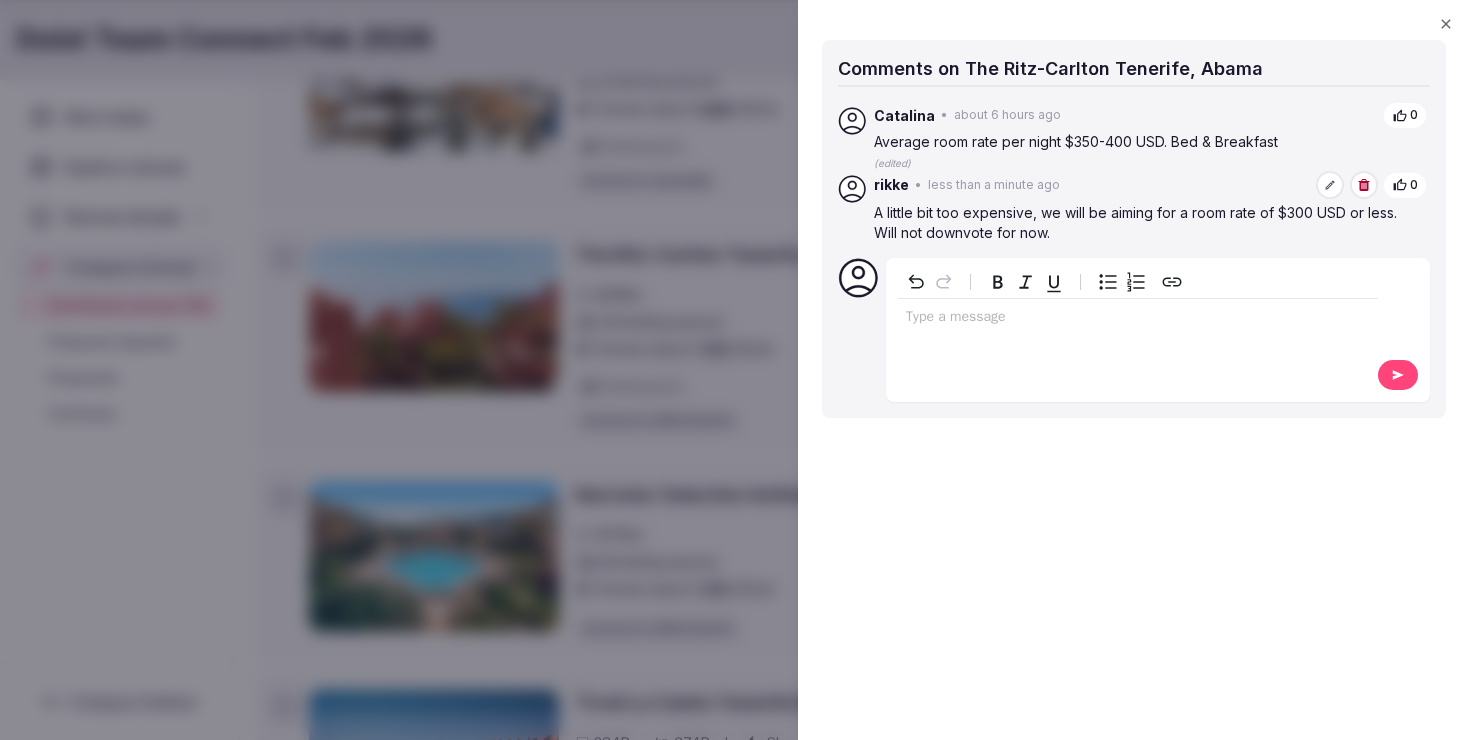 click at bounding box center (735, 370) 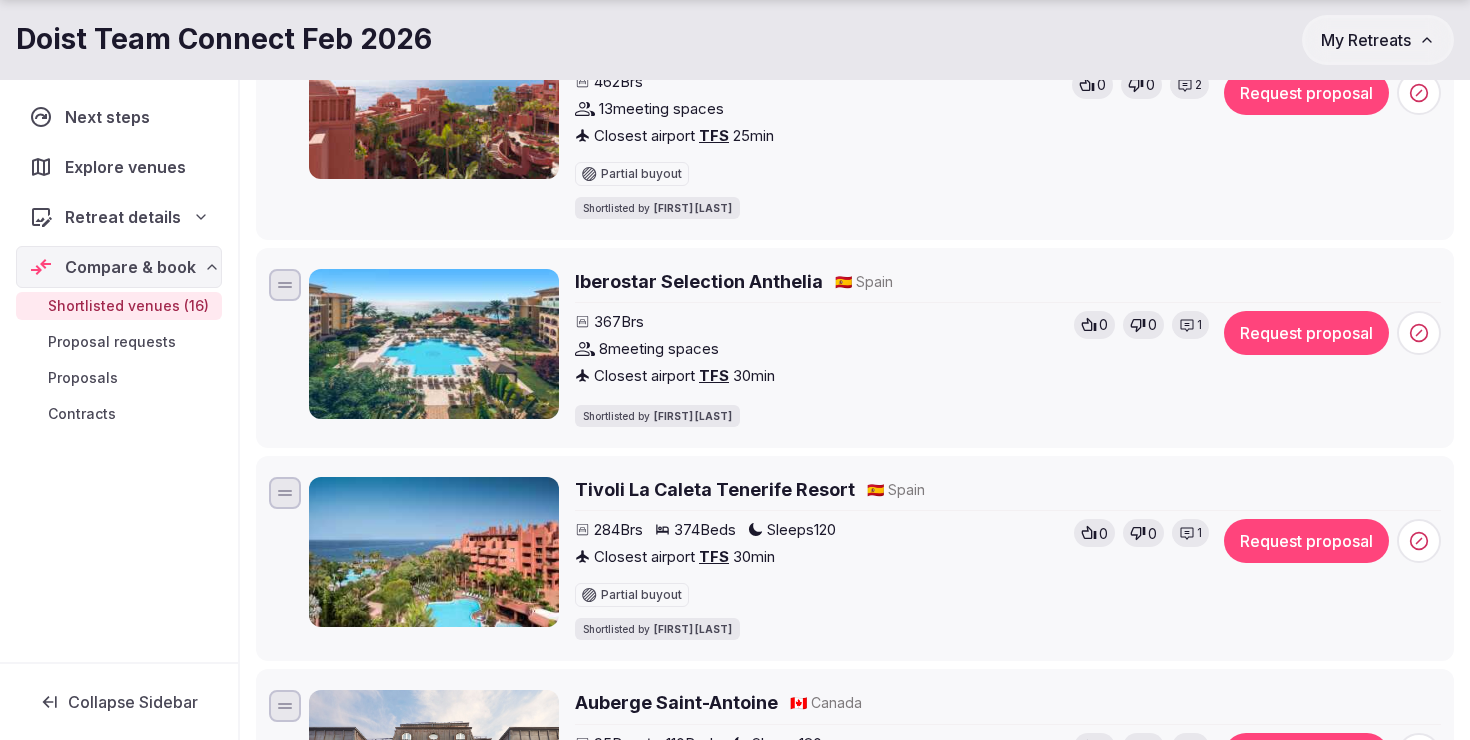 scroll, scrollTop: 3120, scrollLeft: 0, axis: vertical 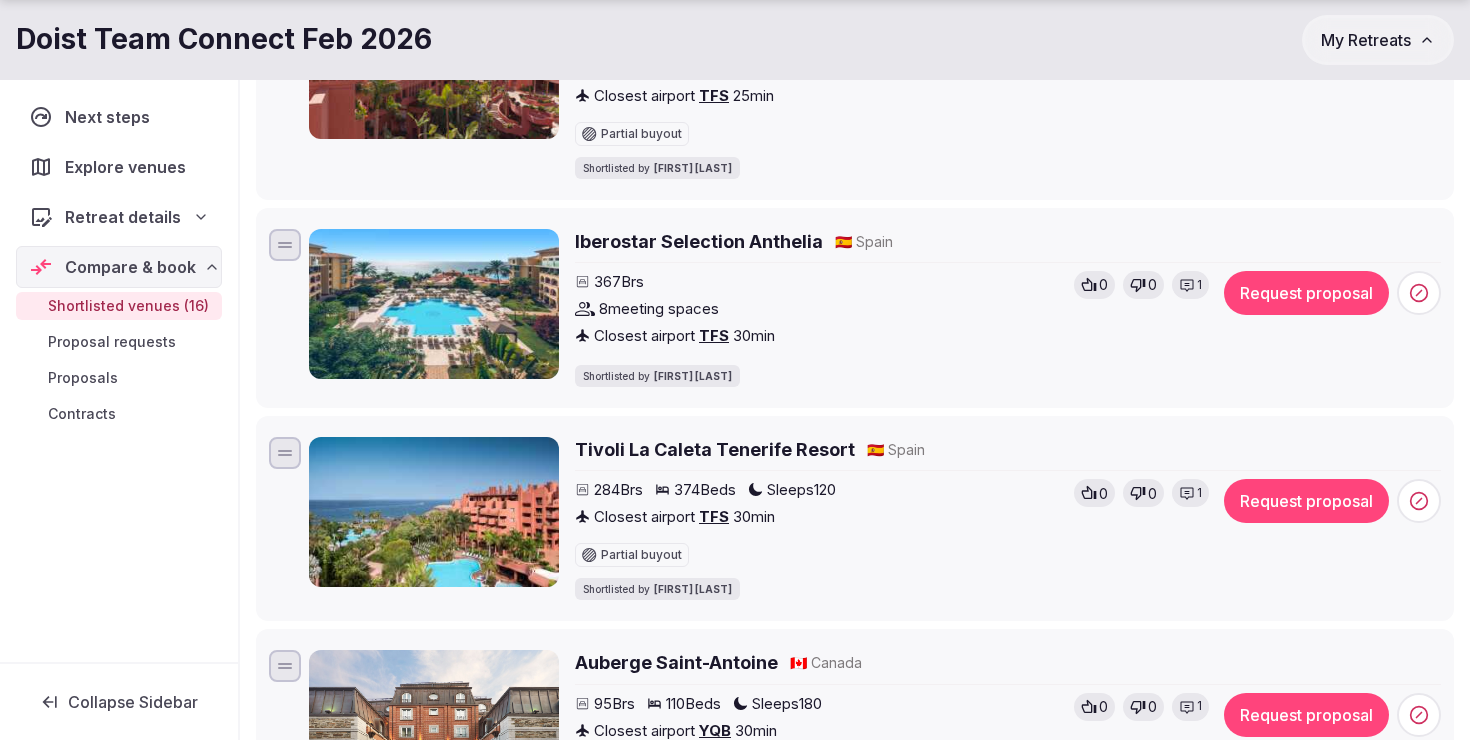 click on "1" at bounding box center [1190, 285] 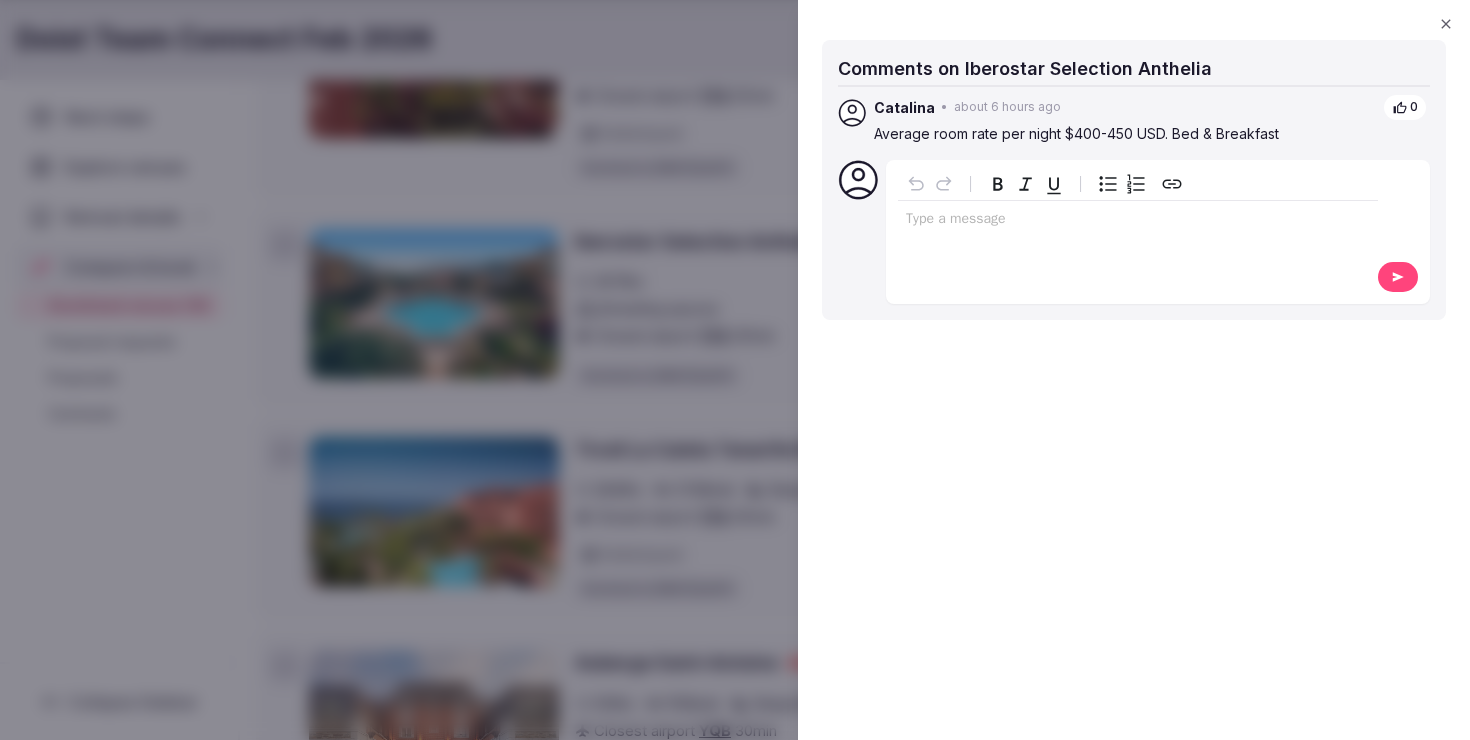 click at bounding box center [735, 370] 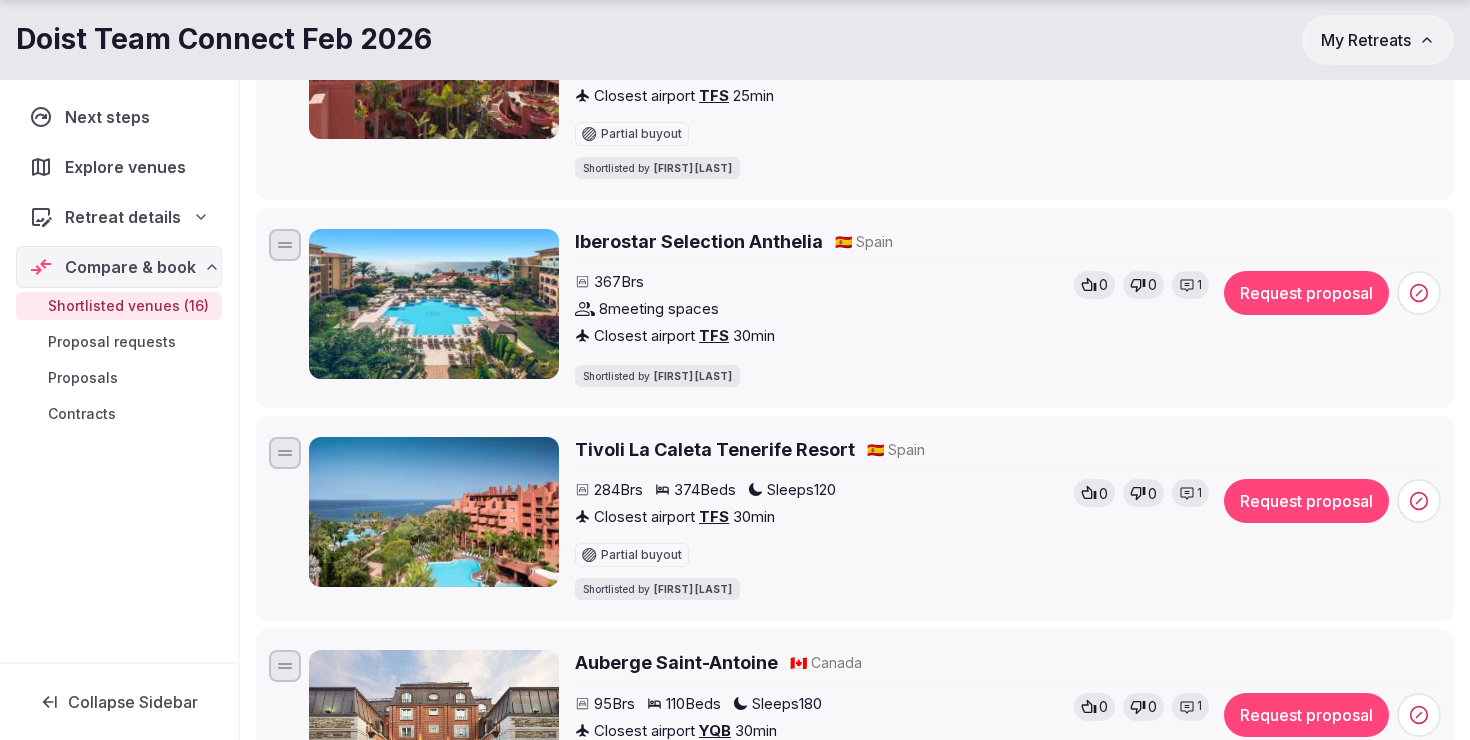click 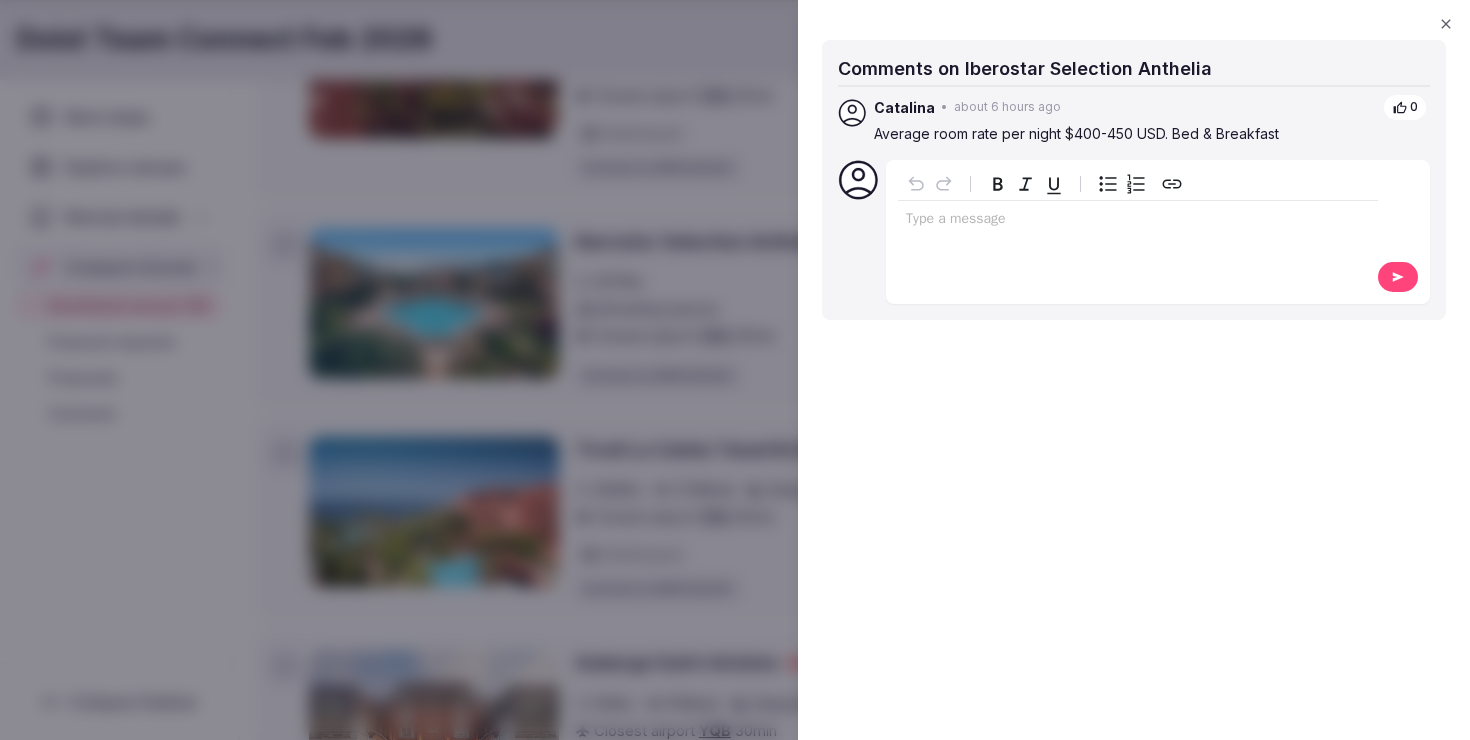 click on "Type a message" at bounding box center [1138, 230] 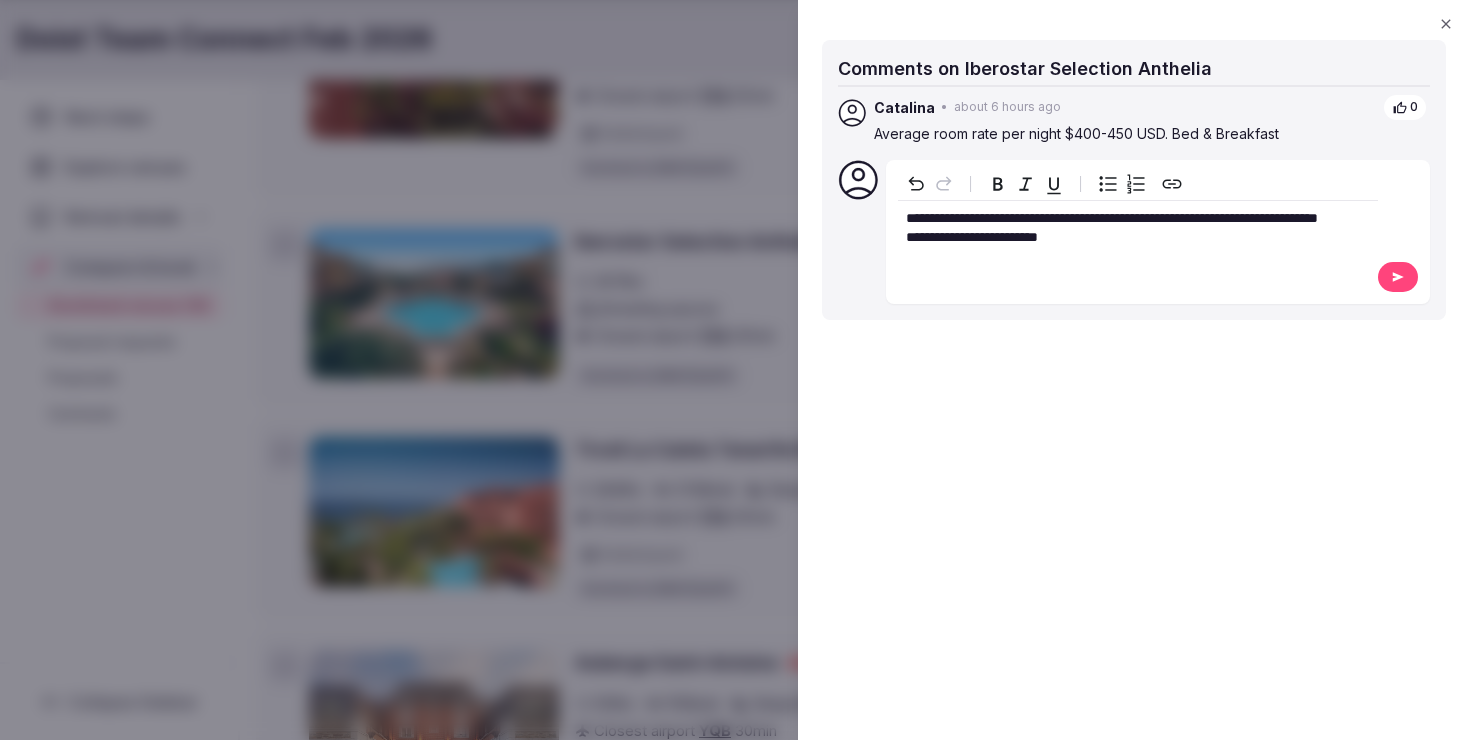 click at bounding box center [735, 370] 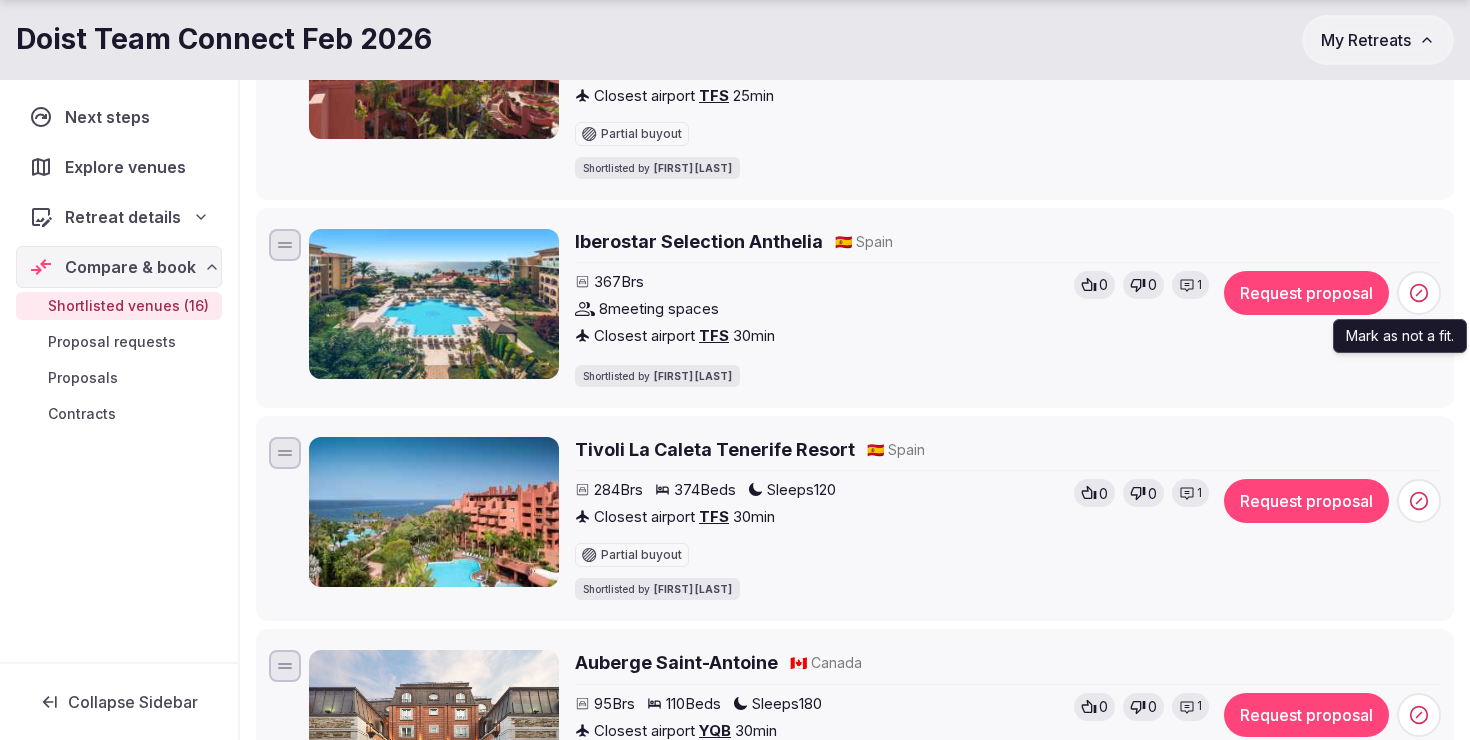 click 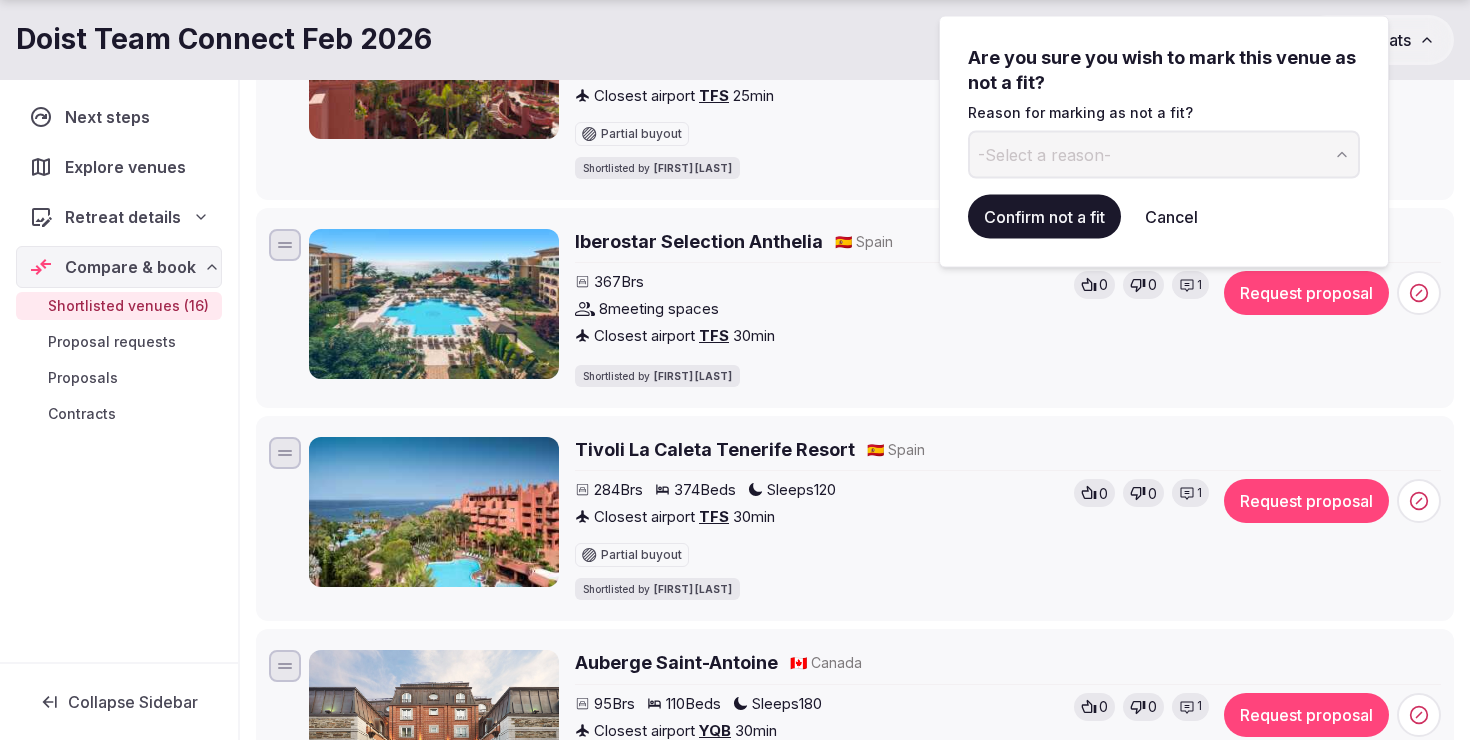 click on "-Select a reason-" at bounding box center [1164, 154] 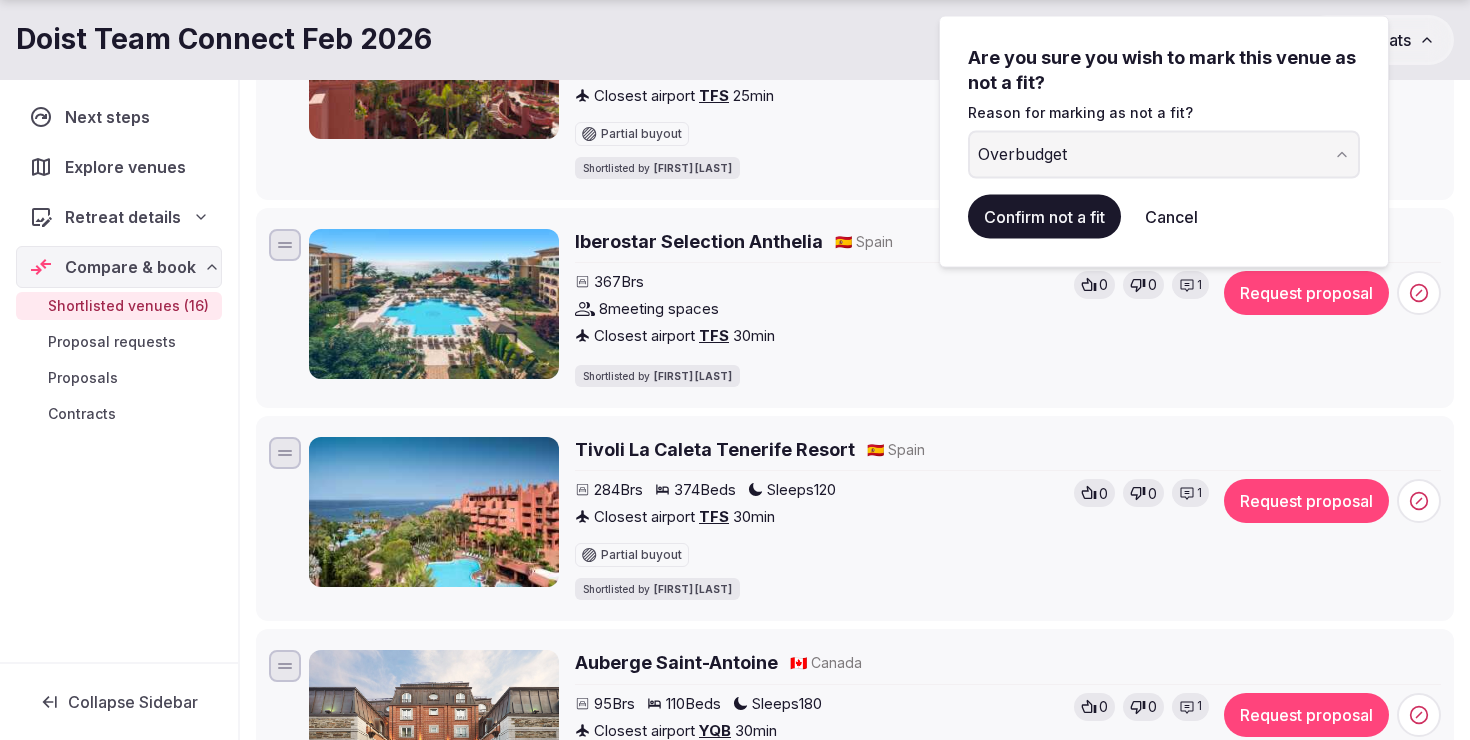 click on "Confirm not a fit" at bounding box center [1044, 216] 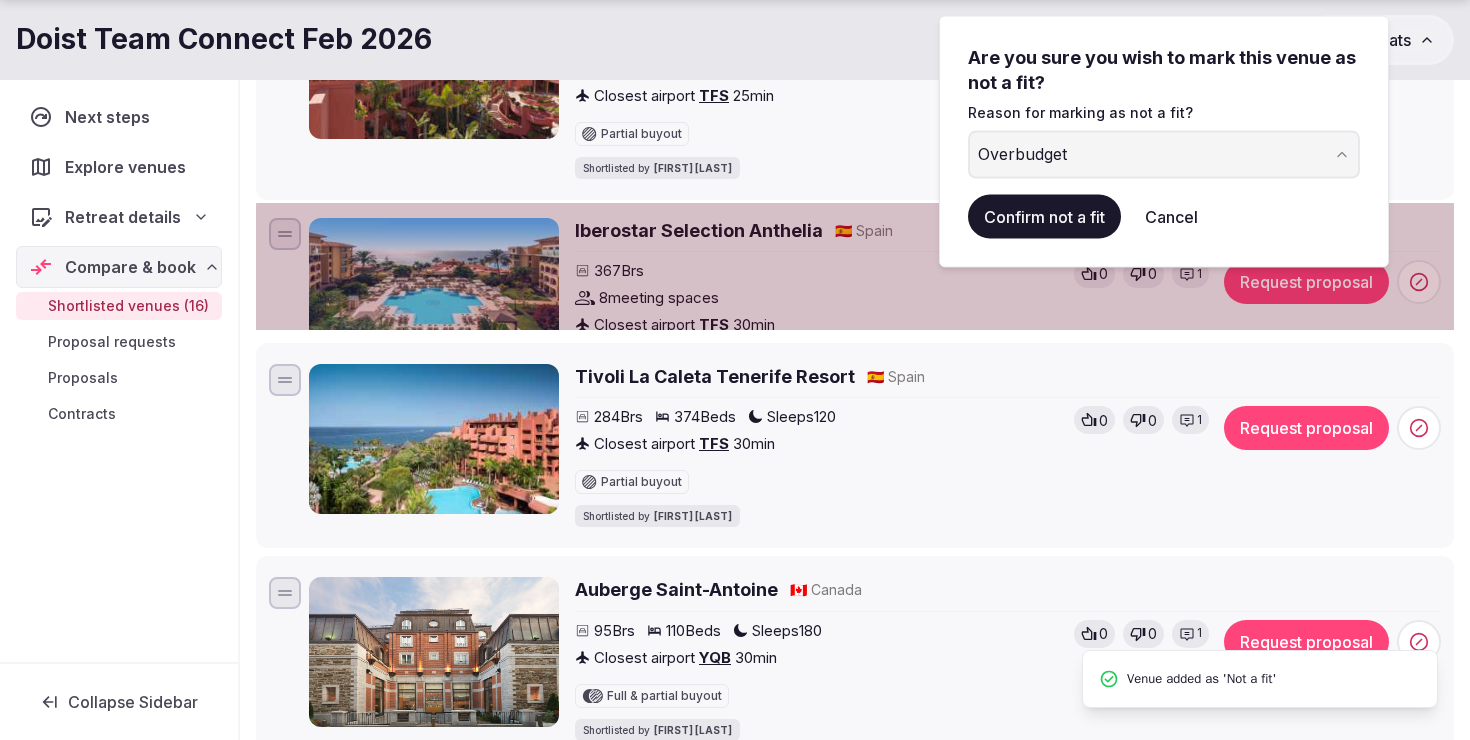 scroll, scrollTop: 0, scrollLeft: 0, axis: both 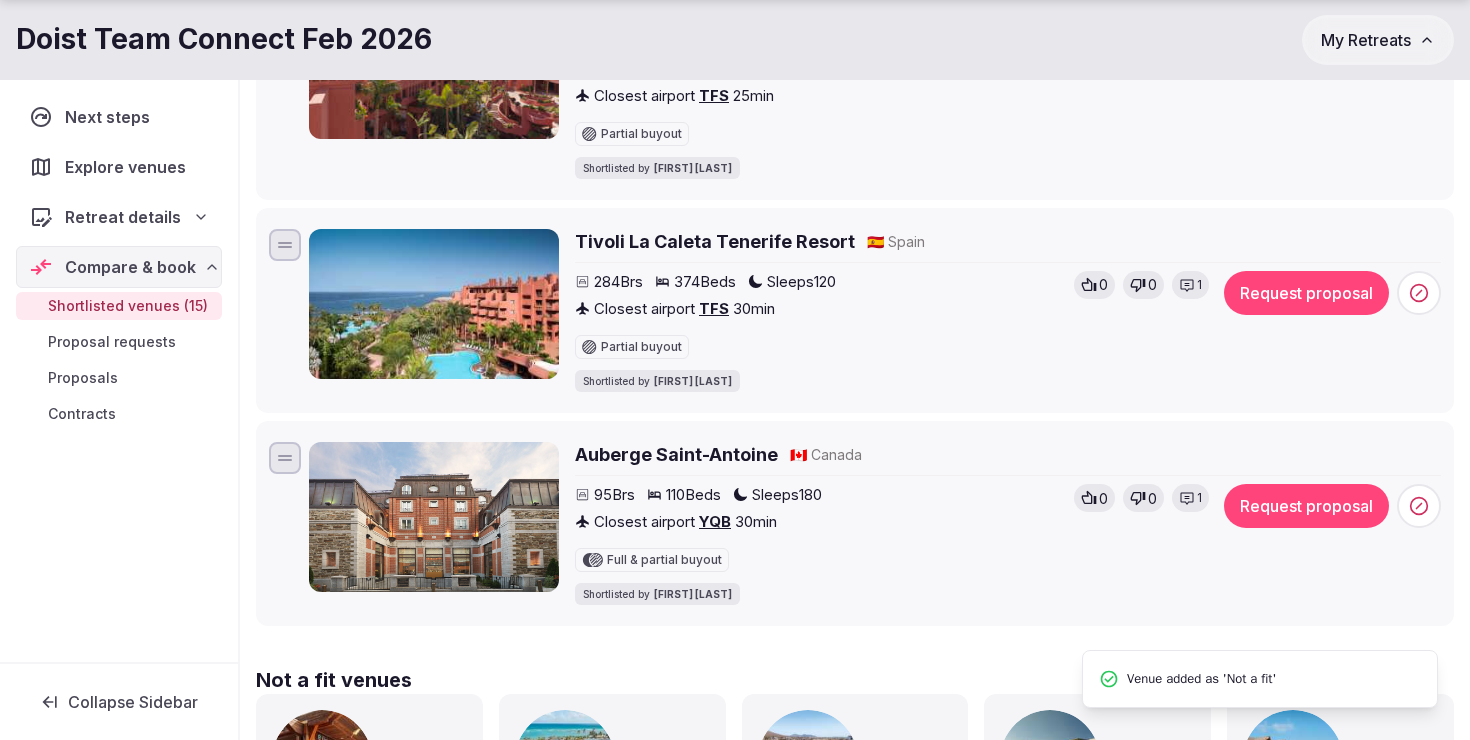 click 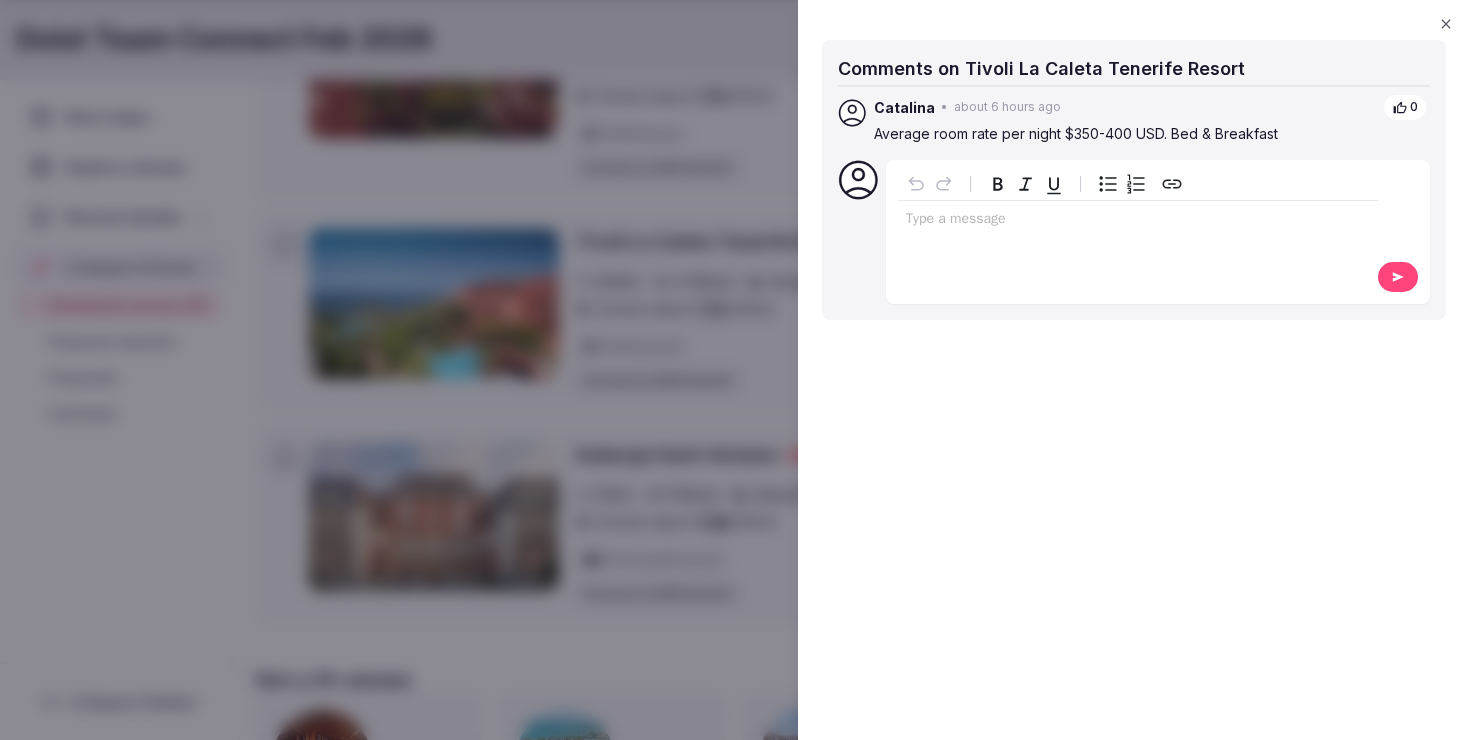 click at bounding box center [735, 370] 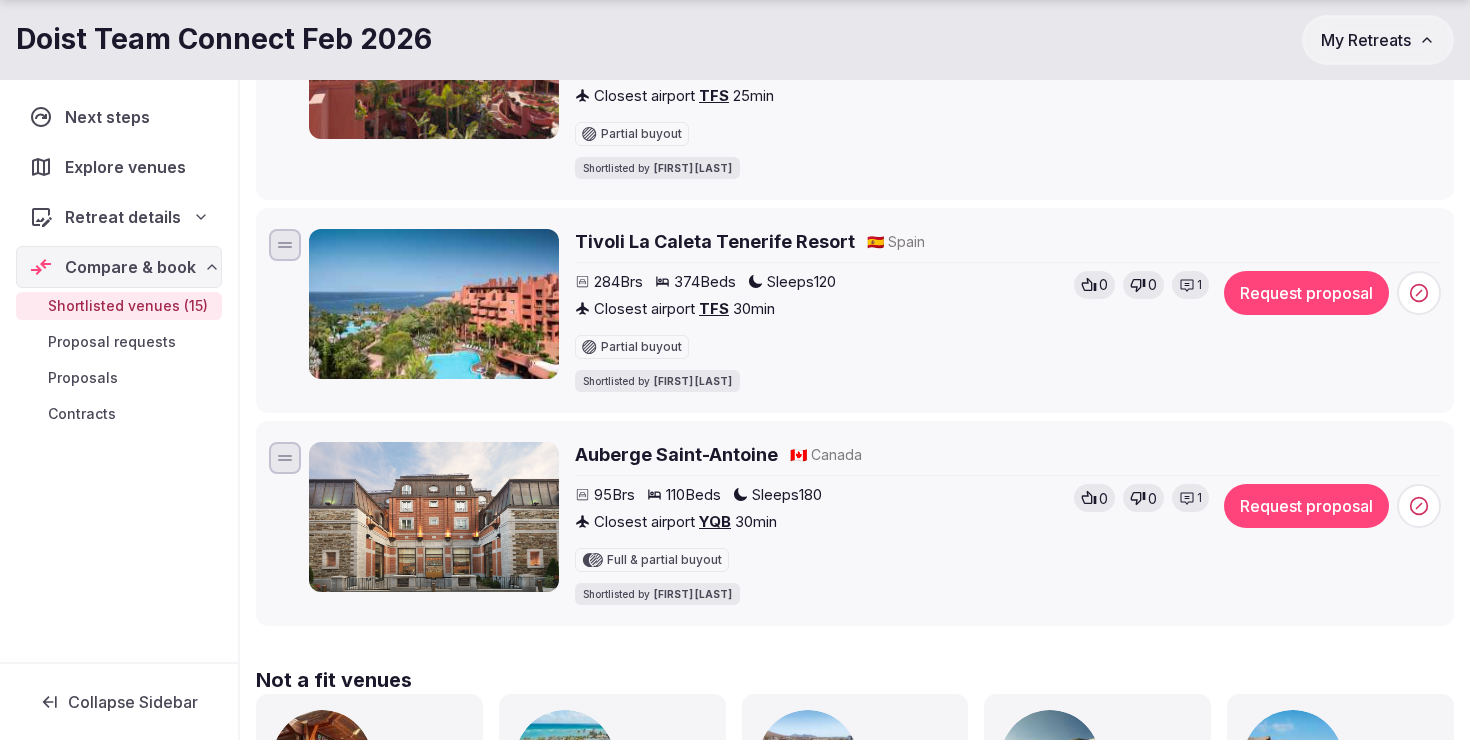 click 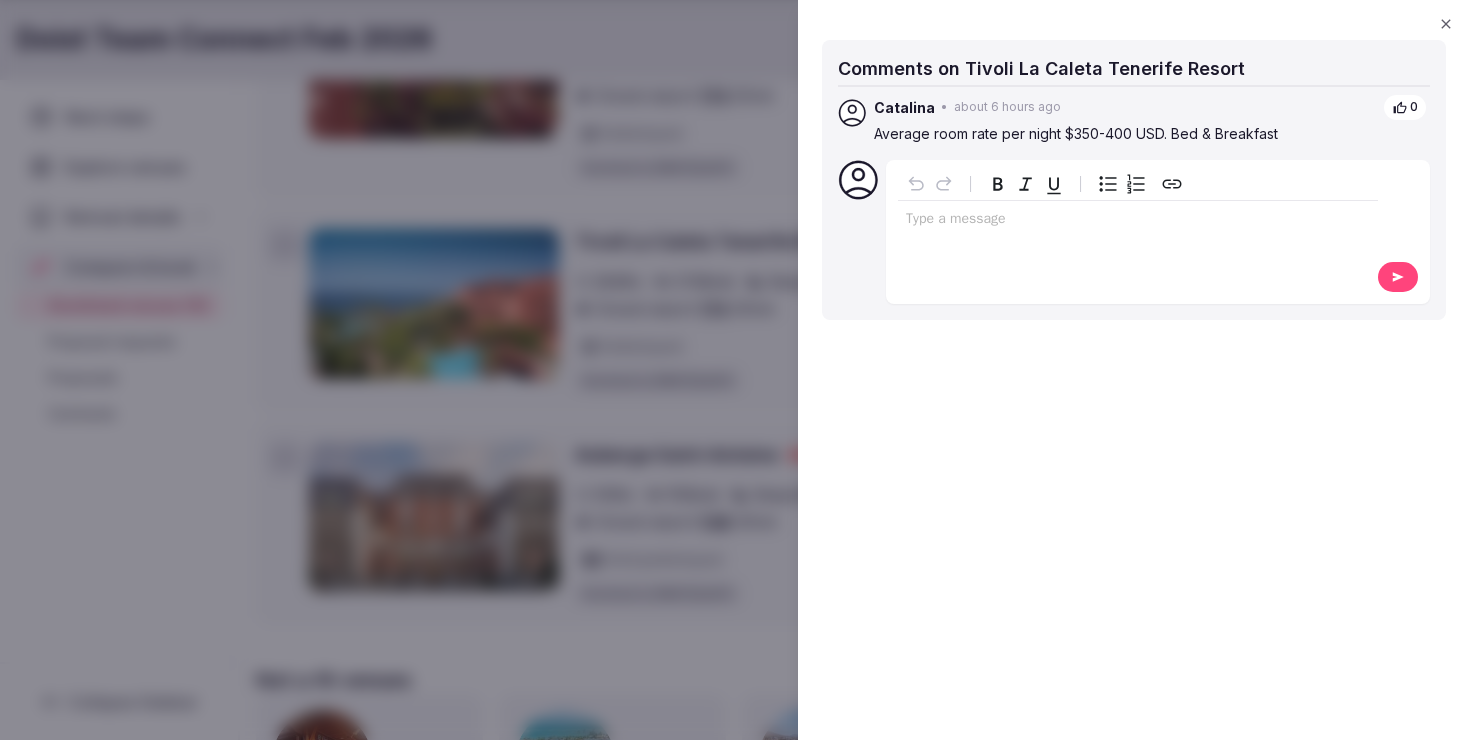 type 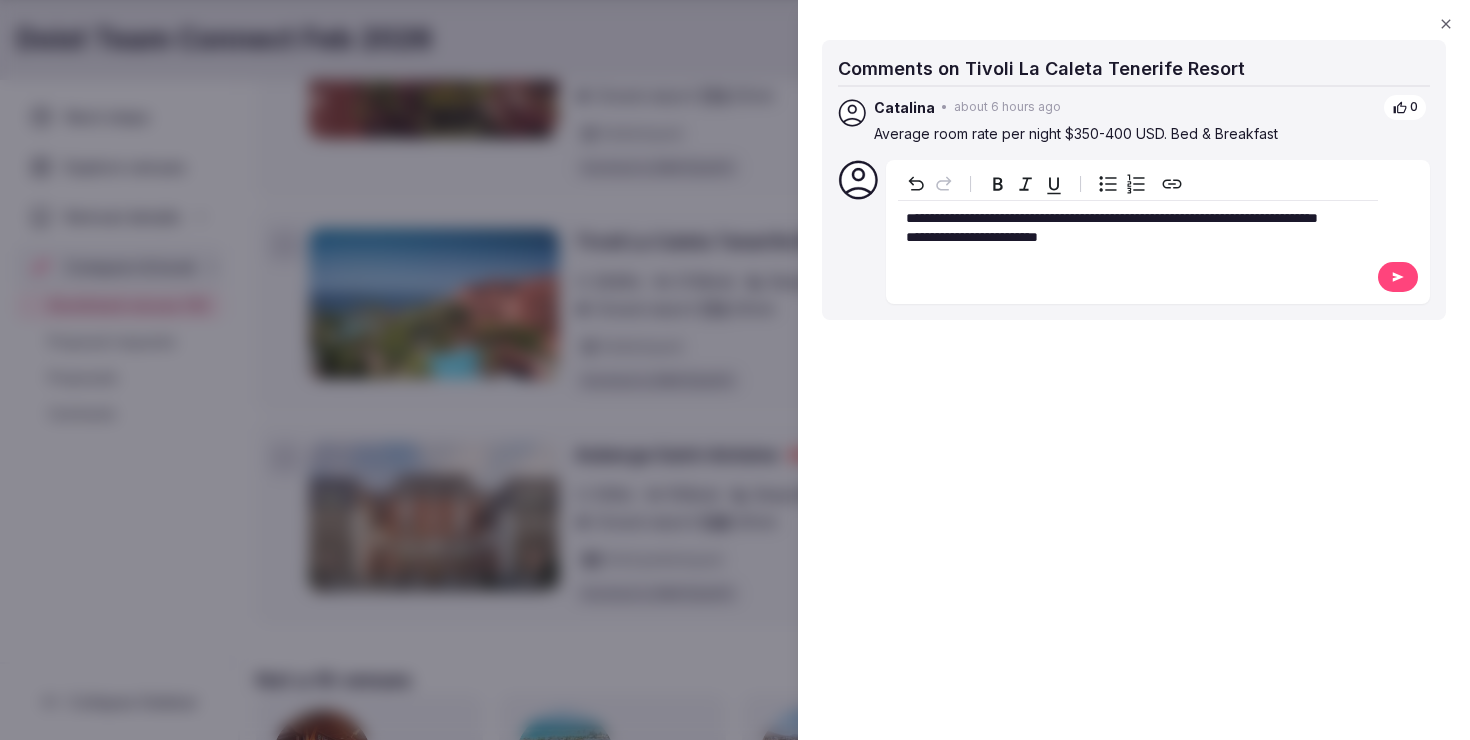 click at bounding box center (1398, 277) 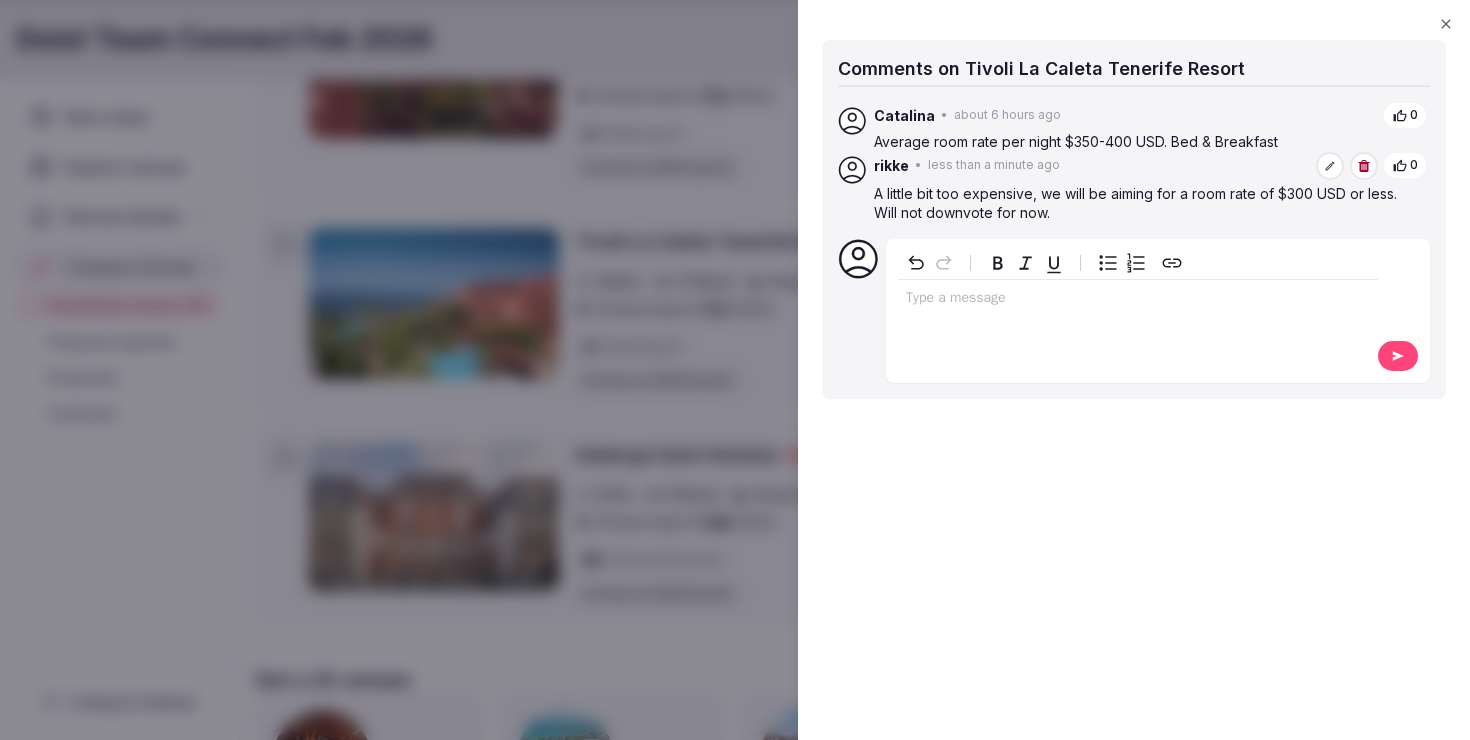 click at bounding box center [735, 370] 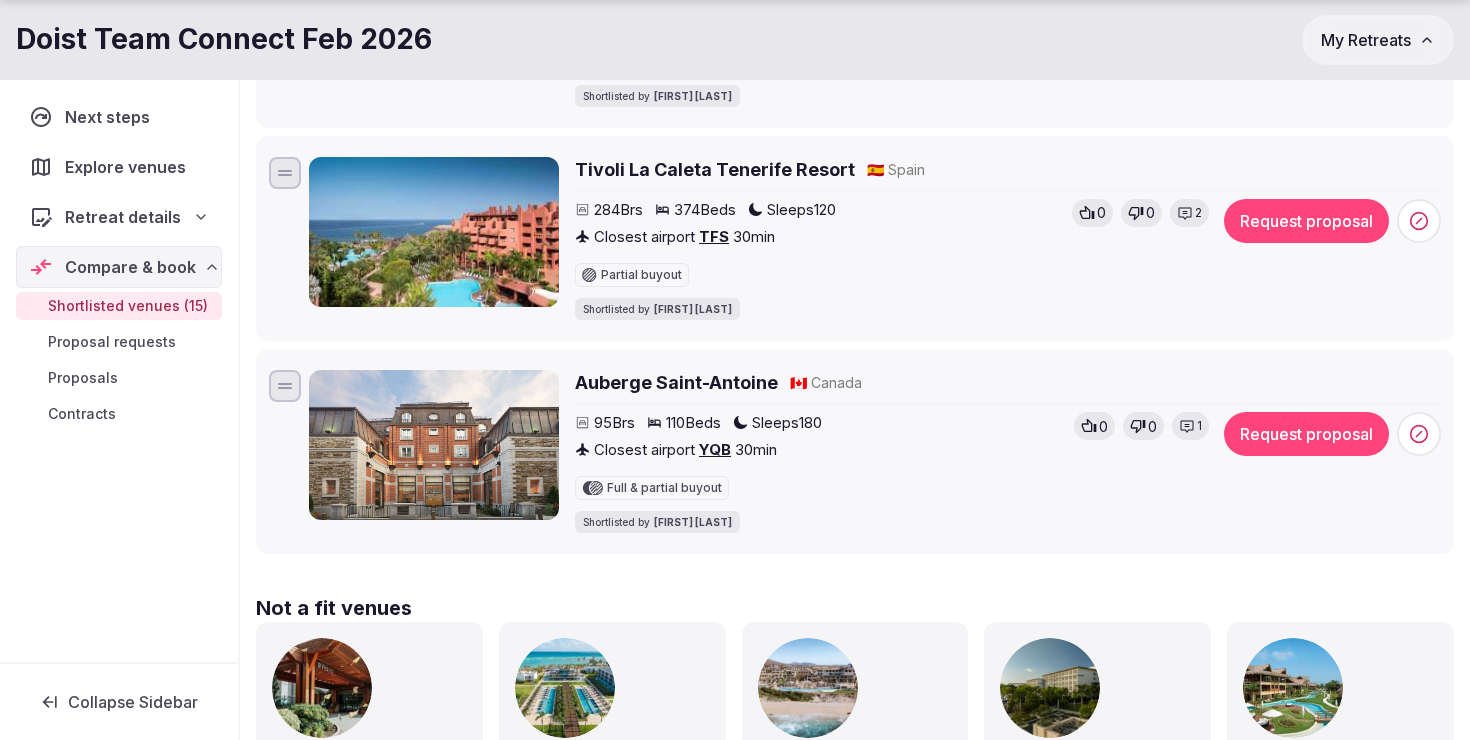 scroll, scrollTop: 3194, scrollLeft: 0, axis: vertical 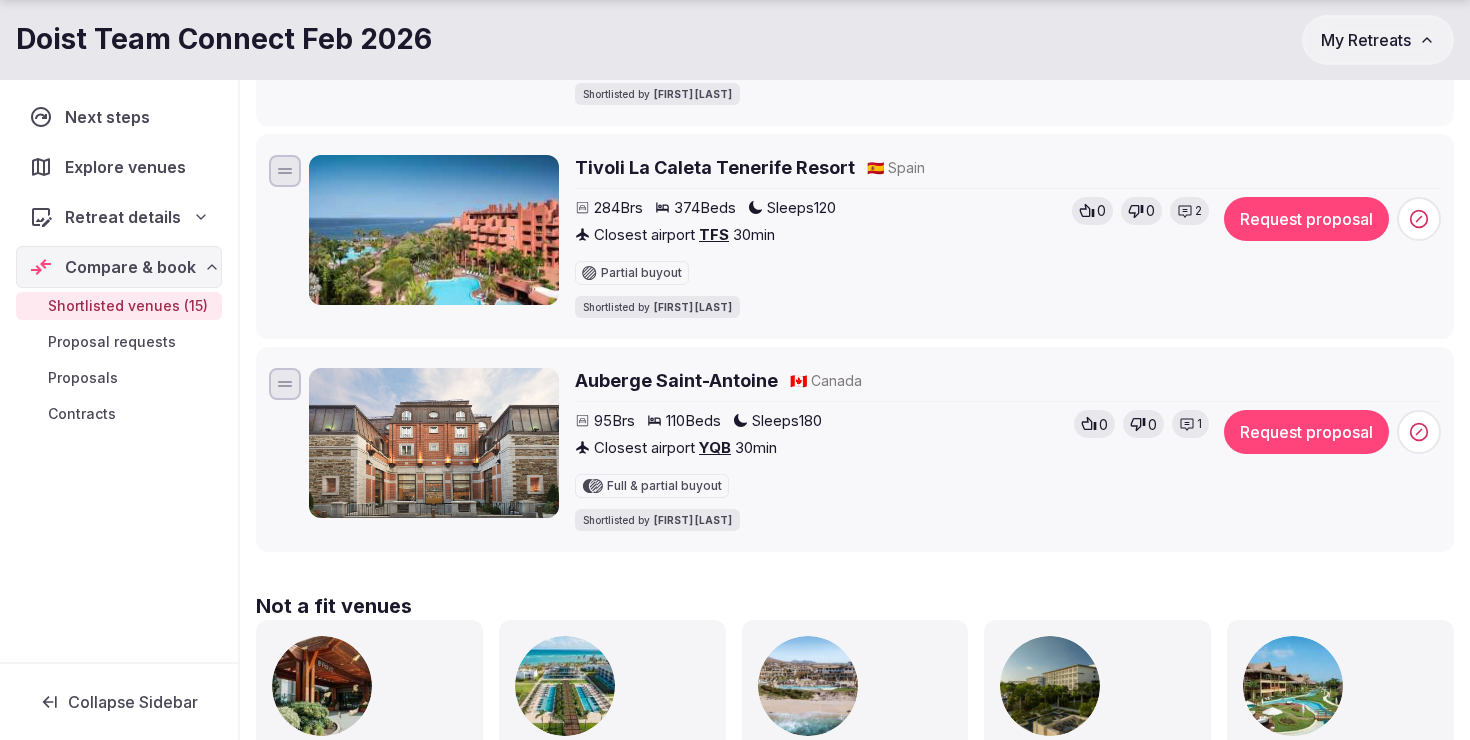 click 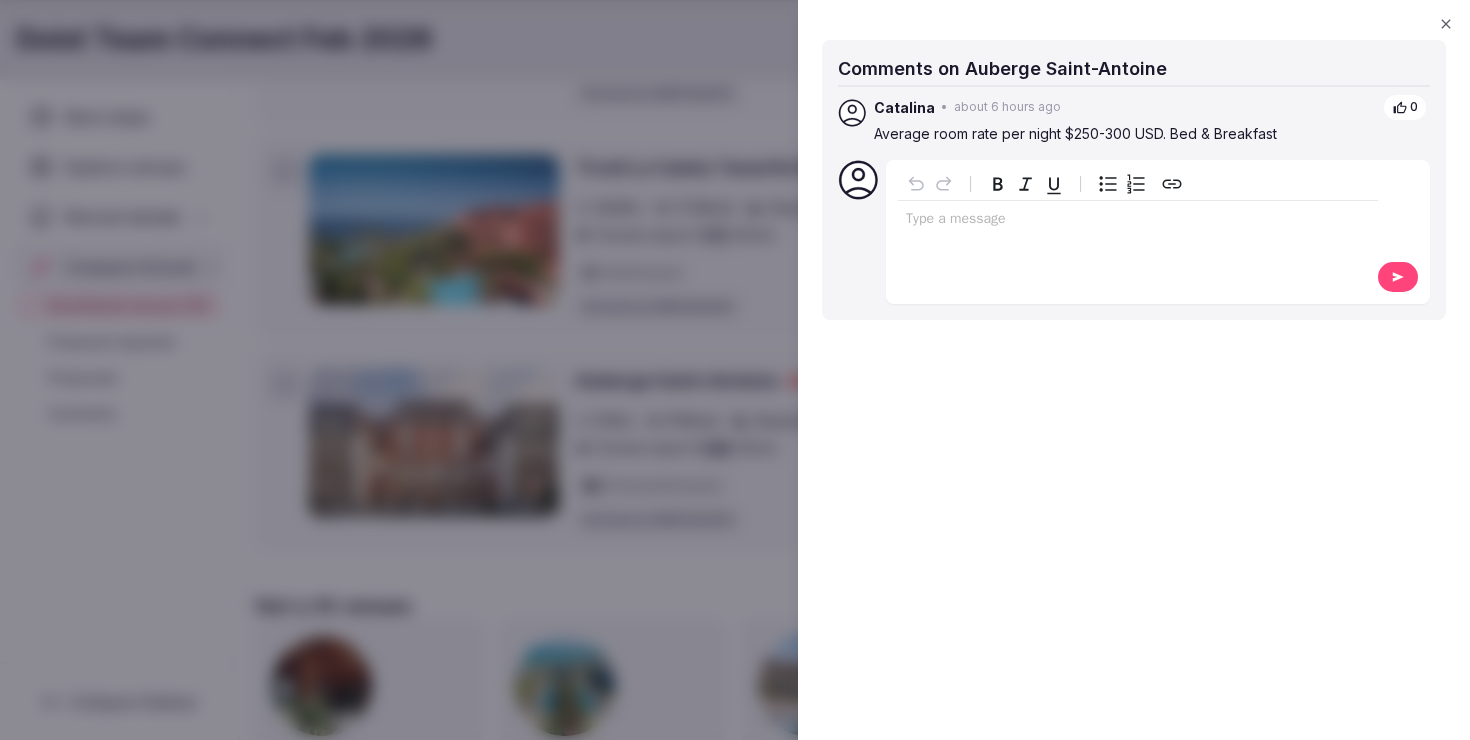 click at bounding box center [735, 370] 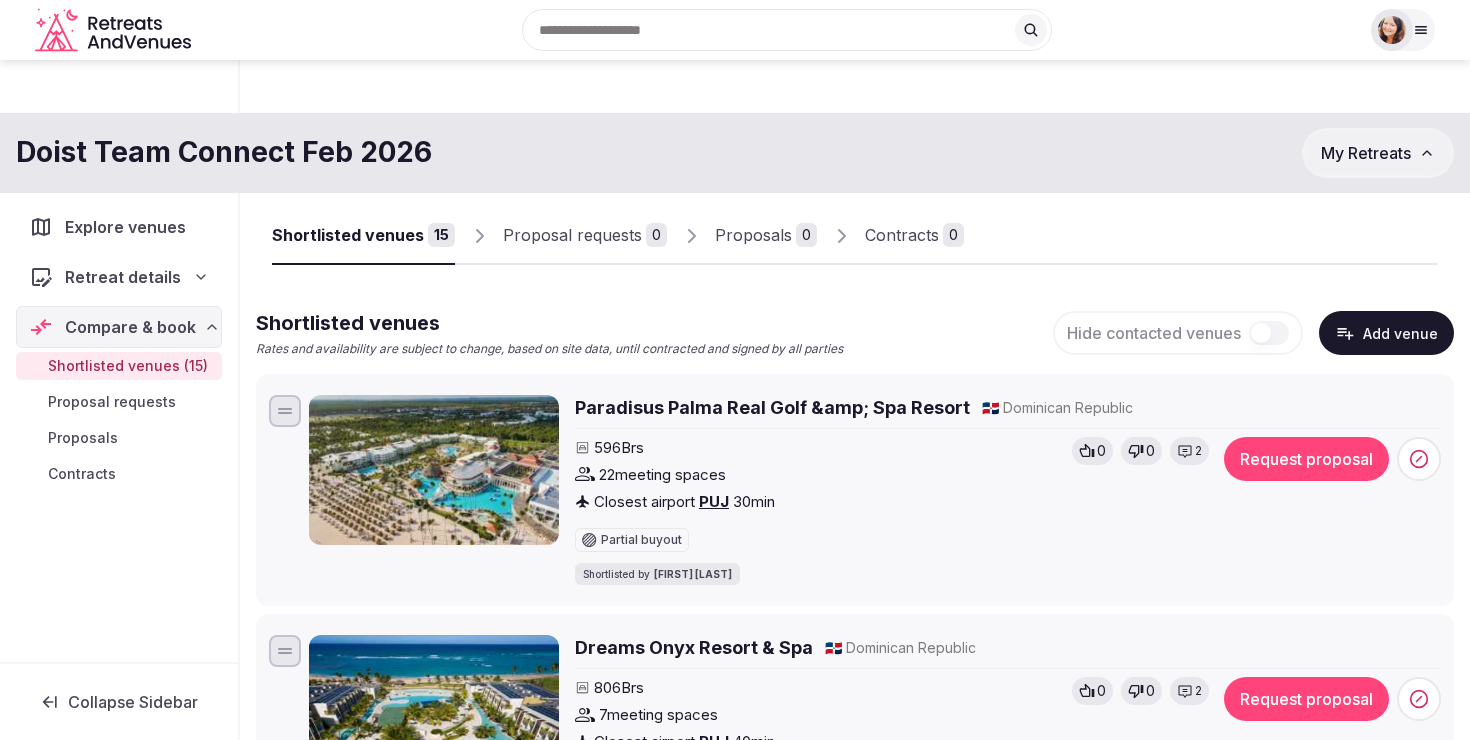 scroll, scrollTop: 0, scrollLeft: 0, axis: both 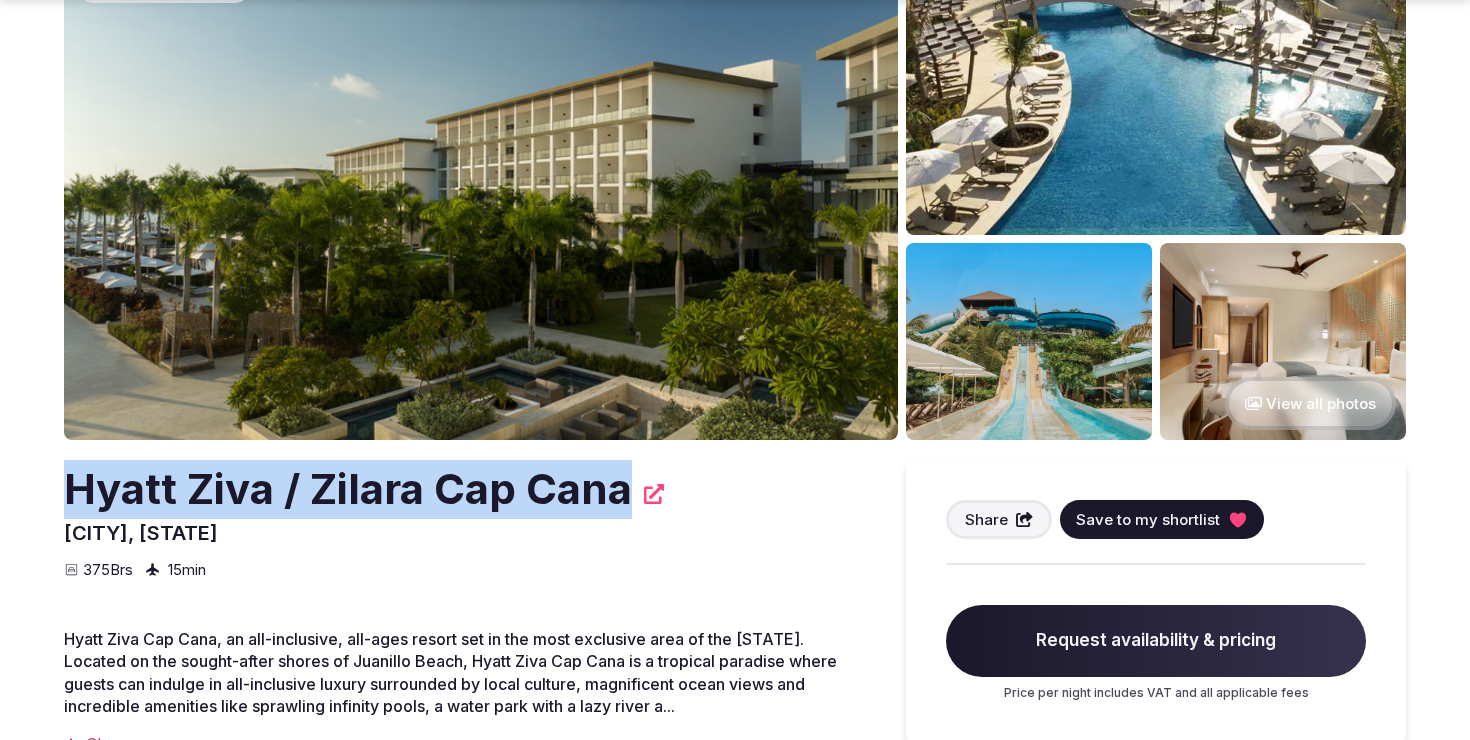 drag, startPoint x: 634, startPoint y: 492, endPoint x: 63, endPoint y: 493, distance: 571.00085 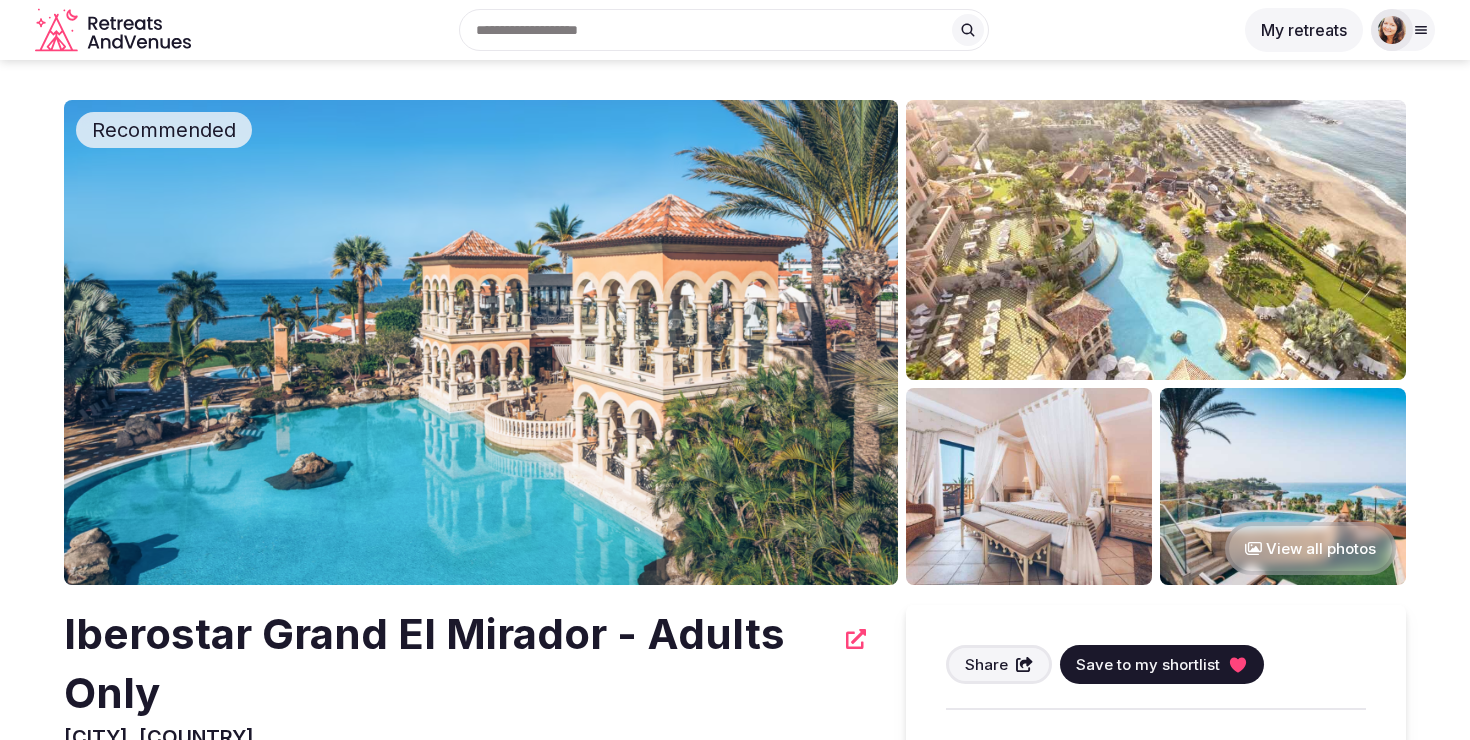 scroll, scrollTop: 0, scrollLeft: 0, axis: both 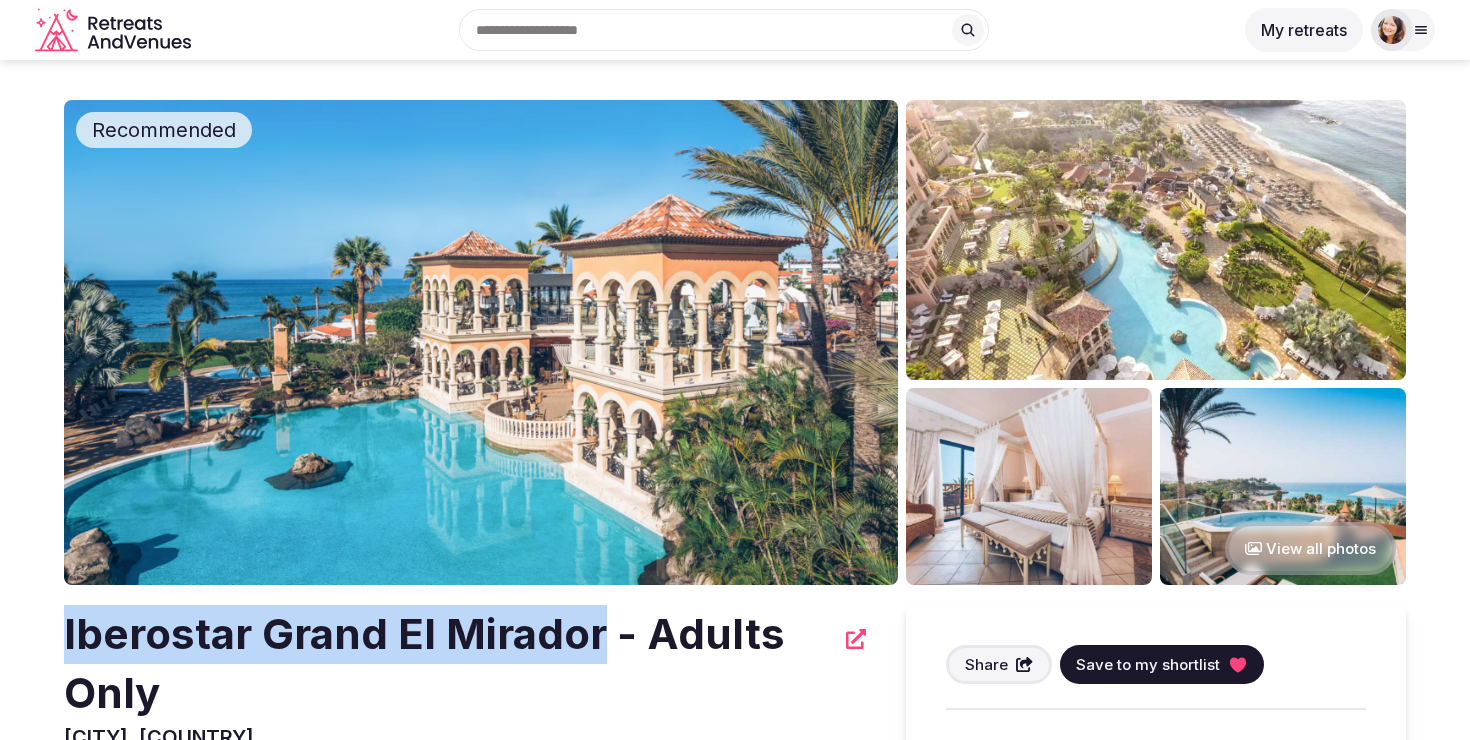drag, startPoint x: 600, startPoint y: 651, endPoint x: 3, endPoint y: 641, distance: 597.08374 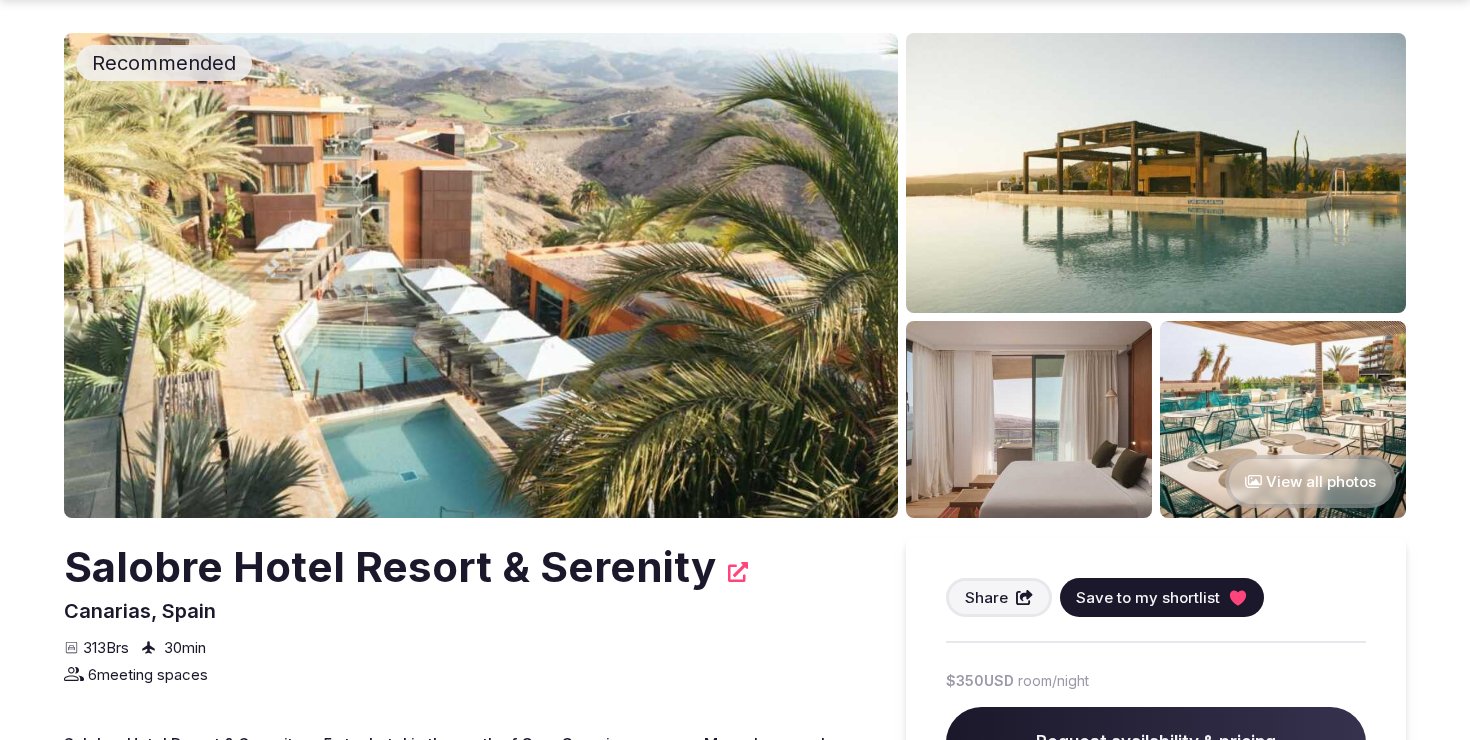 scroll, scrollTop: 182, scrollLeft: 0, axis: vertical 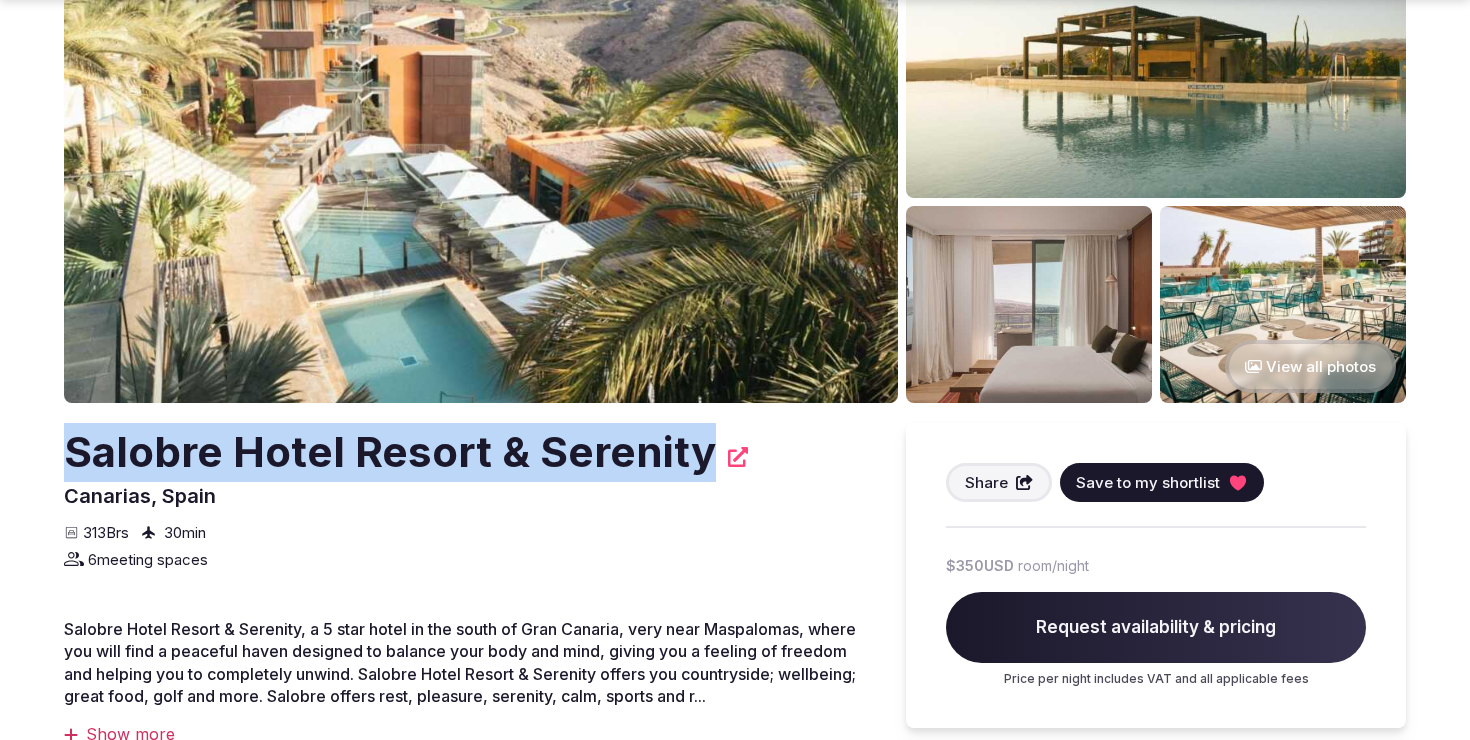 drag, startPoint x: 703, startPoint y: 462, endPoint x: 55, endPoint y: 475, distance: 648.1304 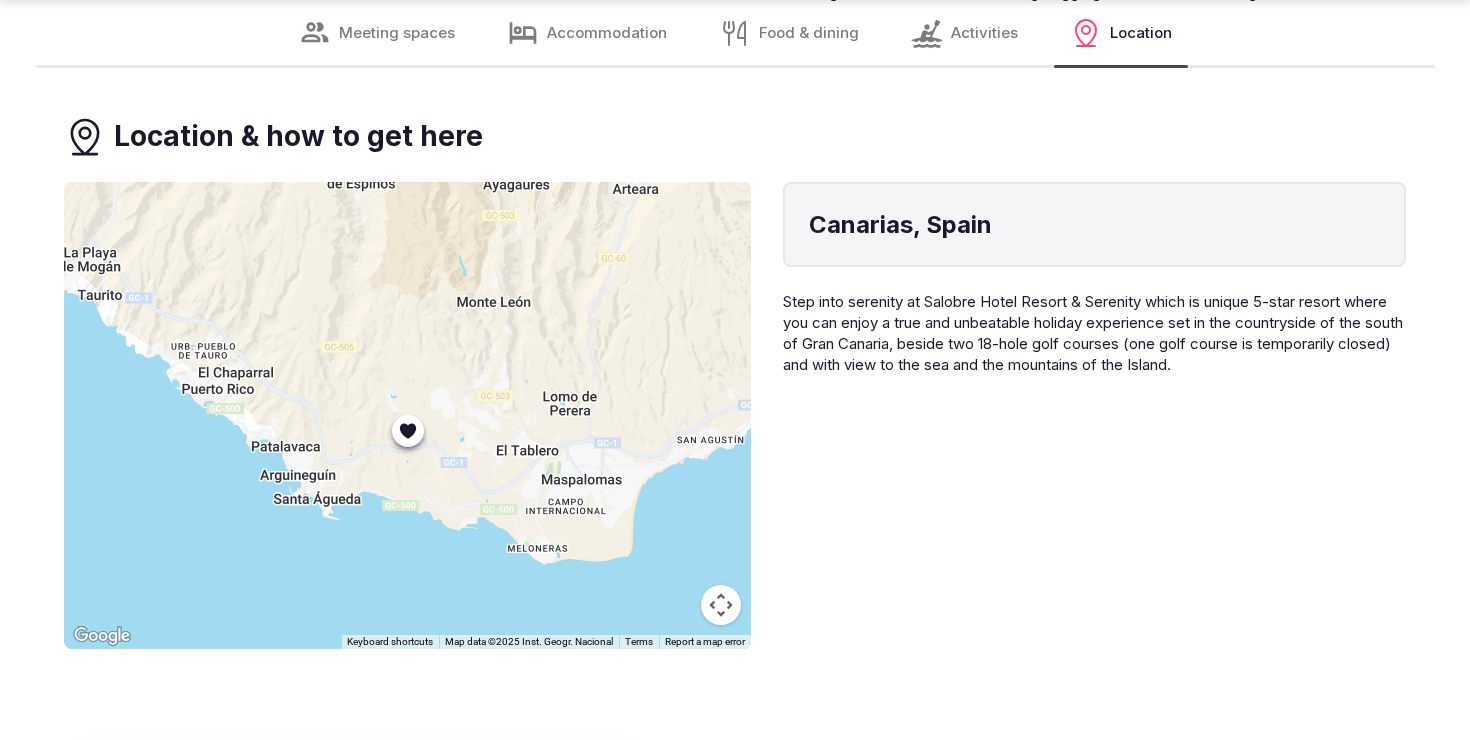 scroll, scrollTop: 10339, scrollLeft: 0, axis: vertical 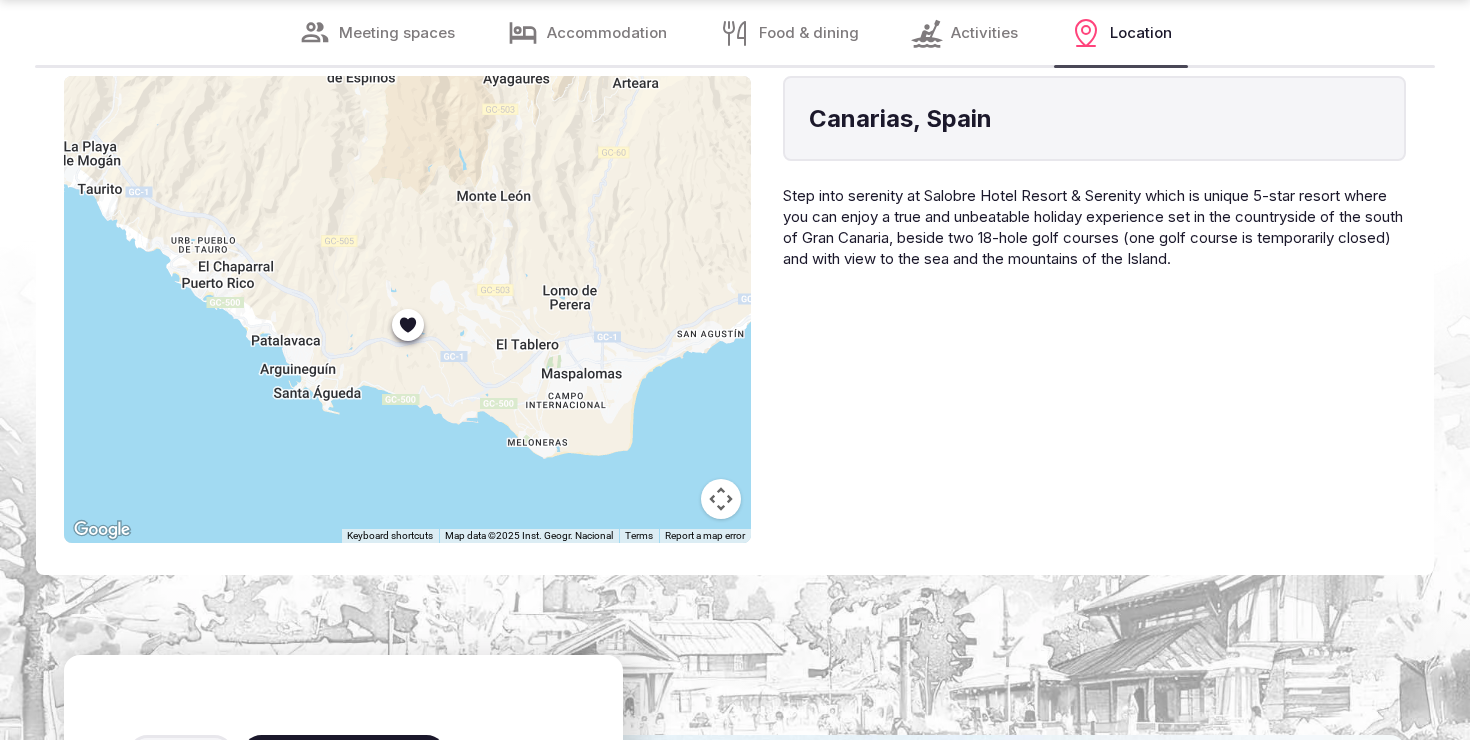 click at bounding box center (721, 499) 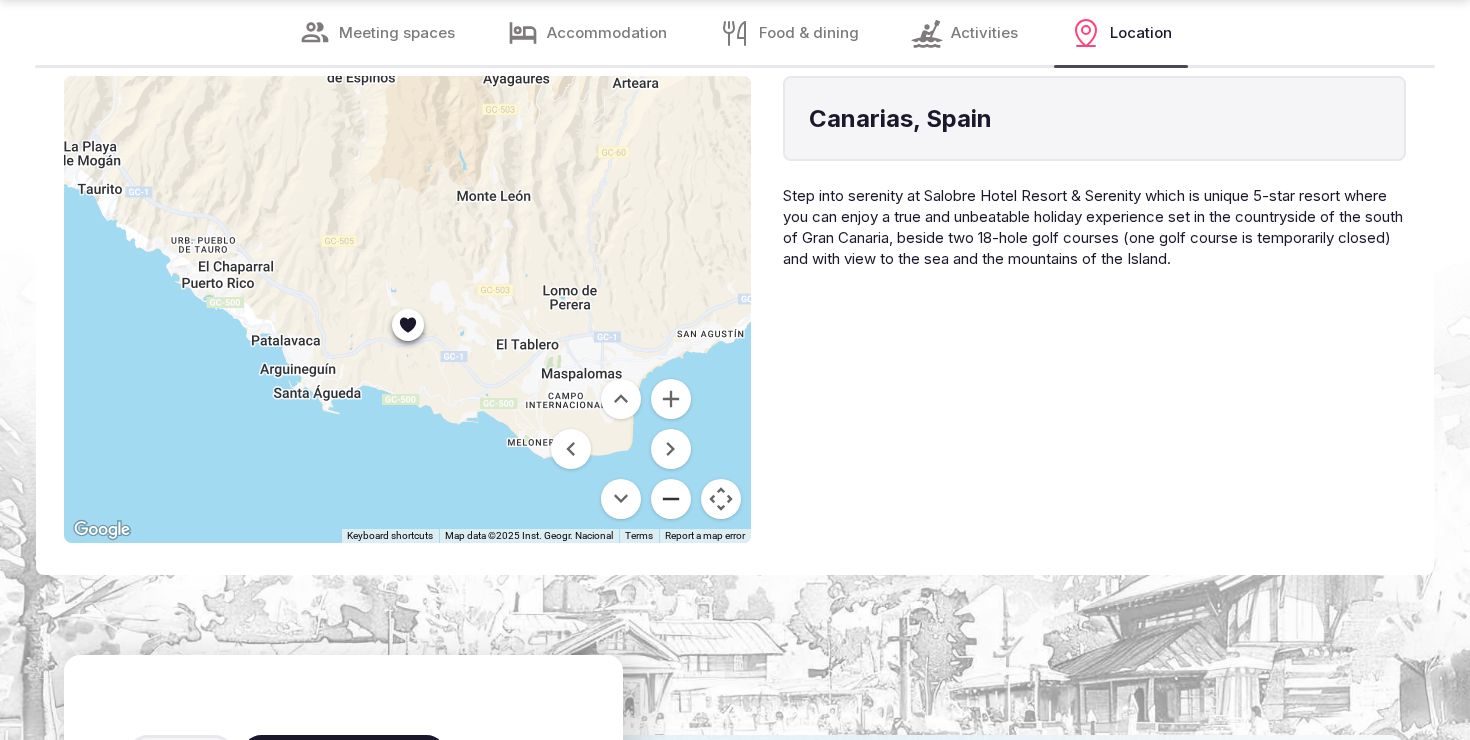 click at bounding box center [671, 499] 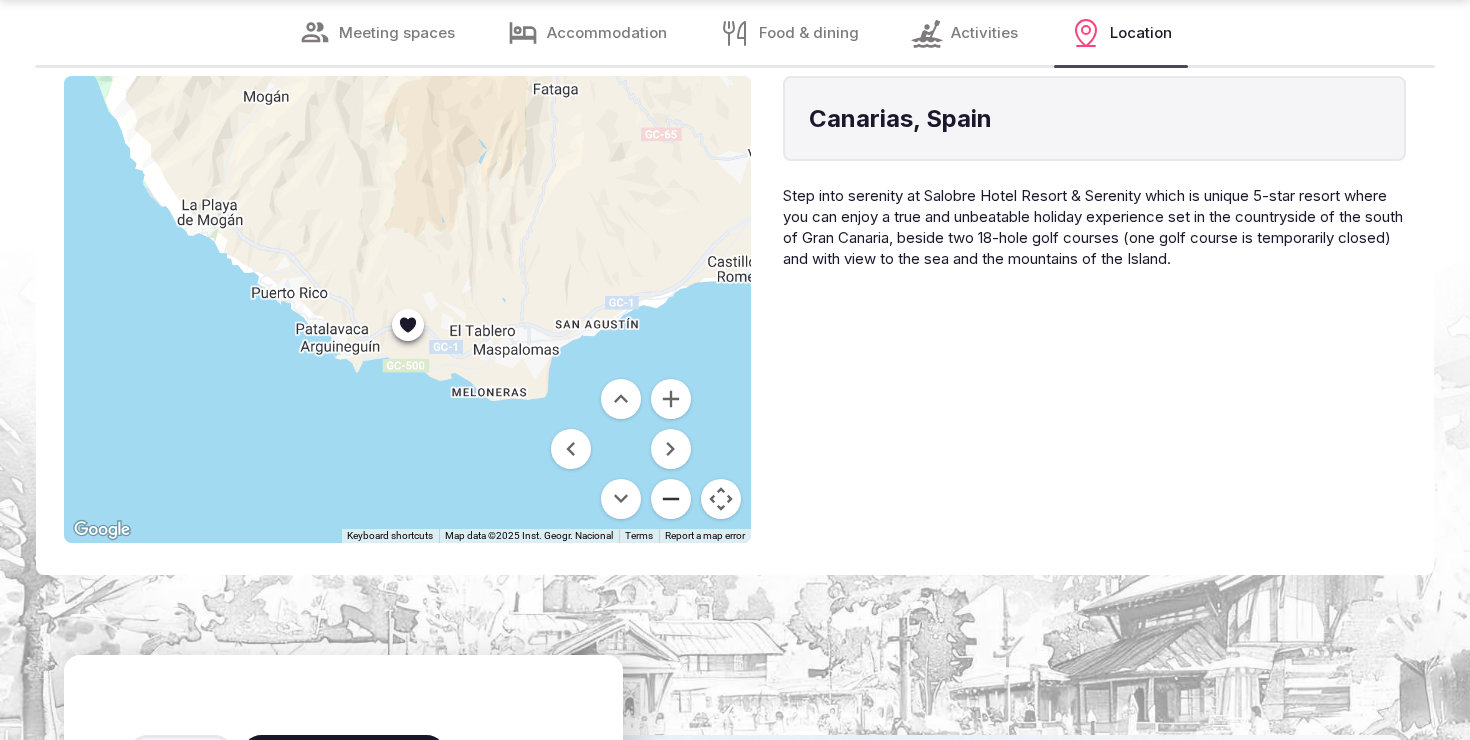 click at bounding box center [671, 499] 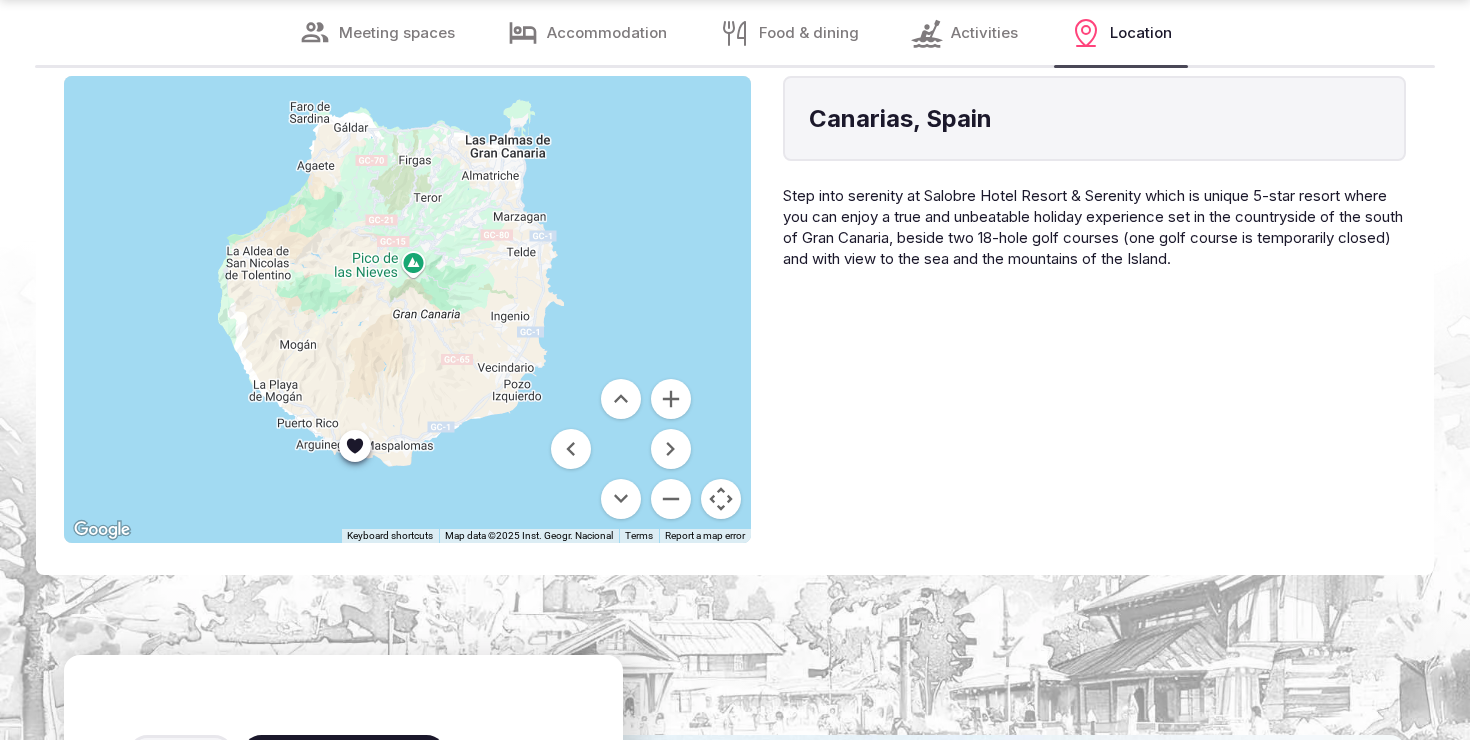 drag, startPoint x: 573, startPoint y: 277, endPoint x: 520, endPoint y: 399, distance: 133.01503 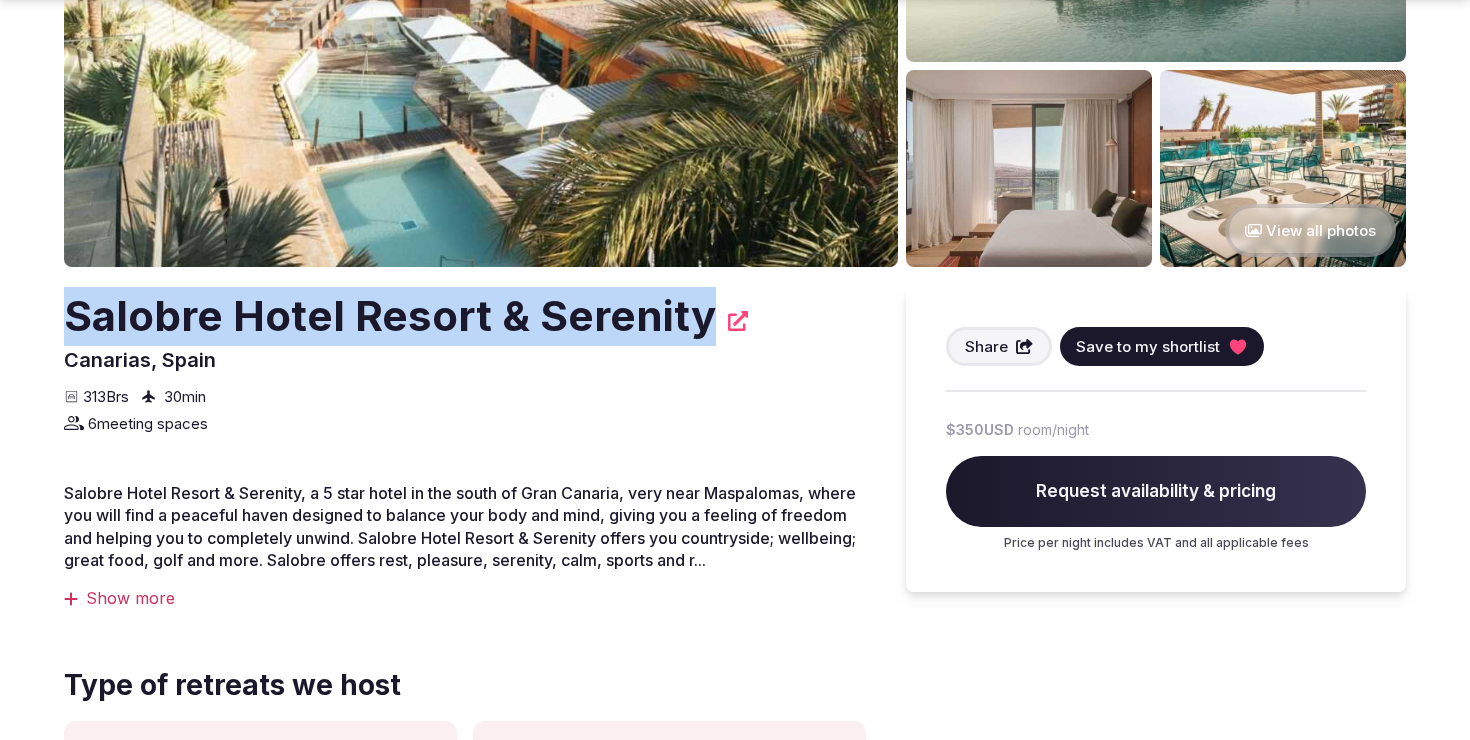 scroll, scrollTop: 369, scrollLeft: 0, axis: vertical 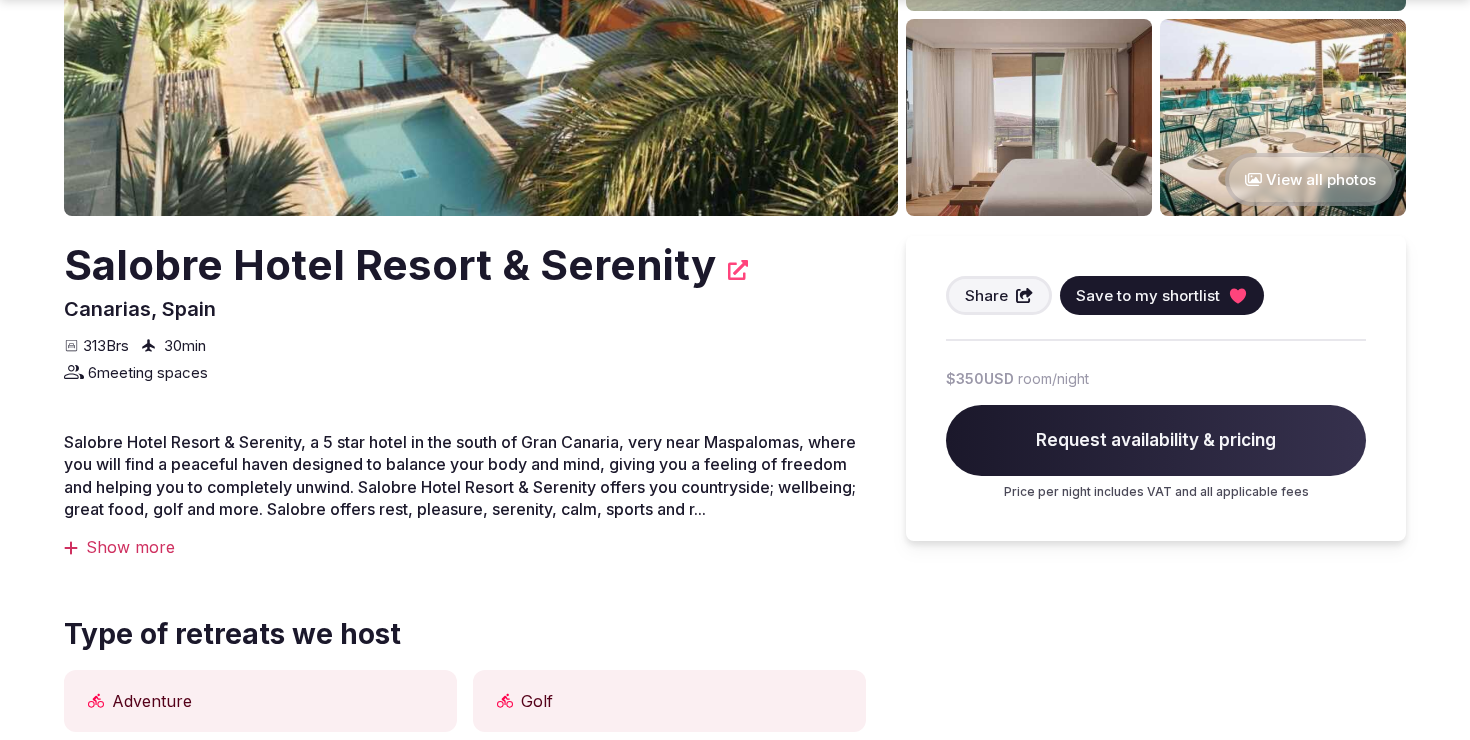 click on "Show more" at bounding box center [465, 547] 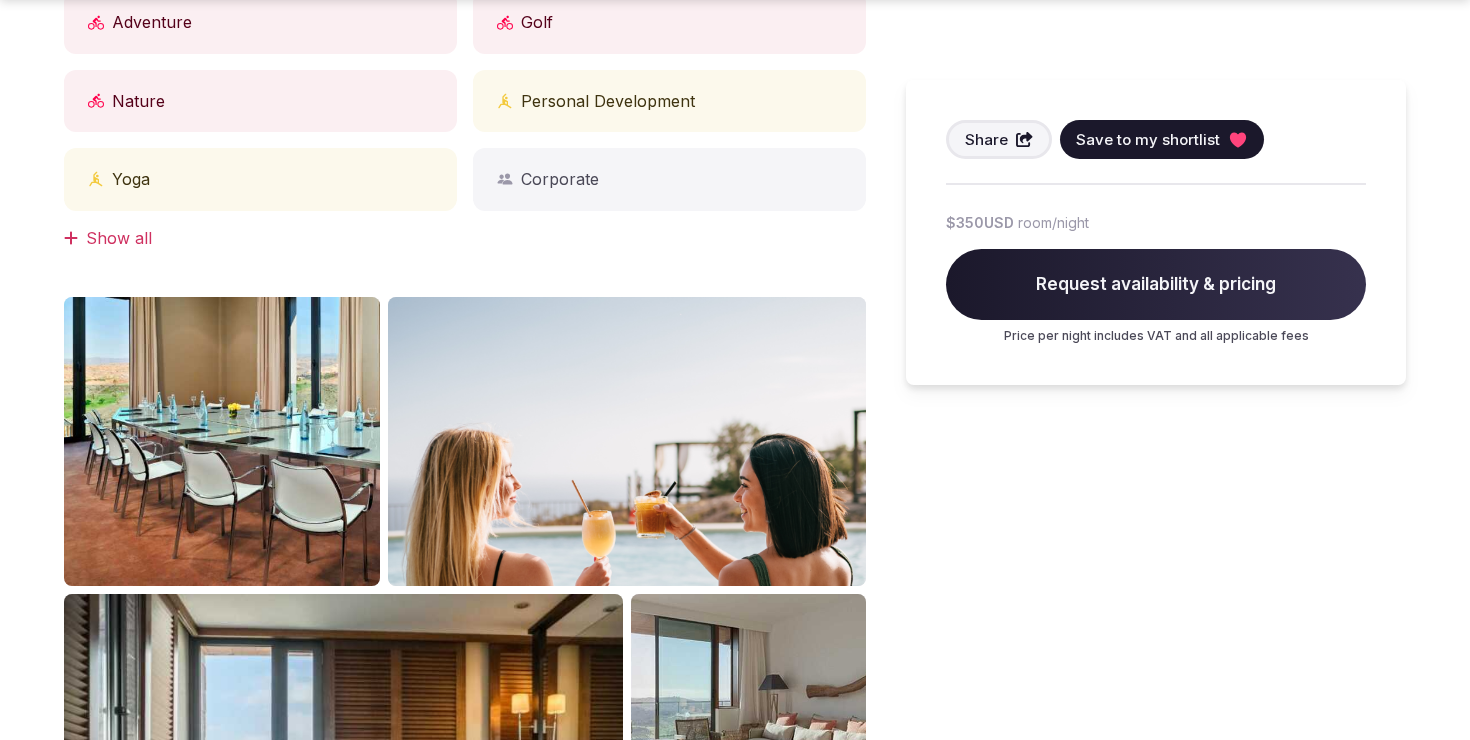scroll, scrollTop: 1131, scrollLeft: 0, axis: vertical 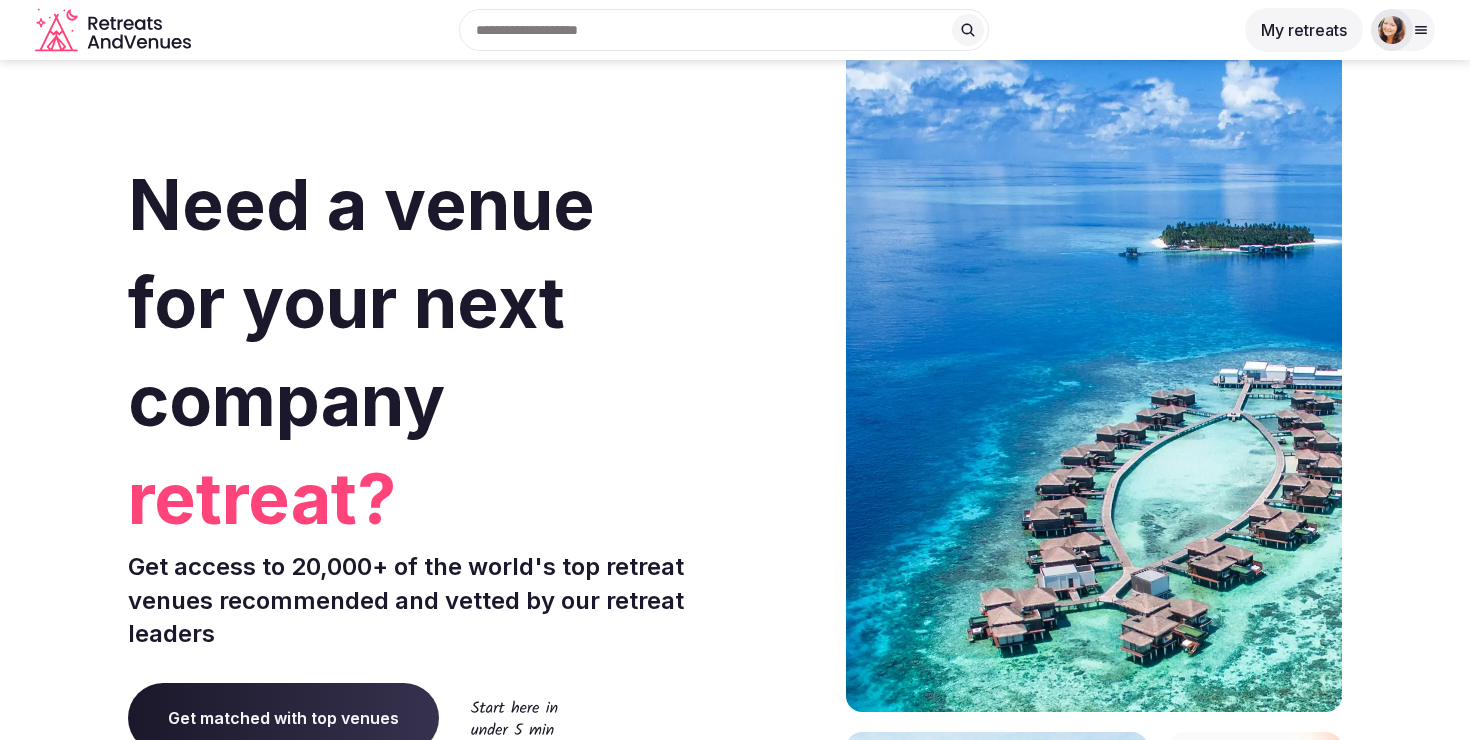 click on "My retreats" at bounding box center (1304, 30) 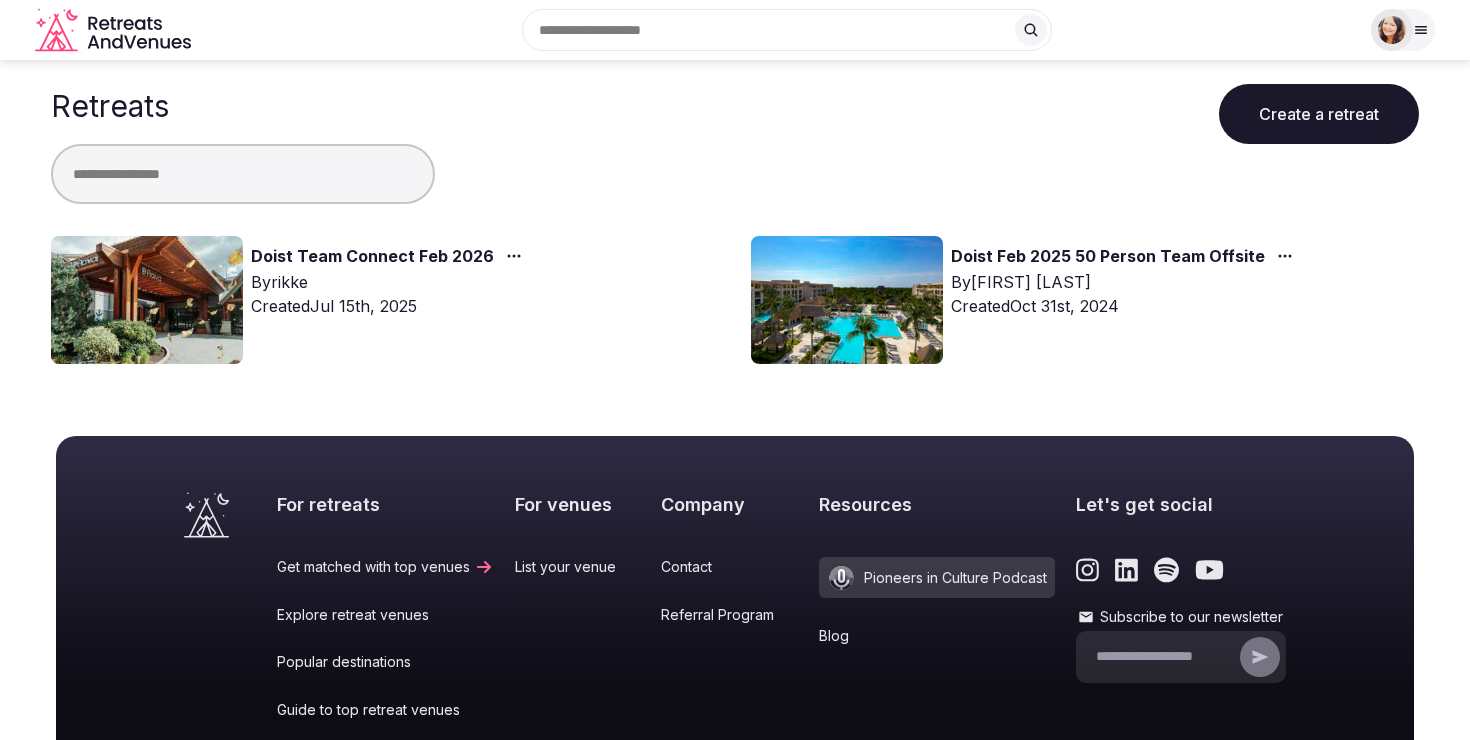 click on "Doist Feb 2025 50 Person Team Offsite" at bounding box center [1108, 257] 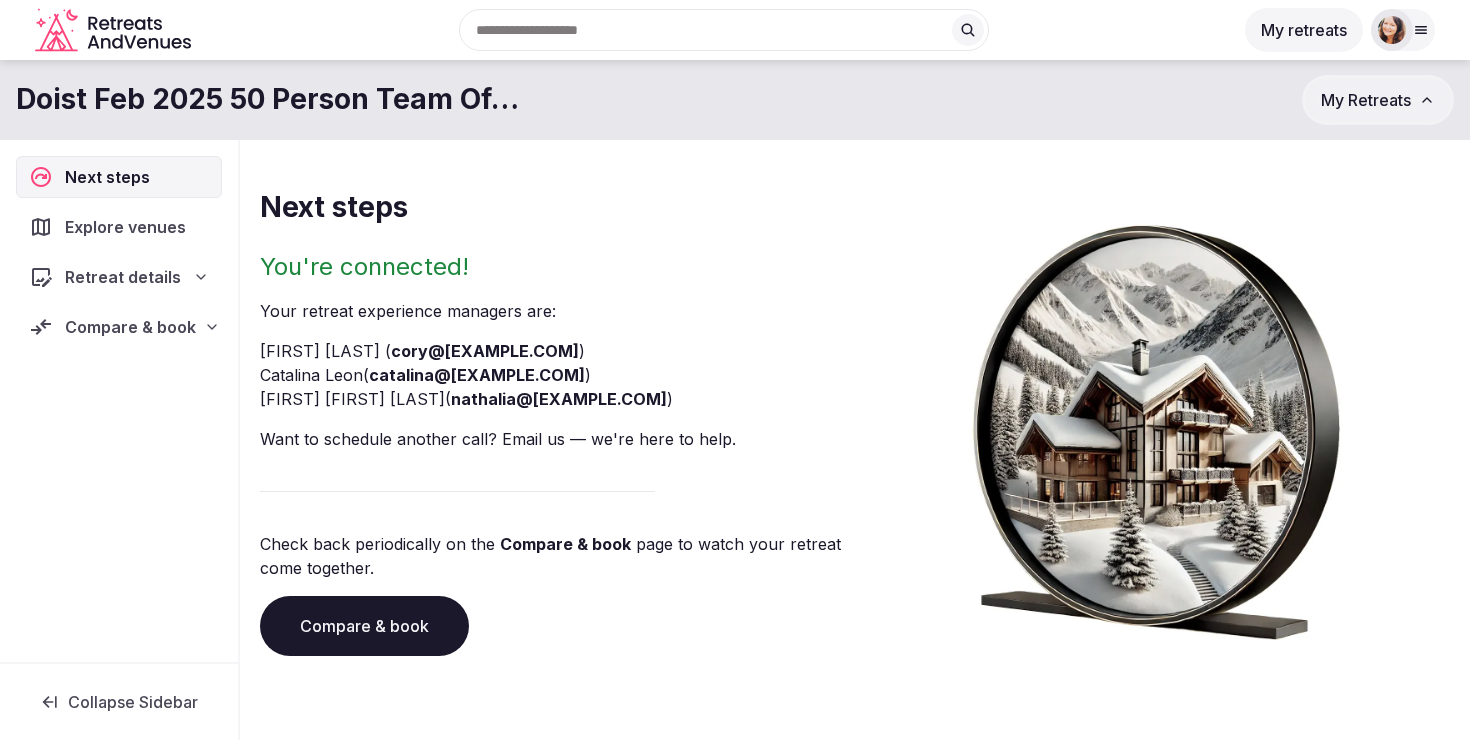 click on "Retreat details" at bounding box center [123, 277] 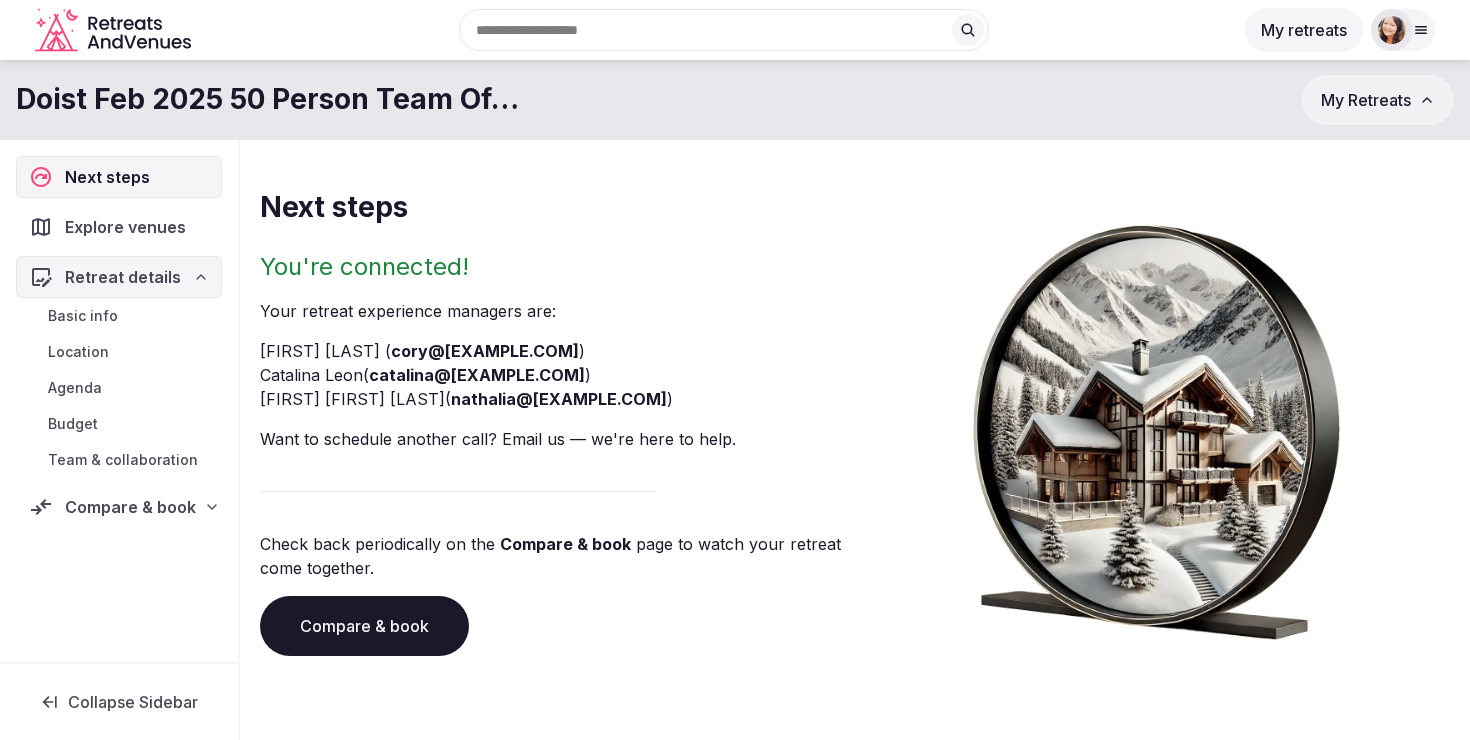 click on "Compare & book" at bounding box center [130, 507] 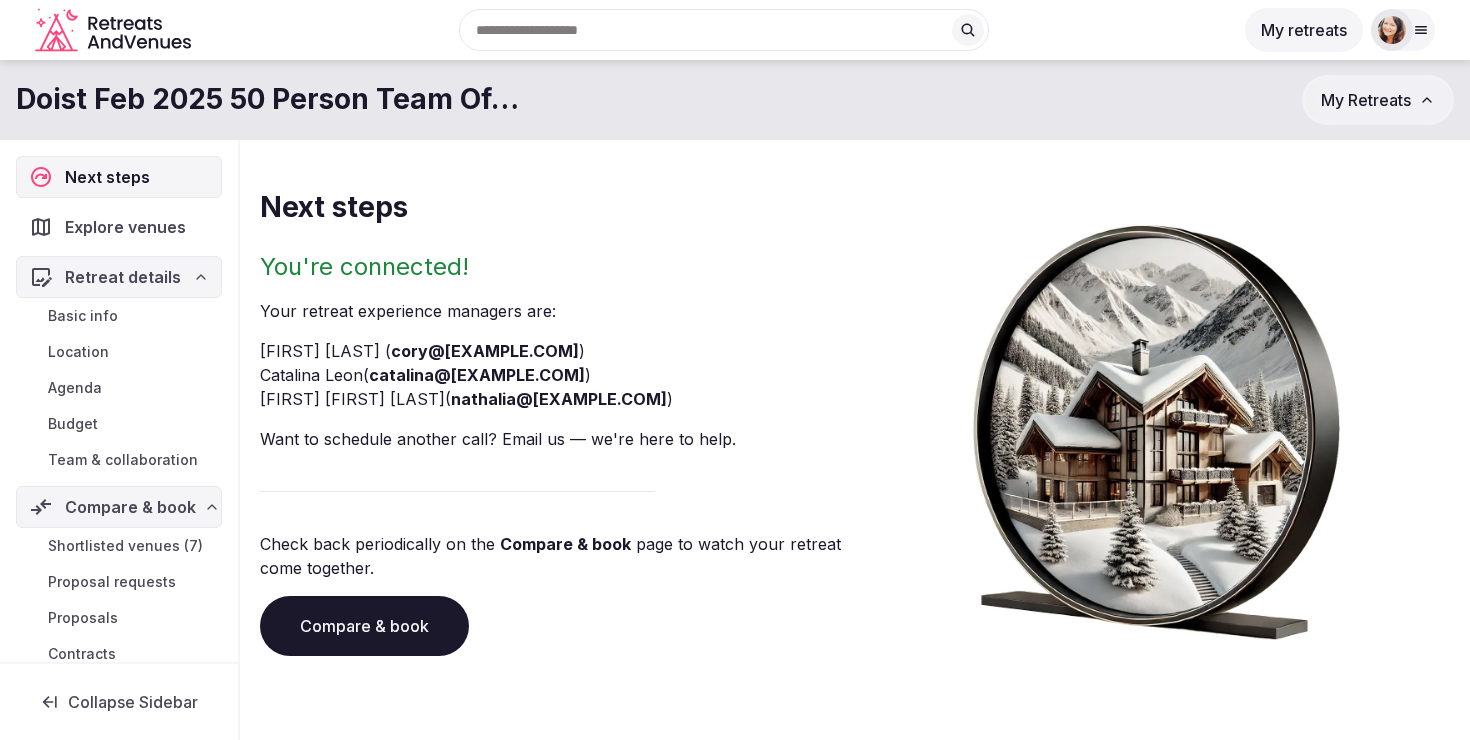 click on "Shortlisted venues (7)" at bounding box center [125, 546] 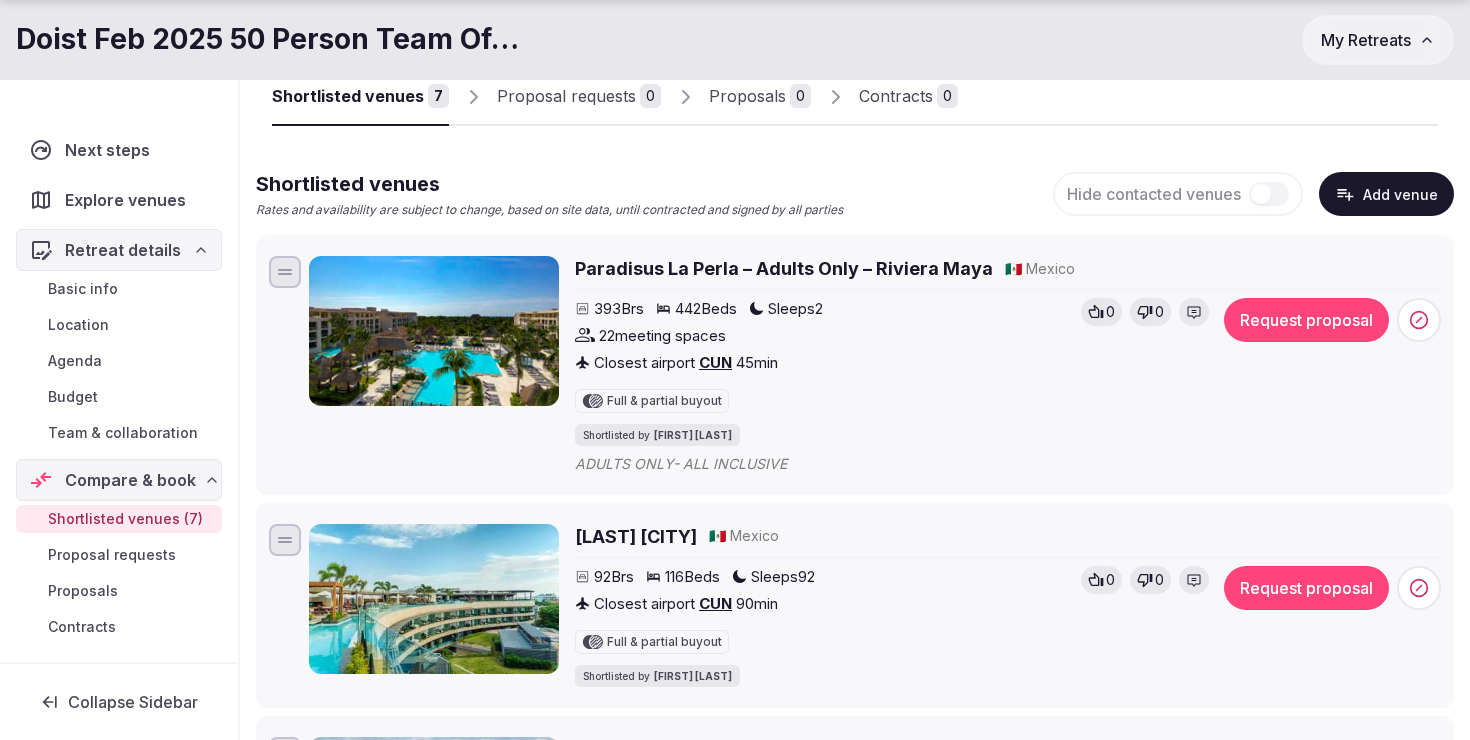 scroll, scrollTop: 150, scrollLeft: 0, axis: vertical 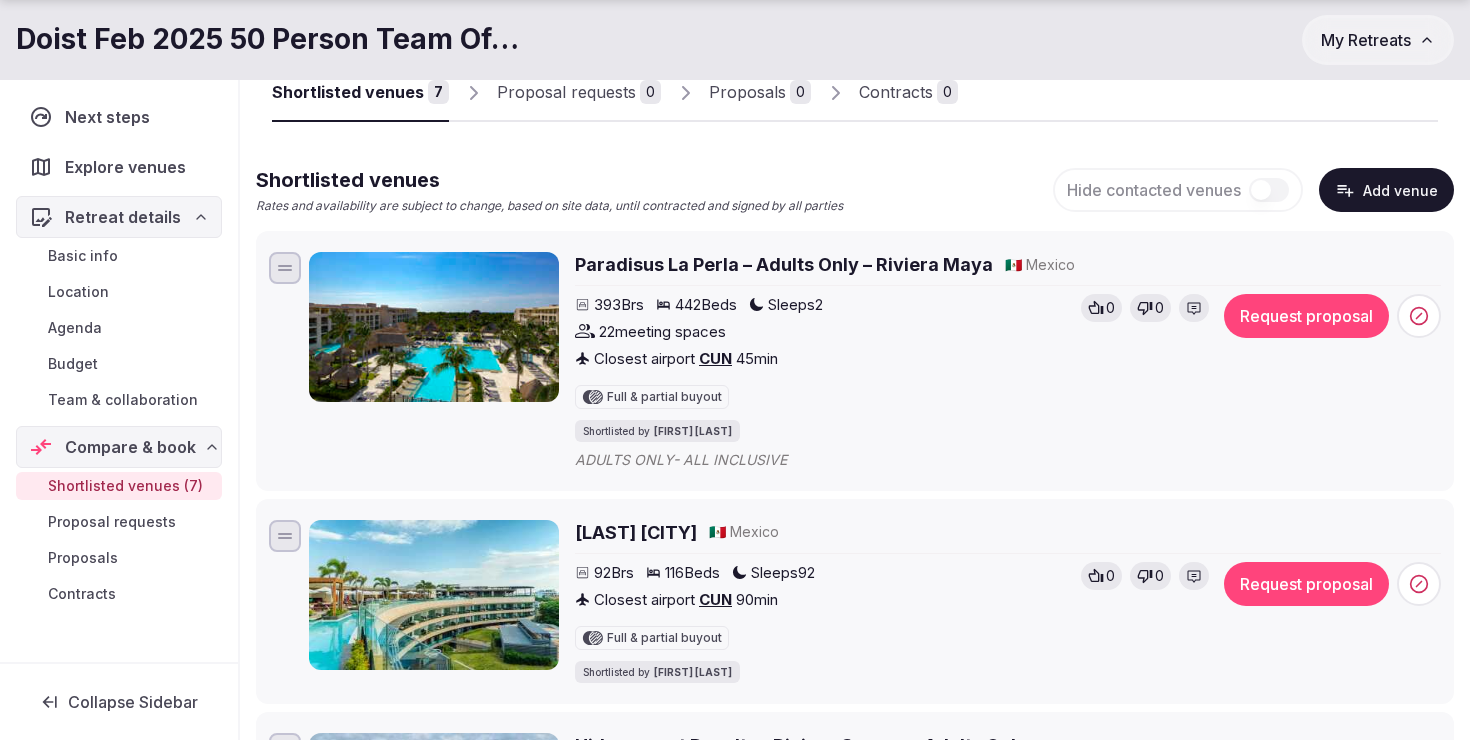 click on "Full & partial buyout" at bounding box center [824, 393] 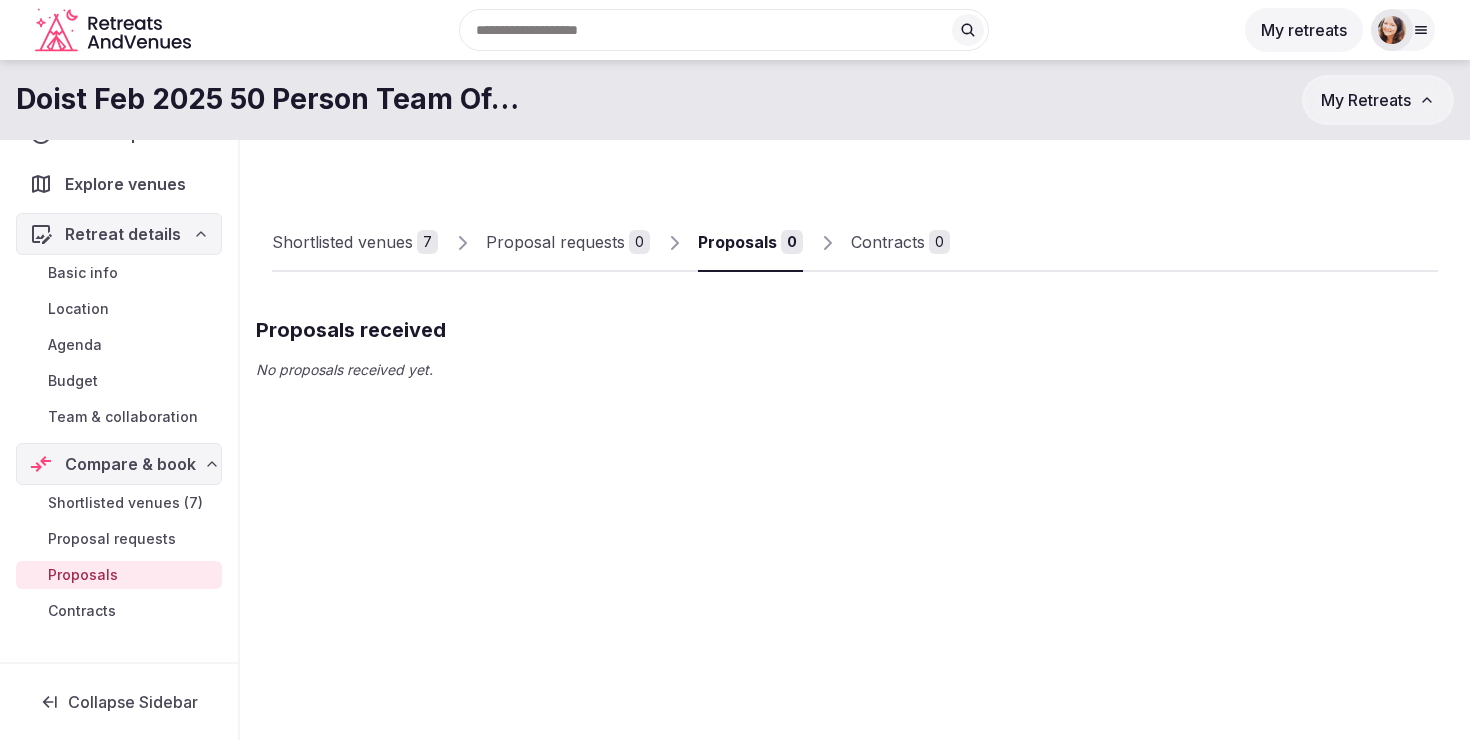scroll, scrollTop: 0, scrollLeft: 0, axis: both 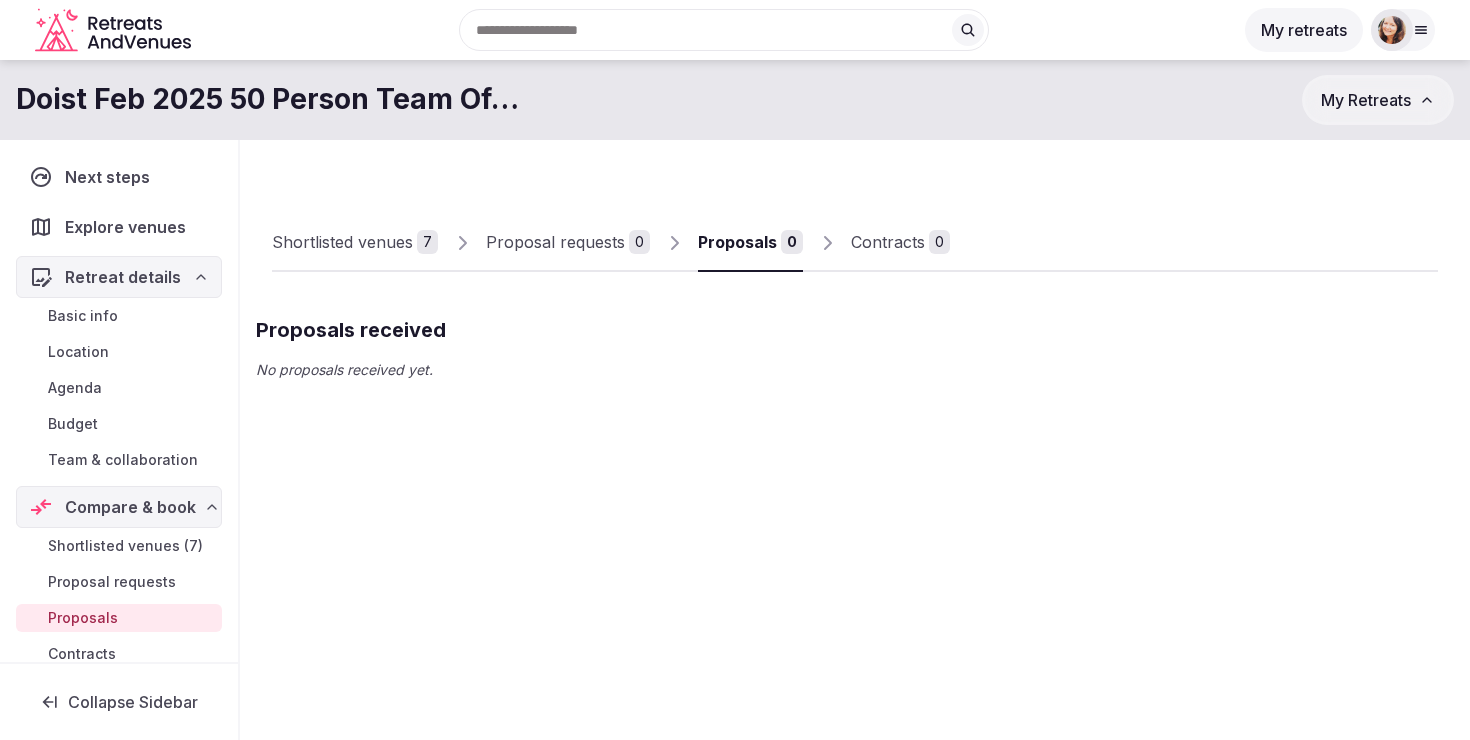 click on "Budget" at bounding box center (73, 424) 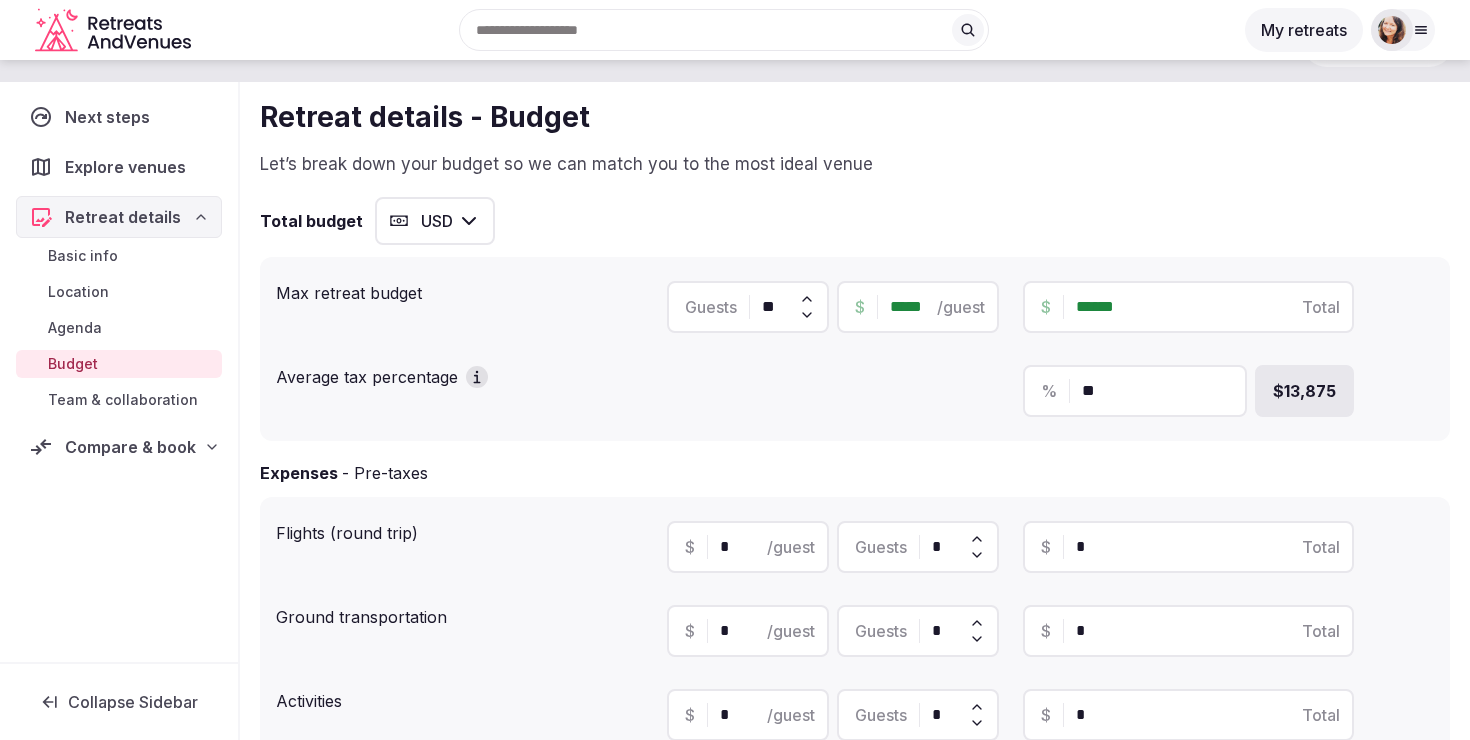 scroll, scrollTop: 0, scrollLeft: 0, axis: both 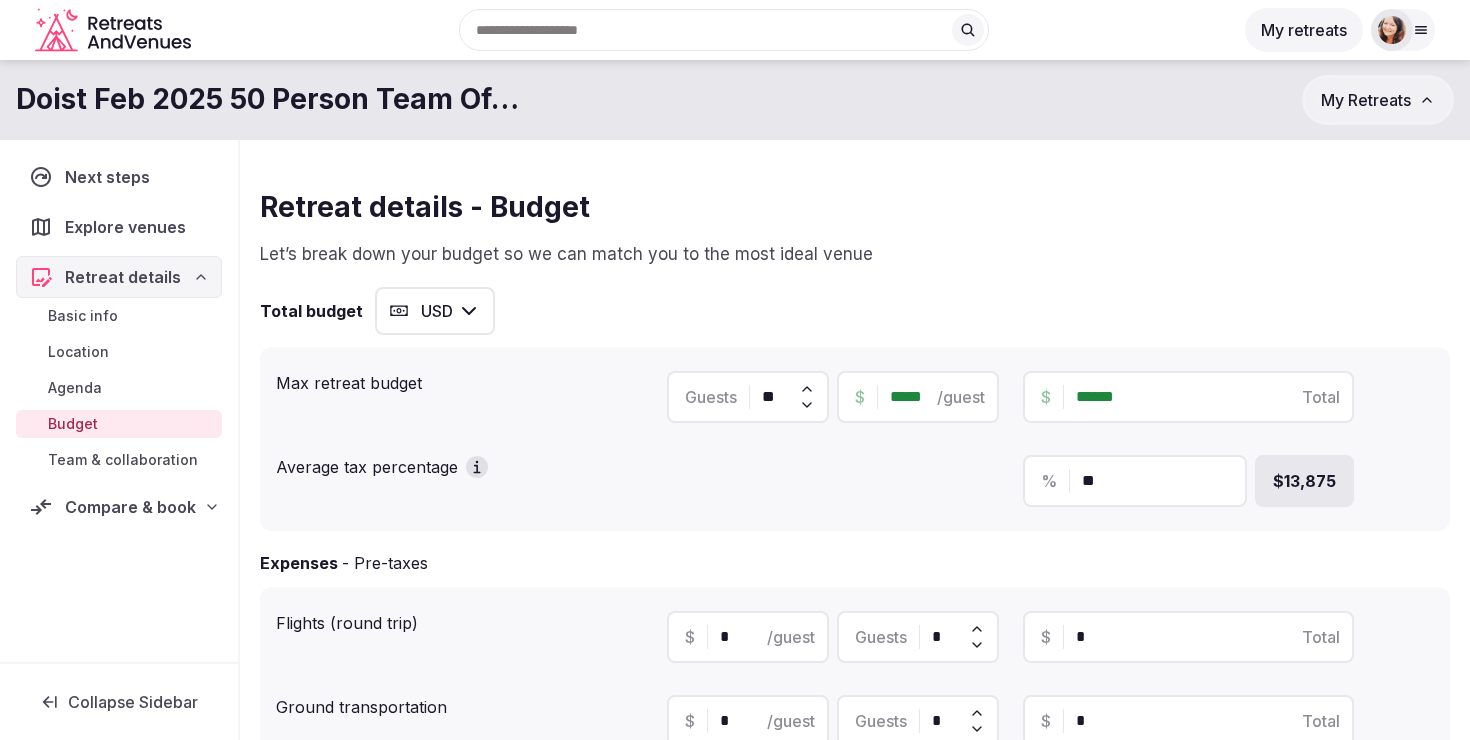 click on "Compare & book" at bounding box center (119, 507) 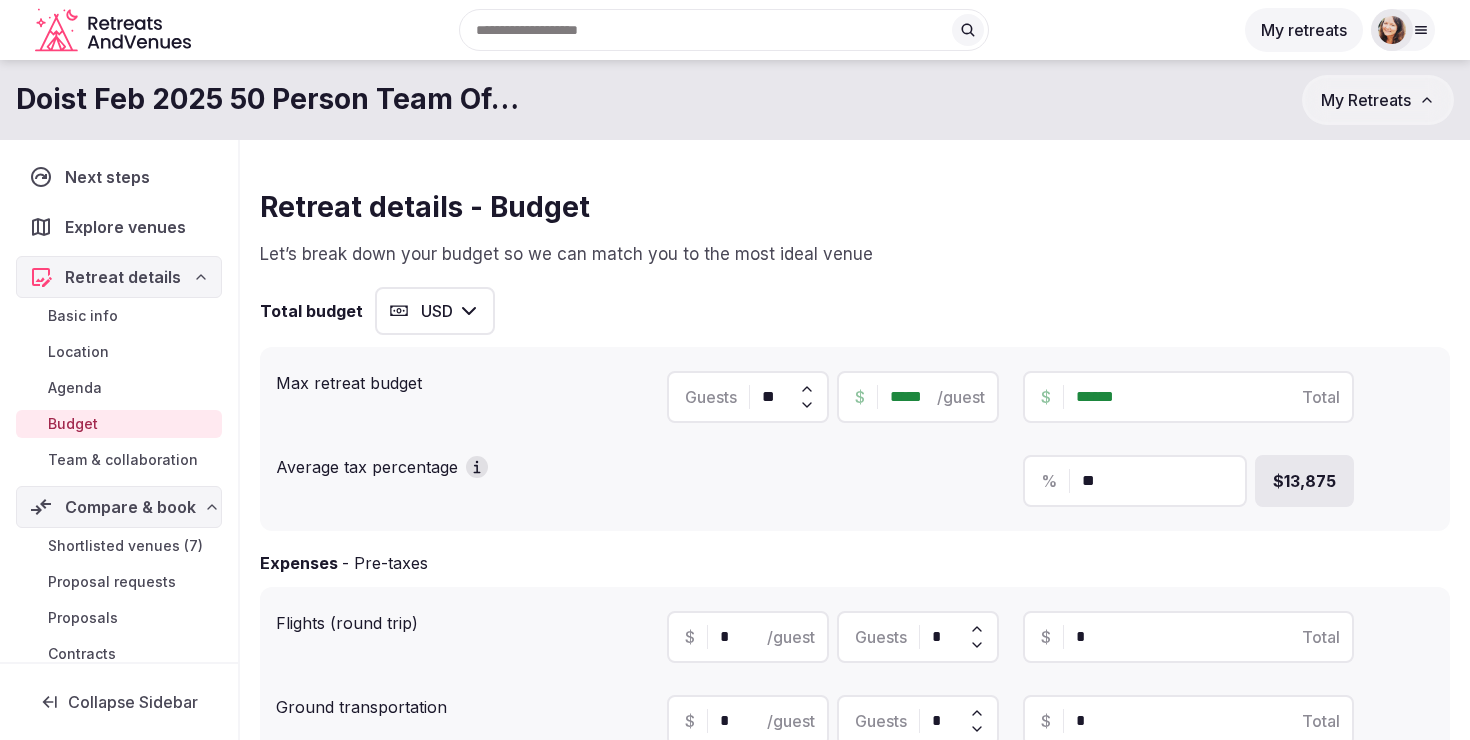click on "Shortlisted venues (7)" at bounding box center (125, 546) 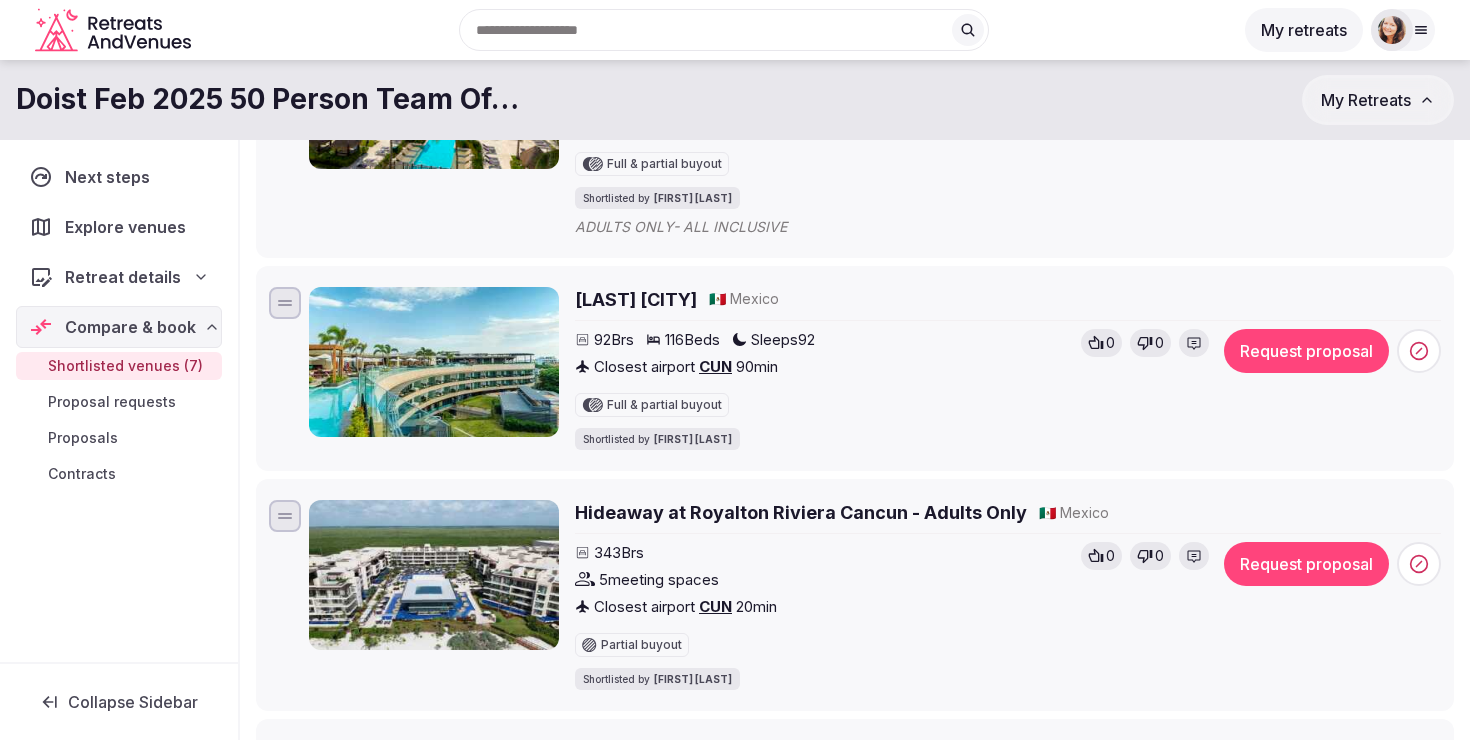 scroll, scrollTop: 0, scrollLeft: 0, axis: both 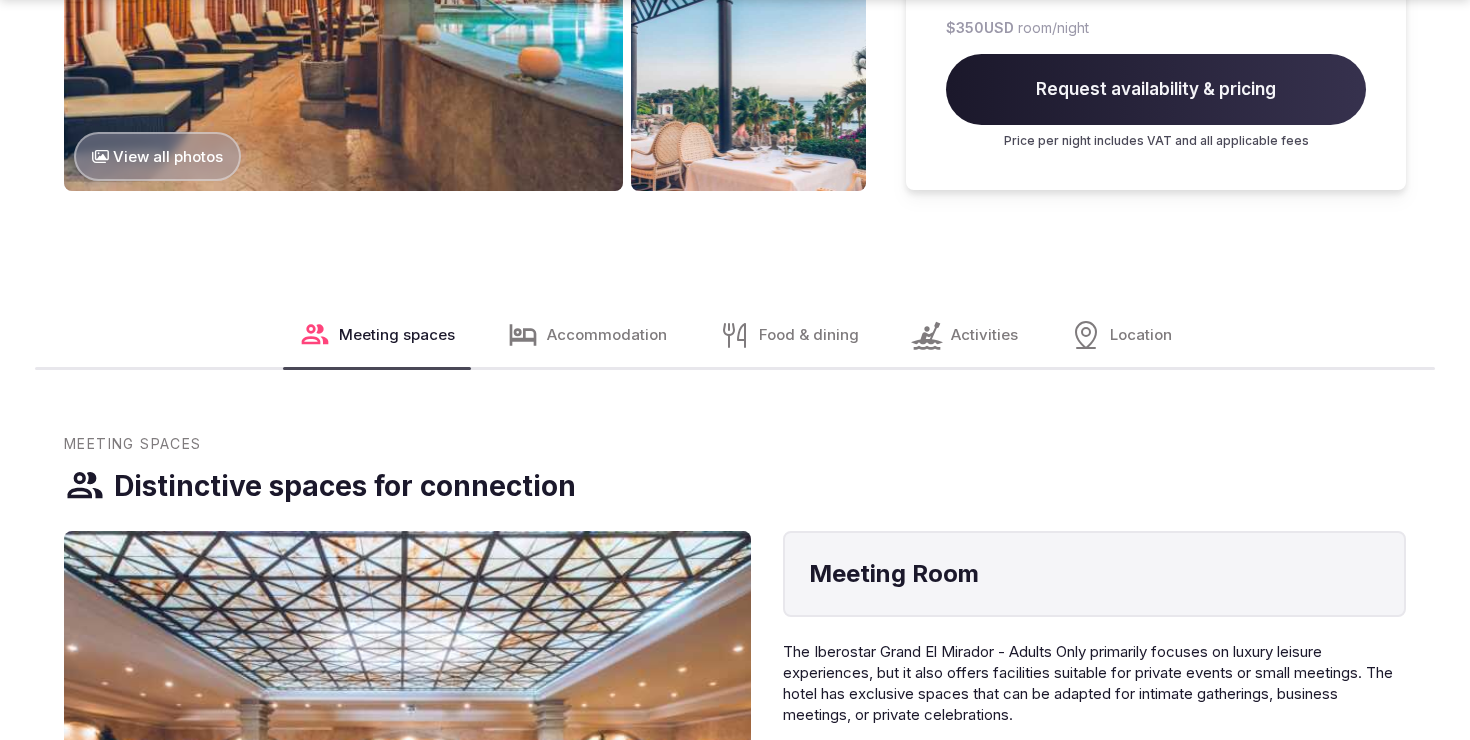 click on "Activities" at bounding box center [984, 334] 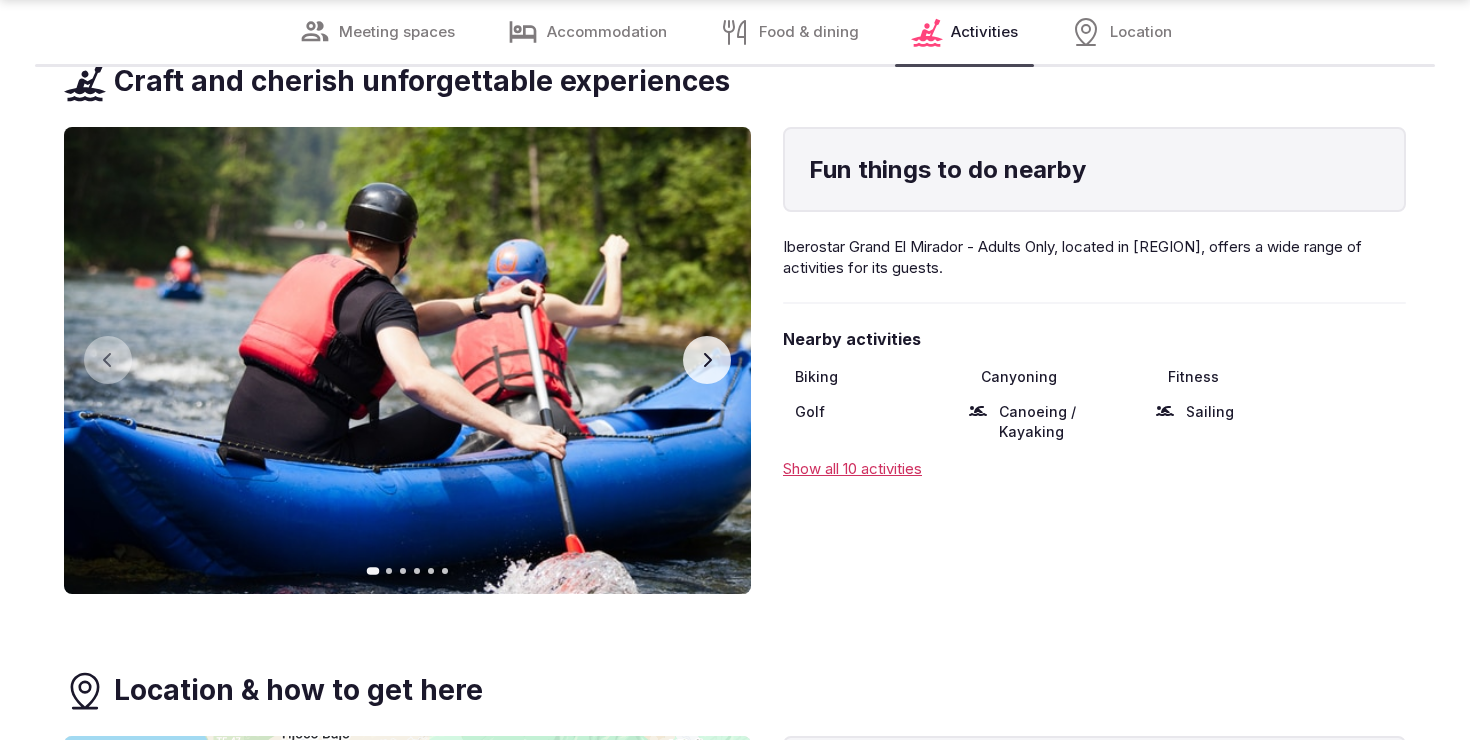 scroll, scrollTop: 7816, scrollLeft: 0, axis: vertical 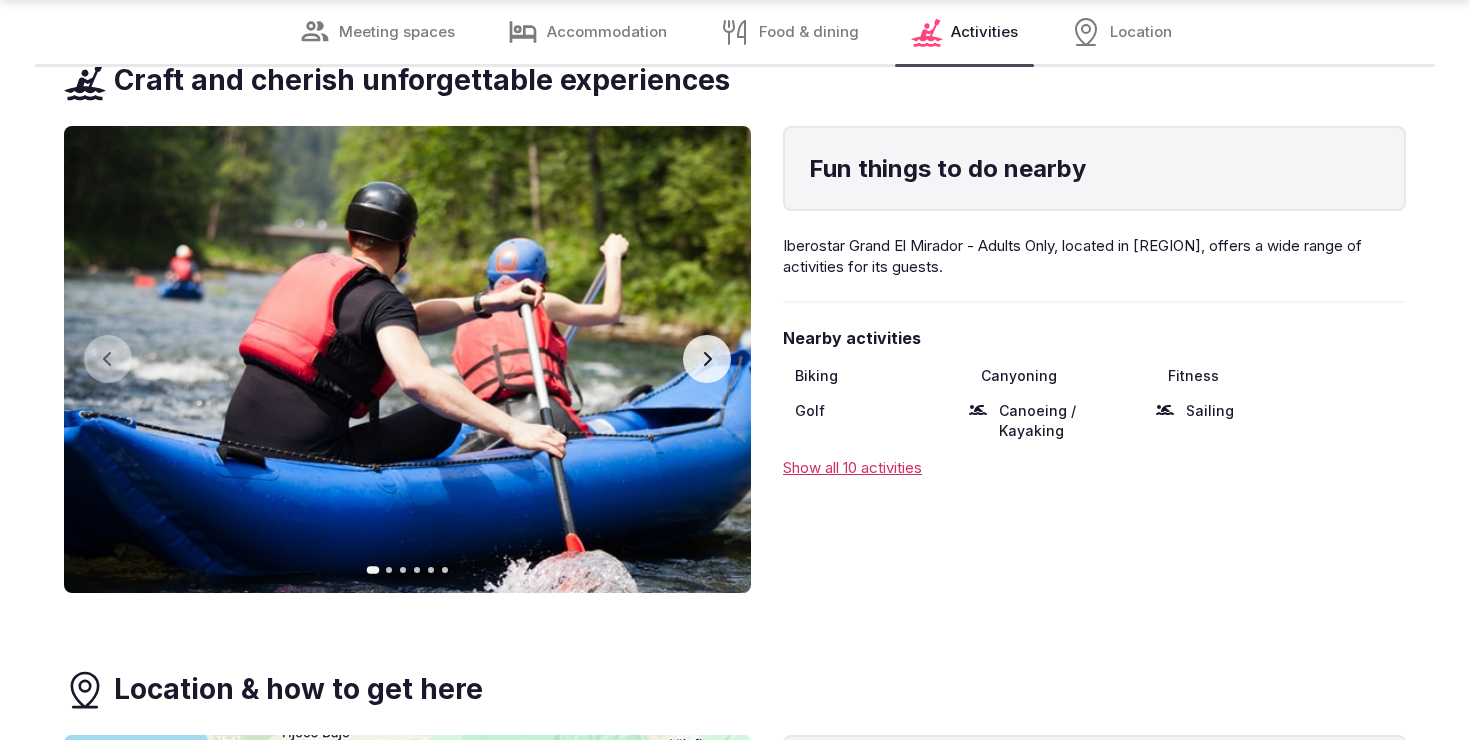 click on "Show all 10 activities" at bounding box center (1094, 467) 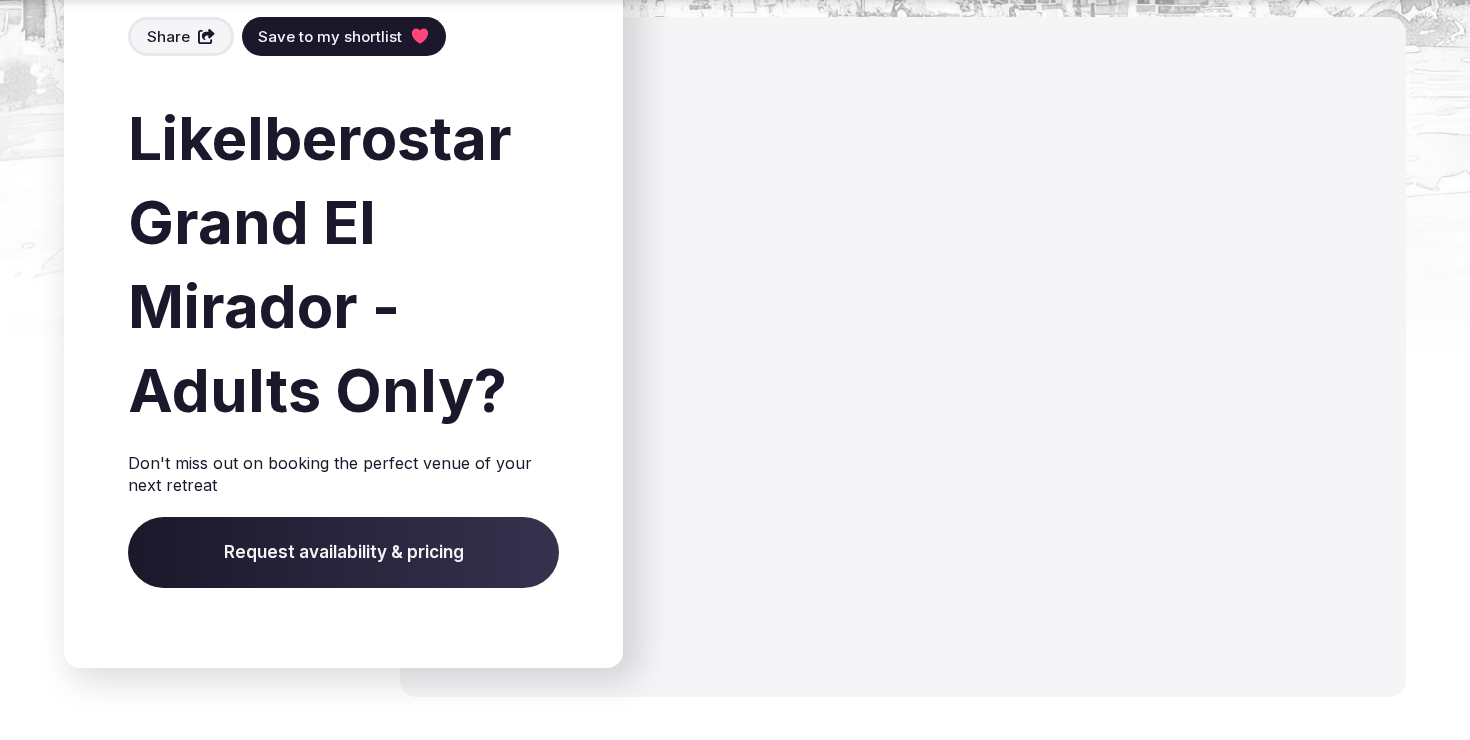 scroll, scrollTop: 9195, scrollLeft: 0, axis: vertical 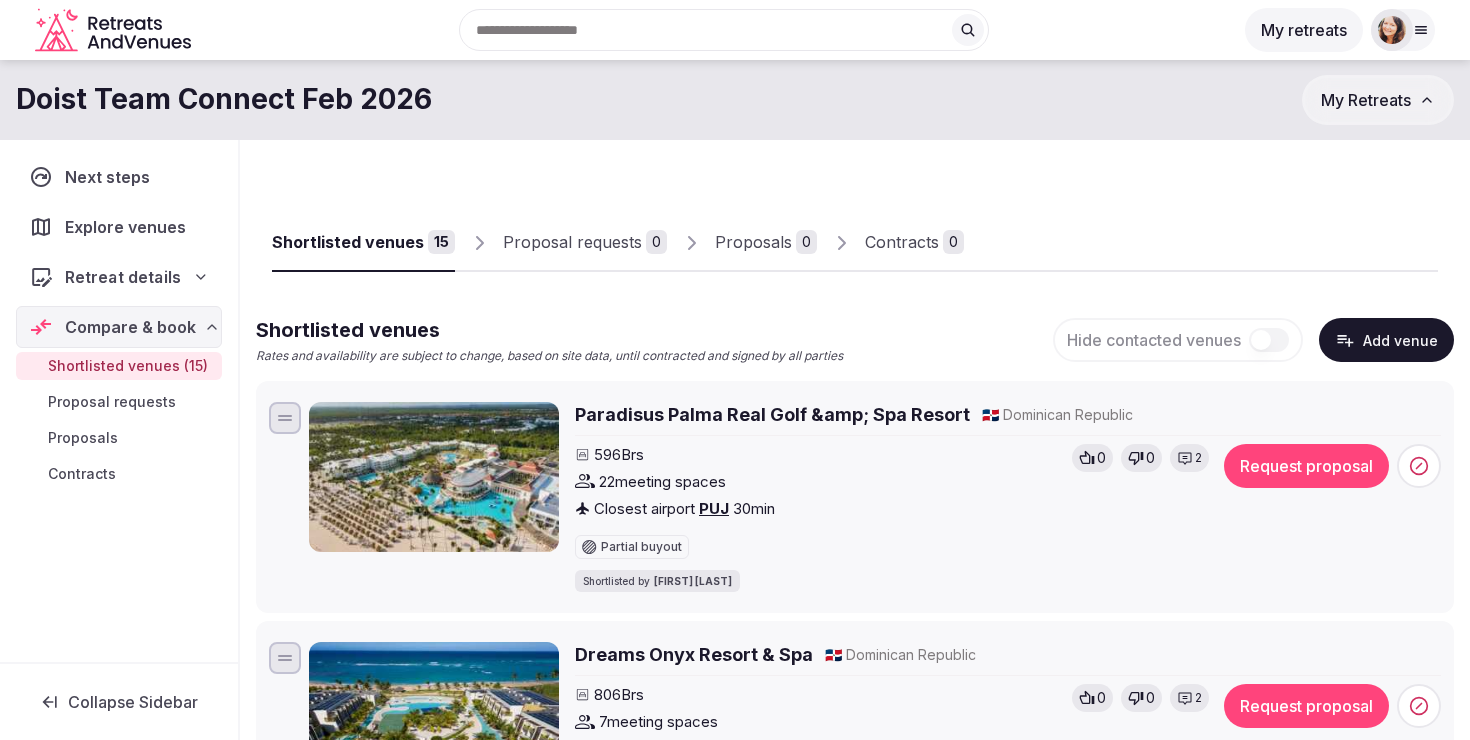 click on "Retreat details" at bounding box center (123, 277) 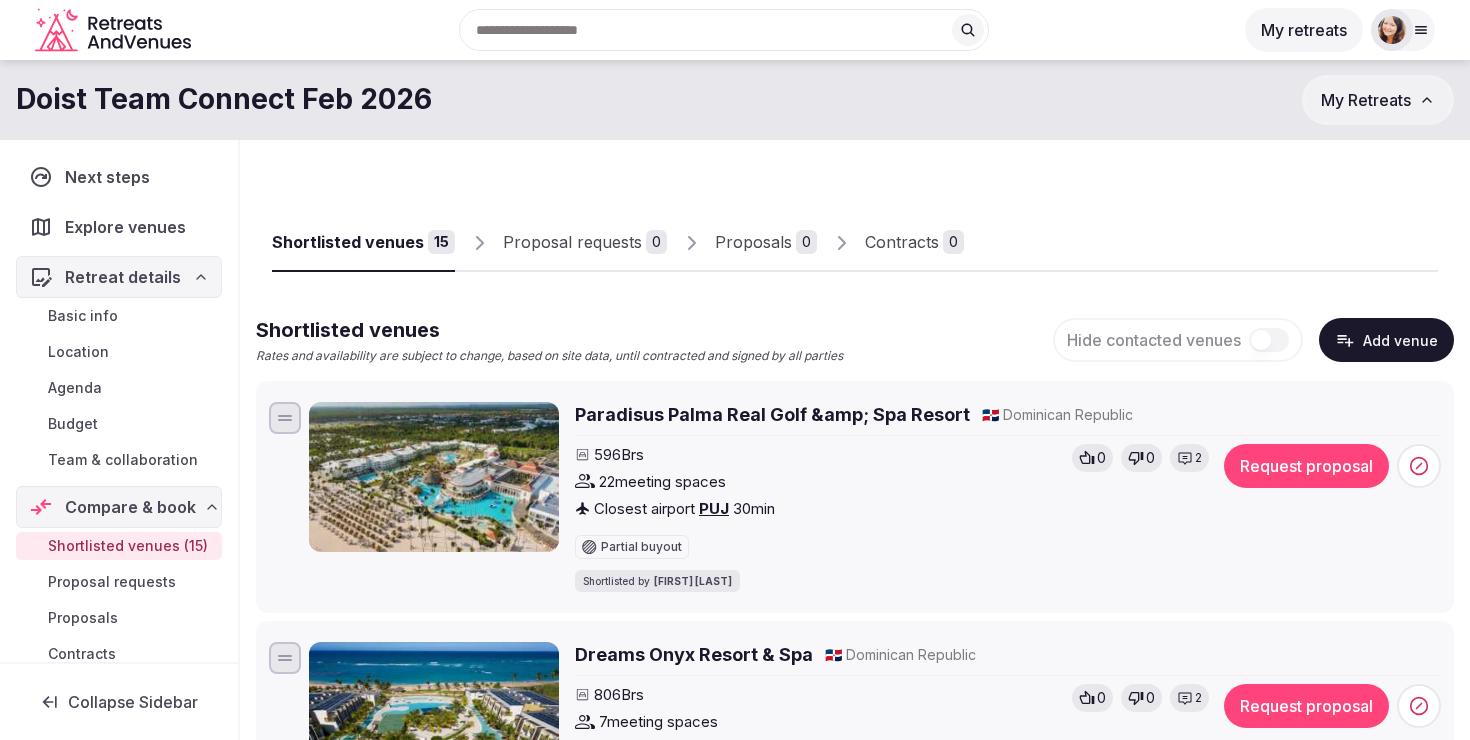 click on "Basic info" at bounding box center (83, 316) 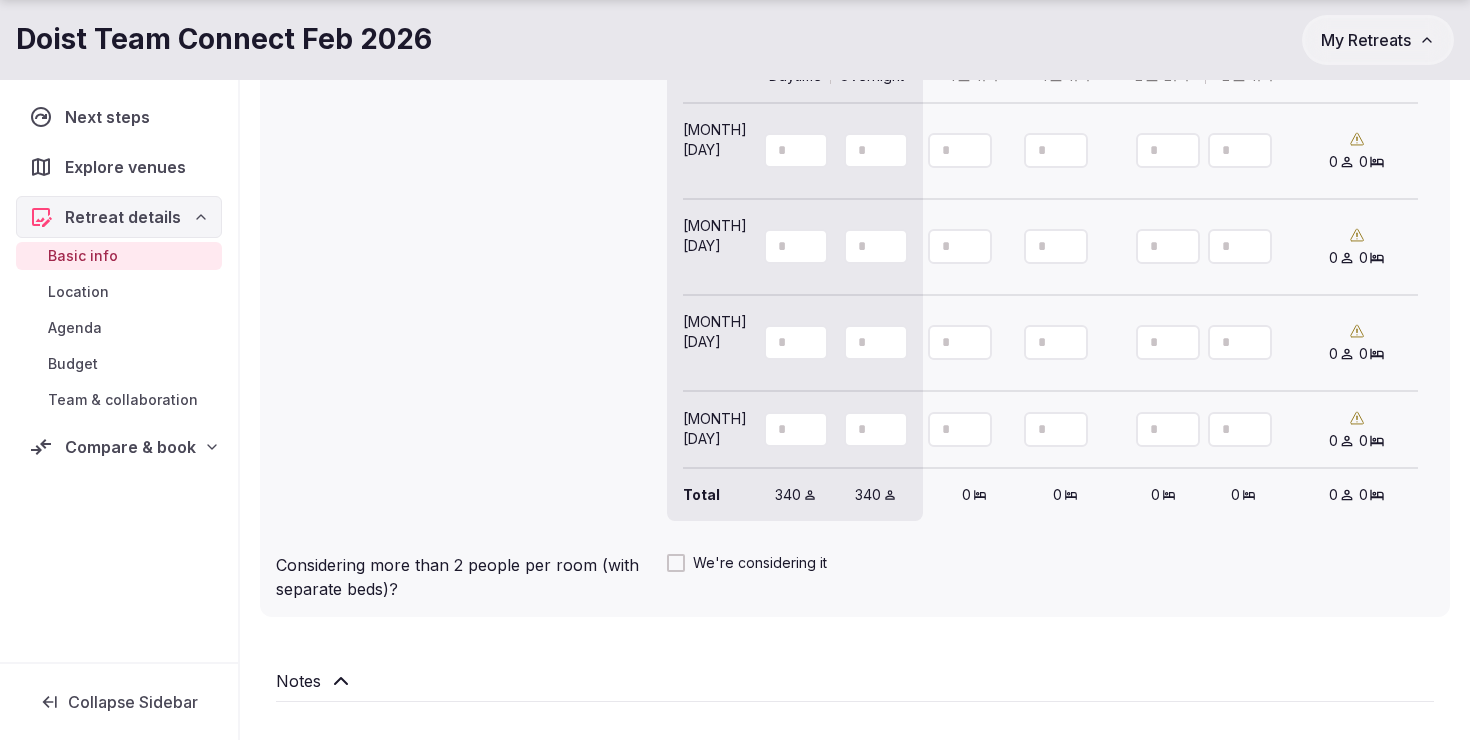 scroll, scrollTop: 1937, scrollLeft: 0, axis: vertical 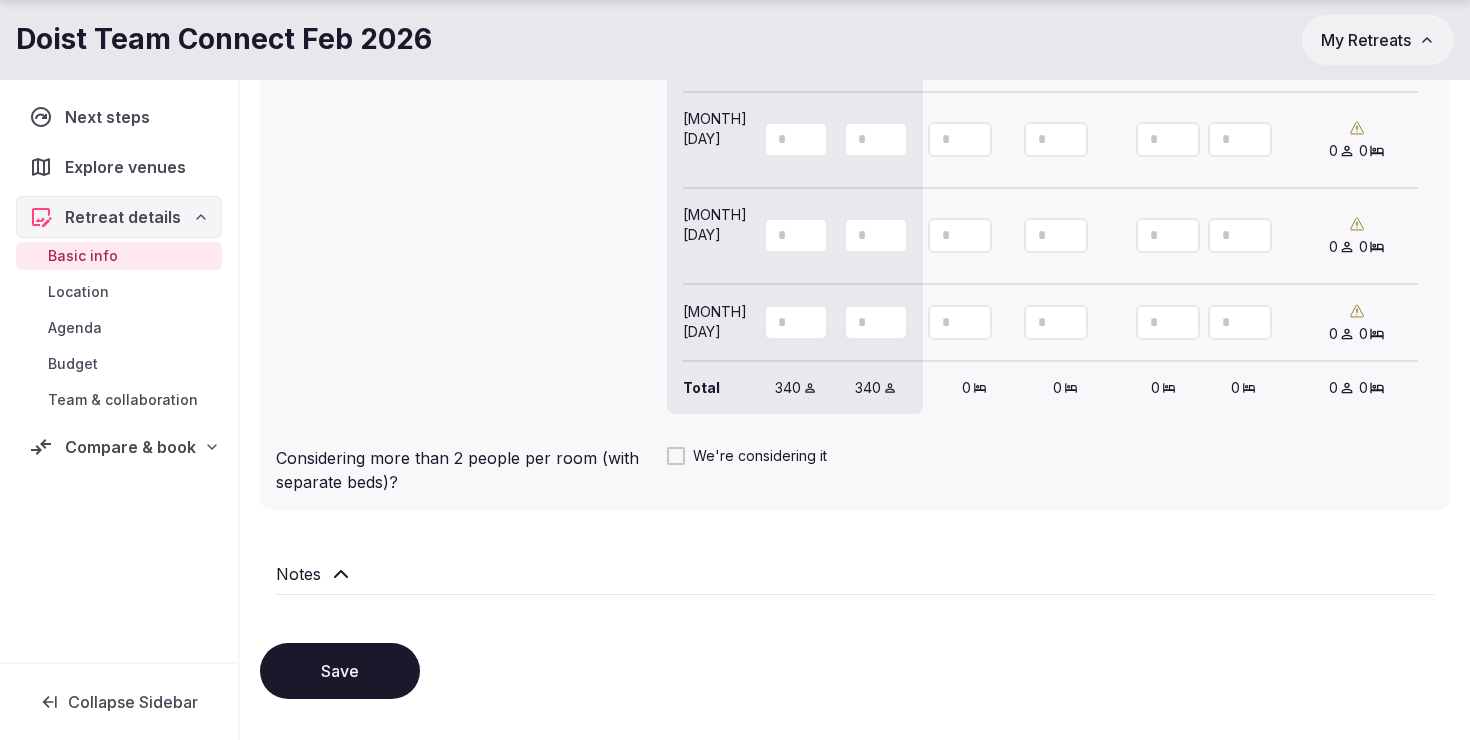 click on "Notes" at bounding box center [855, 574] 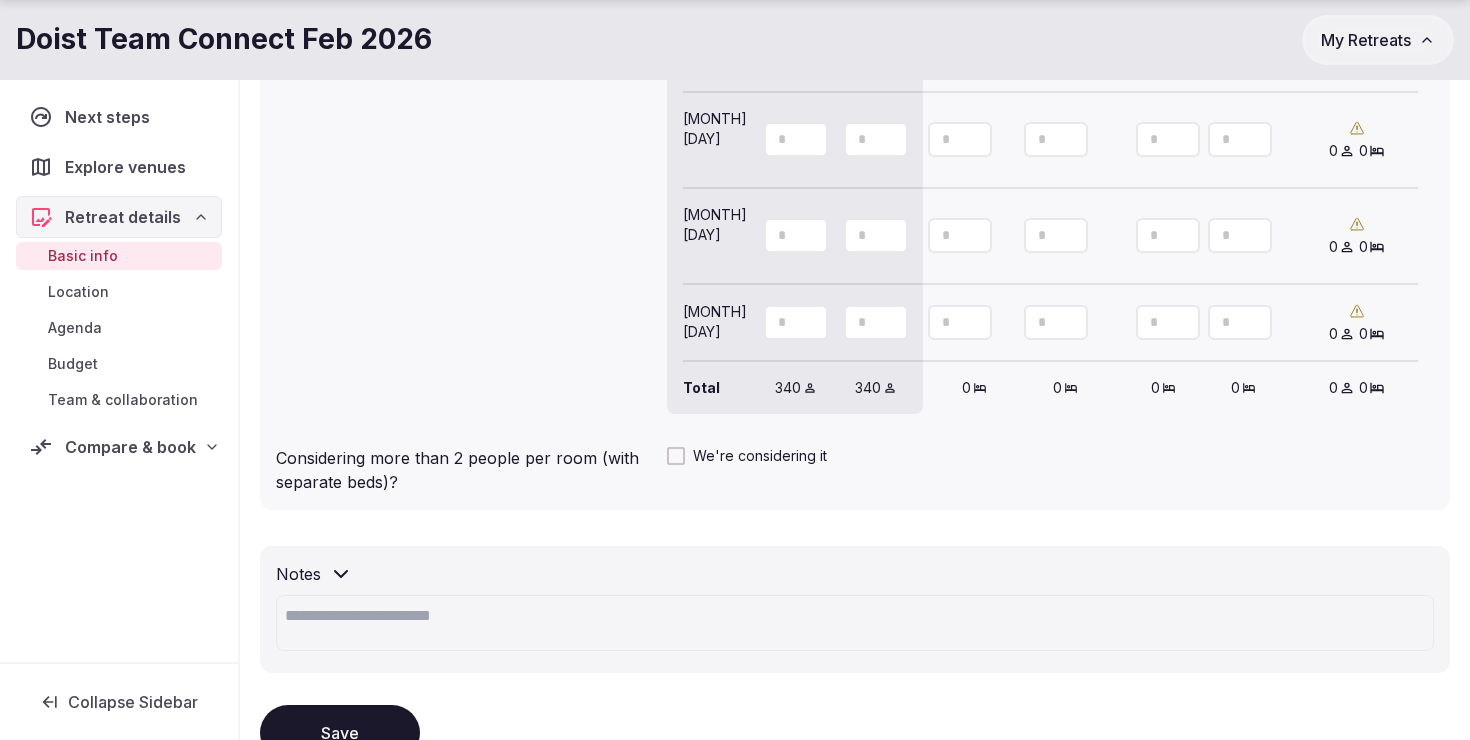 click on "Notes" at bounding box center [855, 574] 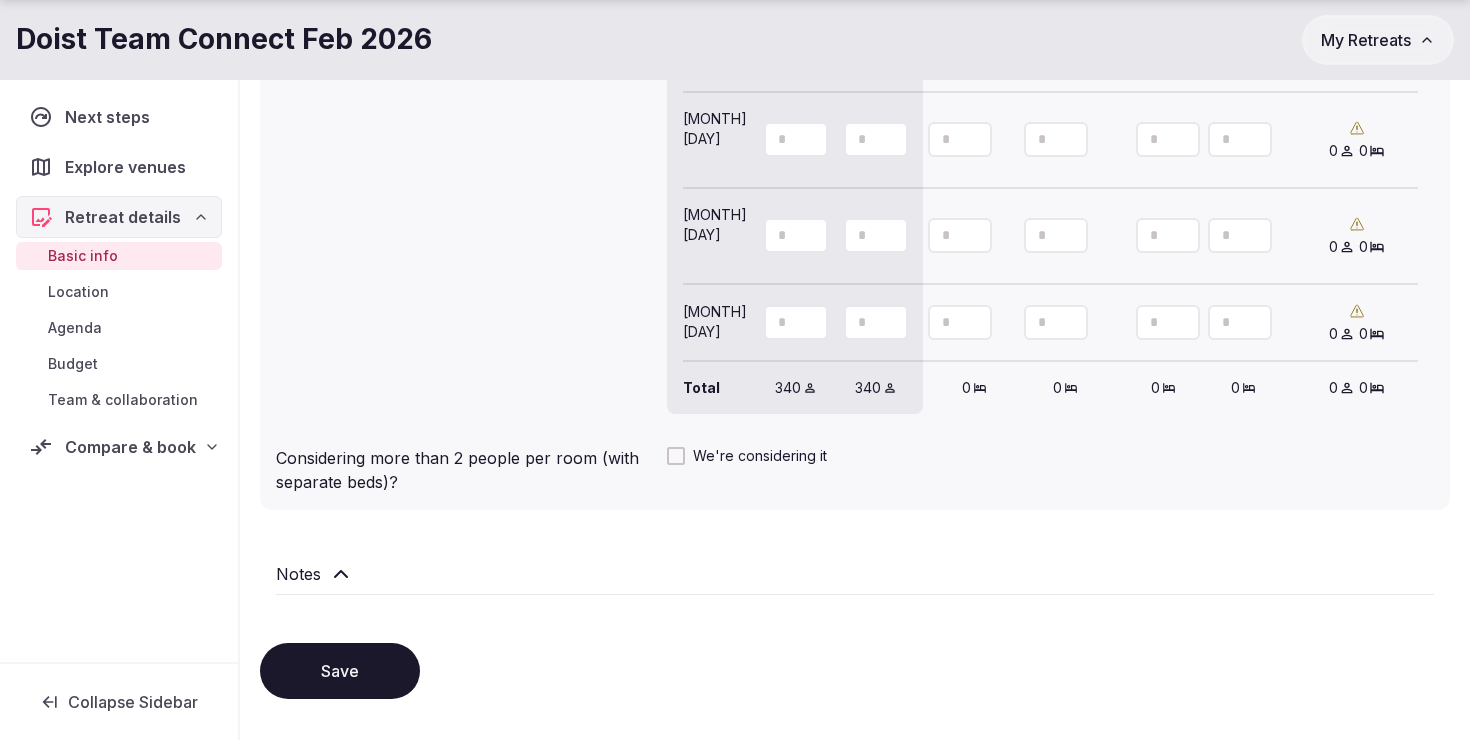 click on "Notes" at bounding box center (855, 574) 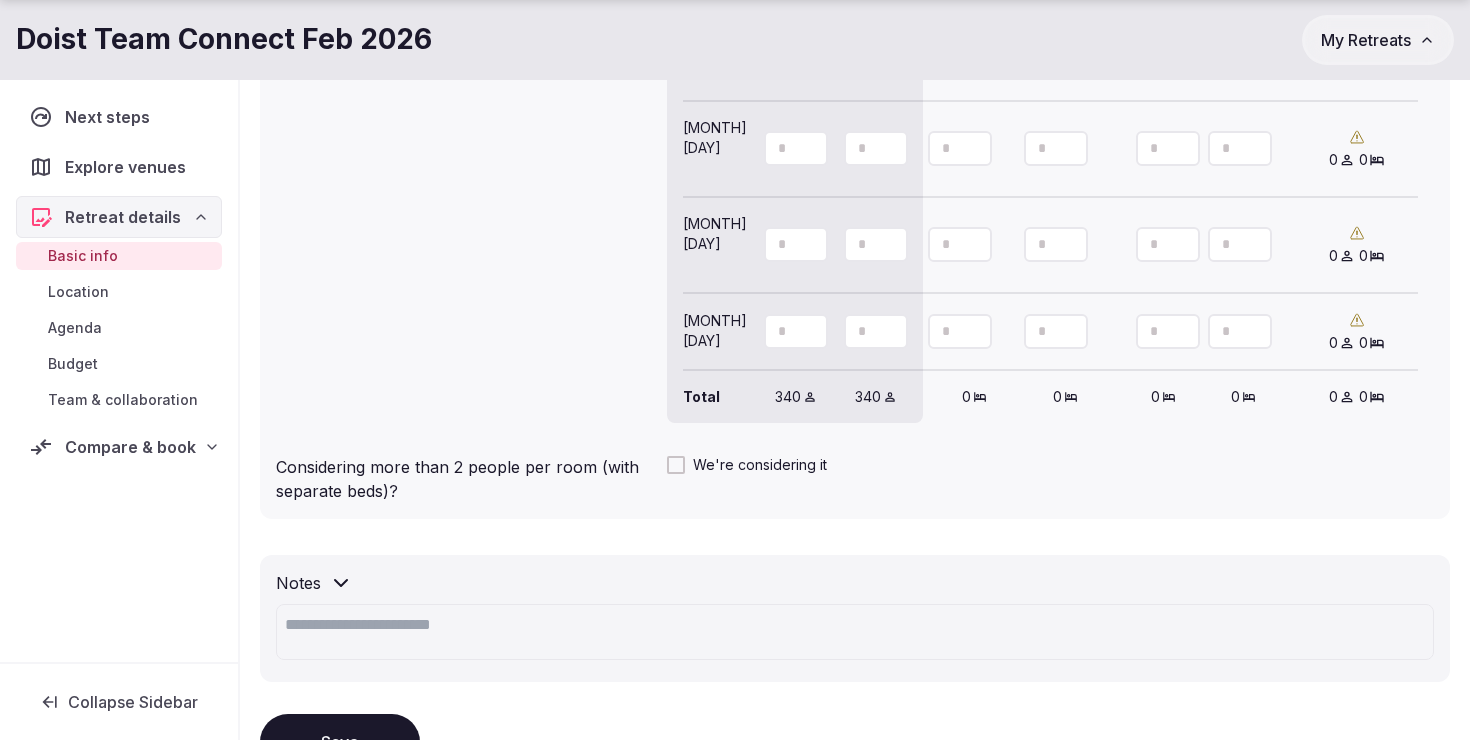 scroll, scrollTop: 2000, scrollLeft: 0, axis: vertical 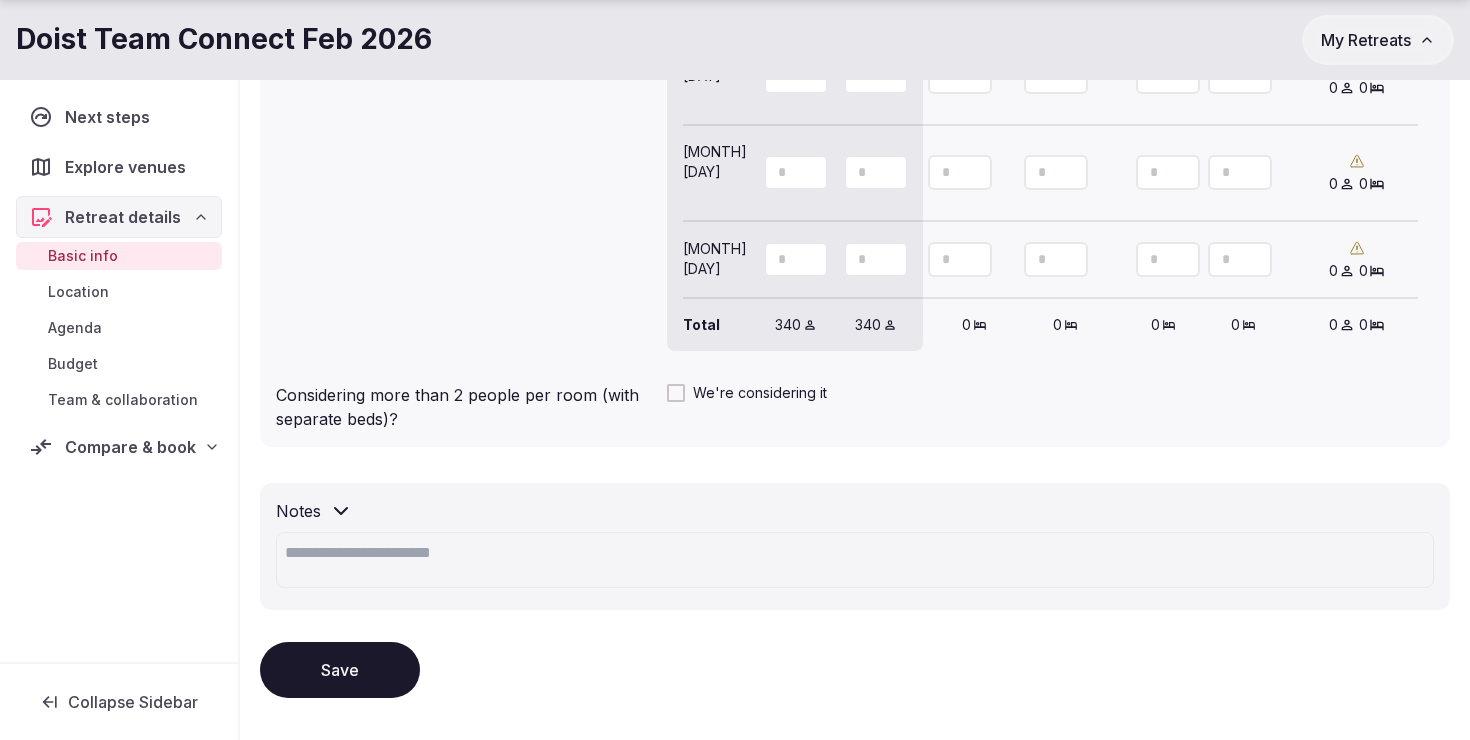 click on "Budget" at bounding box center [73, 364] 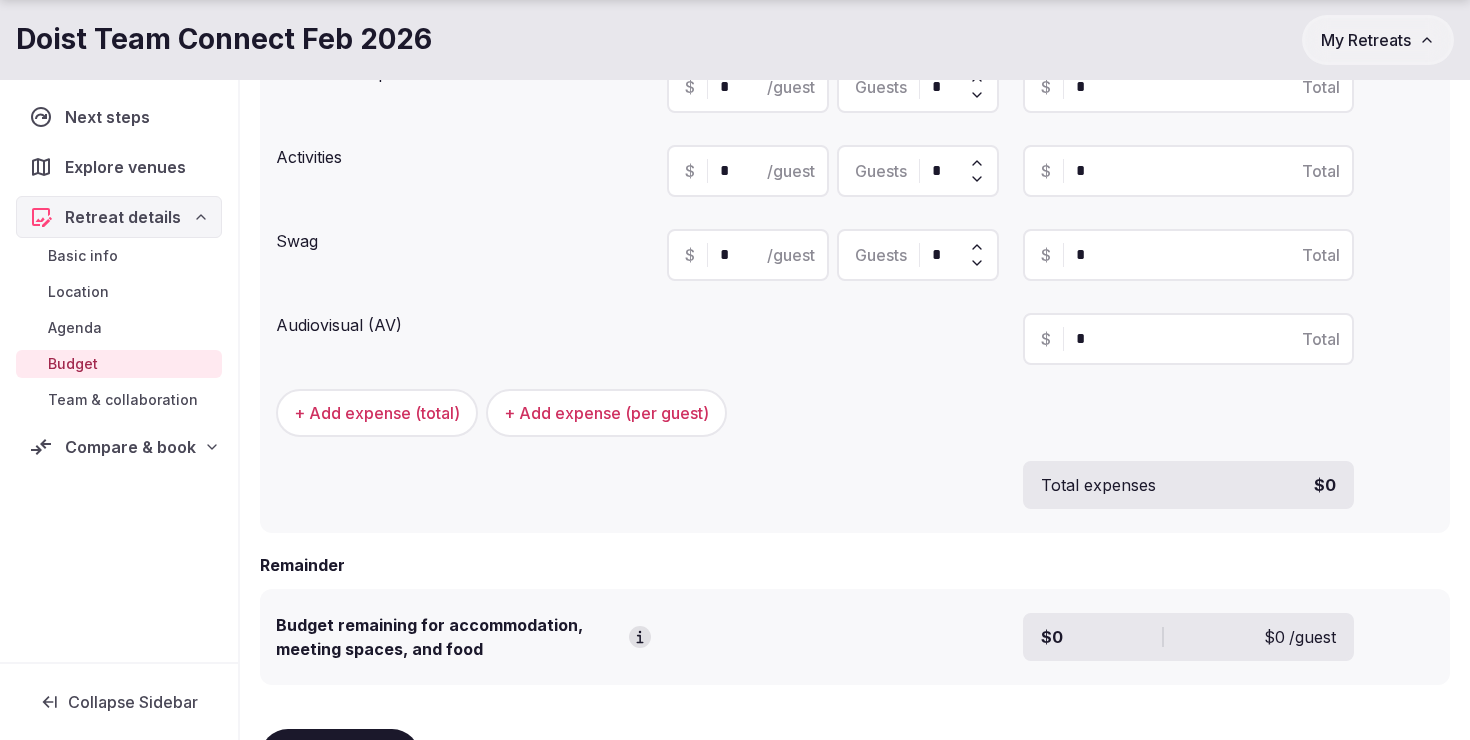 scroll, scrollTop: 721, scrollLeft: 0, axis: vertical 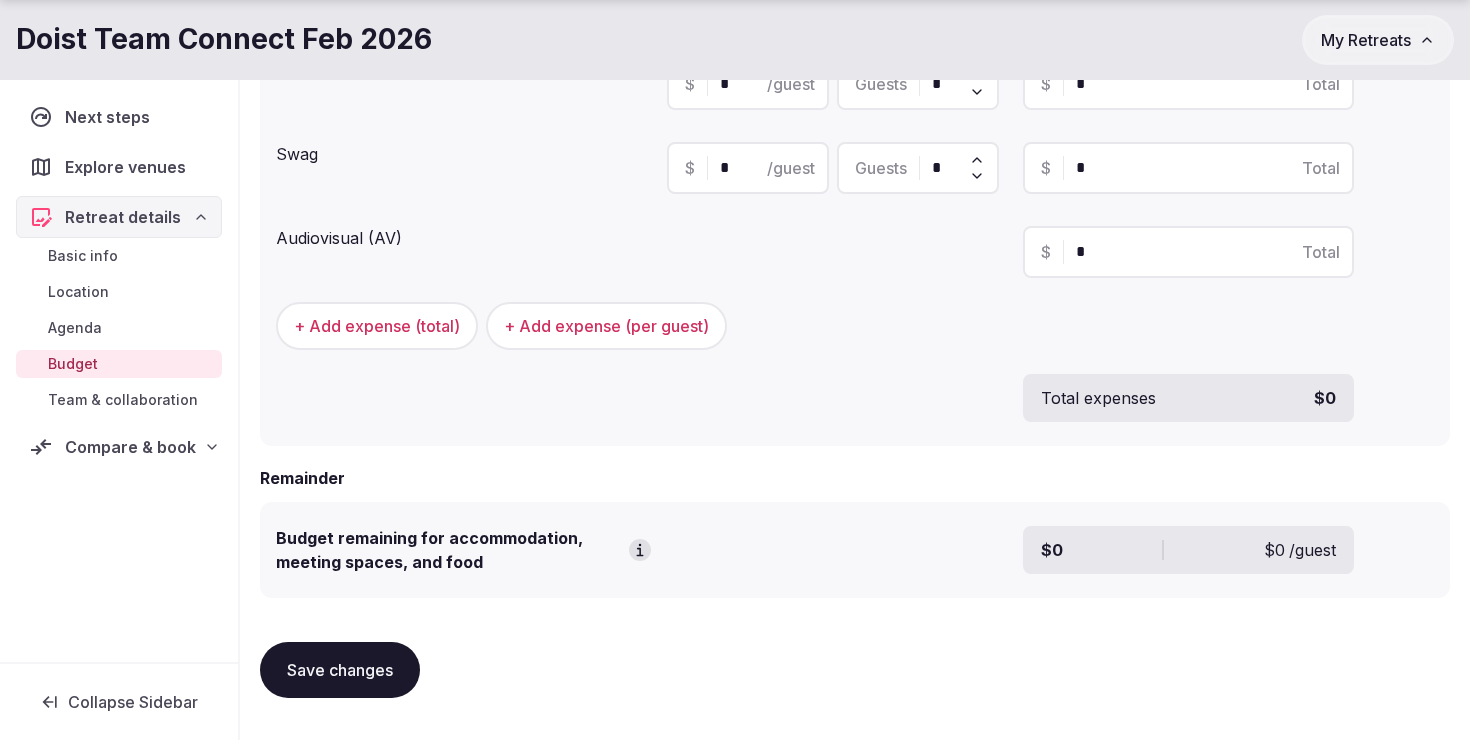 click on "Agenda" at bounding box center (75, 328) 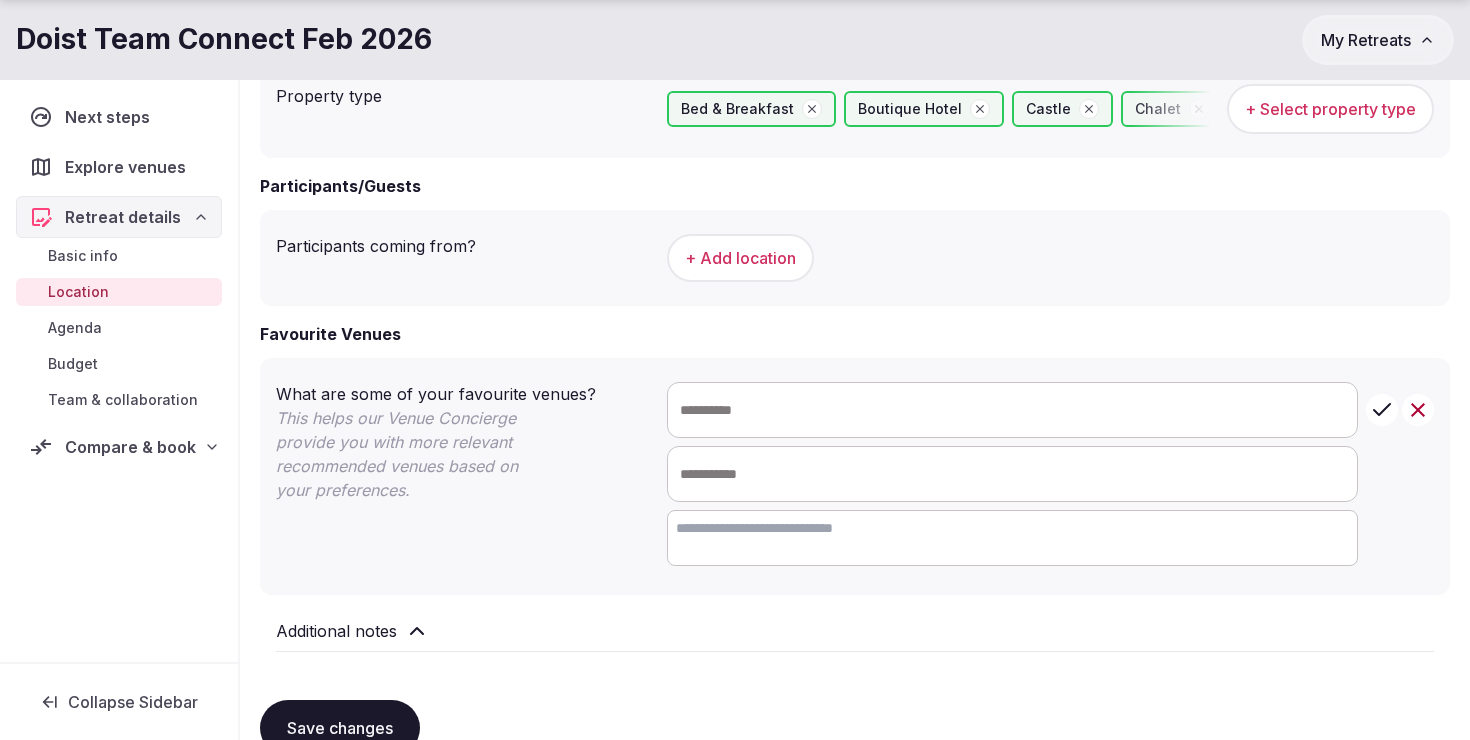 scroll, scrollTop: 1219, scrollLeft: 0, axis: vertical 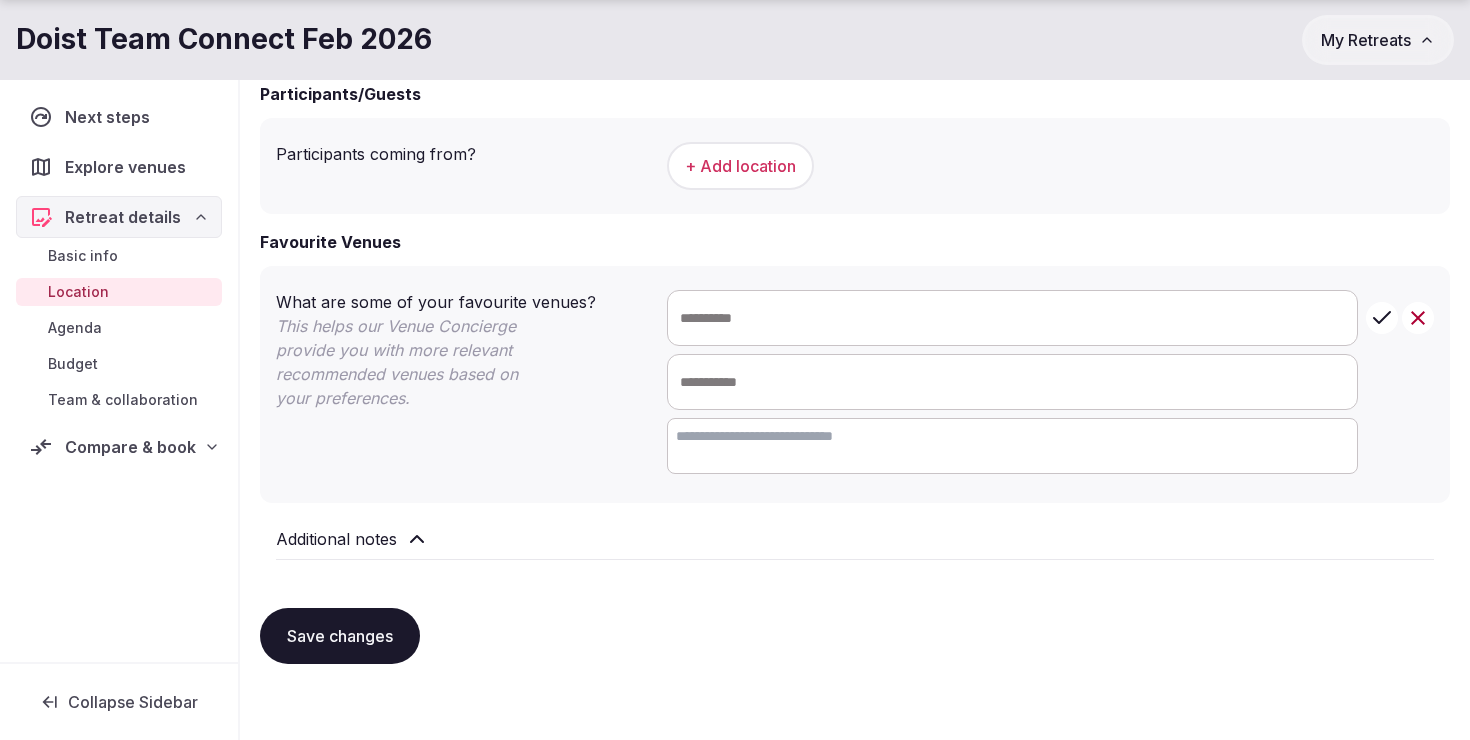 click on "Team & collaboration" at bounding box center [123, 400] 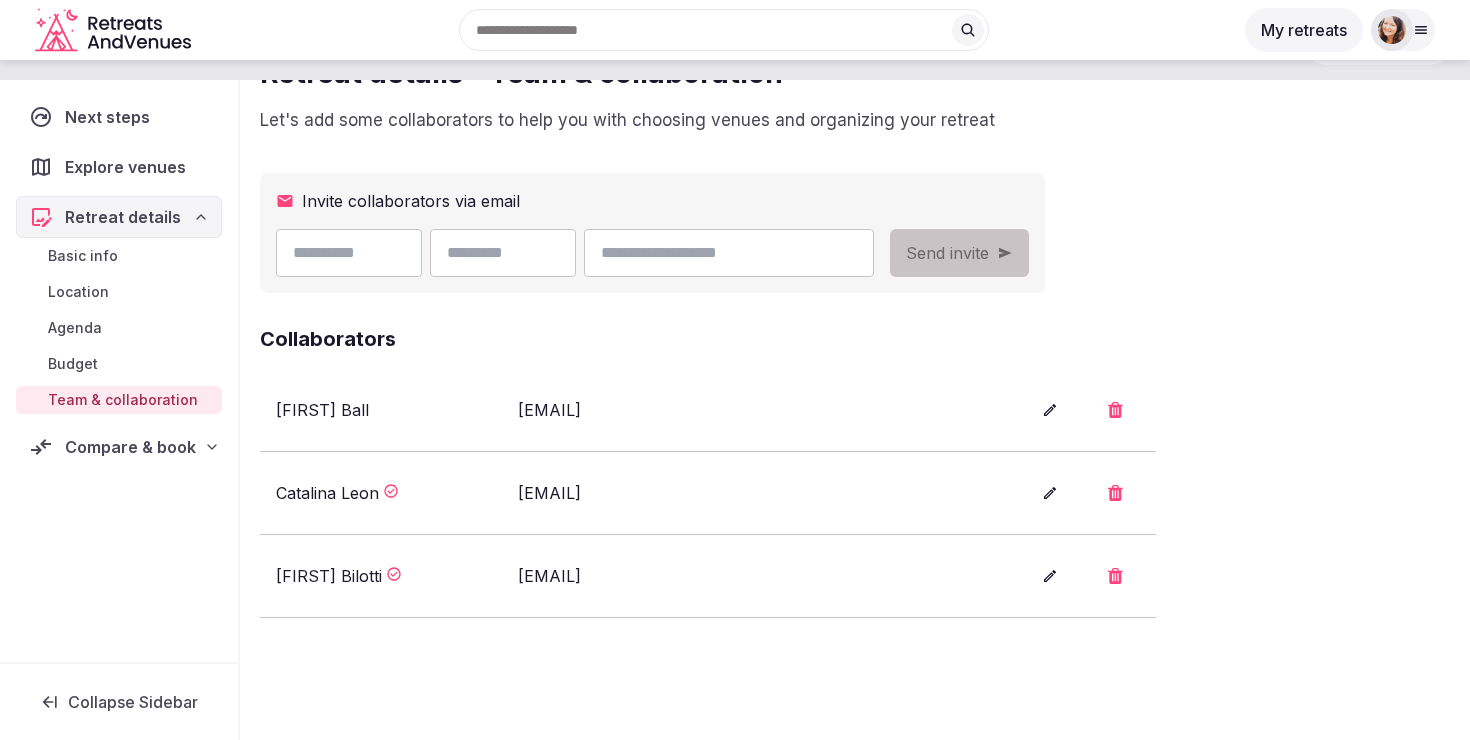 scroll, scrollTop: 0, scrollLeft: 0, axis: both 